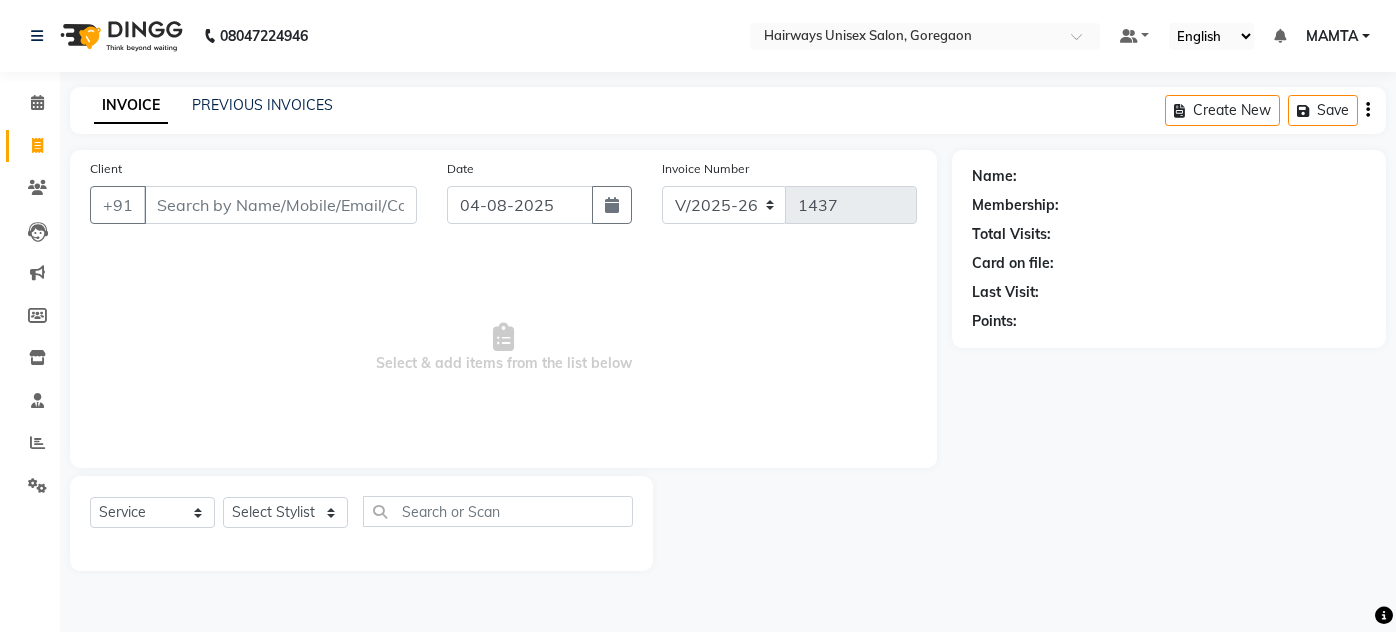 select on "8320" 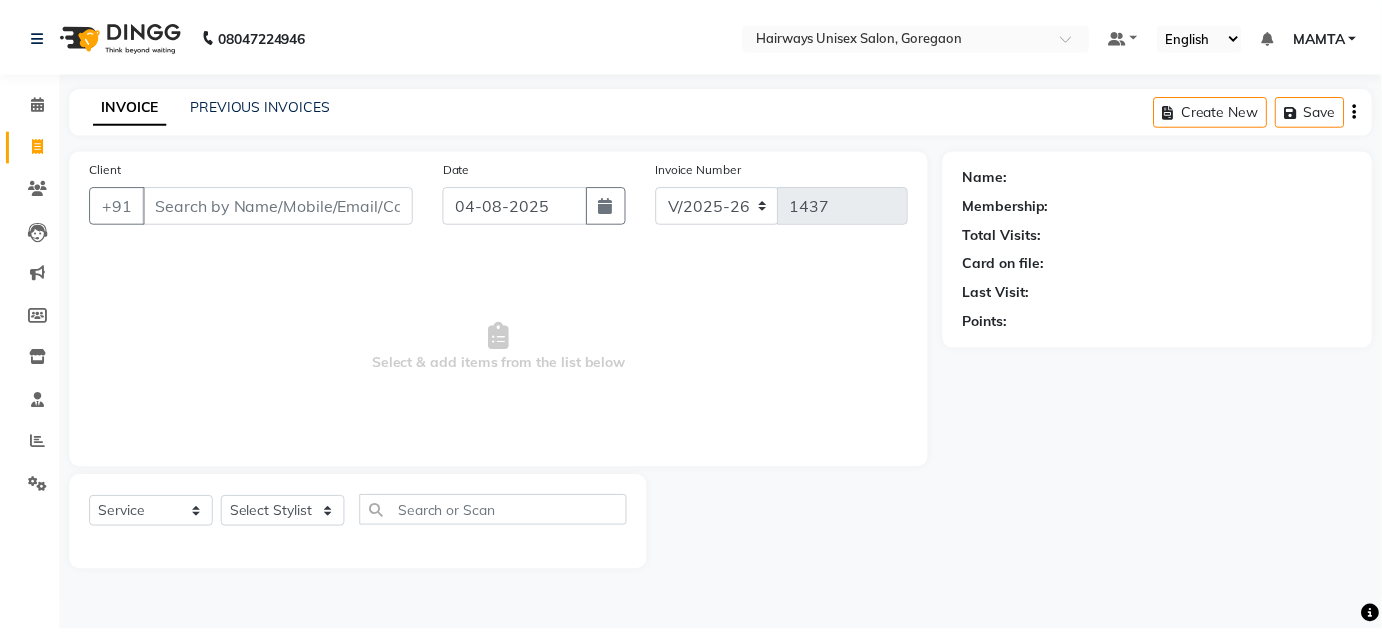 scroll, scrollTop: 0, scrollLeft: 0, axis: both 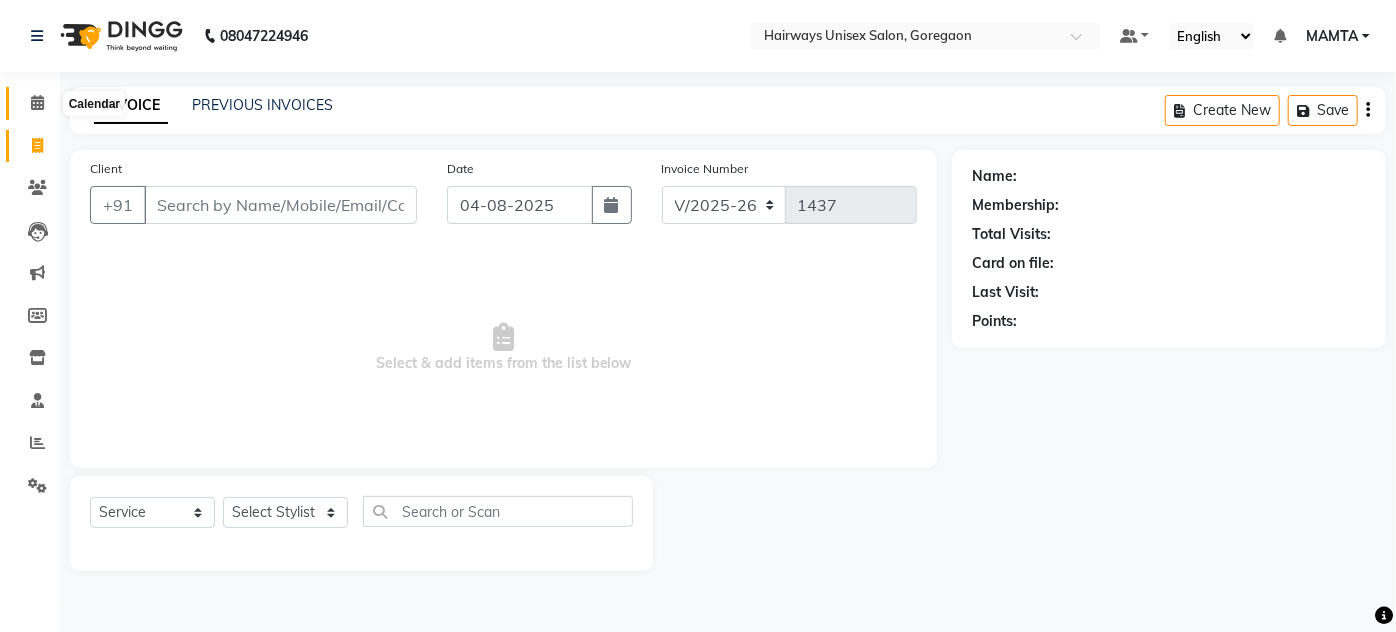 click 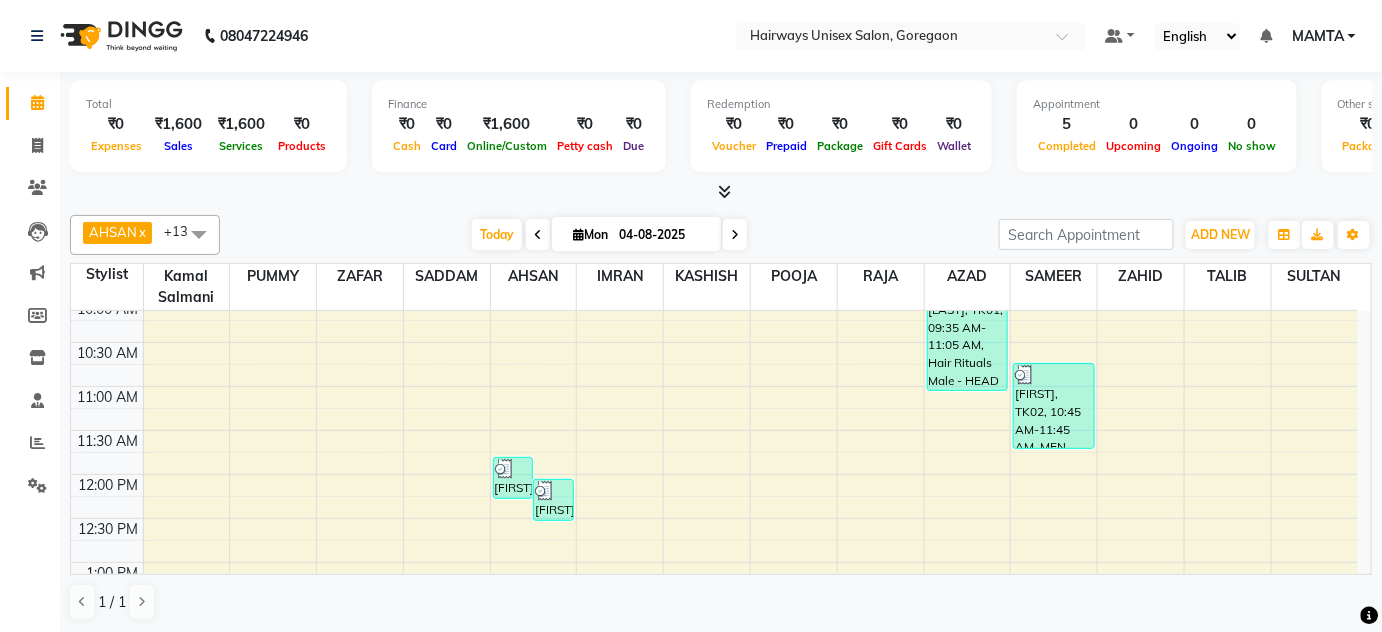 scroll, scrollTop: 90, scrollLeft: 0, axis: vertical 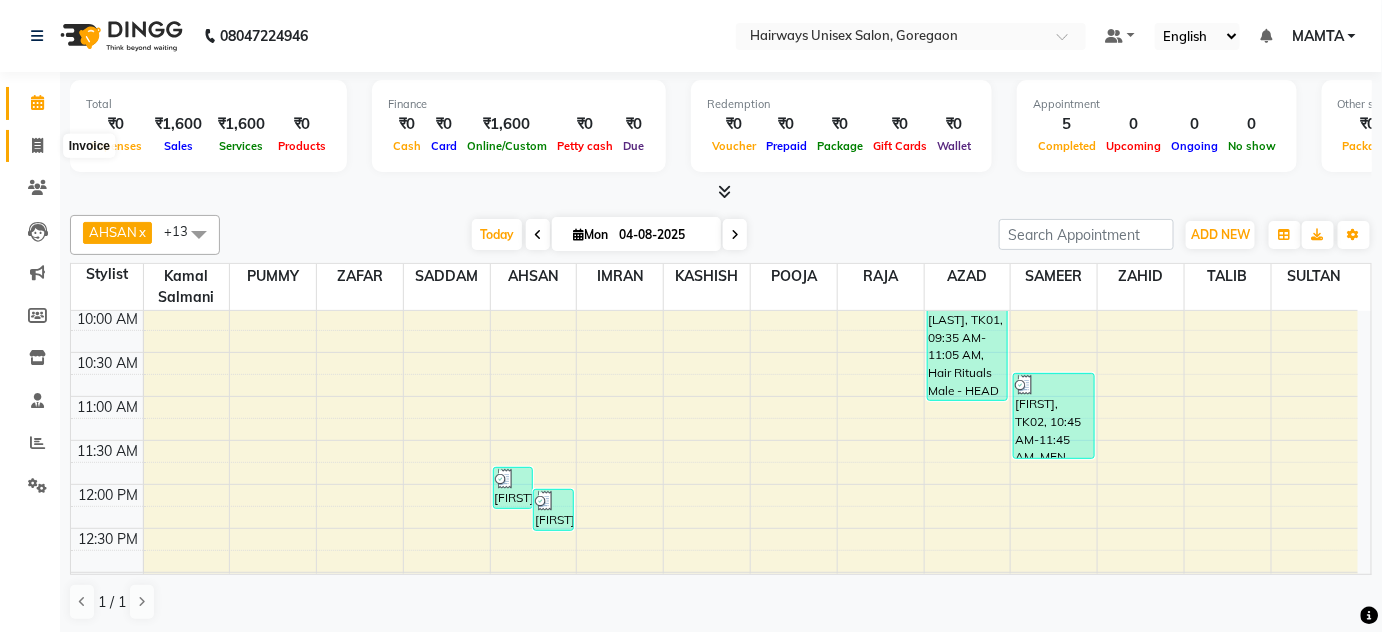 click 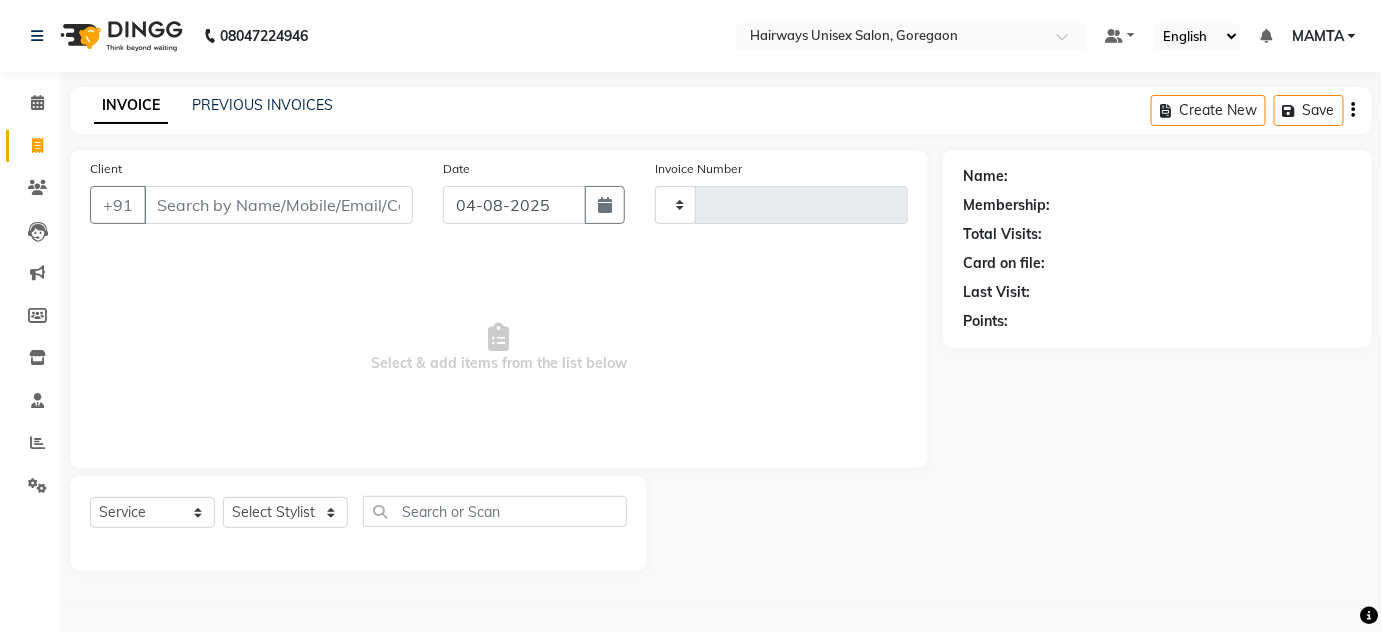 type on "1437" 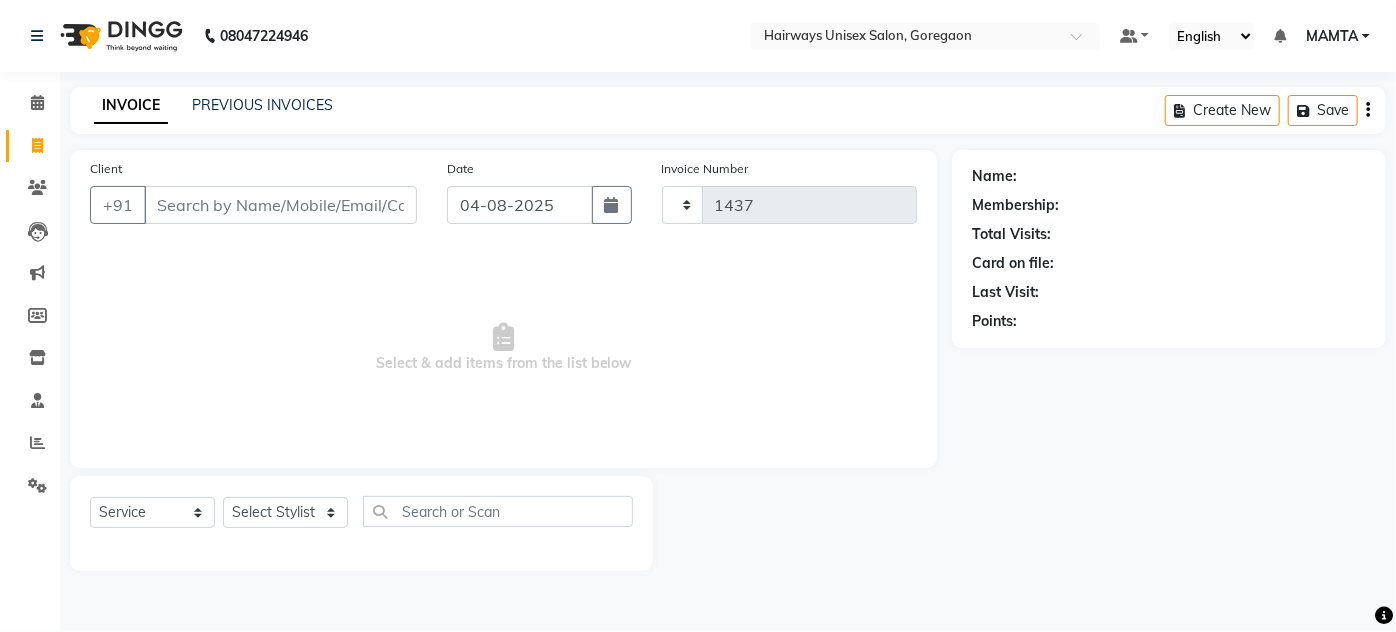 select on "8320" 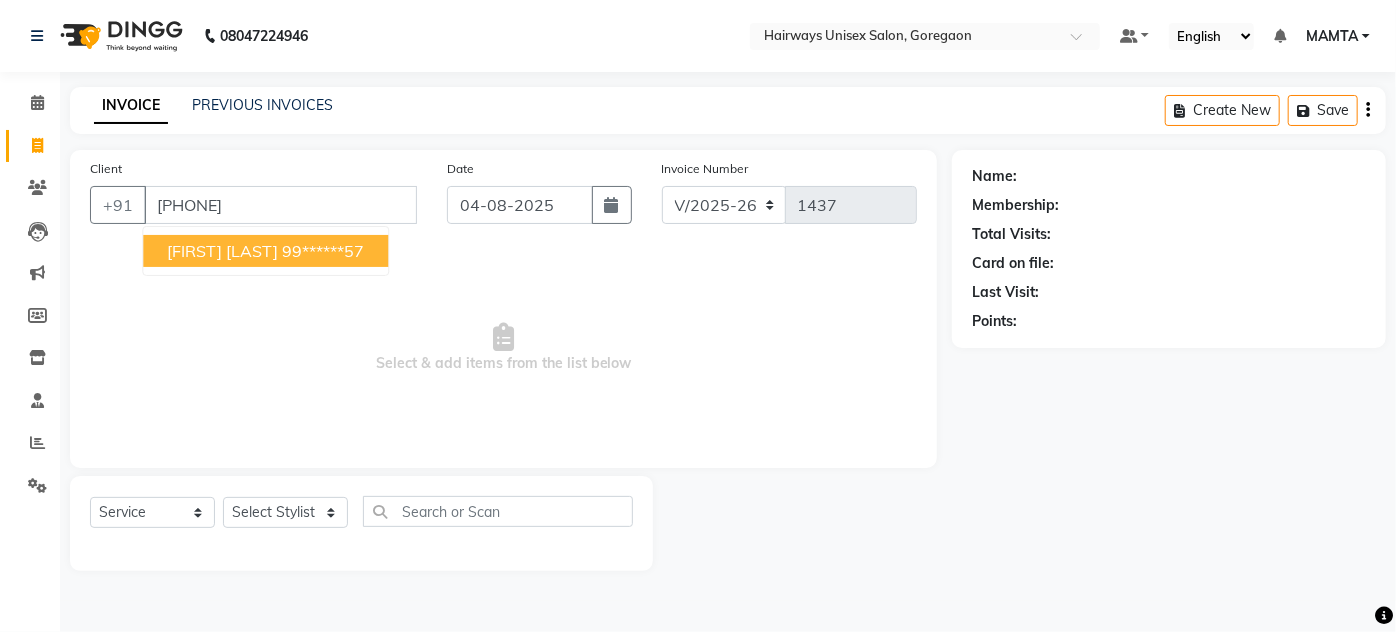type on "[PHONE]" 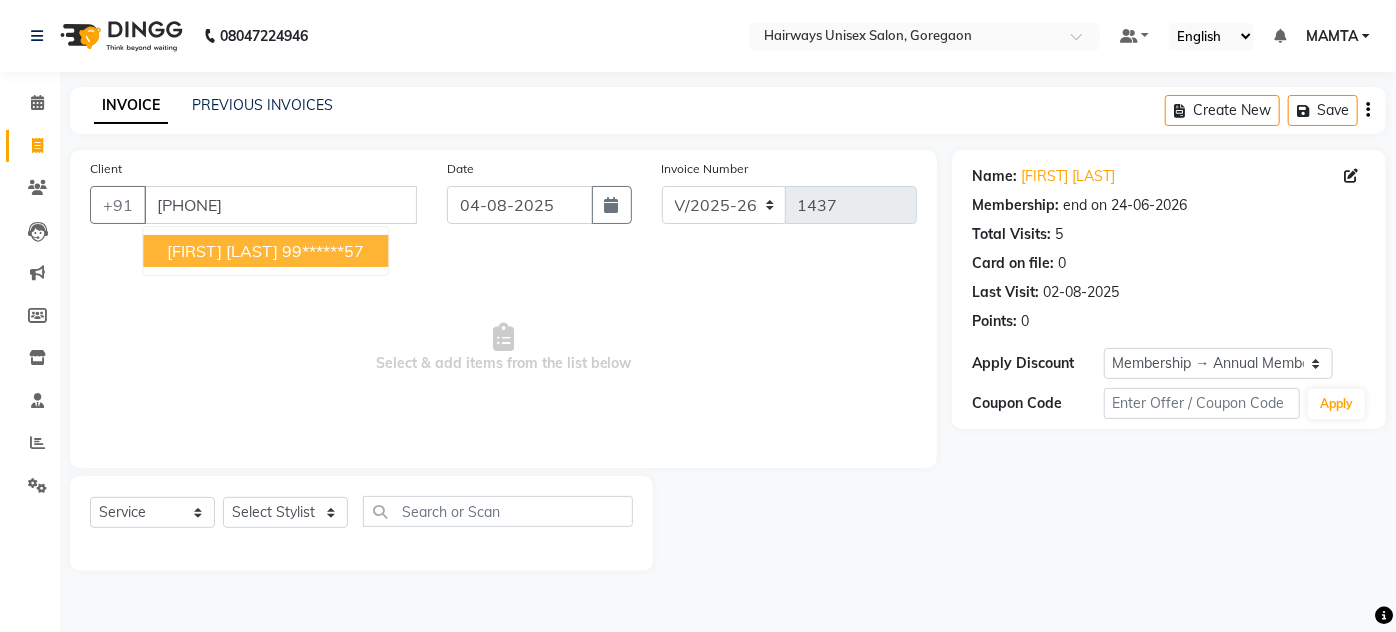 click on "99******57" at bounding box center (323, 251) 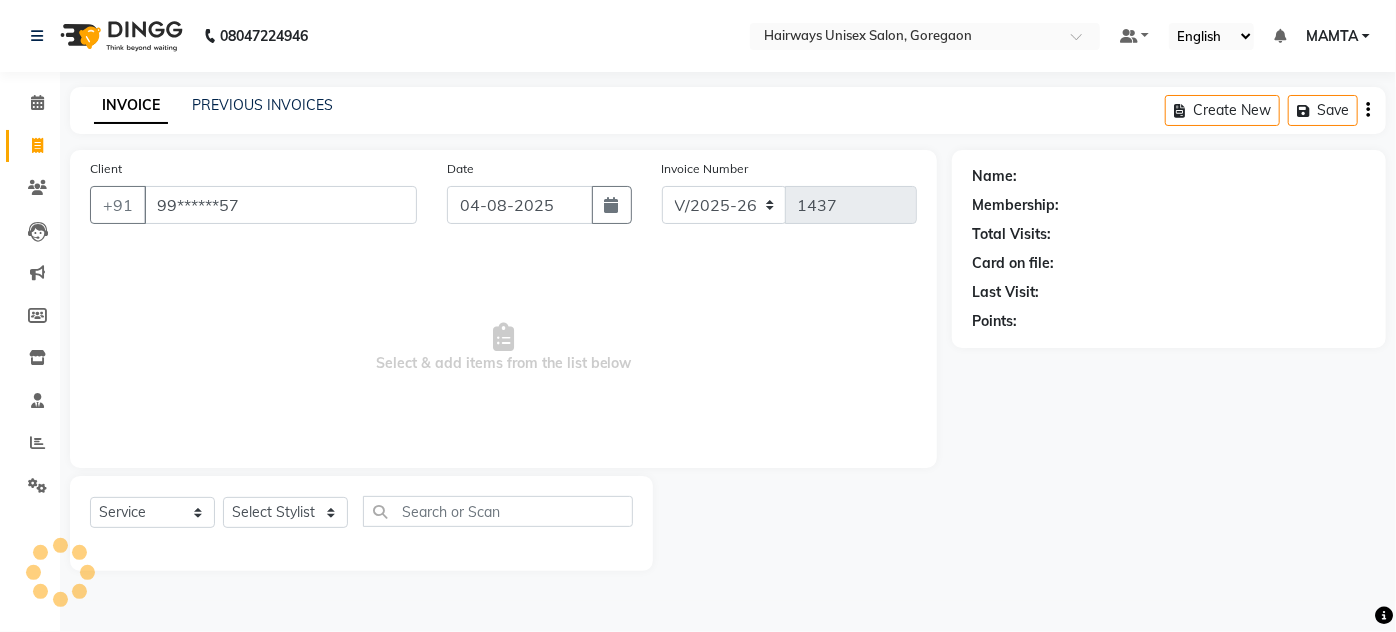 select on "1: Object" 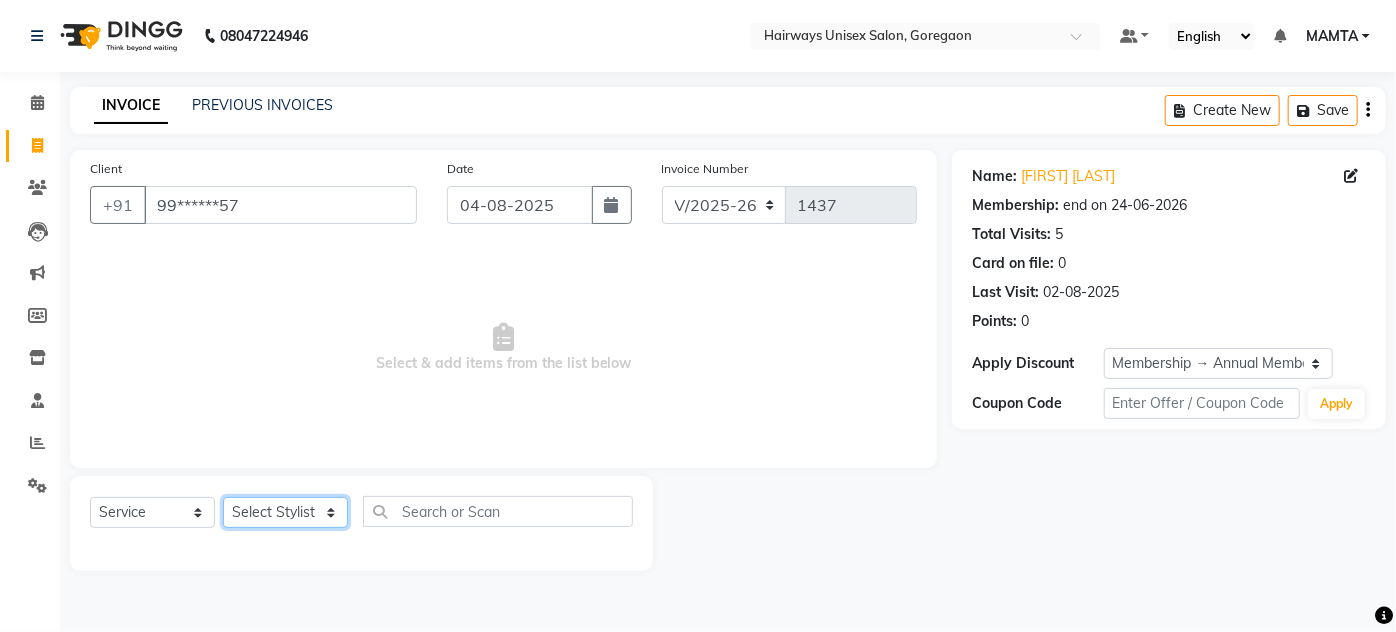 click on "Select Stylist AHSAN AZAD IMRAN Kamal Salmani KASHISH MAMTA POOJA PUMMY RAJA SADDAM SAMEER SULTAN TALIB ZAFAR ZAHID" 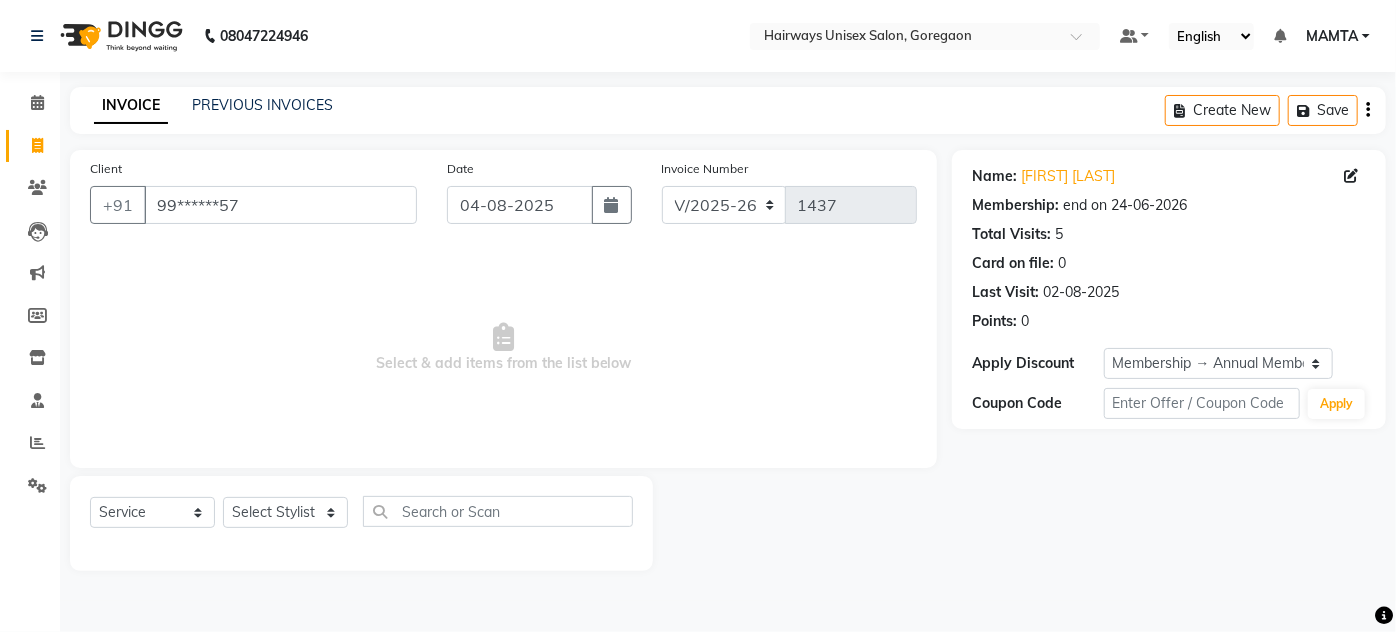 click on "Select & add items from the list below" at bounding box center [503, 348] 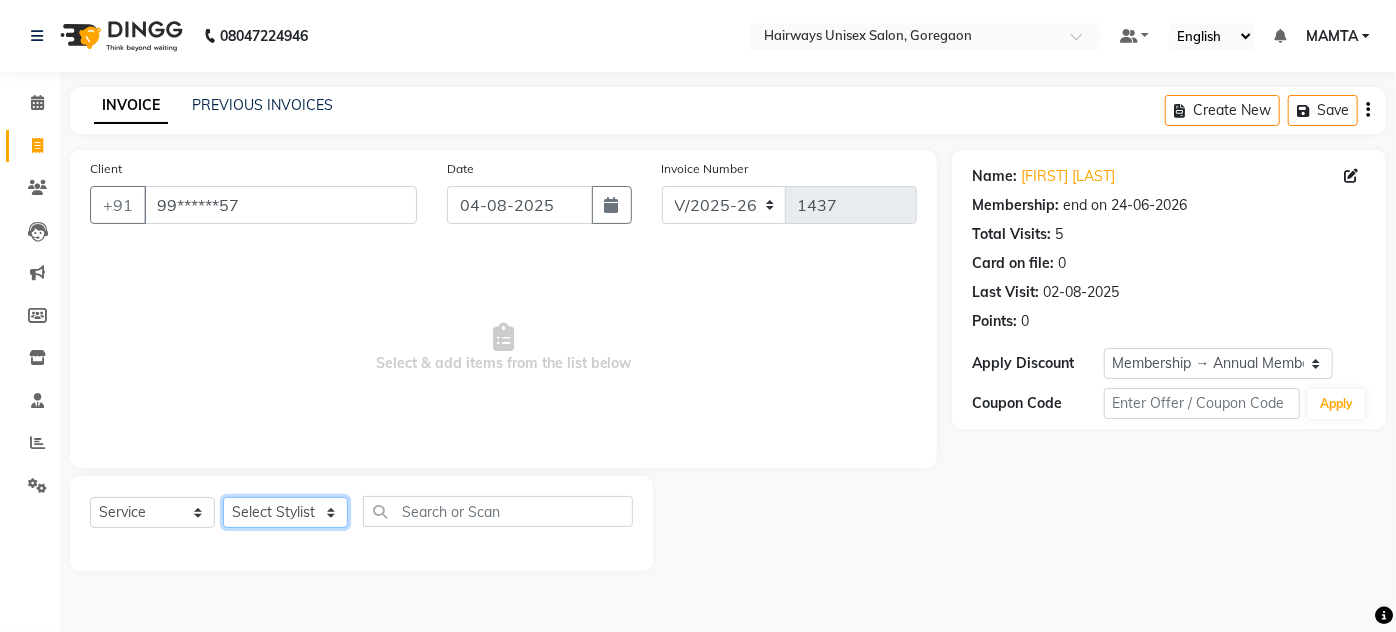 click on "Select Stylist AHSAN AZAD IMRAN Kamal Salmani KASHISH MAMTA POOJA PUMMY RAJA SADDAM SAMEER SULTAN TALIB ZAFAR ZAHID" 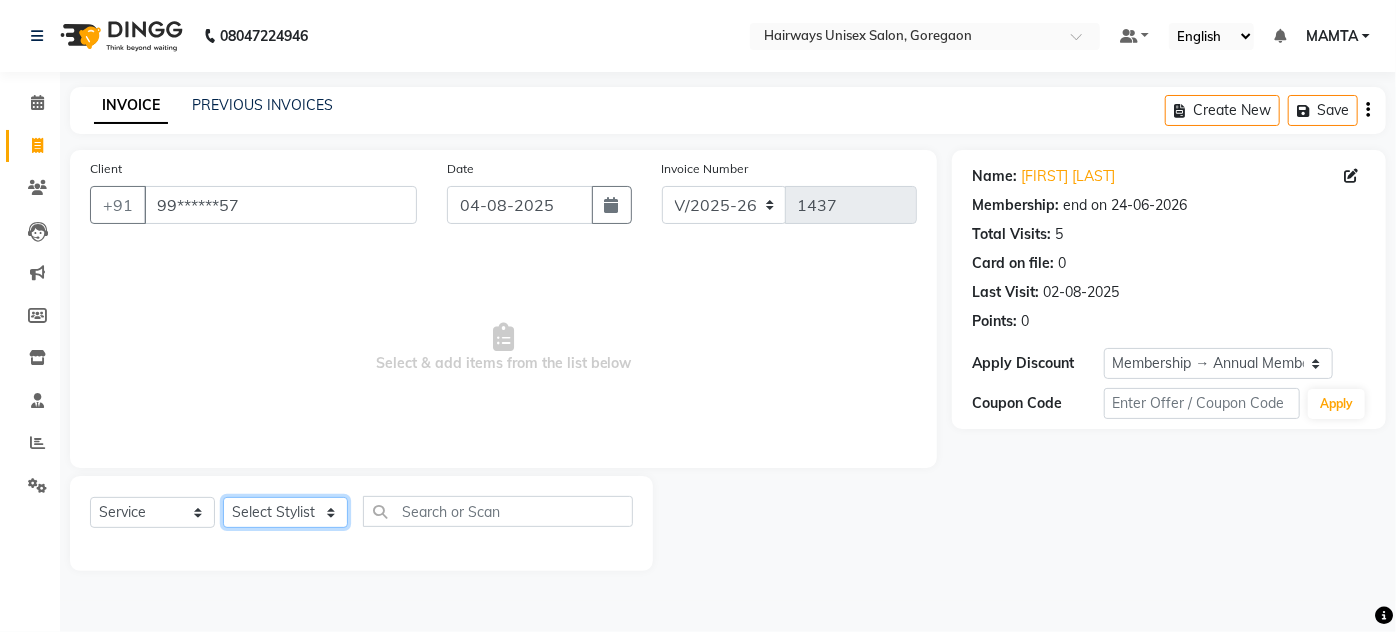 select on "[POSTAL_CODE]" 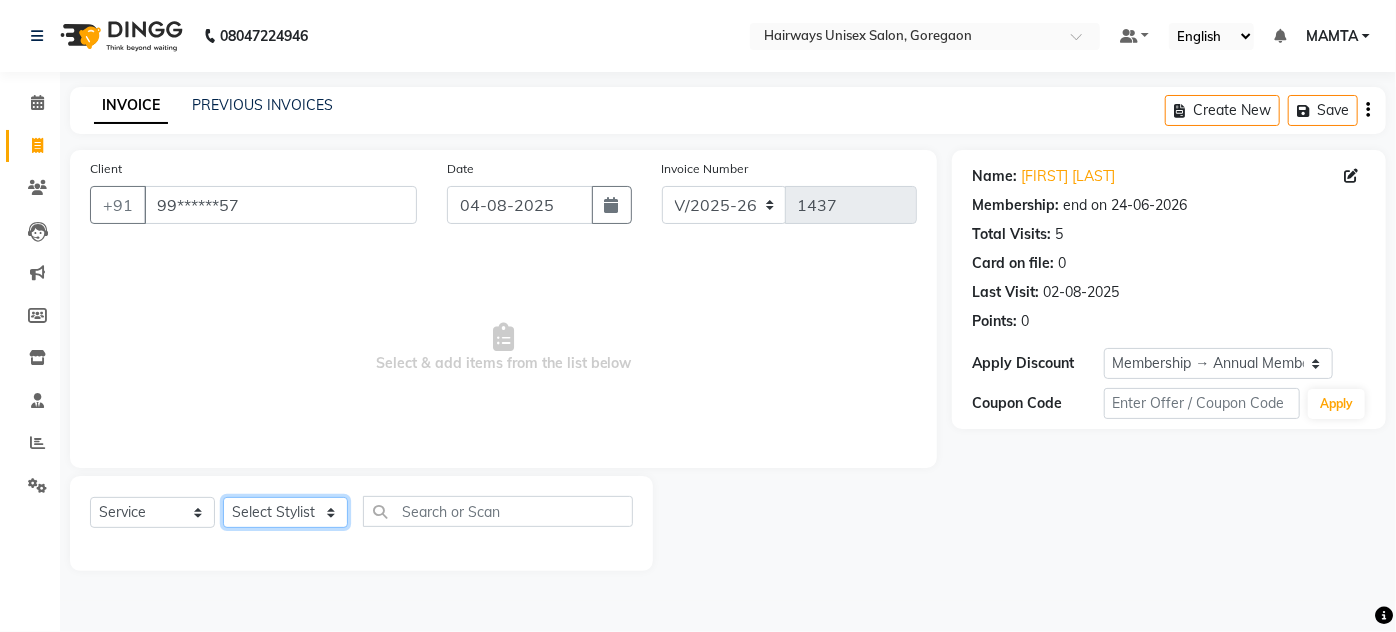 click on "Select Stylist AHSAN AZAD IMRAN Kamal Salmani KASHISH MAMTA POOJA PUMMY RAJA SADDAM SAMEER SULTAN TALIB ZAFAR ZAHID" 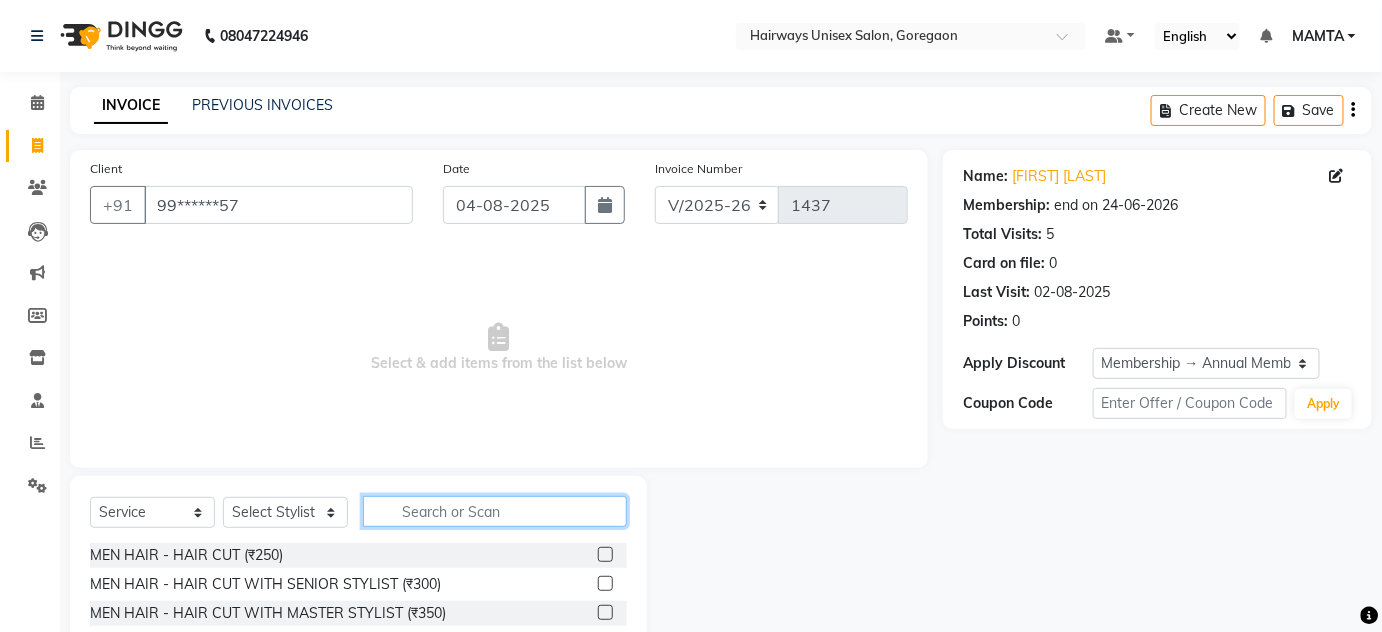 click 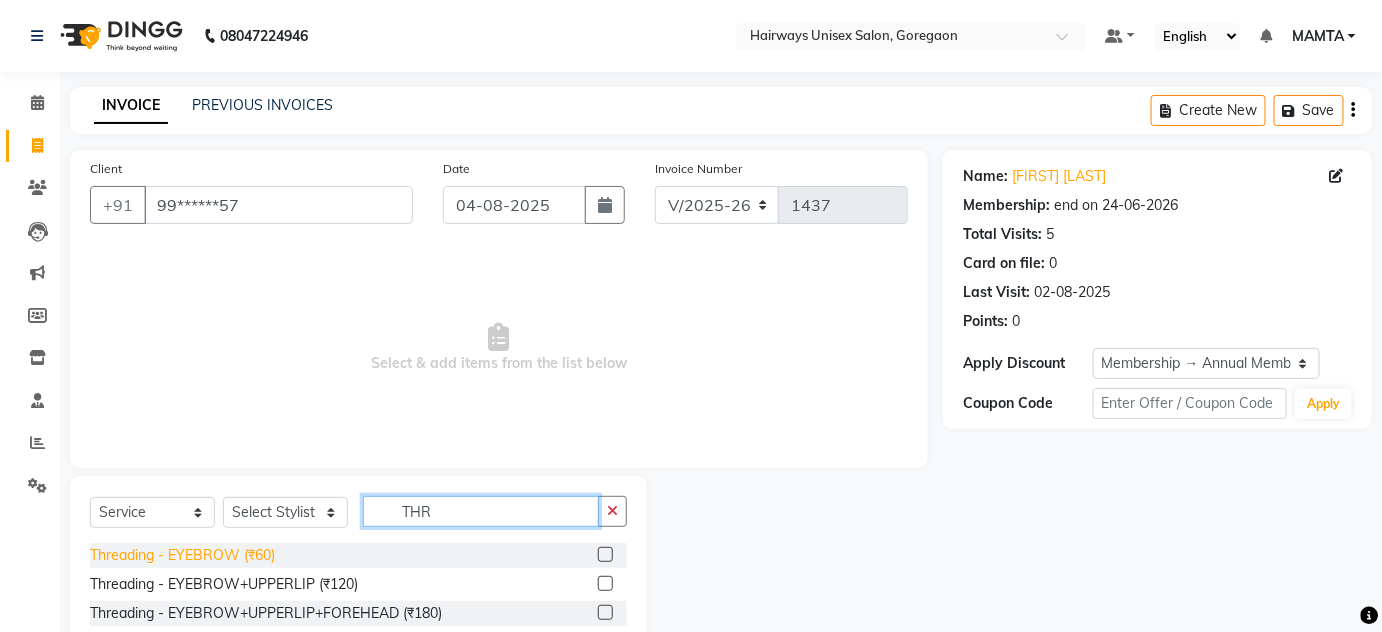 type on "THR" 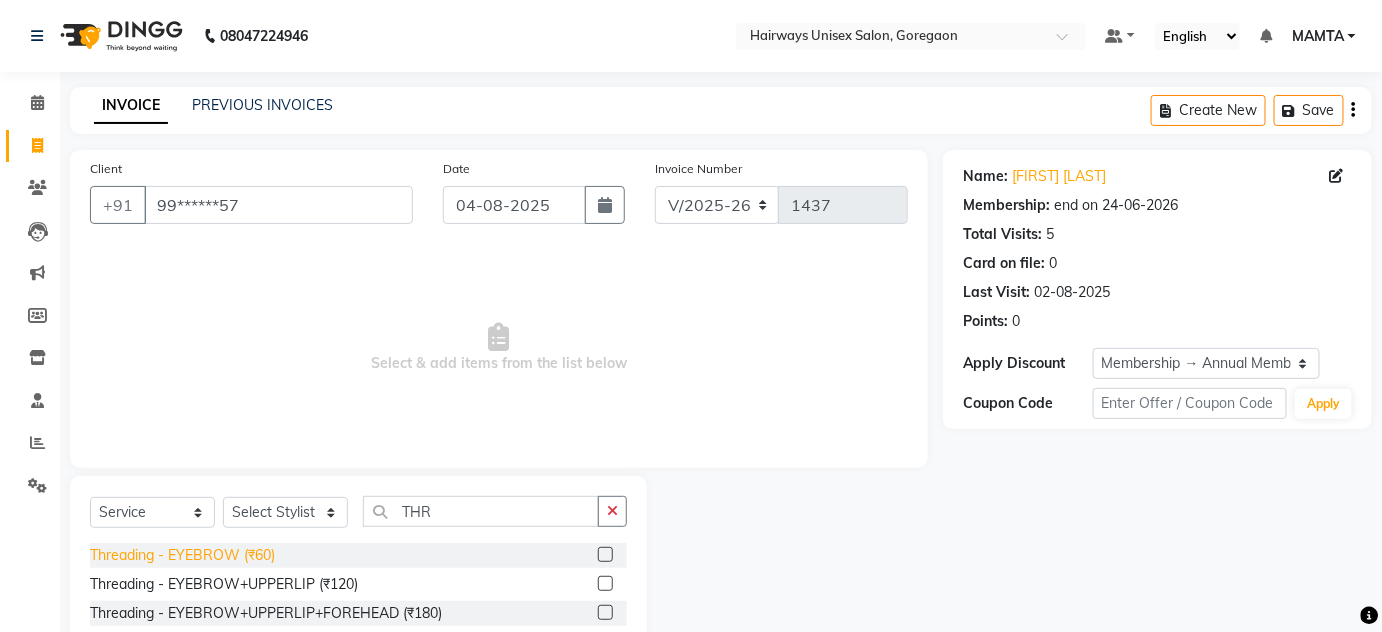 click on "Threading - EYEBROW (₹60)" 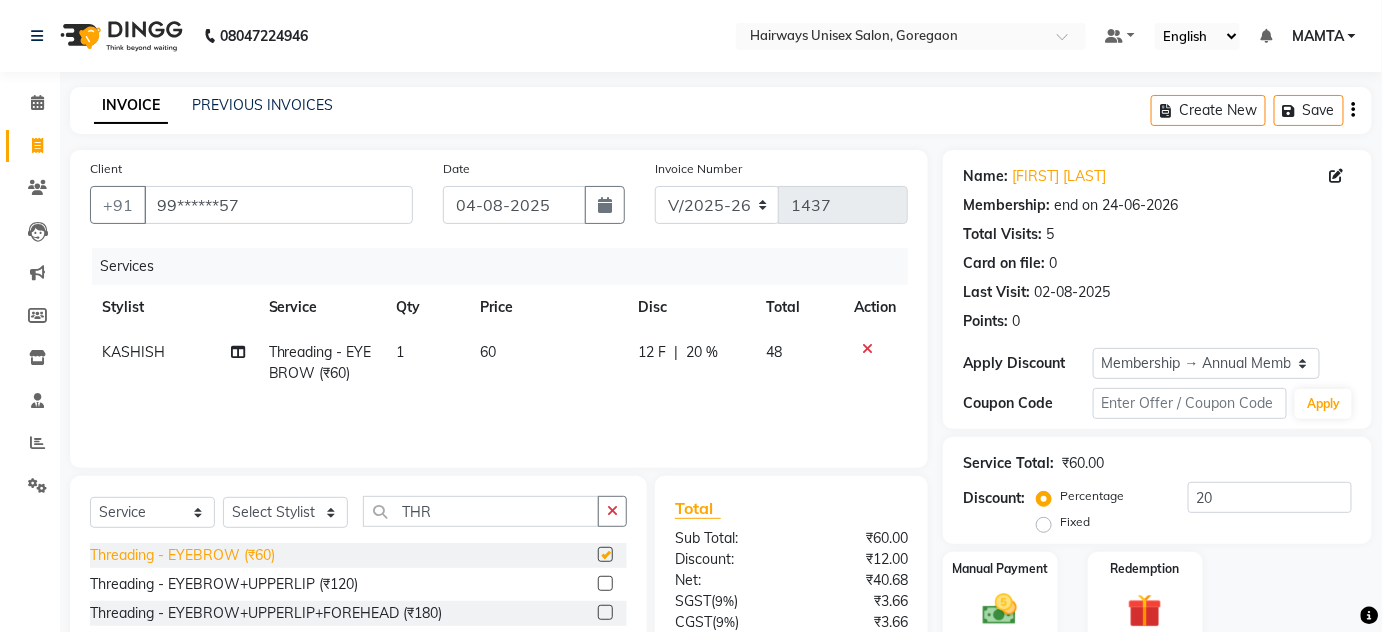 checkbox on "false" 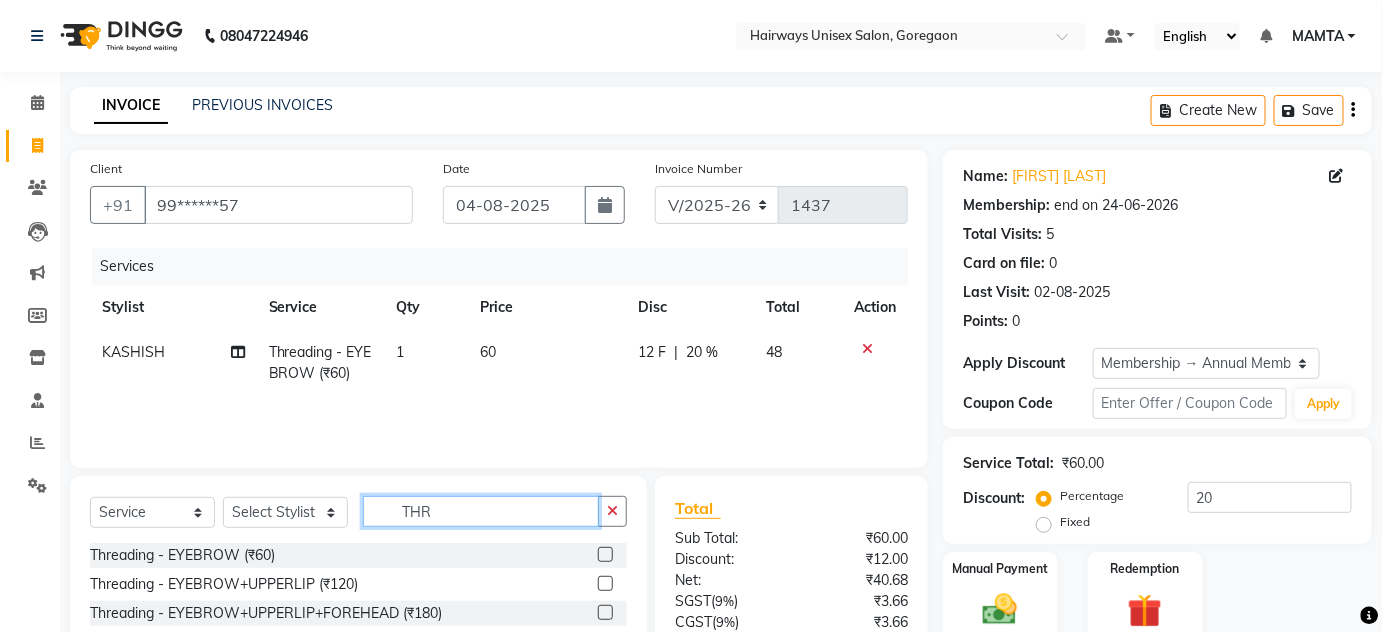 drag, startPoint x: 476, startPoint y: 514, endPoint x: 340, endPoint y: 506, distance: 136.23509 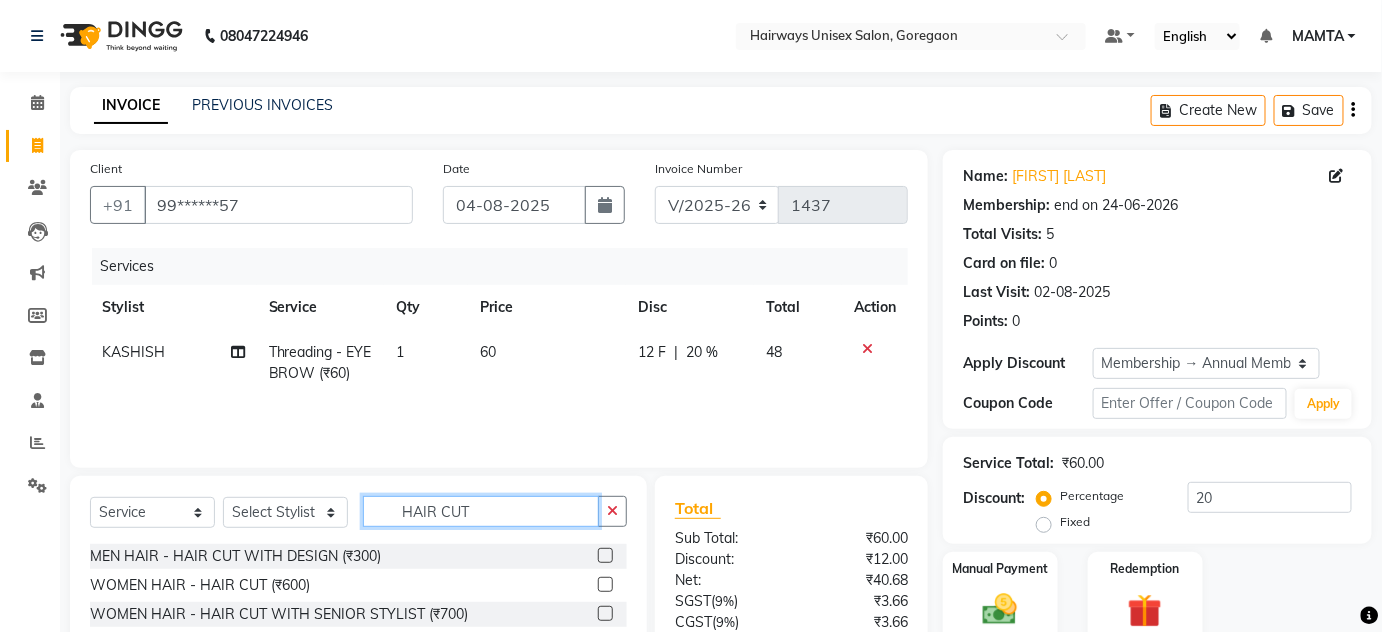 scroll, scrollTop: 119, scrollLeft: 0, axis: vertical 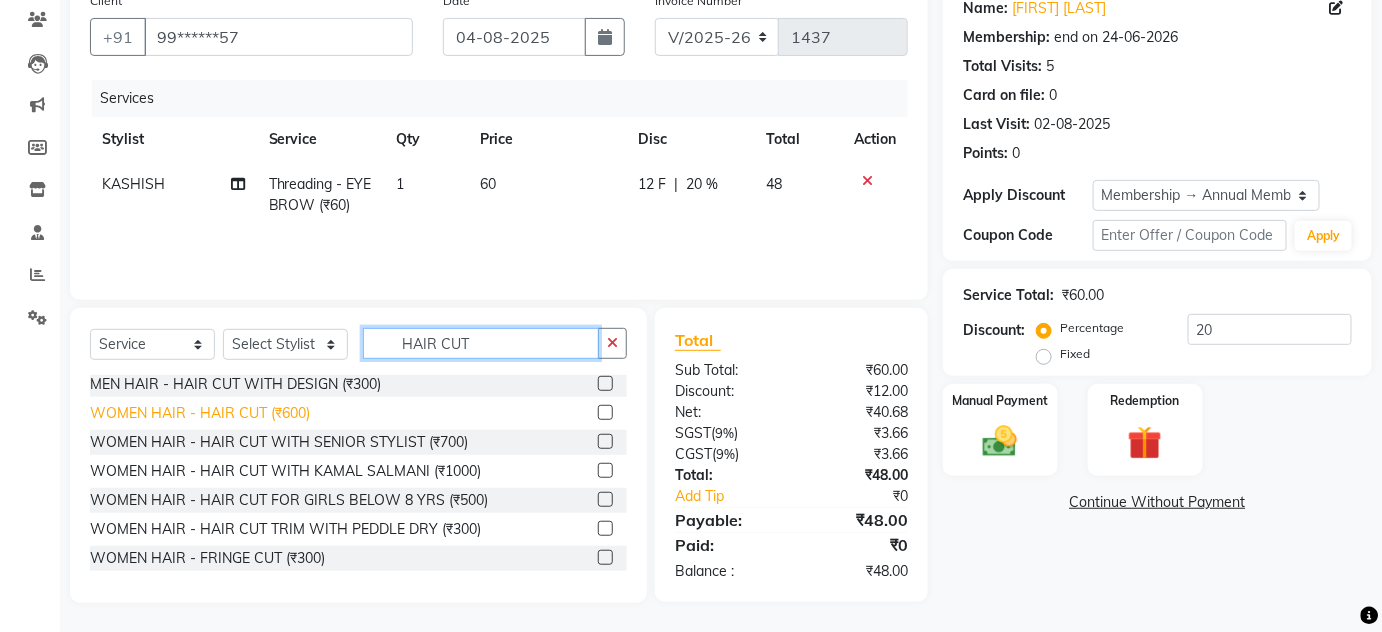 type on "HAIR CUT" 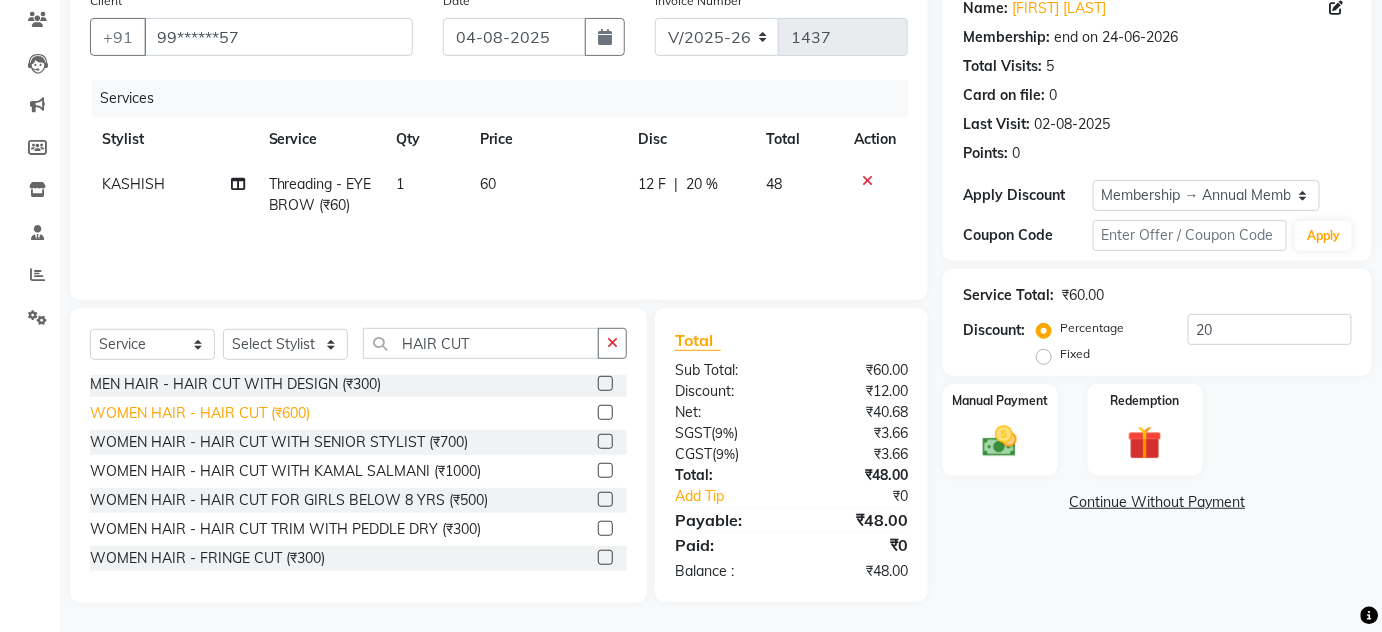 click on "WOMEN HAIR - HAIR CUT (₹600)" 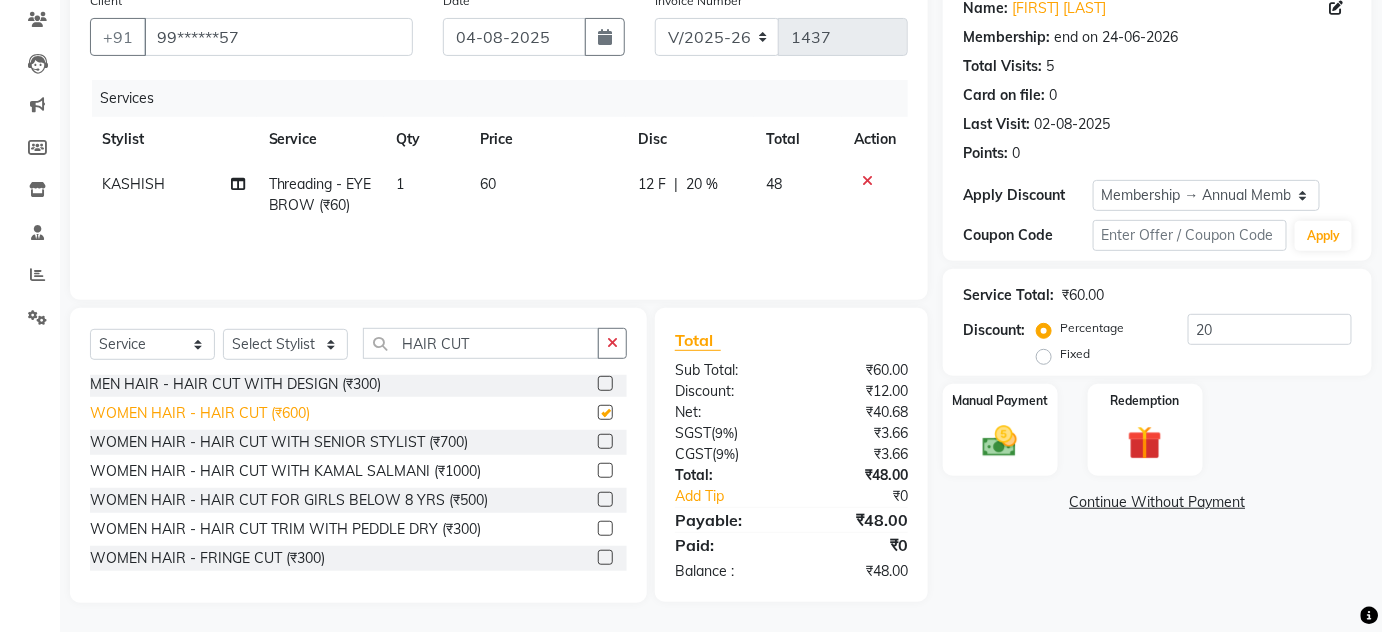 checkbox on "false" 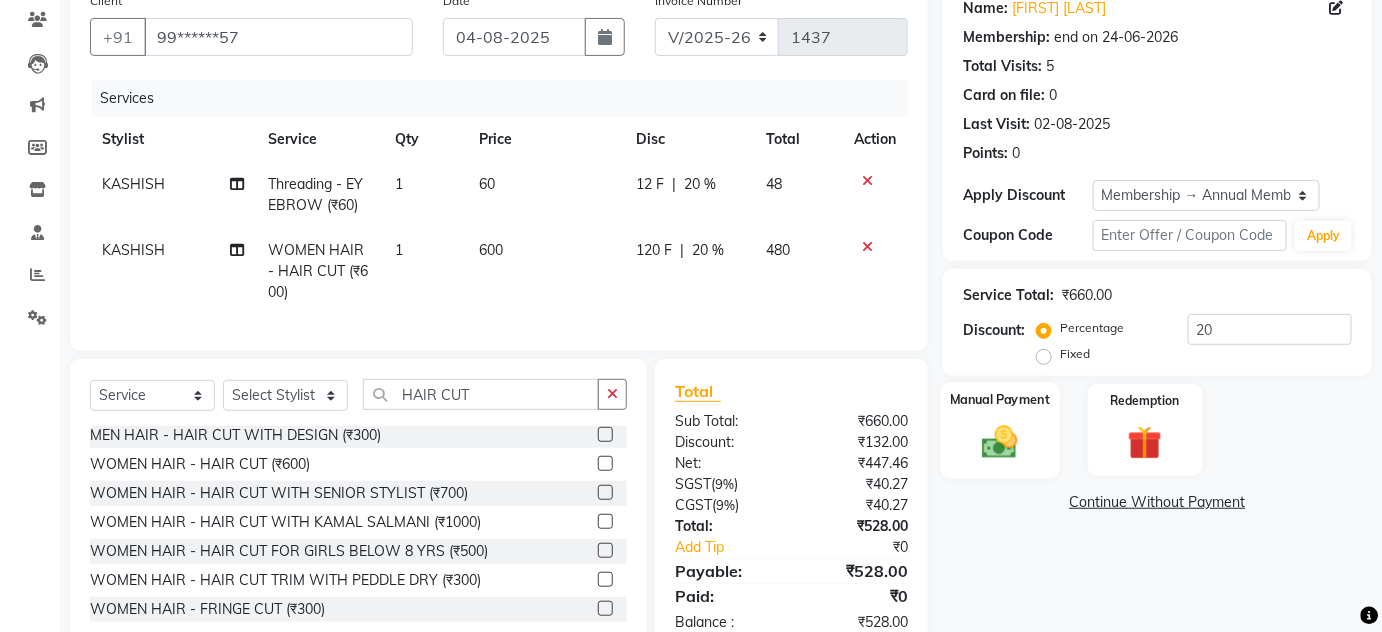 scroll, scrollTop: 0, scrollLeft: 0, axis: both 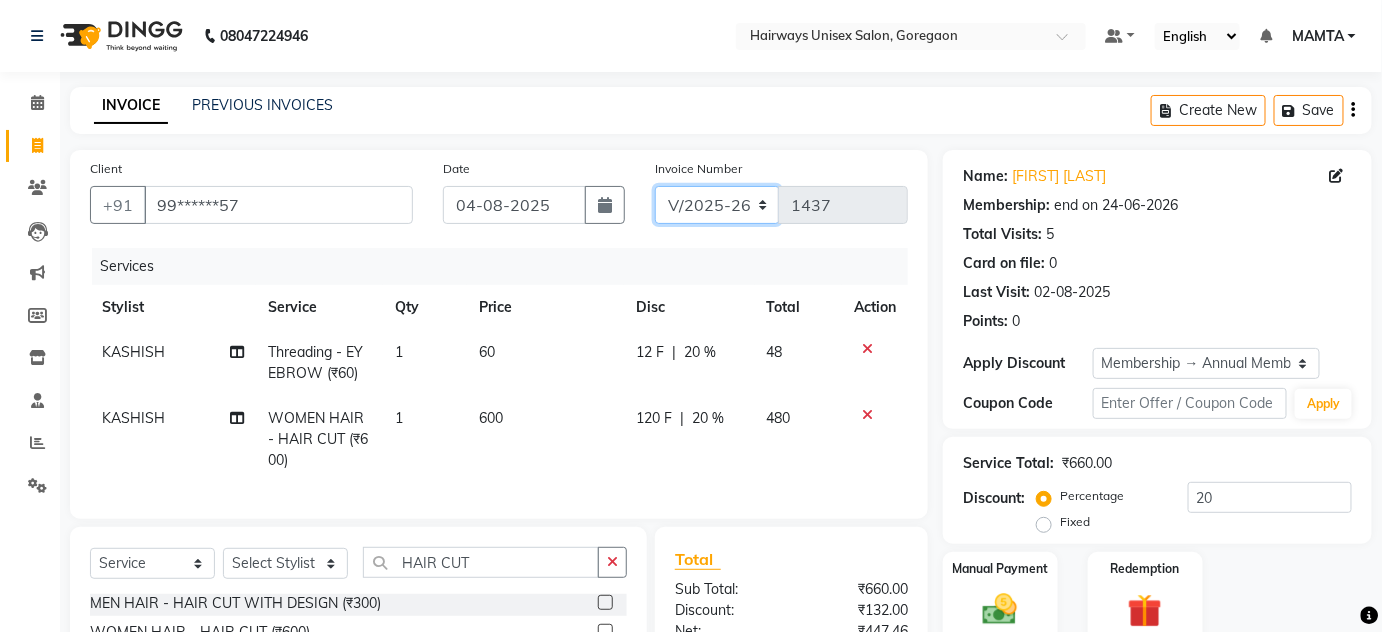 click on "INV/25-26 V/2025-26" 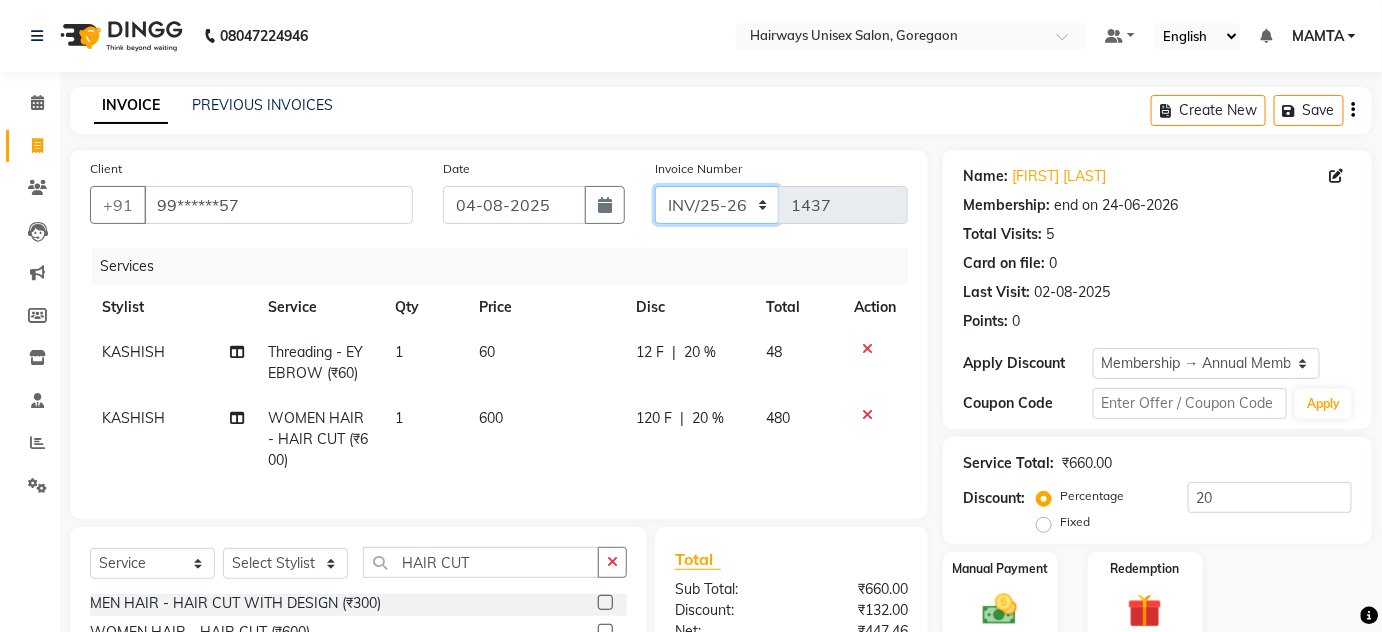 click on "INV/25-26 V/2025-26" 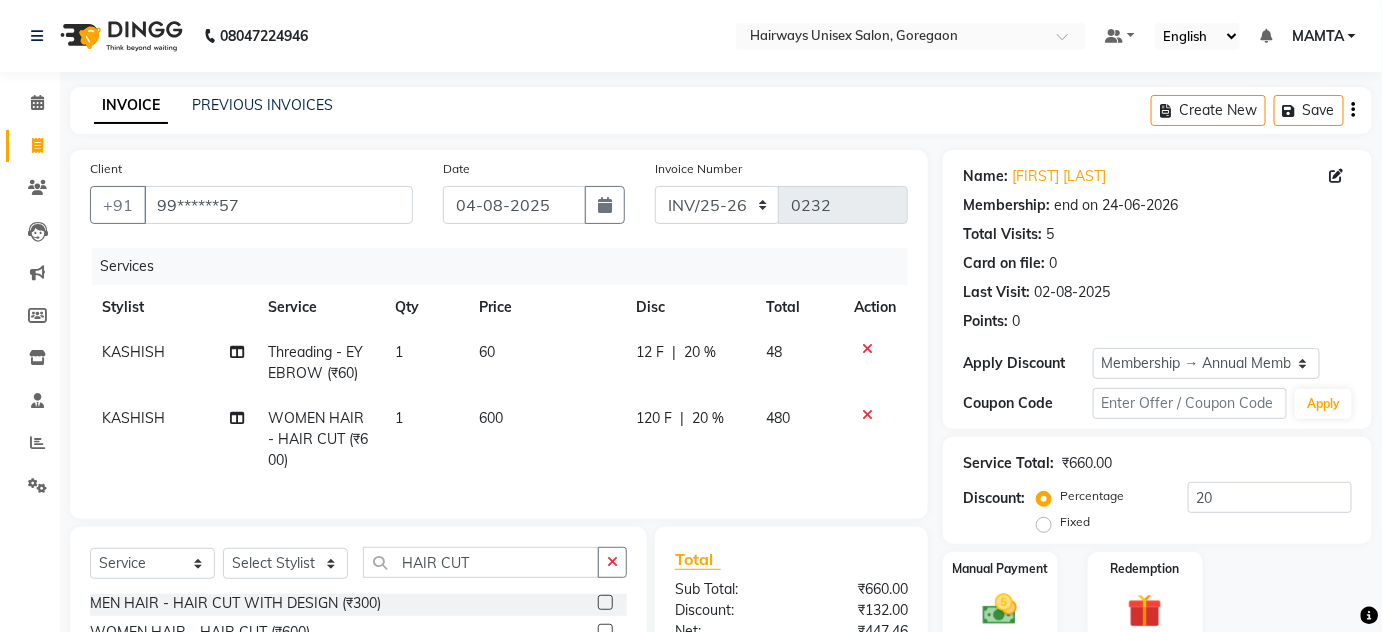 click 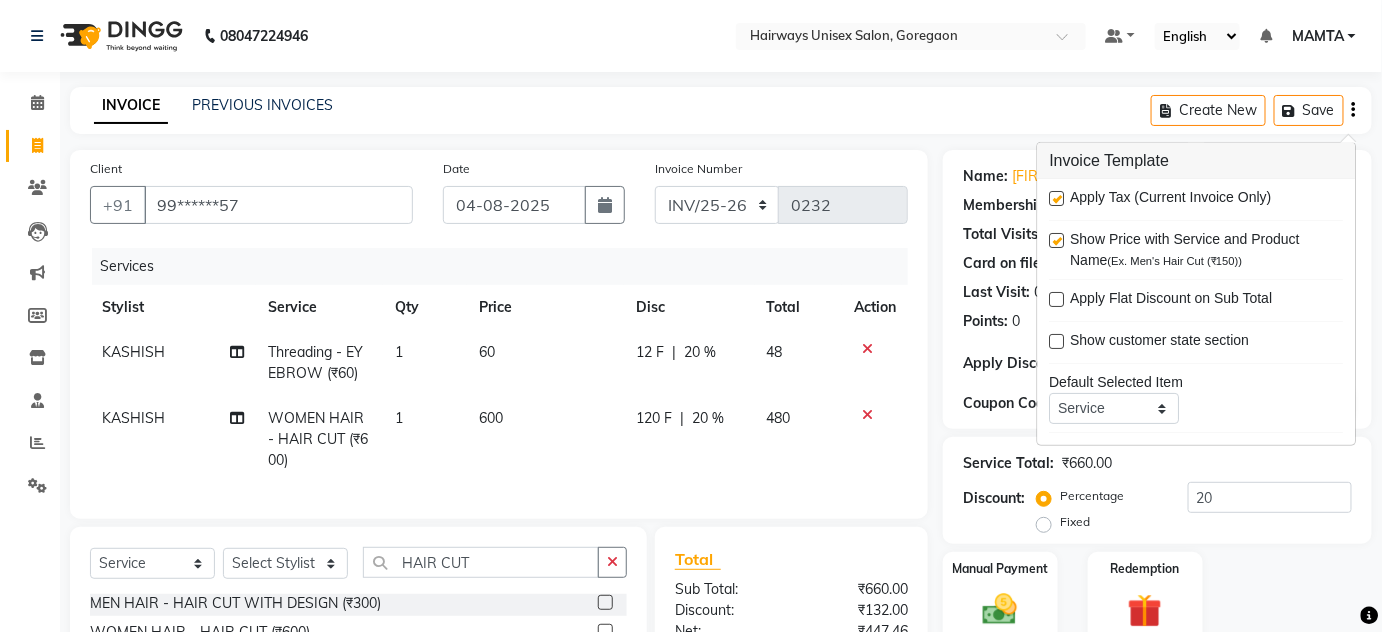 click at bounding box center (1057, 198) 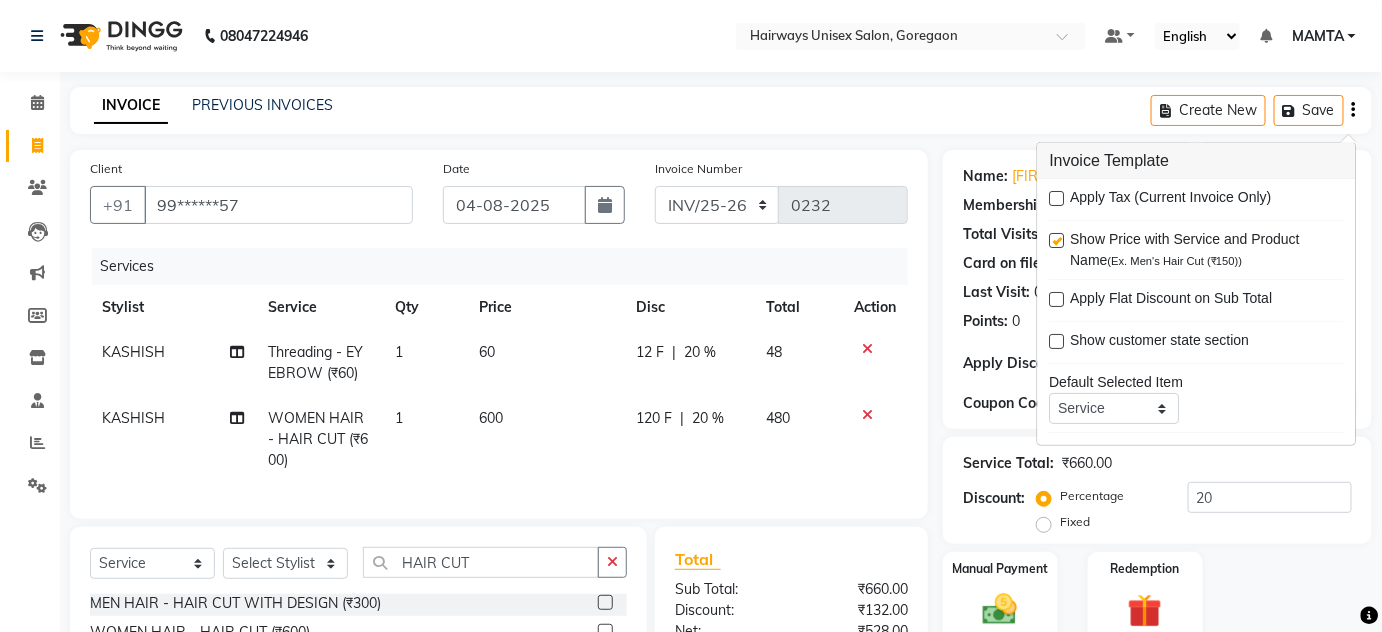 click on "INVOICE PREVIOUS INVOICES Create New   Save" 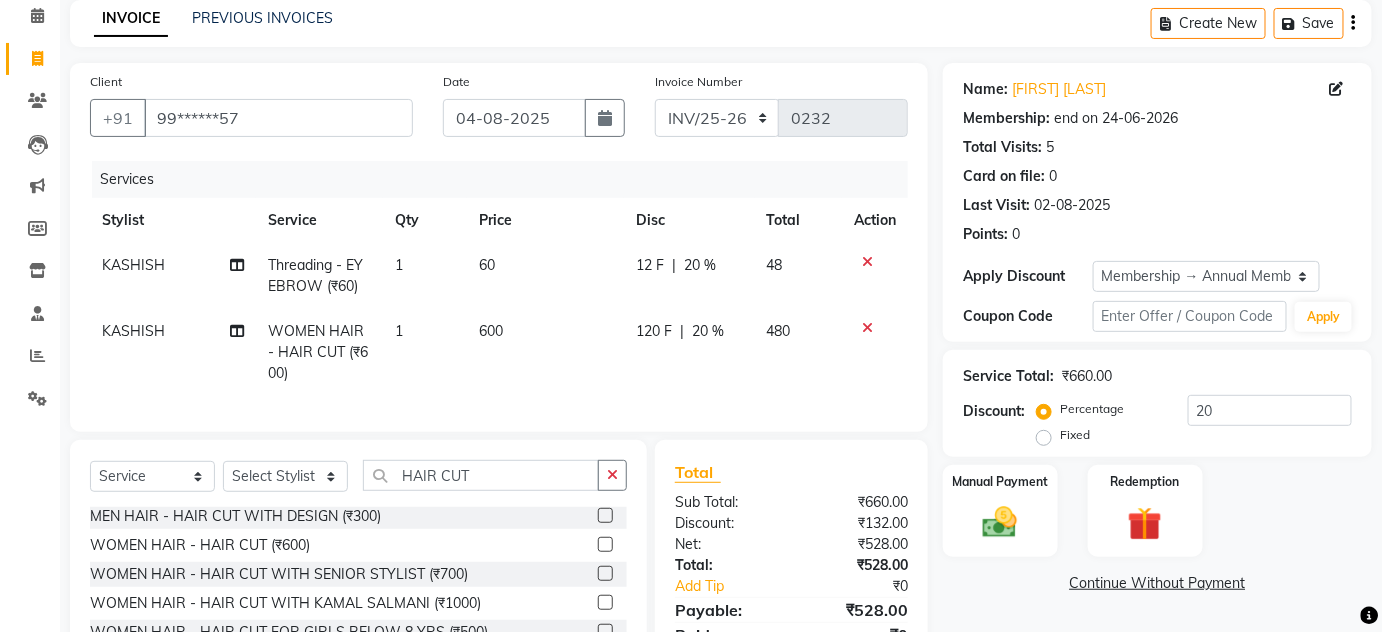 scroll, scrollTop: 233, scrollLeft: 0, axis: vertical 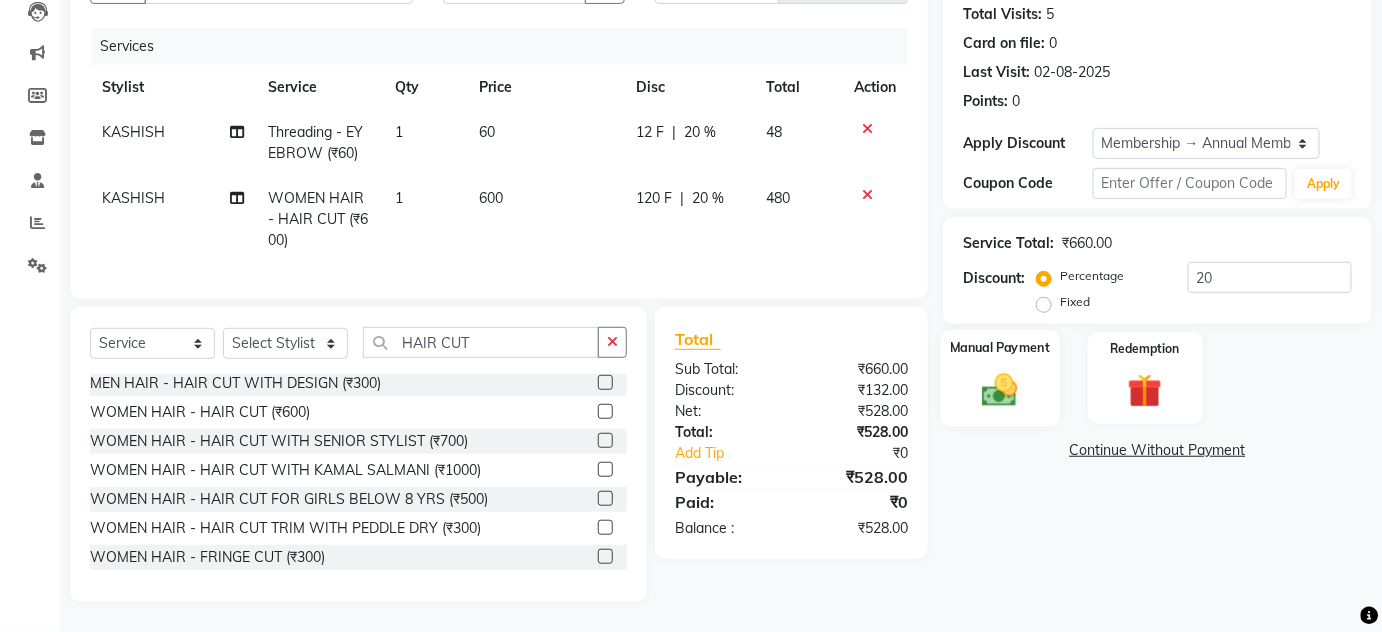 click 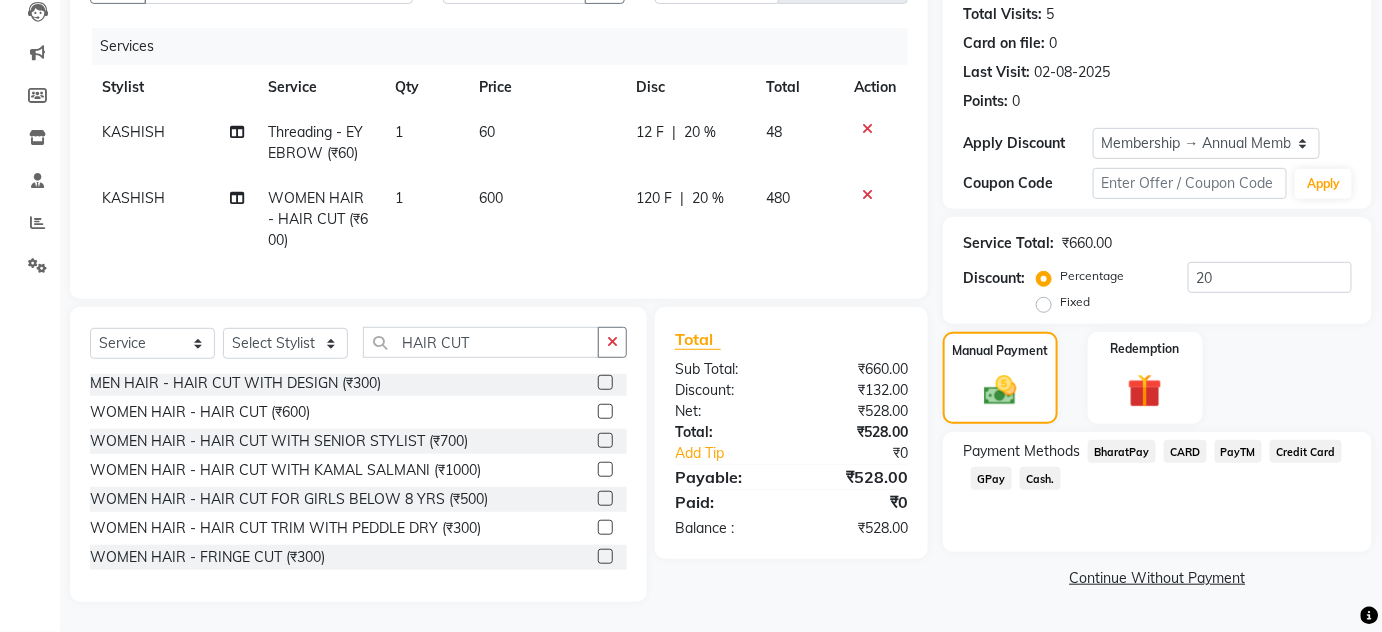 click on "Cash." 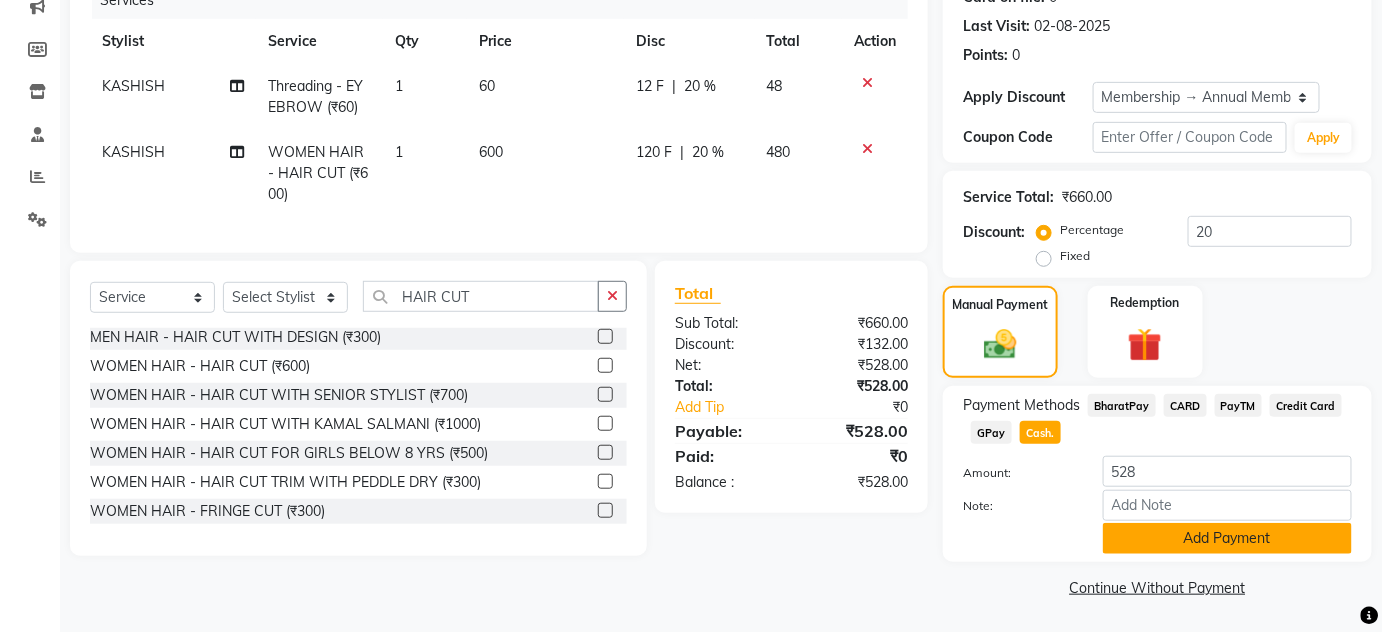 click on "Add Payment" 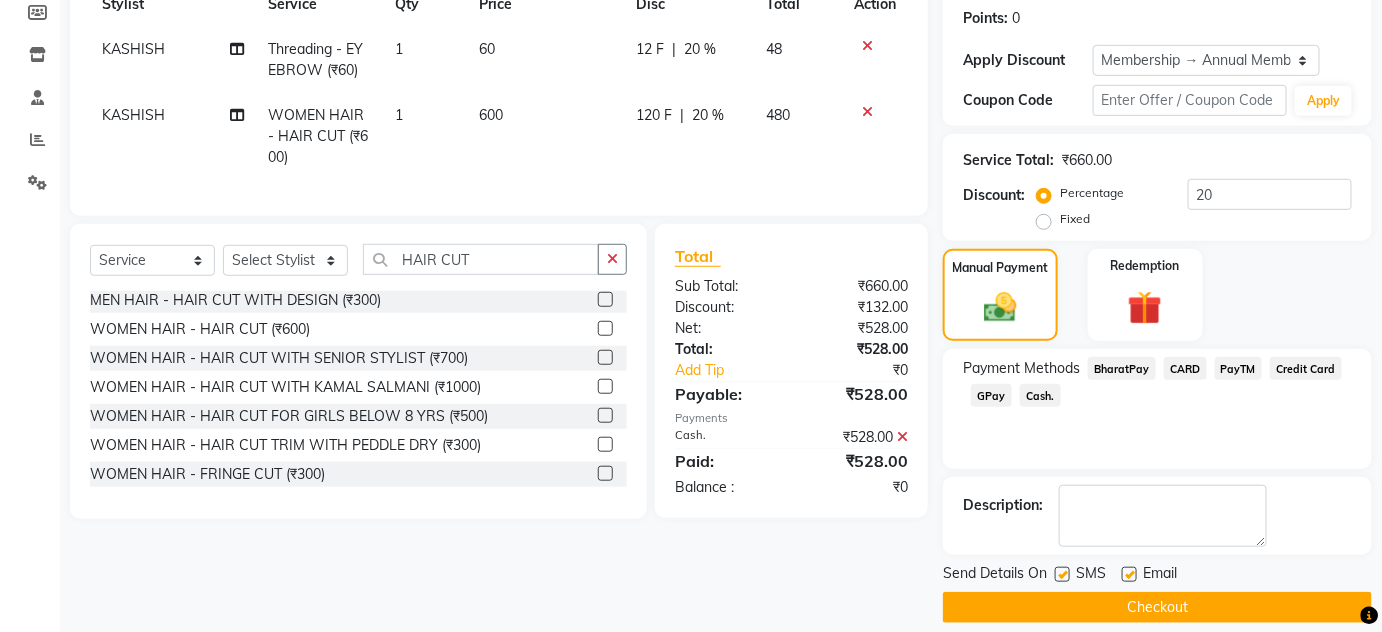 scroll, scrollTop: 322, scrollLeft: 0, axis: vertical 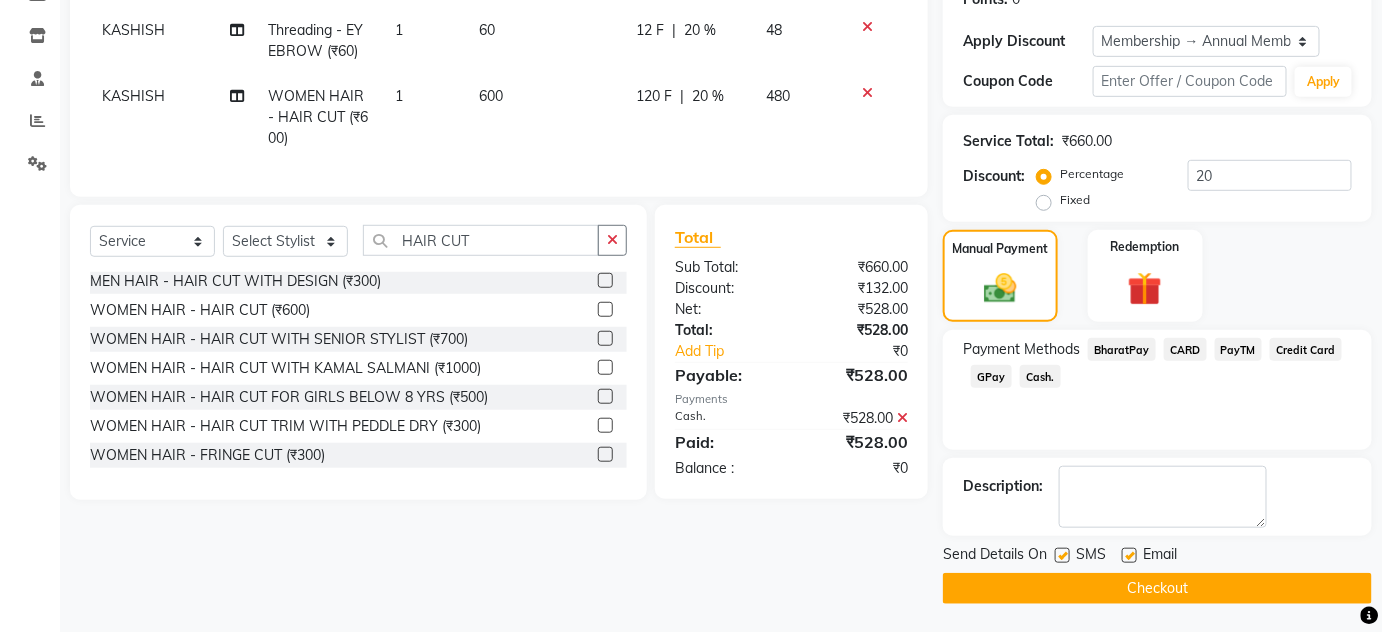 click 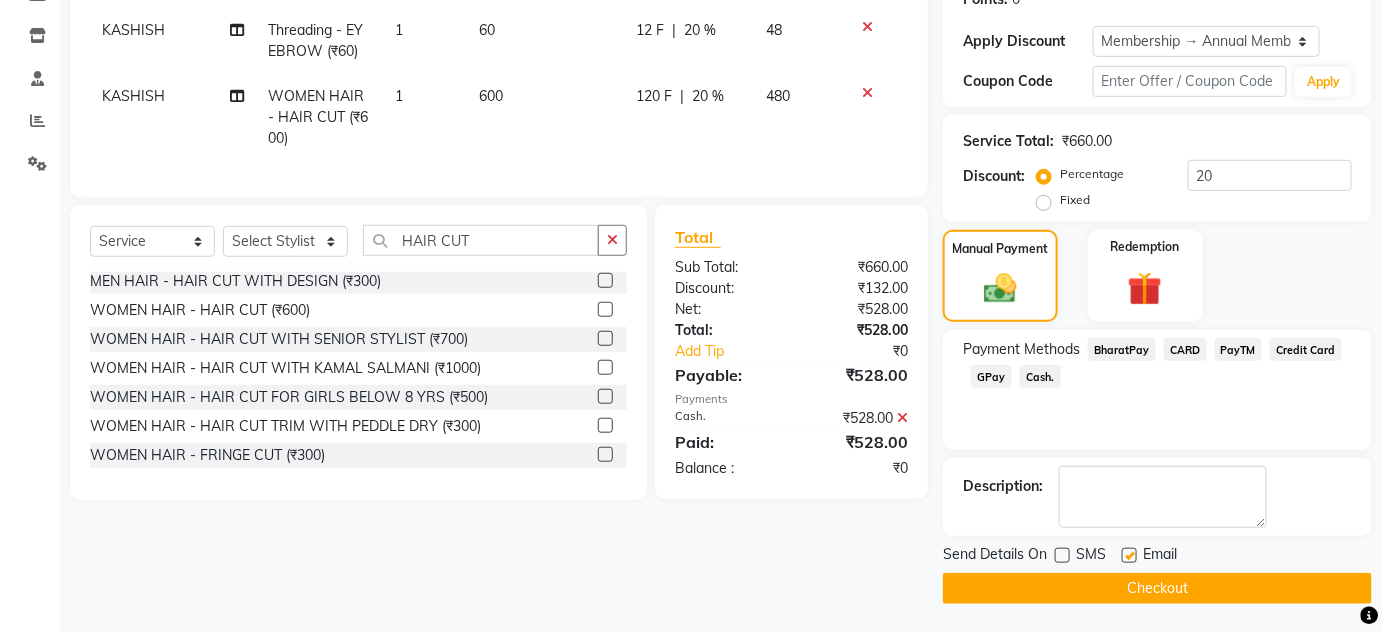 click 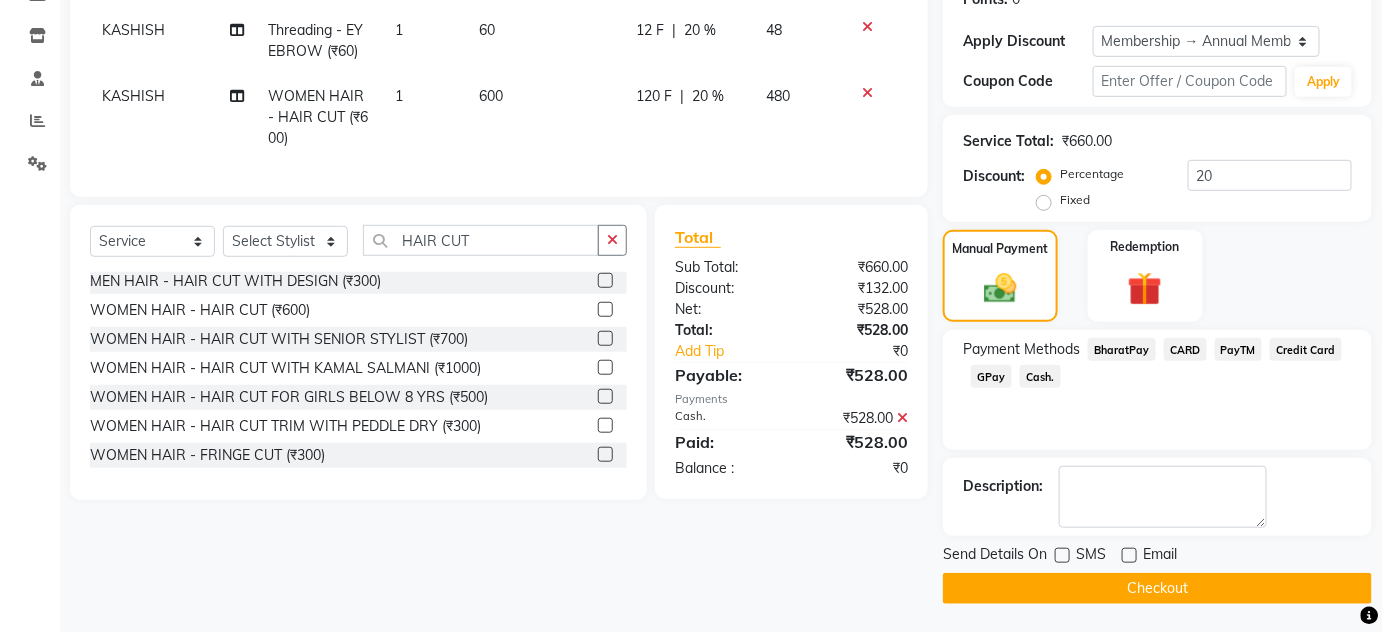 click on "INVOICE PREVIOUS INVOICES Create New Save Client +91 [PHONE] Date 04-08-2025 Invoice Number INV/25-26 V/2025-26 0232 Services Stylist Service Qty Price Disc Total Action KASHISH Threading - EYEBROW (₹60) 1 60 12 F | 20 % 48 KASHISH WOMEN HAIR - HAIR CUT (₹600) 1 600 120 F | 20 % 480 Select Service Product Membership Package Voucher Prepaid Gift Card Select Stylist AHSAN AZAD IMRAN Kamal Salmani KASHISH MAMTA POOJA PUMMY RAJA SADDAM SAMEER SULTAN TALIB ZAFAR ZAHID HAIR CUT MEN HAIR - HAIR CUT (₹250) MEN HAIR - HAIR CUT WITH SENIOR STYLIST (₹300) MEN HAIR - HAIR CUT WITH MASTER STYLIST (₹350) MEN HAIR - HAIR CUT BY KAMAL SALMANI (₹500) MEN HAIR - HAIR CUT WITH DESIGN (₹300) WOMEN HAIR - HAIR CUT (₹600) WOMEN HAIR - HAIR CUT WITH SENIOR STYLIST (₹700) WOMEN HAIR - HAIR CUT WITH KAMAL SALMANI (₹1000) WOMEN HAIR - HAIR CUT FOR GIRLS BELOW 8 YRS (₹500) WOMEN HAIR - HAIR CUT TRIM WITH PEDDLE DRY (₹300) WOMEN HAIR - FRINGE CUT (₹300) Total Sub Total: ₹660.00 Discount:" 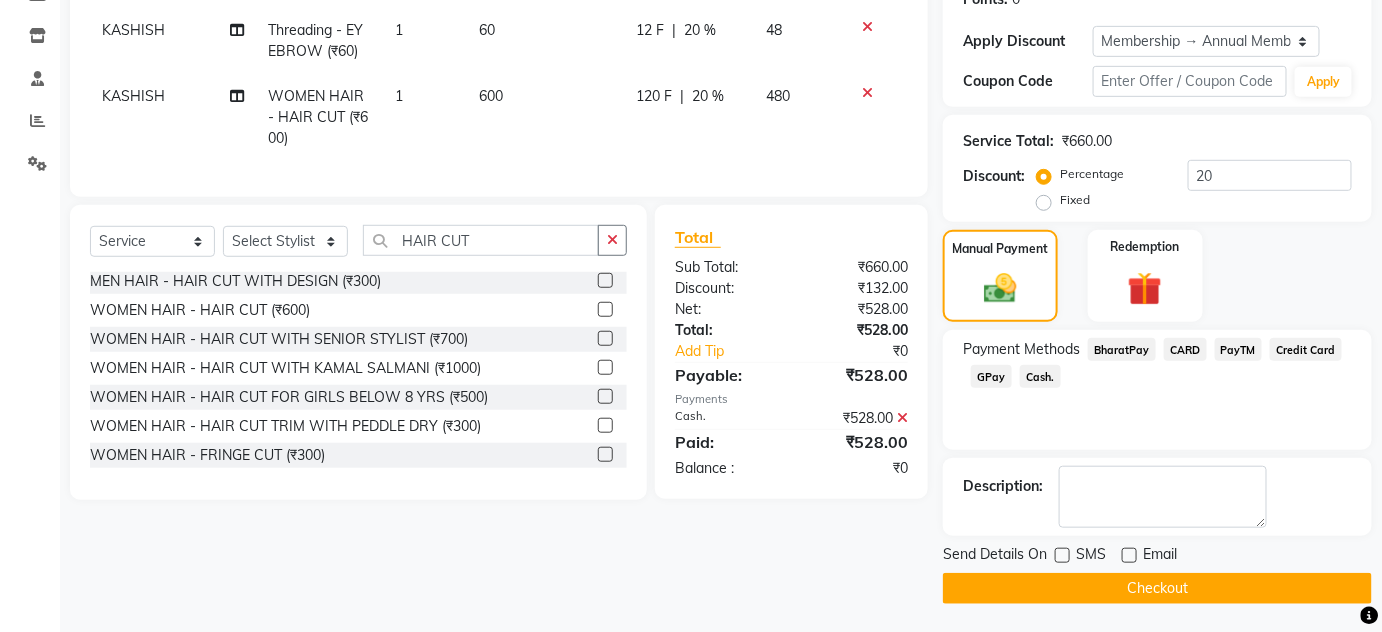 click on "Checkout" 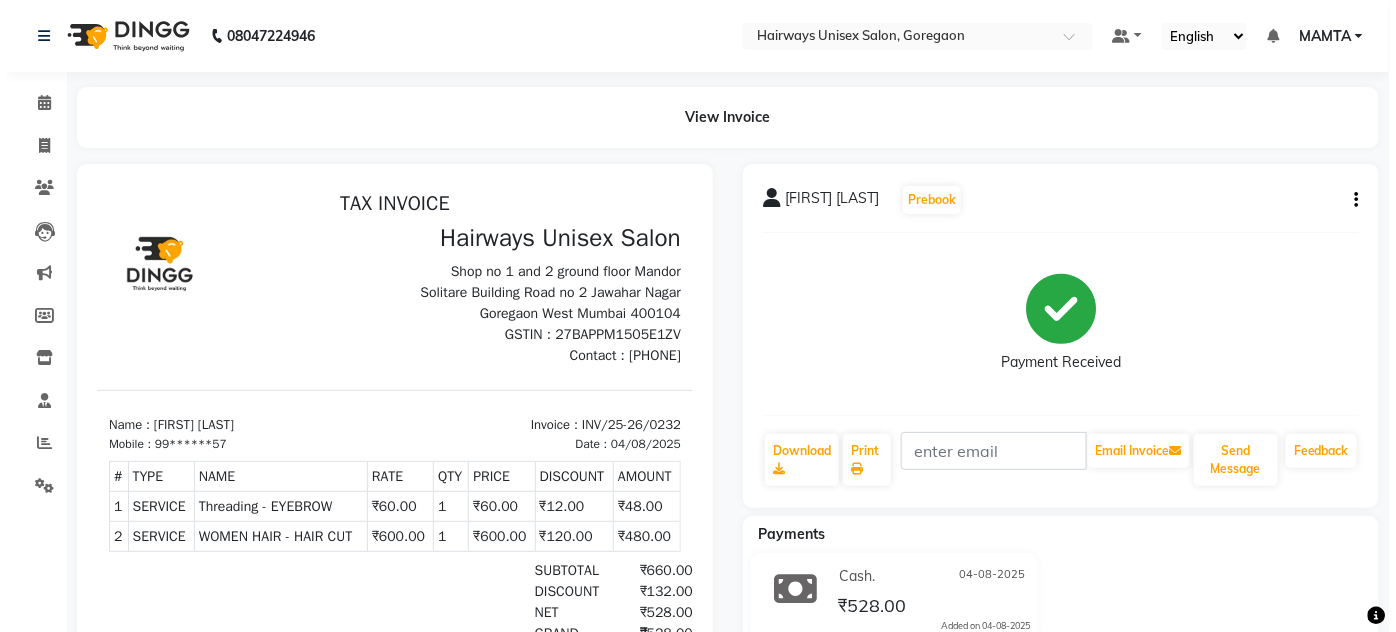 scroll, scrollTop: 16, scrollLeft: 0, axis: vertical 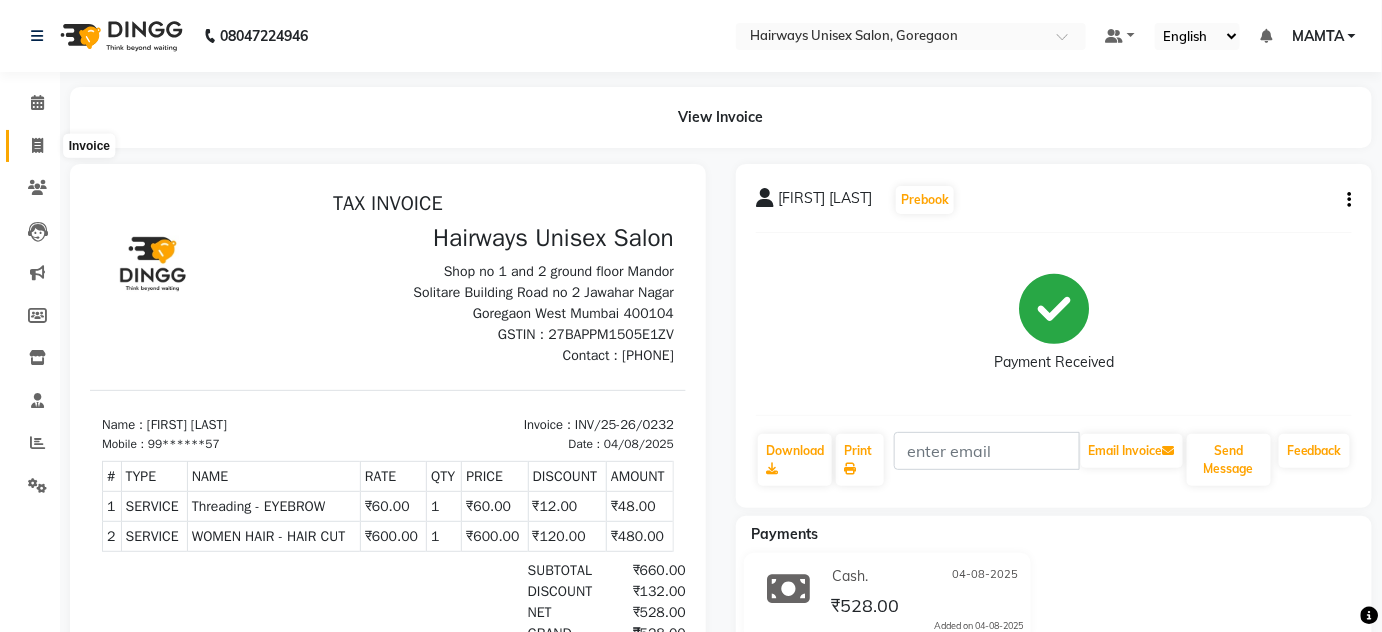 click 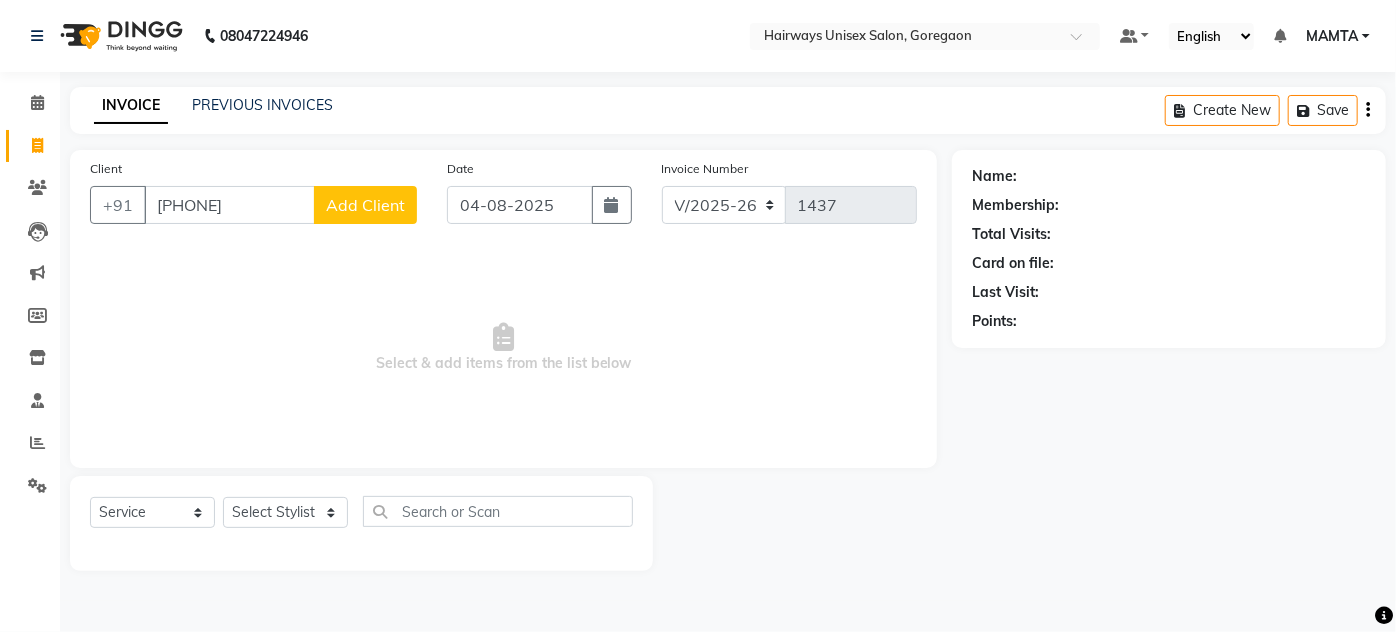 type on "[PHONE]" 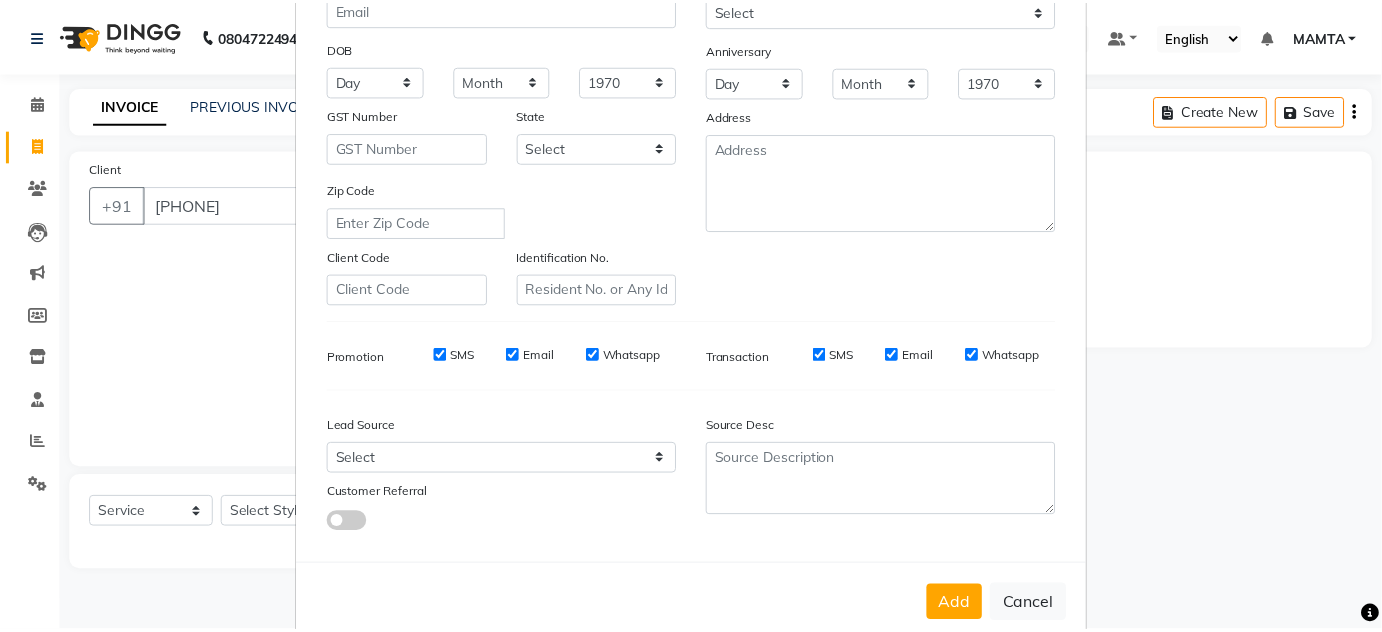 scroll, scrollTop: 290, scrollLeft: 0, axis: vertical 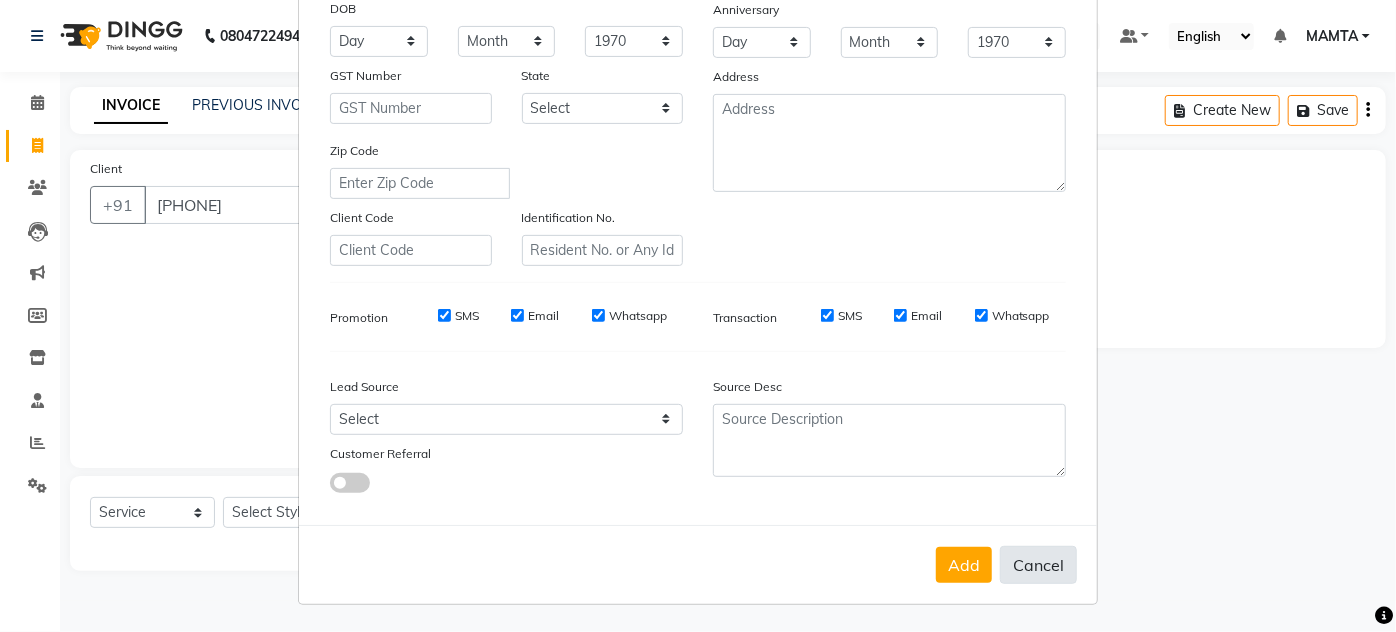 click on "Cancel" at bounding box center (1038, 565) 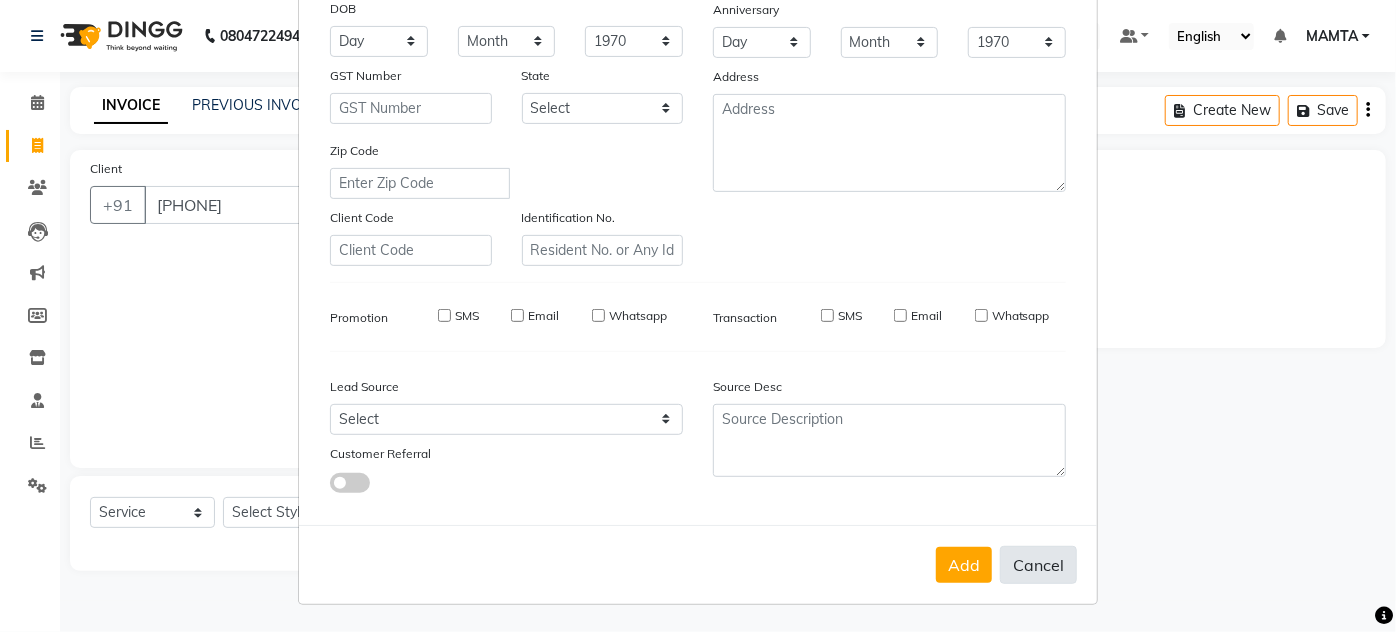 select 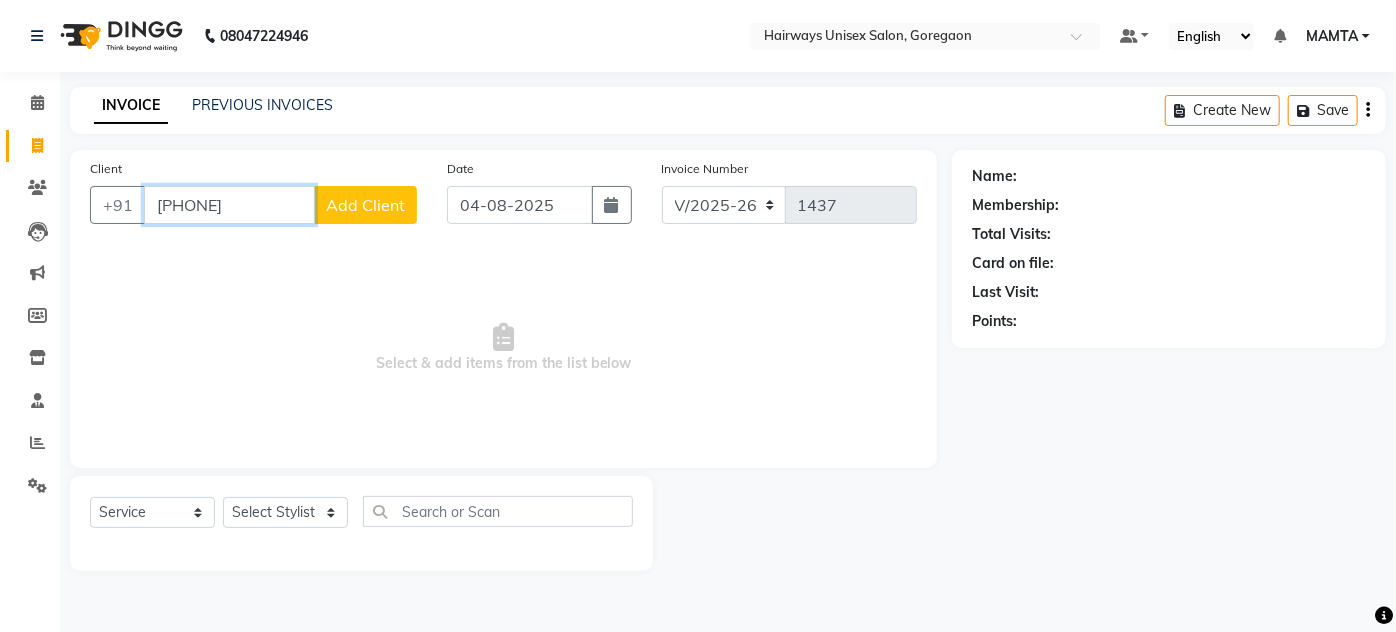 click on "[PHONE]" at bounding box center (229, 205) 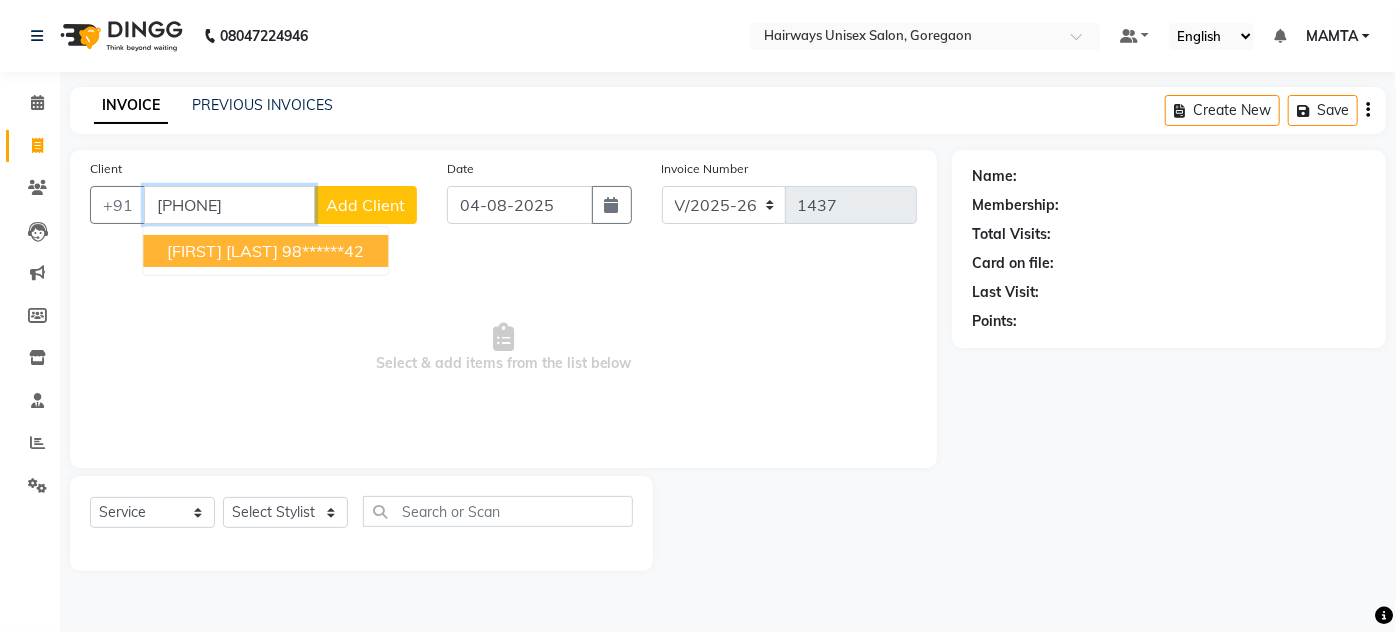 click on "[FIRST] [LAST]" at bounding box center [222, 251] 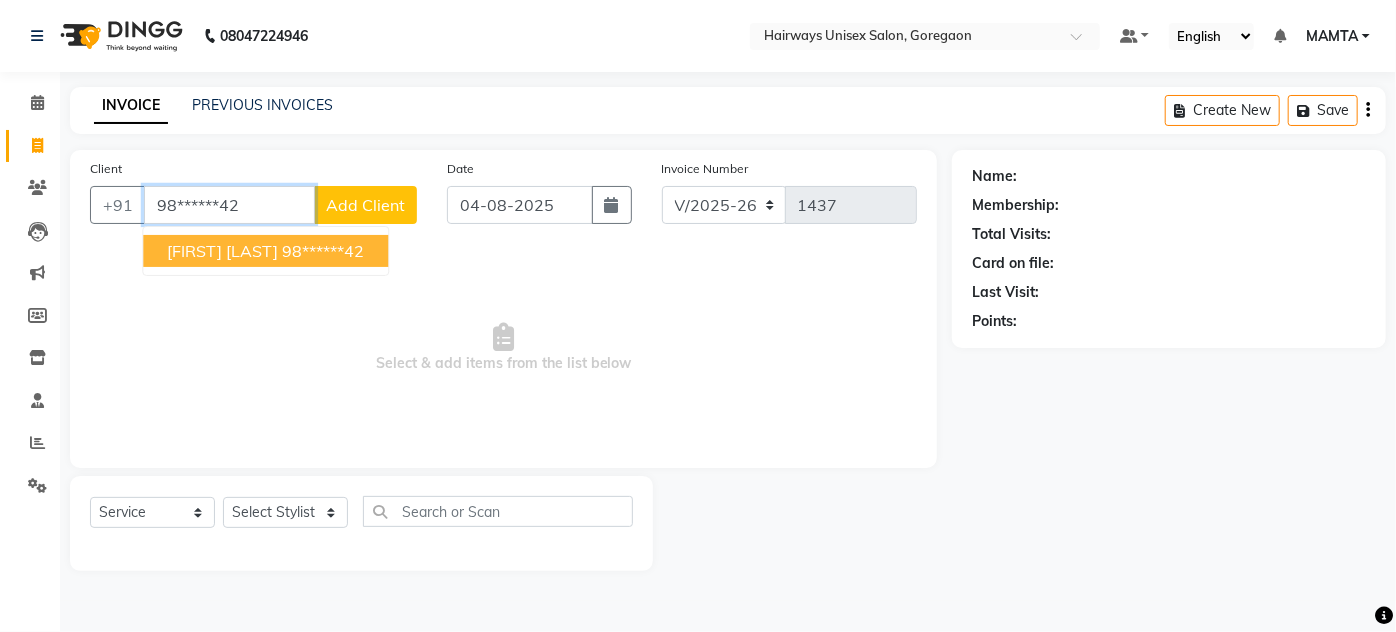 type on "98******42" 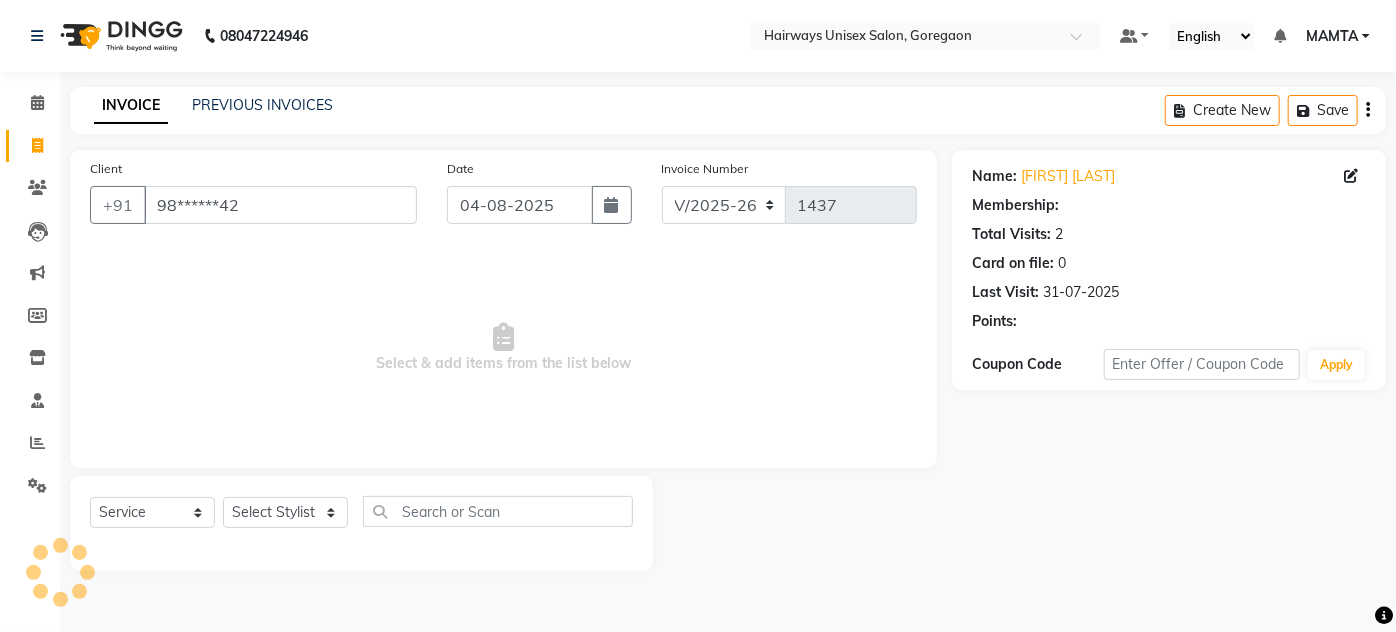select on "1: Object" 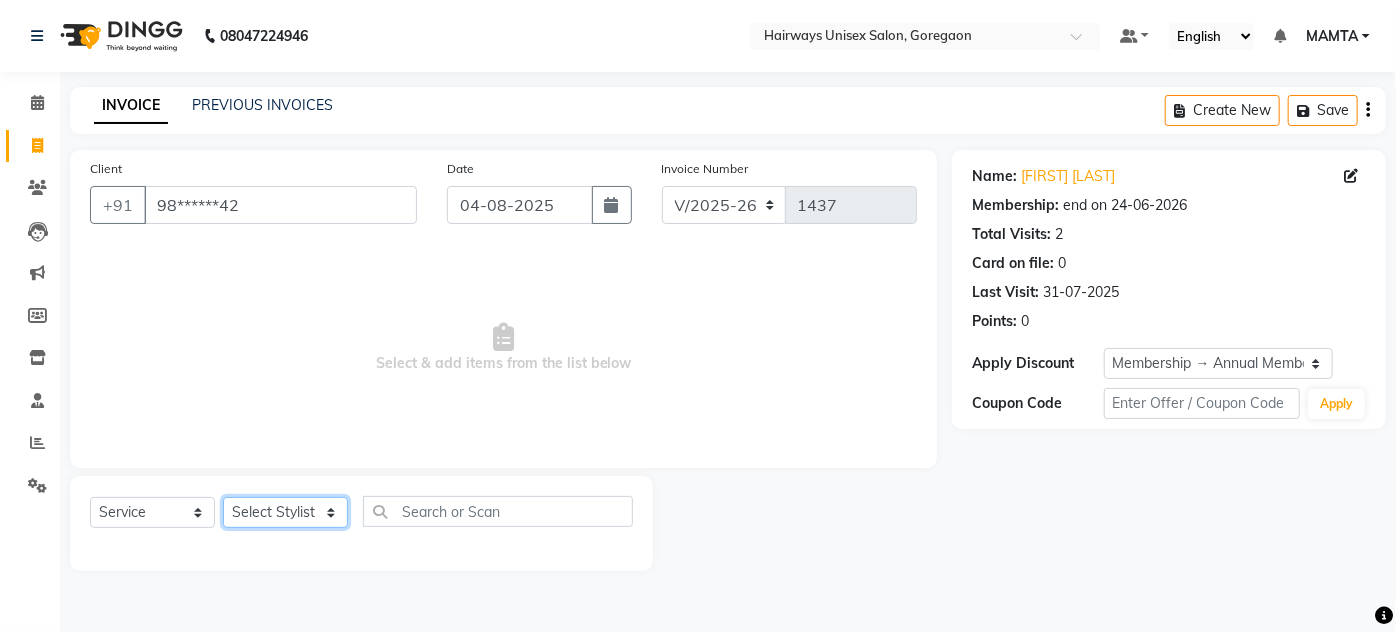 click on "Select Stylist AHSAN AZAD IMRAN Kamal Salmani KASHISH MAMTA POOJA PUMMY RAJA SADDAM SAMEER SULTAN TALIB ZAFAR ZAHID" 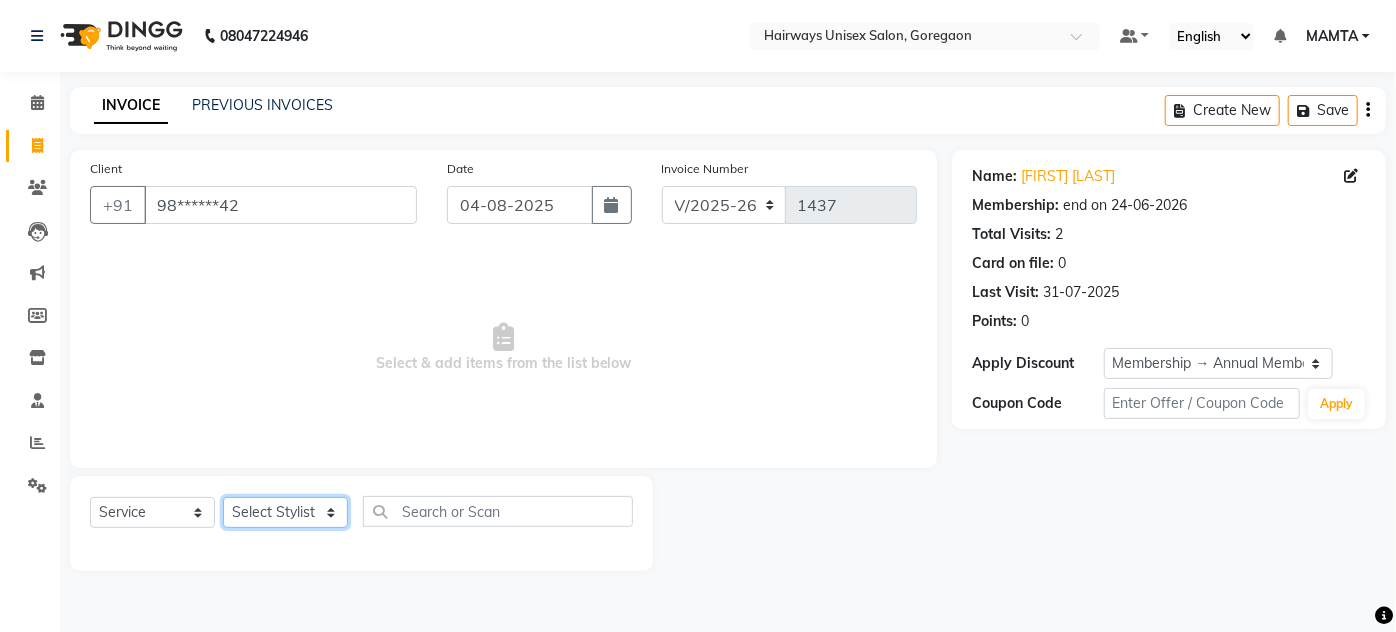select on "80856" 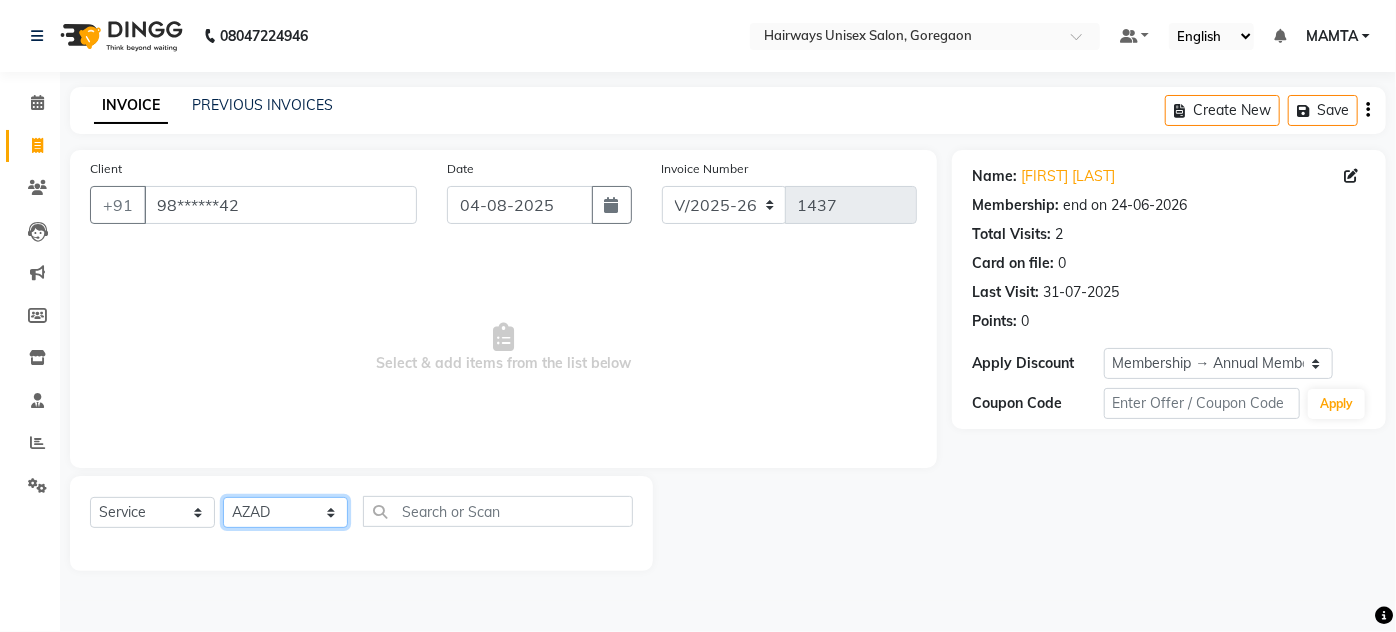 click on "Select Stylist AHSAN AZAD IMRAN Kamal Salmani KASHISH MAMTA POOJA PUMMY RAJA SADDAM SAMEER SULTAN TALIB ZAFAR ZAHID" 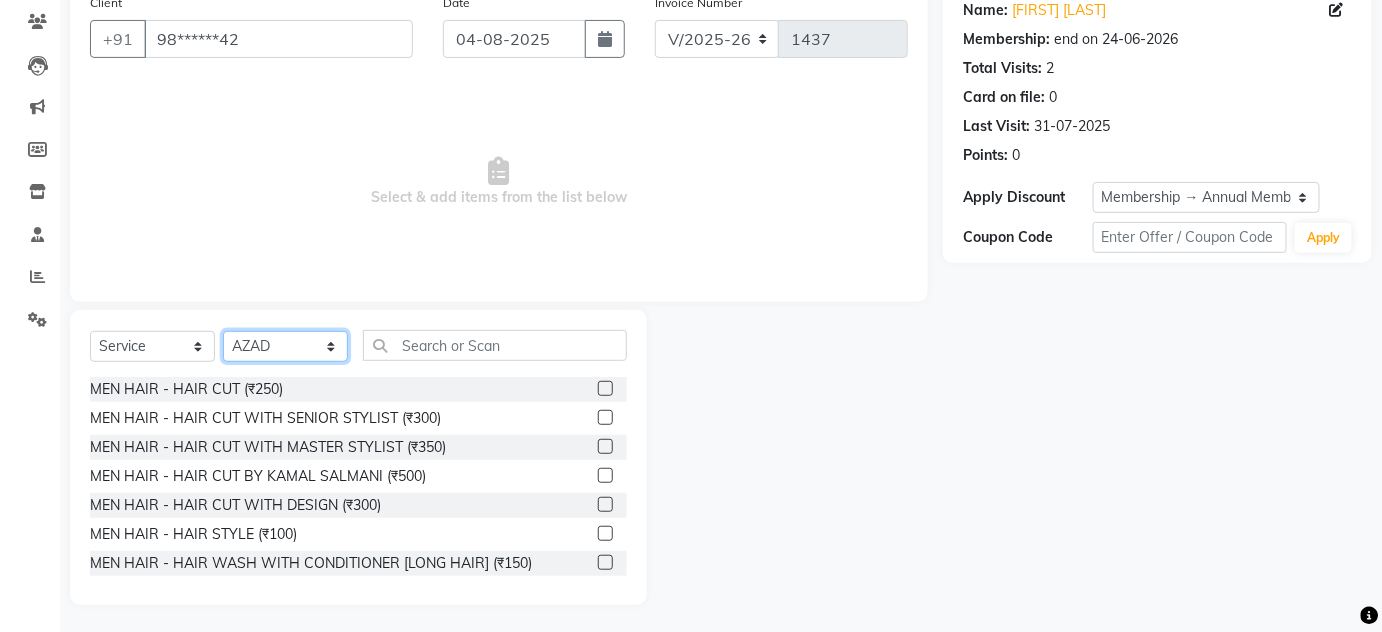 scroll, scrollTop: 168, scrollLeft: 0, axis: vertical 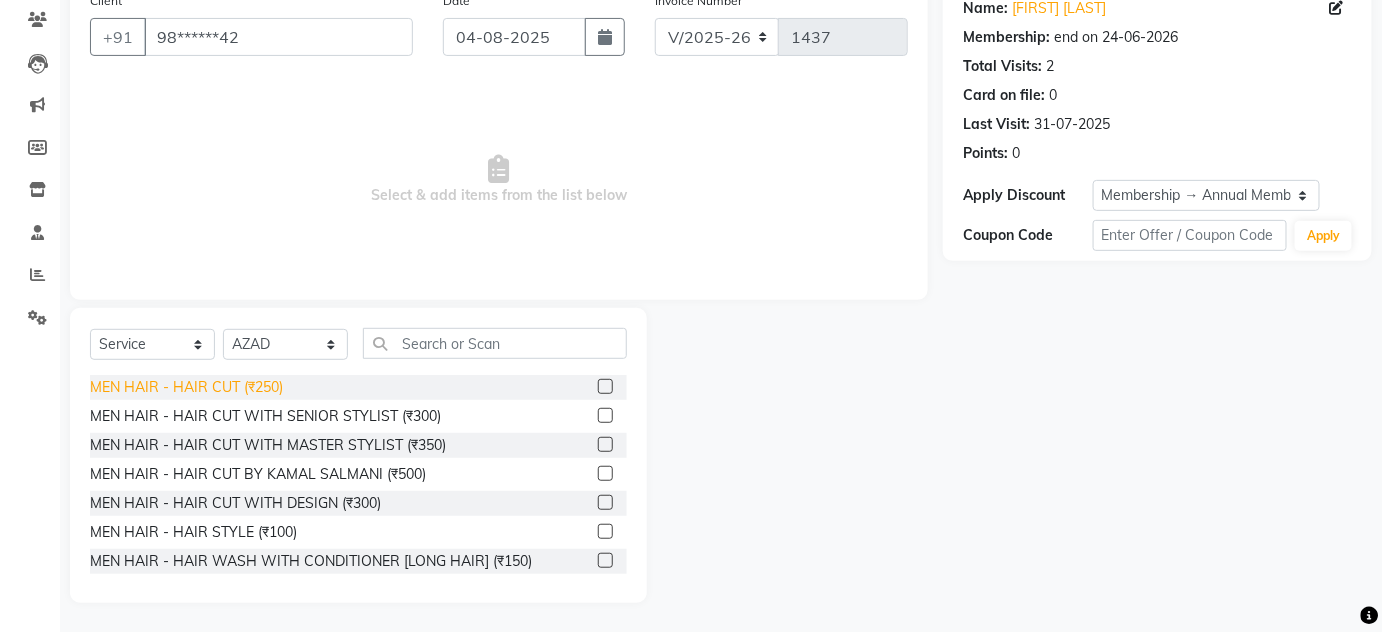 click on "MEN HAIR - HAIR CUT (₹250)" 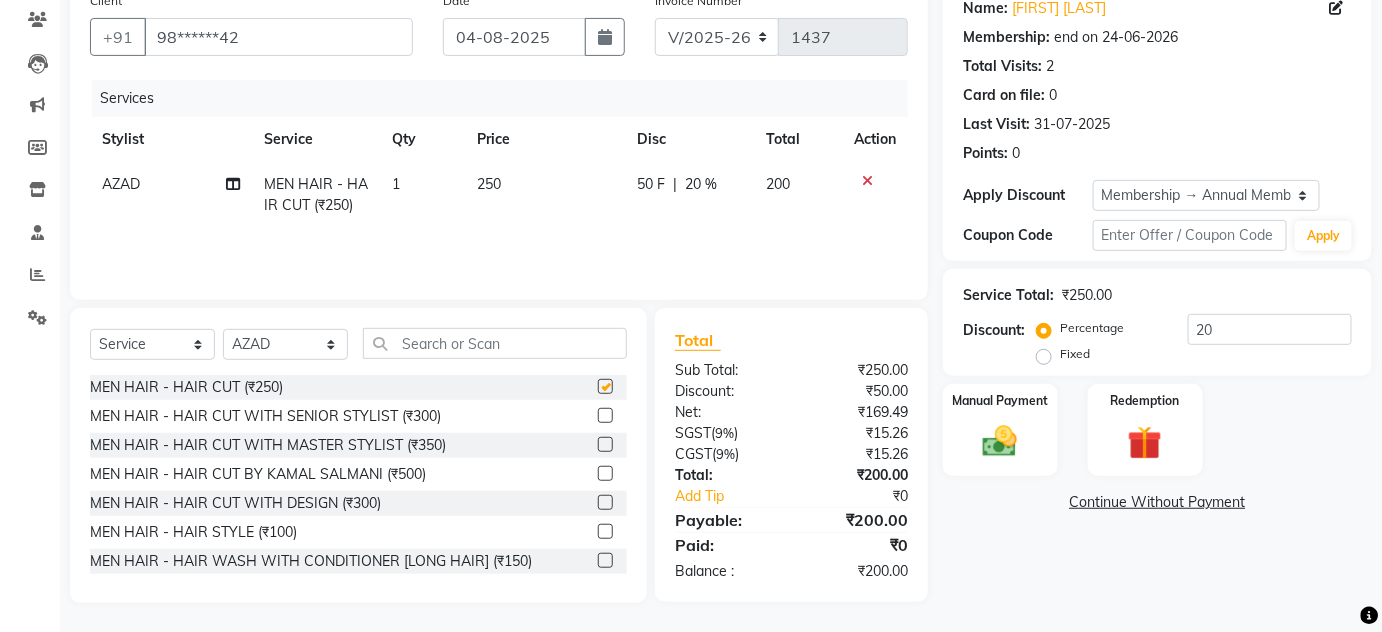 checkbox on "false" 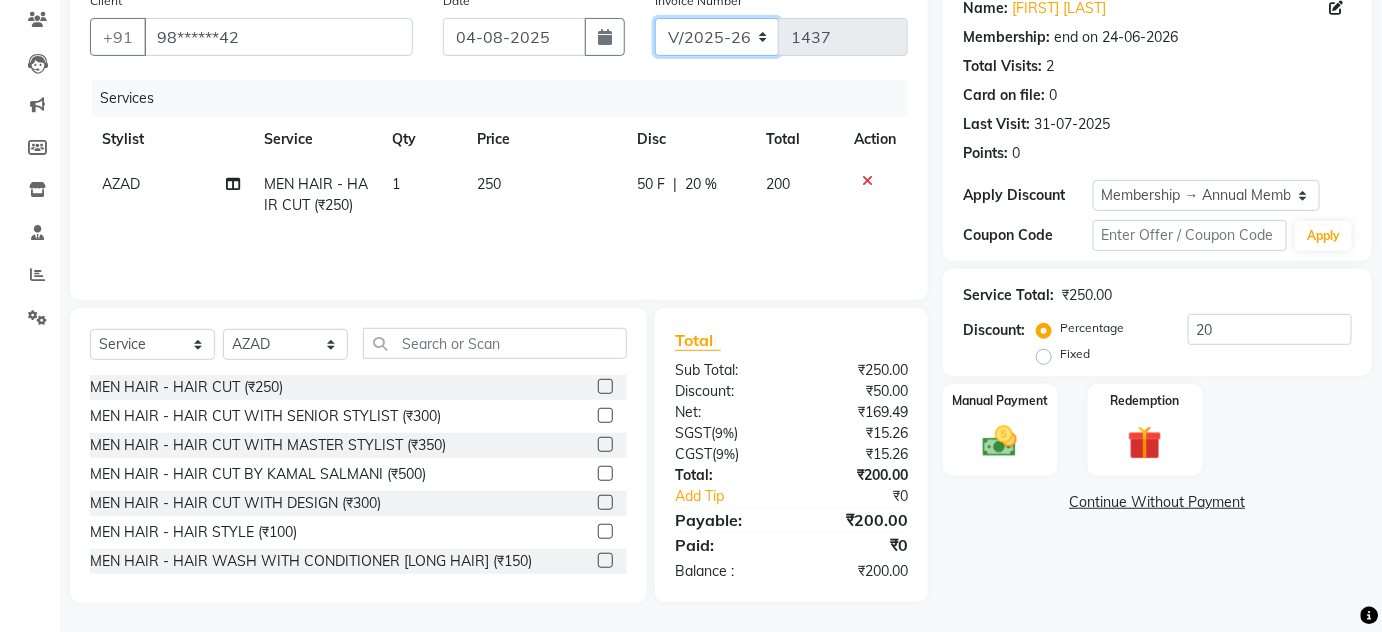 click on "INV/25-26 V/2025-26" 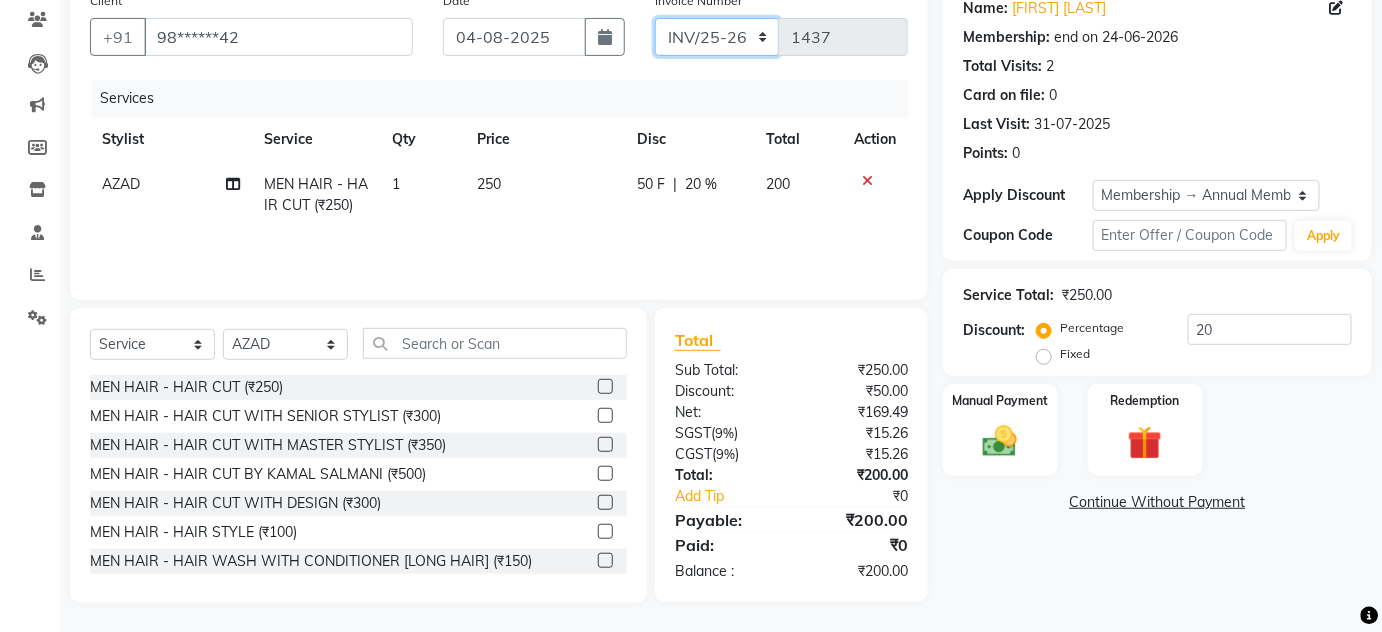 click on "INV/25-26 V/2025-26" 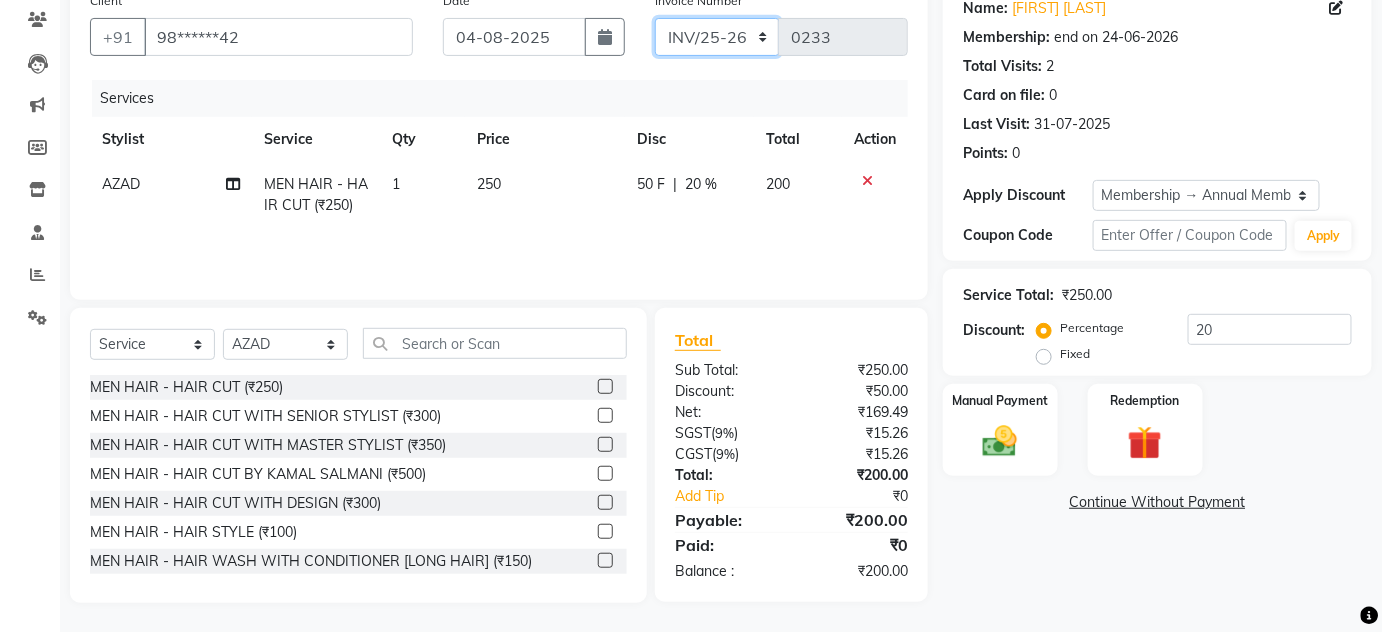 scroll, scrollTop: 0, scrollLeft: 0, axis: both 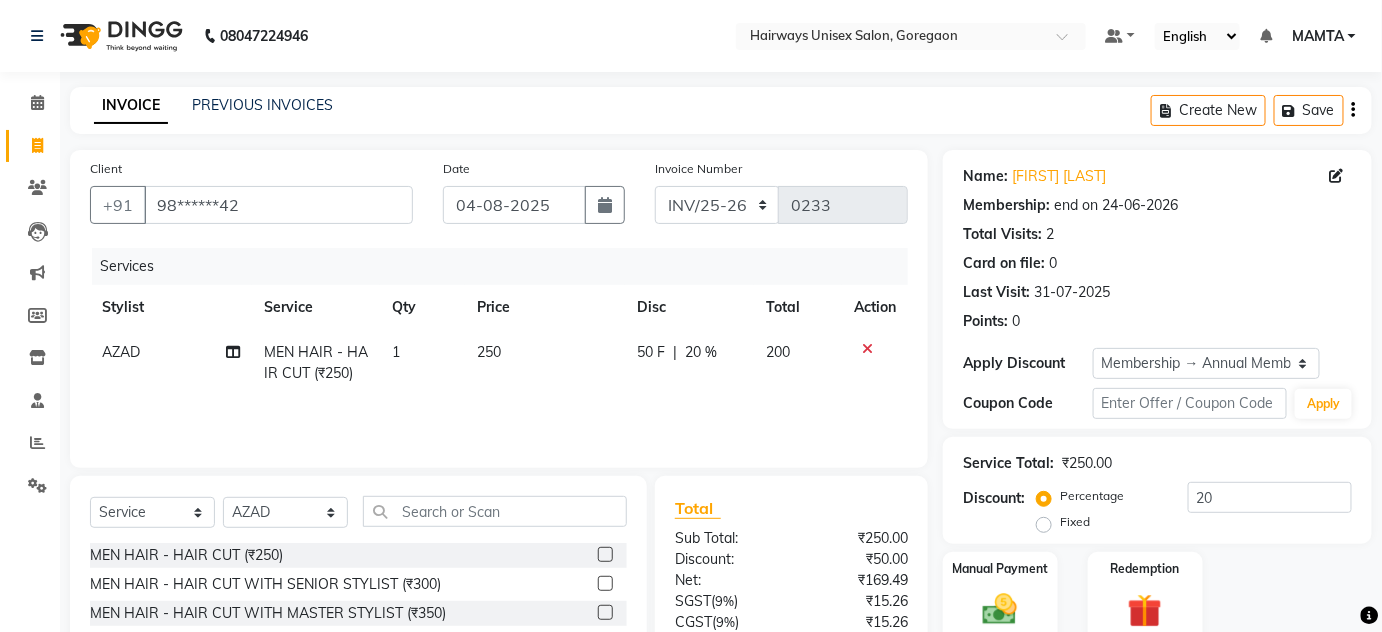 click 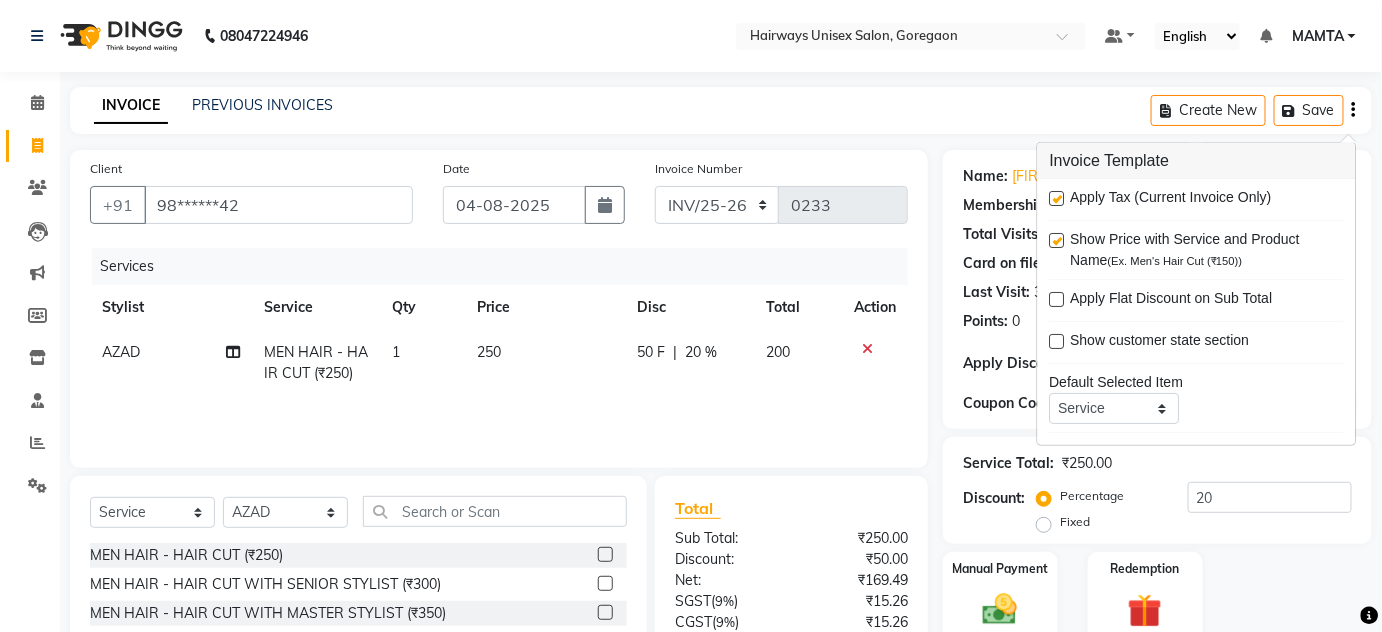 click at bounding box center [1057, 198] 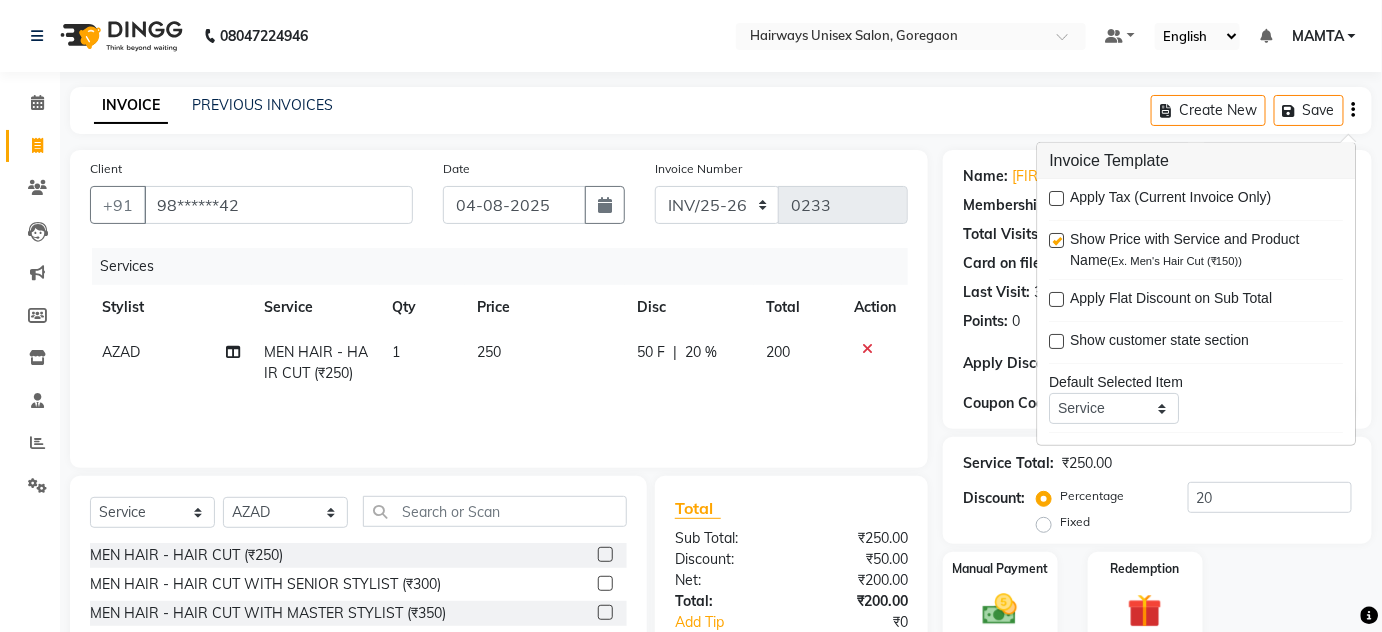 click on "INVOICE PREVIOUS INVOICES Create New   Save" 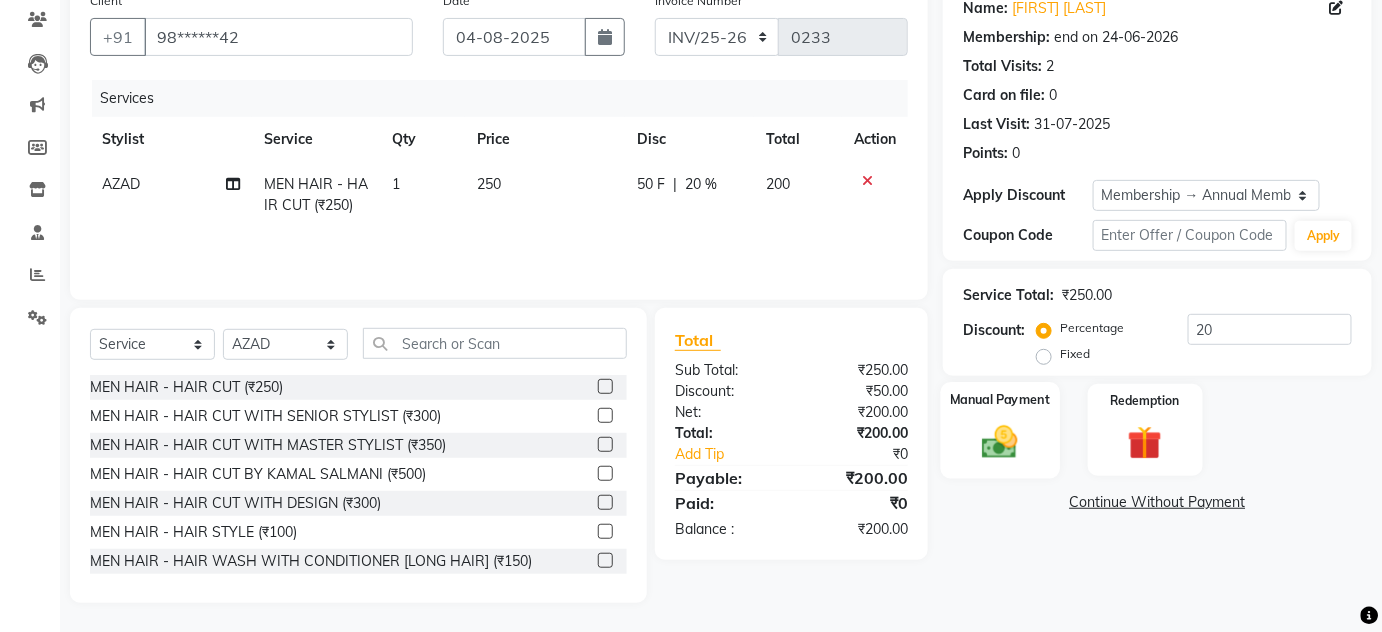 click 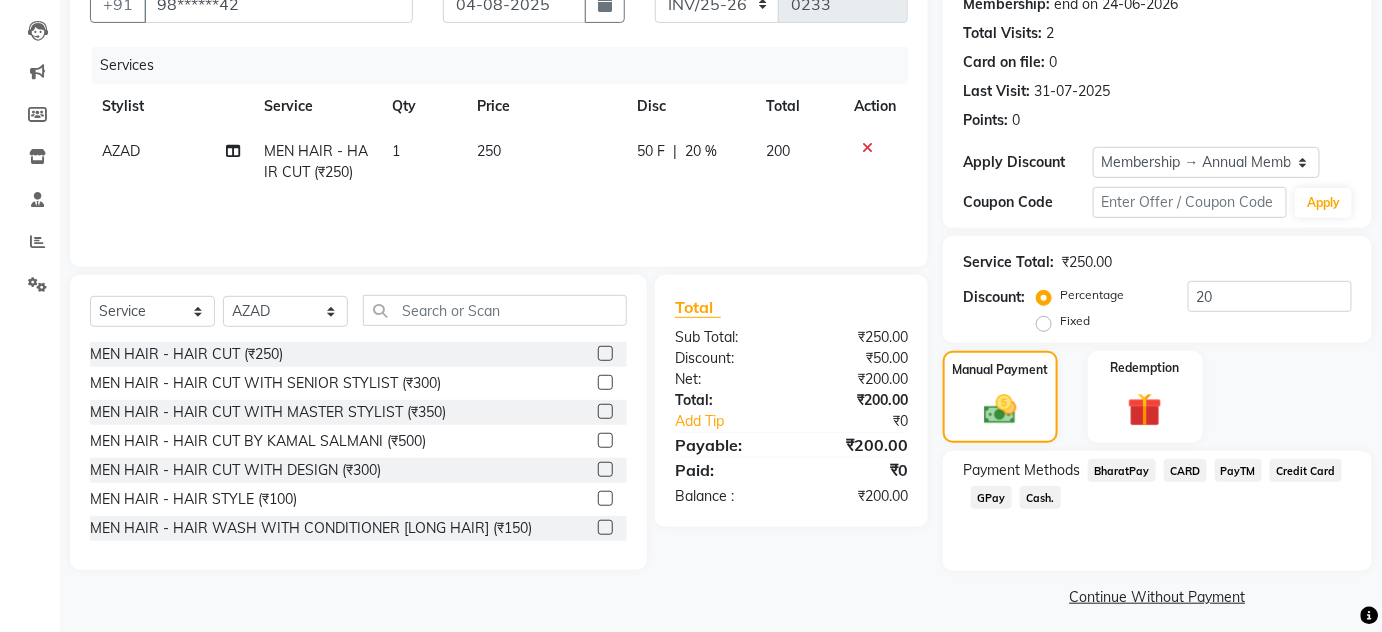 scroll, scrollTop: 210, scrollLeft: 0, axis: vertical 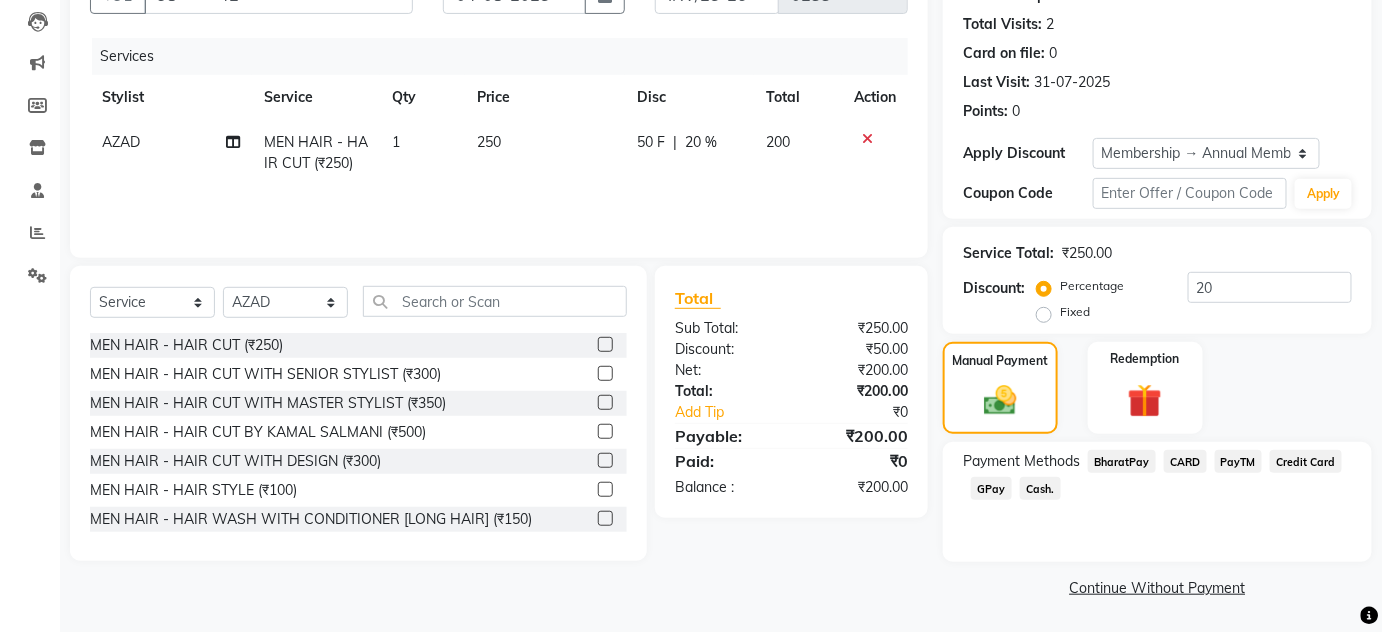 click on "Cash." 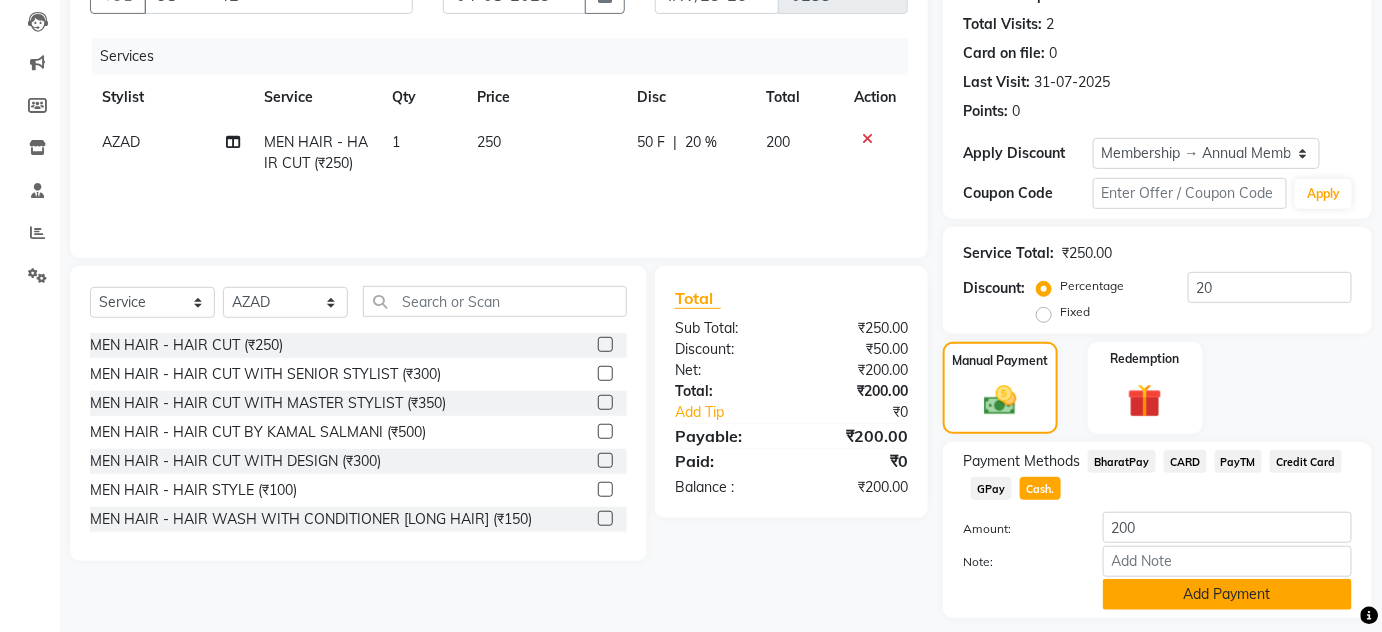 click on "Add Payment" 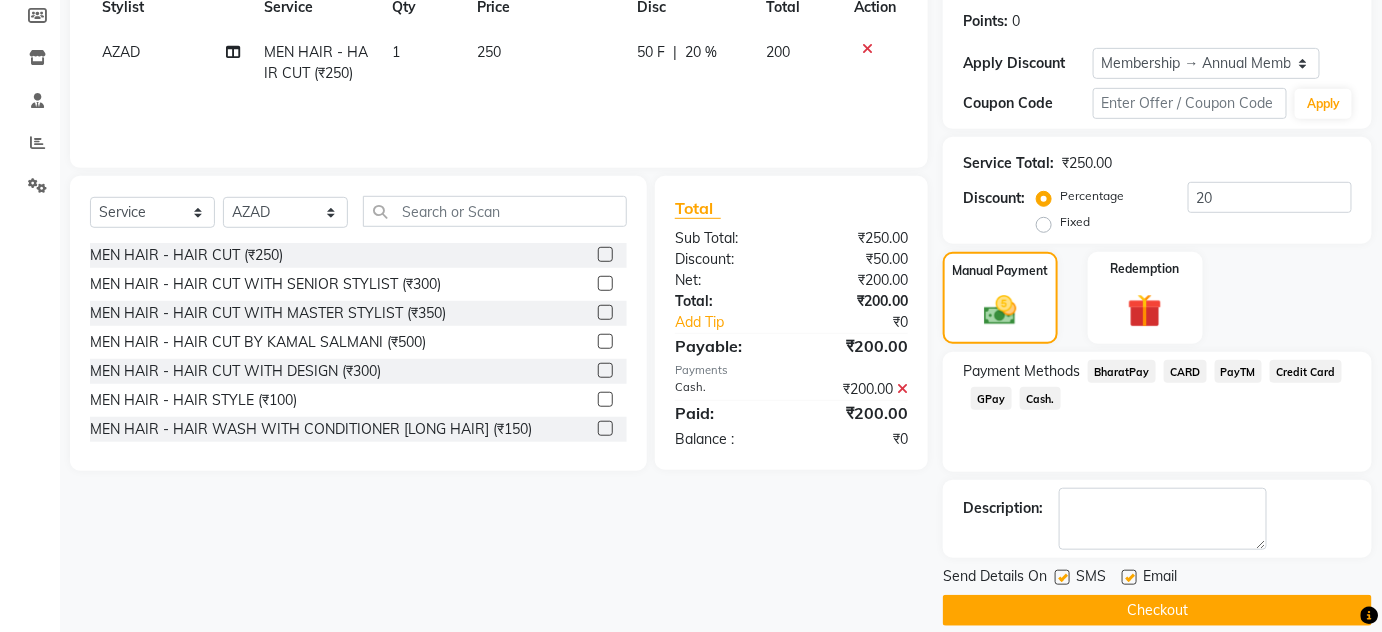 scroll, scrollTop: 322, scrollLeft: 0, axis: vertical 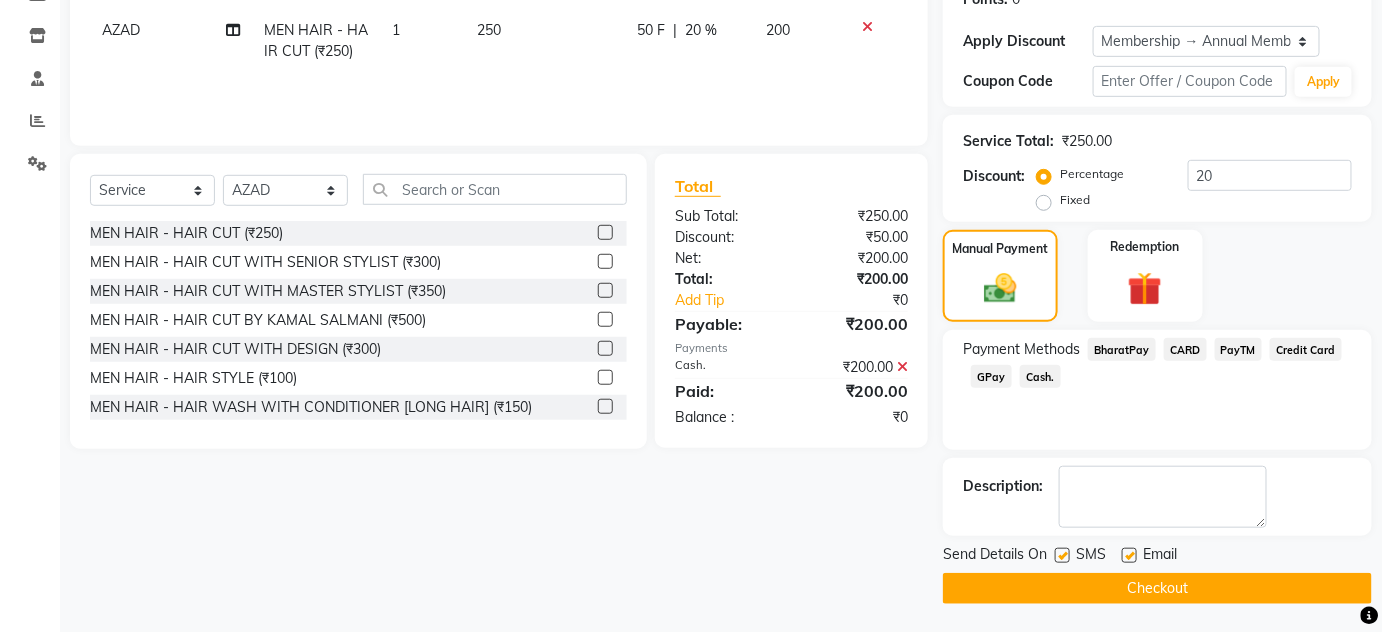 click on "Checkout" 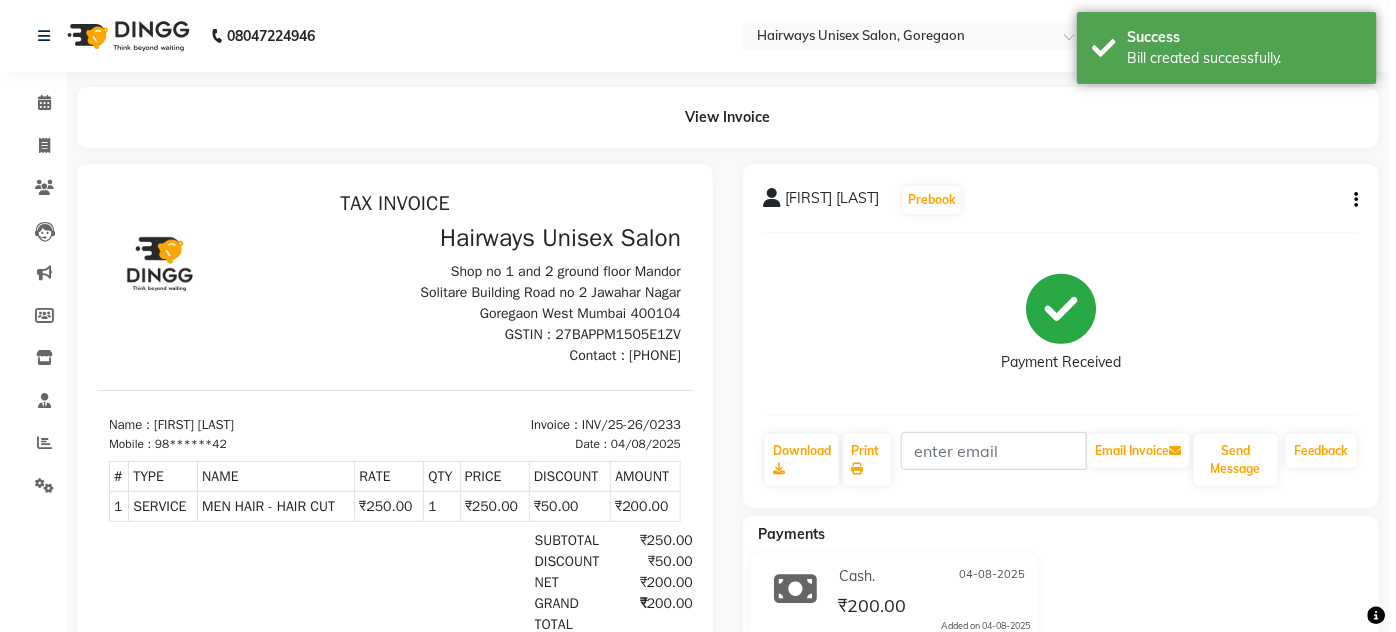 scroll, scrollTop: 0, scrollLeft: 0, axis: both 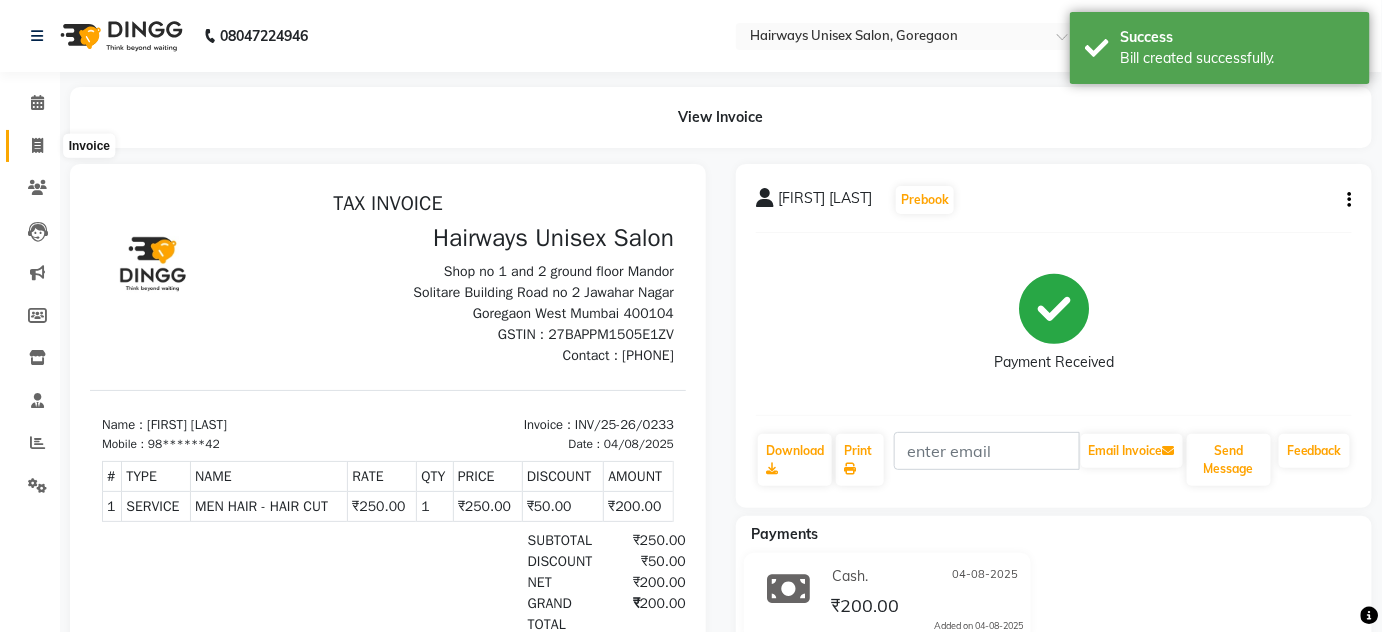 click 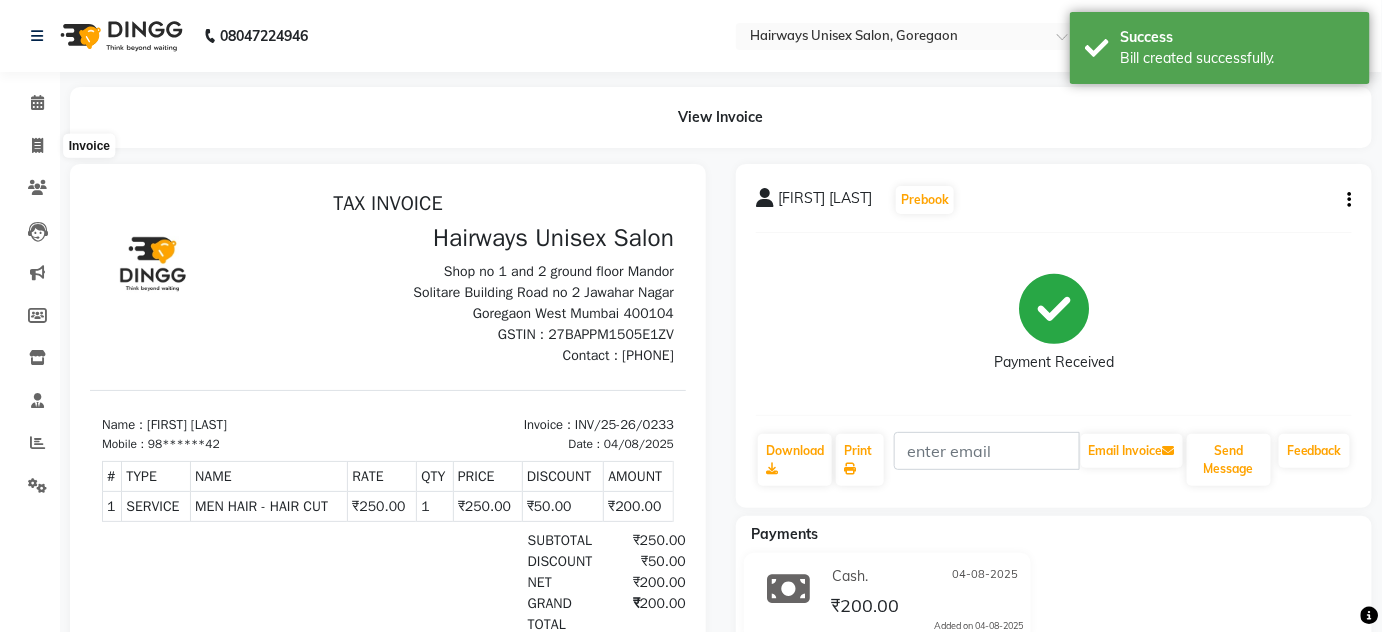 select on "8320" 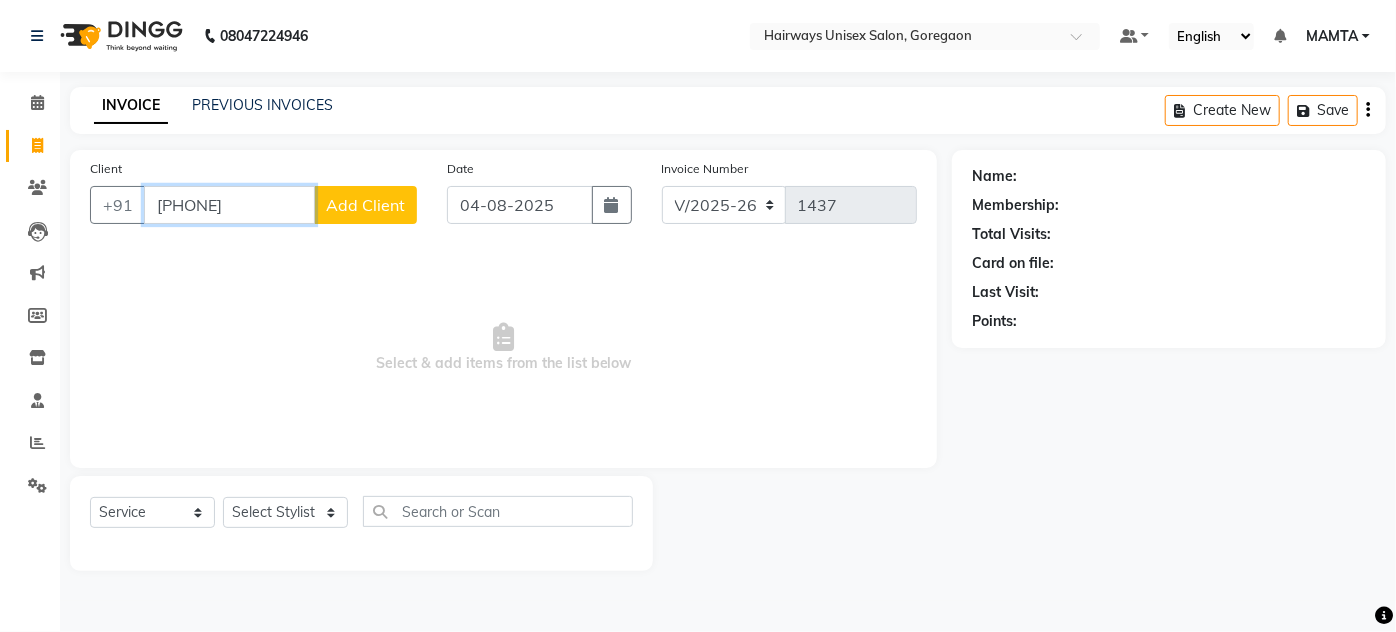 type on "[PHONE]" 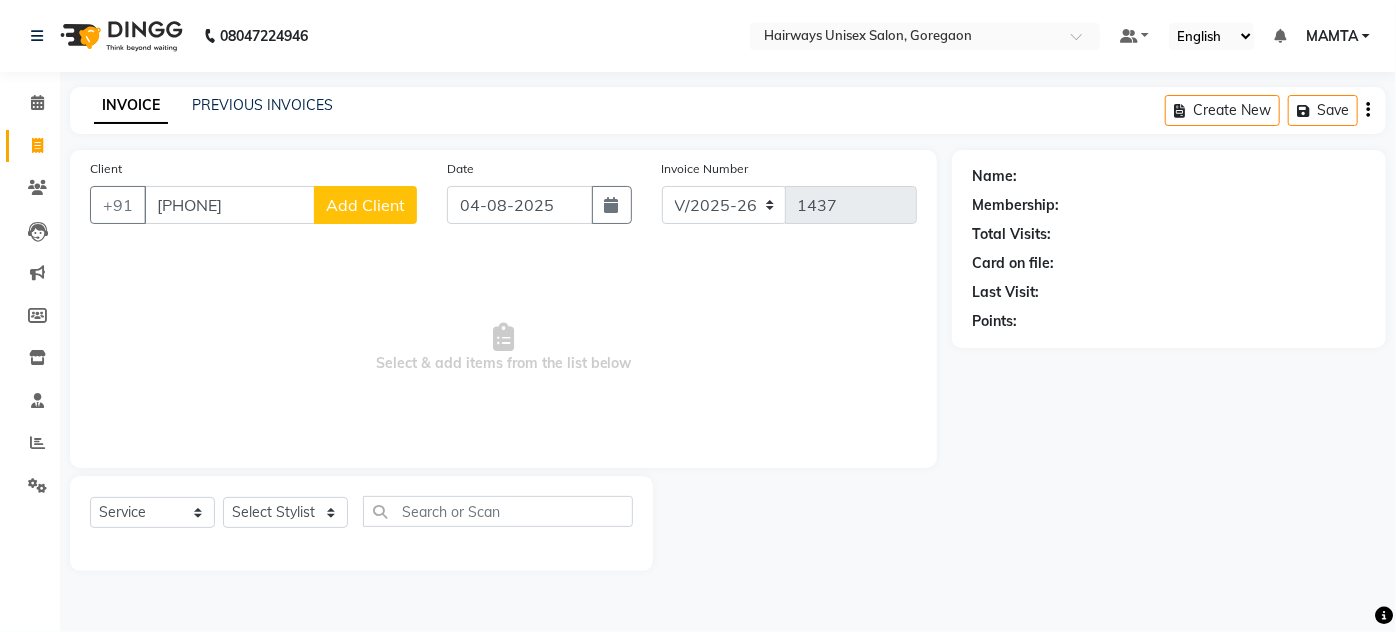 click on "Add Client" 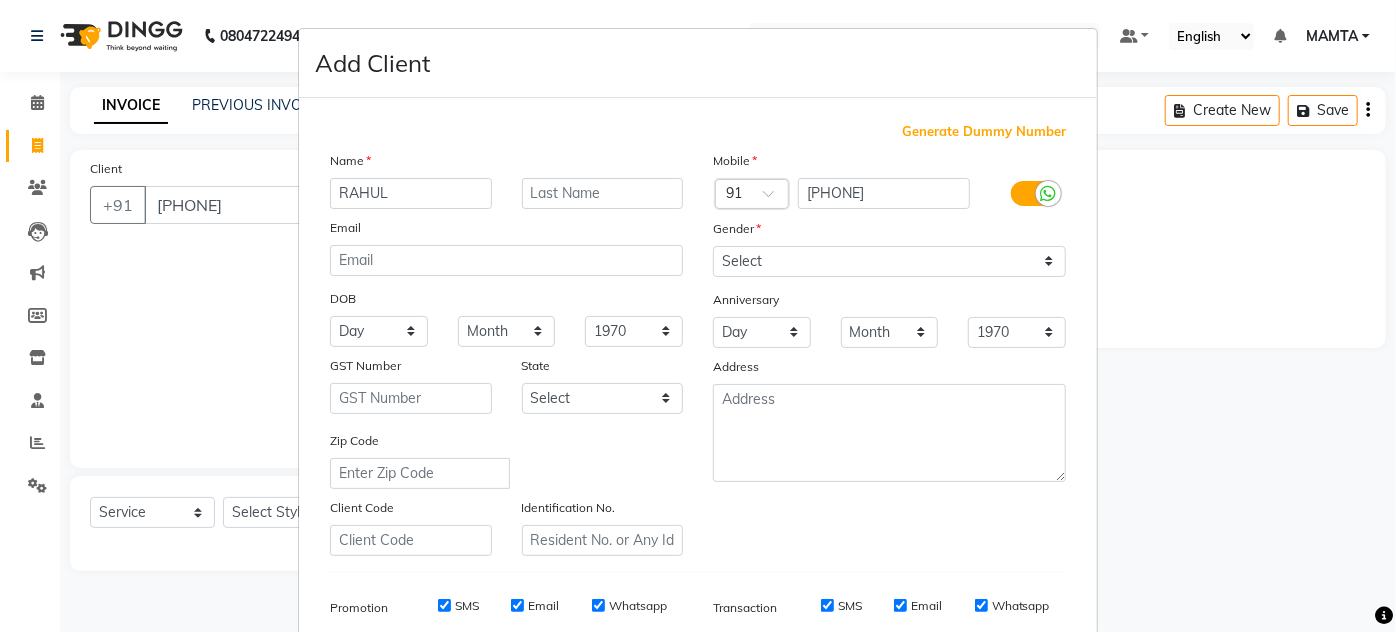 drag, startPoint x: 394, startPoint y: 190, endPoint x: 341, endPoint y: 190, distance: 53 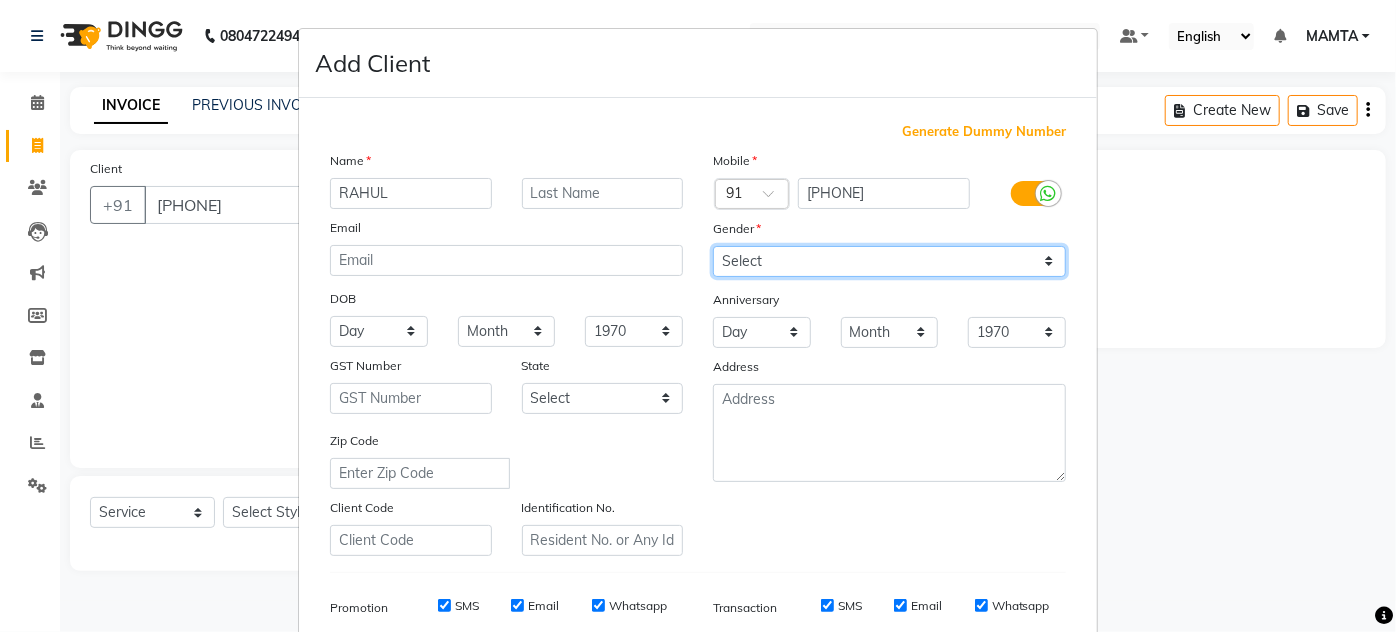 click on "Select Male Female Other Prefer Not To Say" at bounding box center [889, 261] 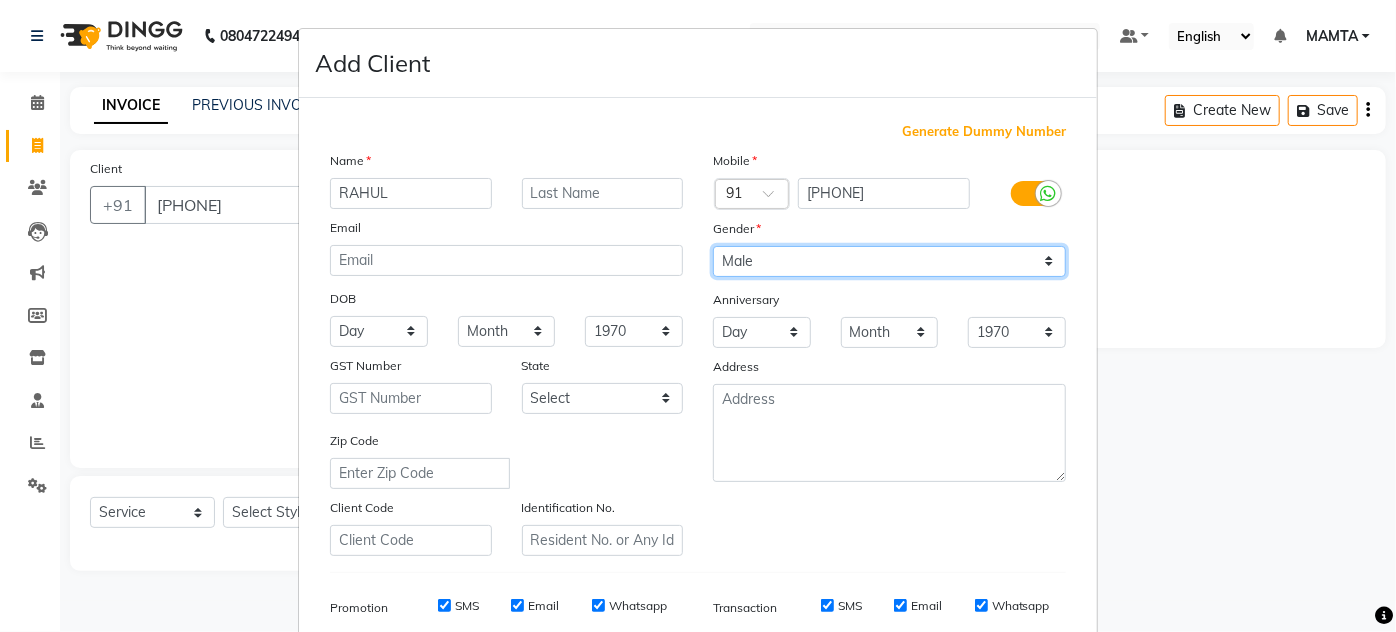 click on "Select Male Female Other Prefer Not To Say" at bounding box center [889, 261] 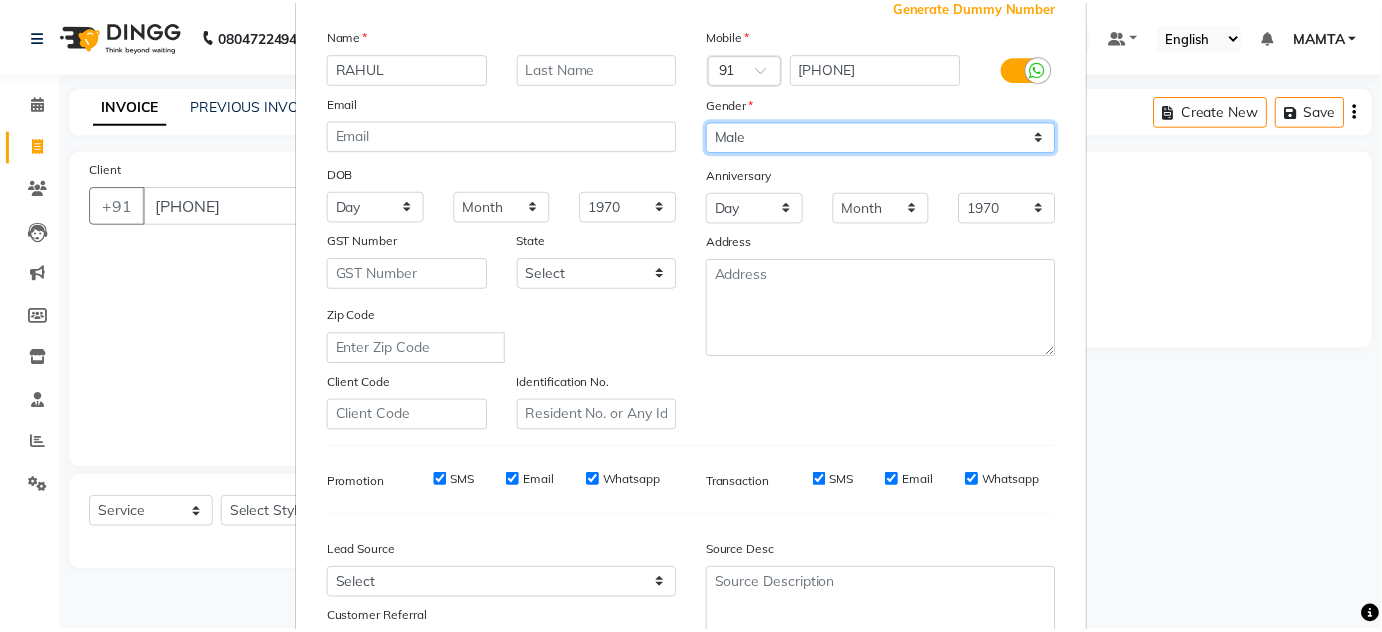 scroll, scrollTop: 290, scrollLeft: 0, axis: vertical 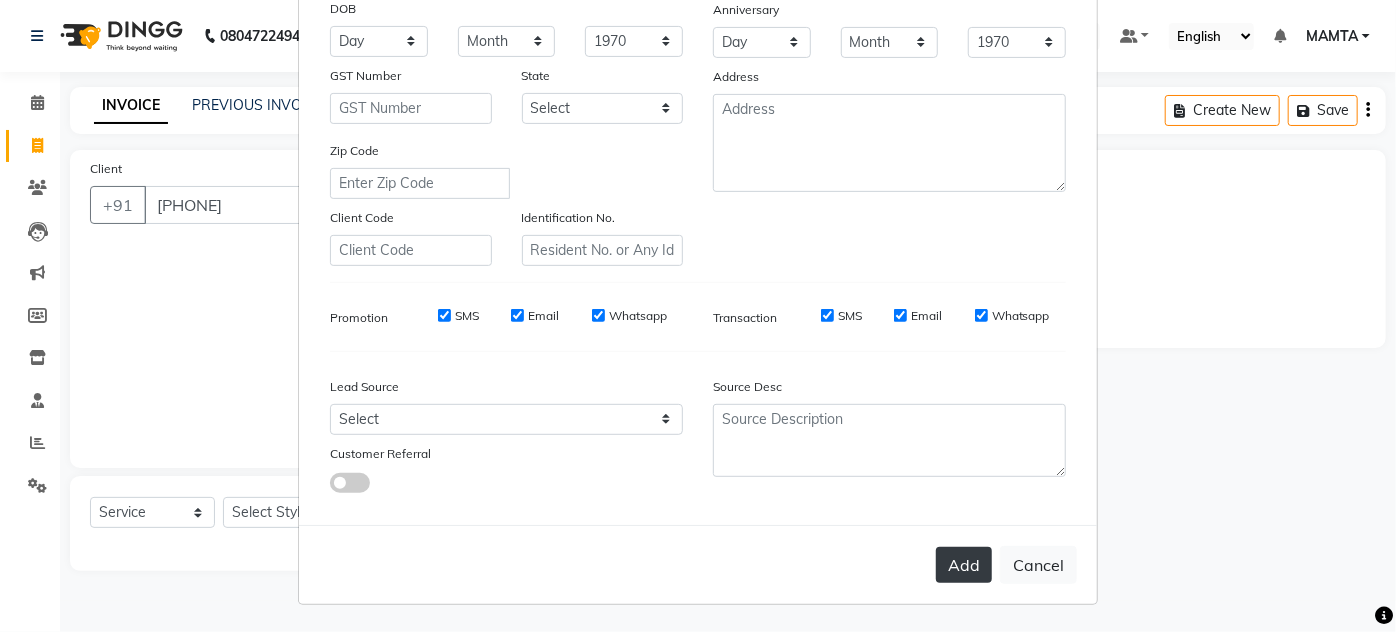 click on "Add" at bounding box center (964, 565) 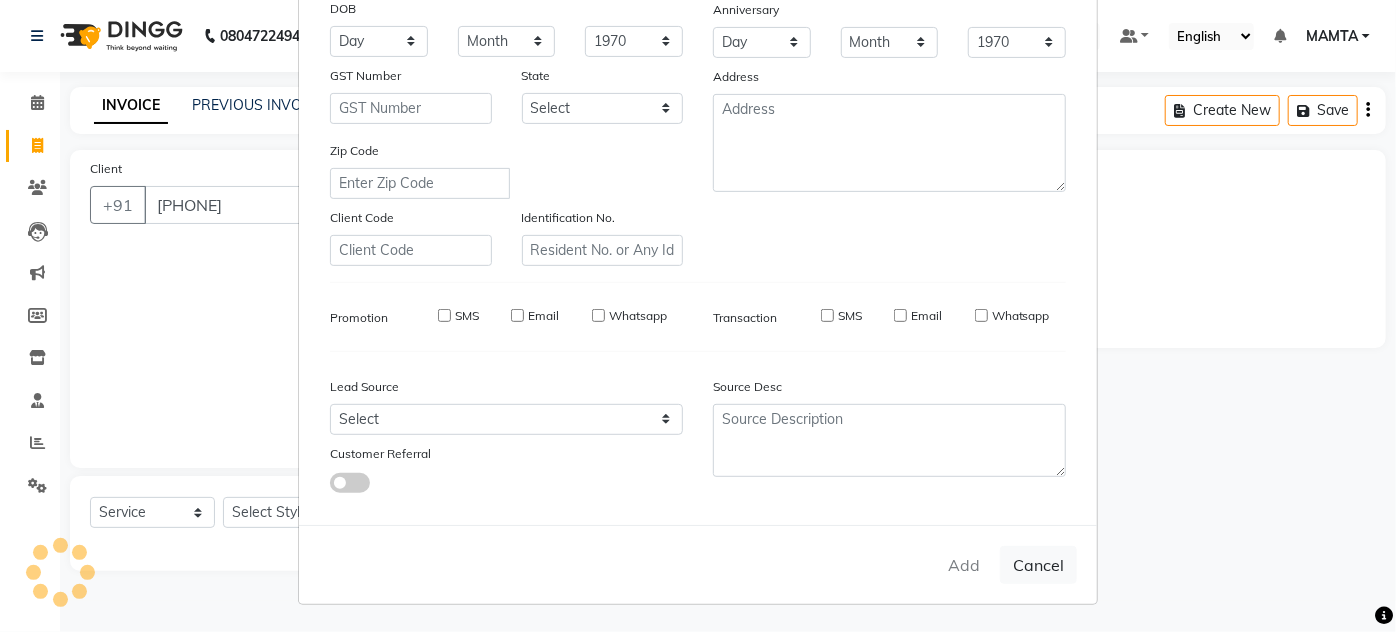 type on "86******10" 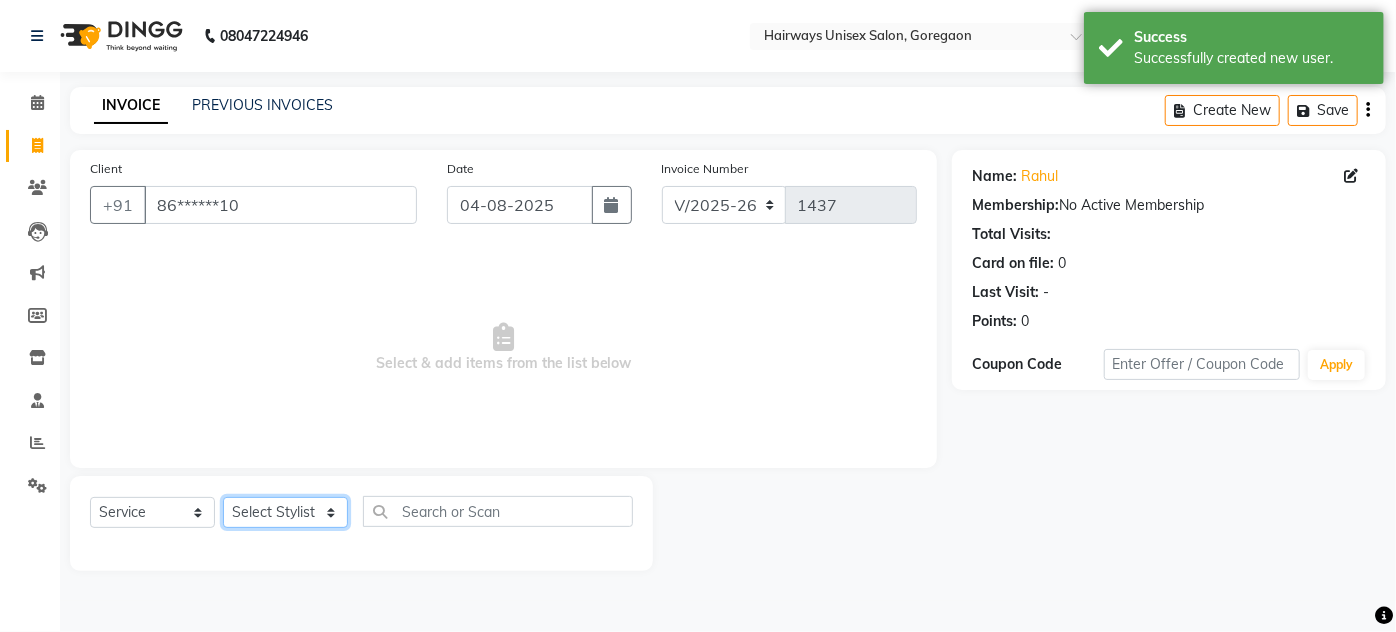 click on "Select Stylist AHSAN AZAD IMRAN Kamal Salmani KASHISH MAMTA POOJA PUMMY RAJA SADDAM SAMEER SULTAN TALIB ZAFAR ZAHID" 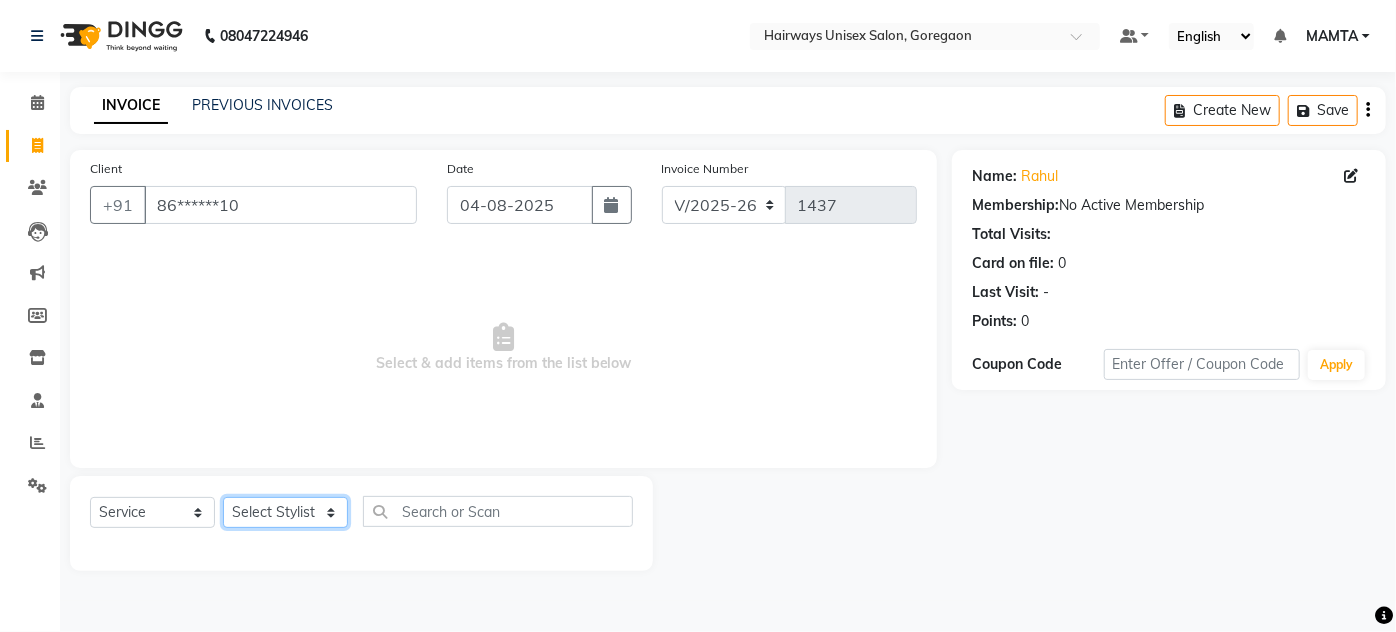 select on "80508" 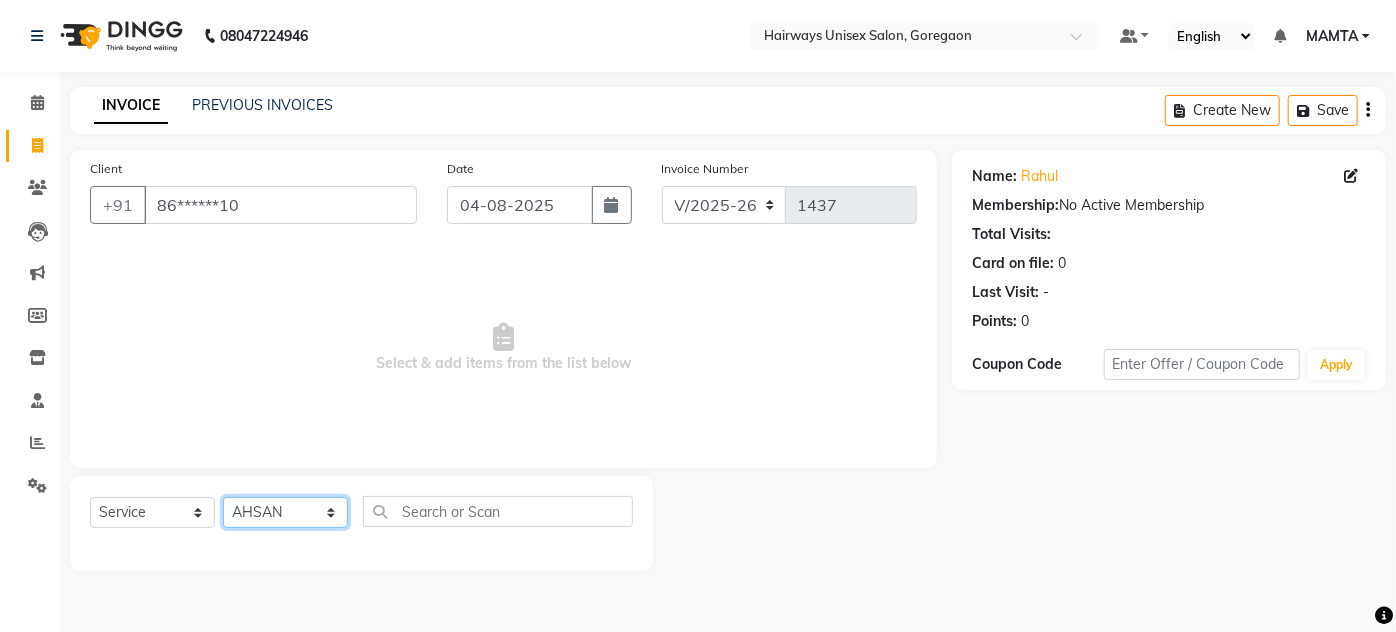 click on "Select Stylist AHSAN AZAD IMRAN Kamal Salmani KASHISH MAMTA POOJA PUMMY RAJA SADDAM SAMEER SULTAN TALIB ZAFAR ZAHID" 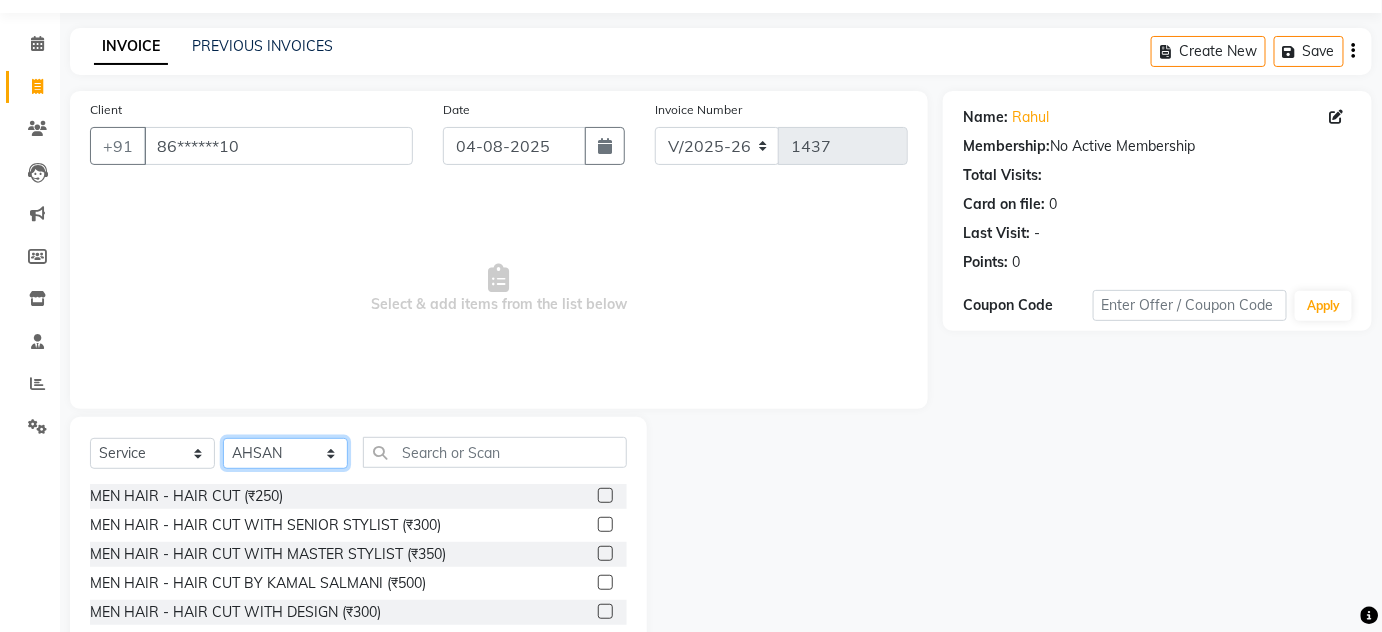 scroll, scrollTop: 90, scrollLeft: 0, axis: vertical 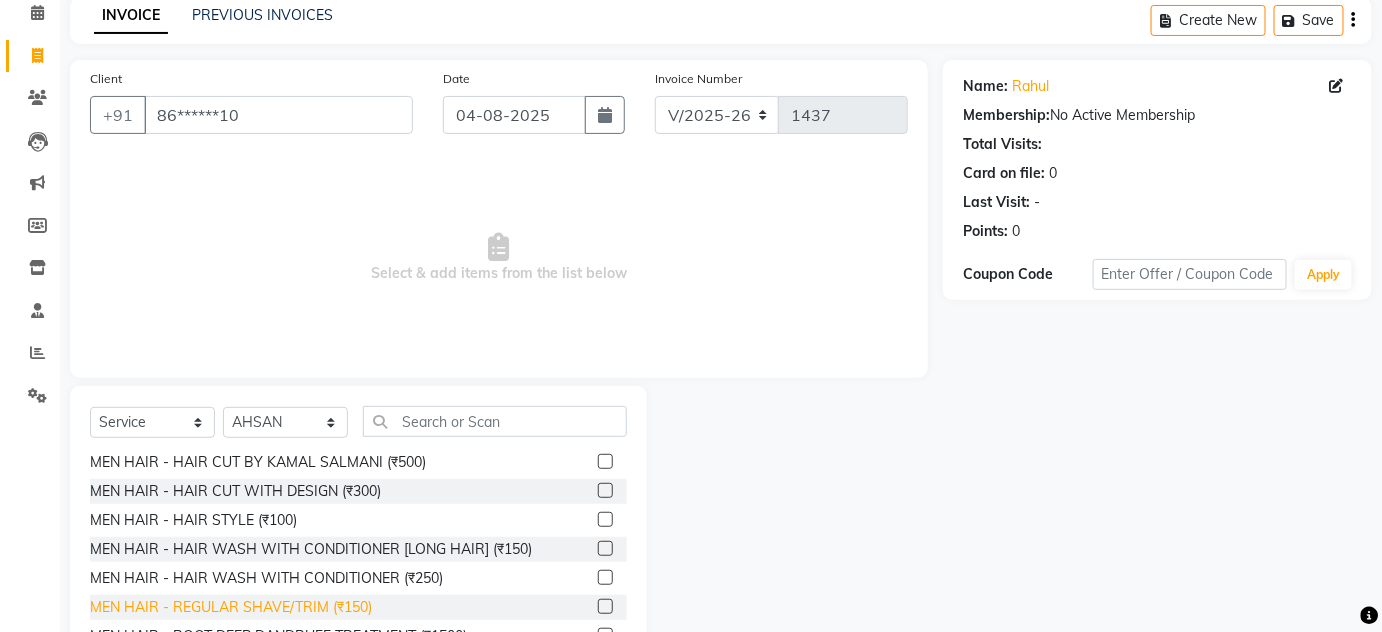 click on "MEN HAIR - REGULAR SHAVE/TRIM (₹150)" 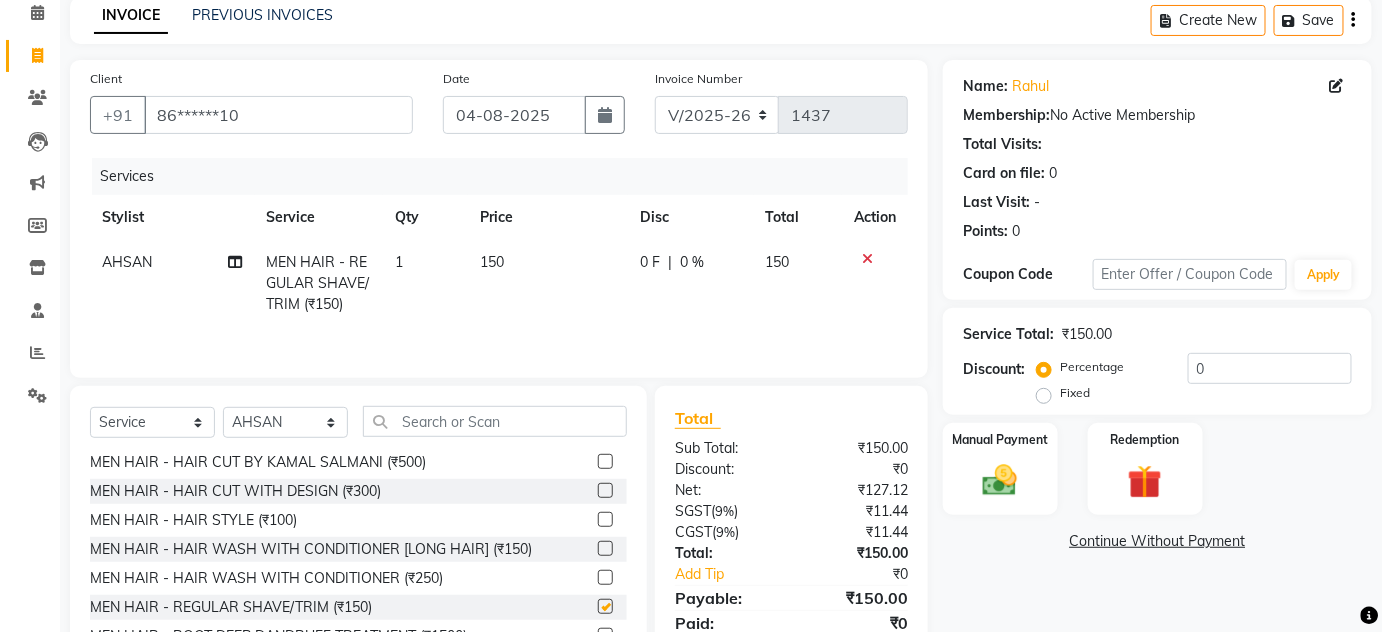 checkbox on "false" 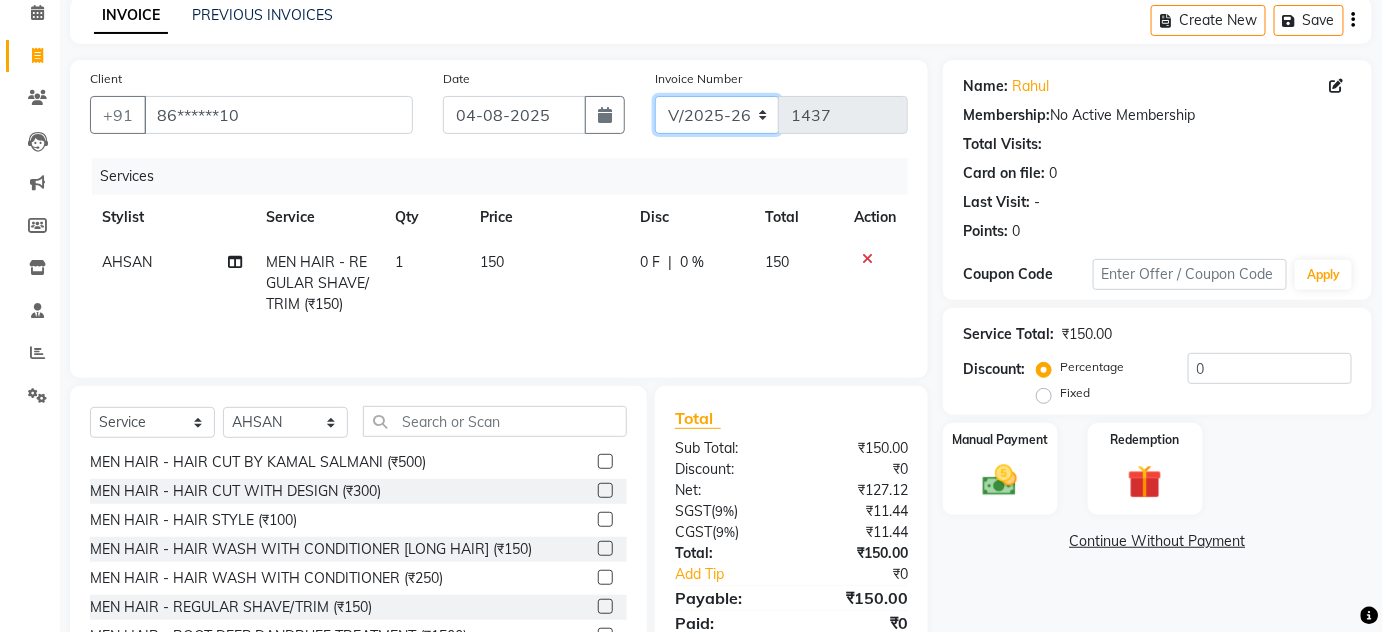 click on "INV/25-26 V/2025-26" 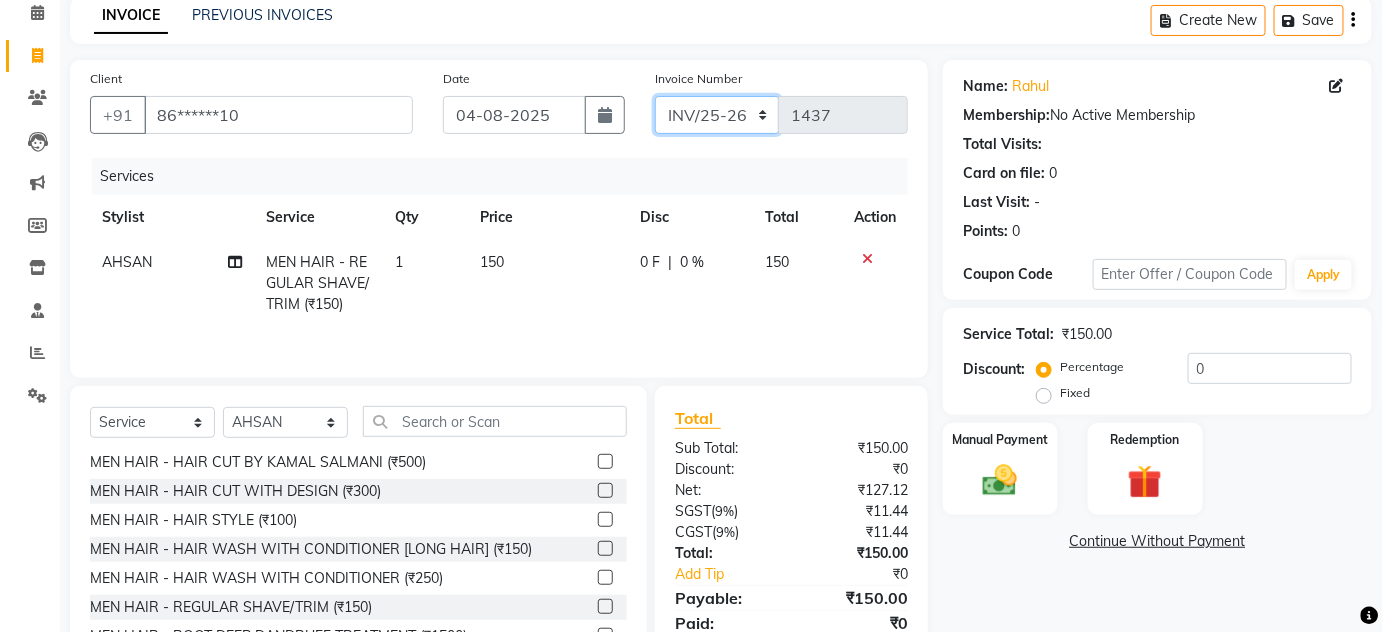 click on "INV/25-26 V/2025-26" 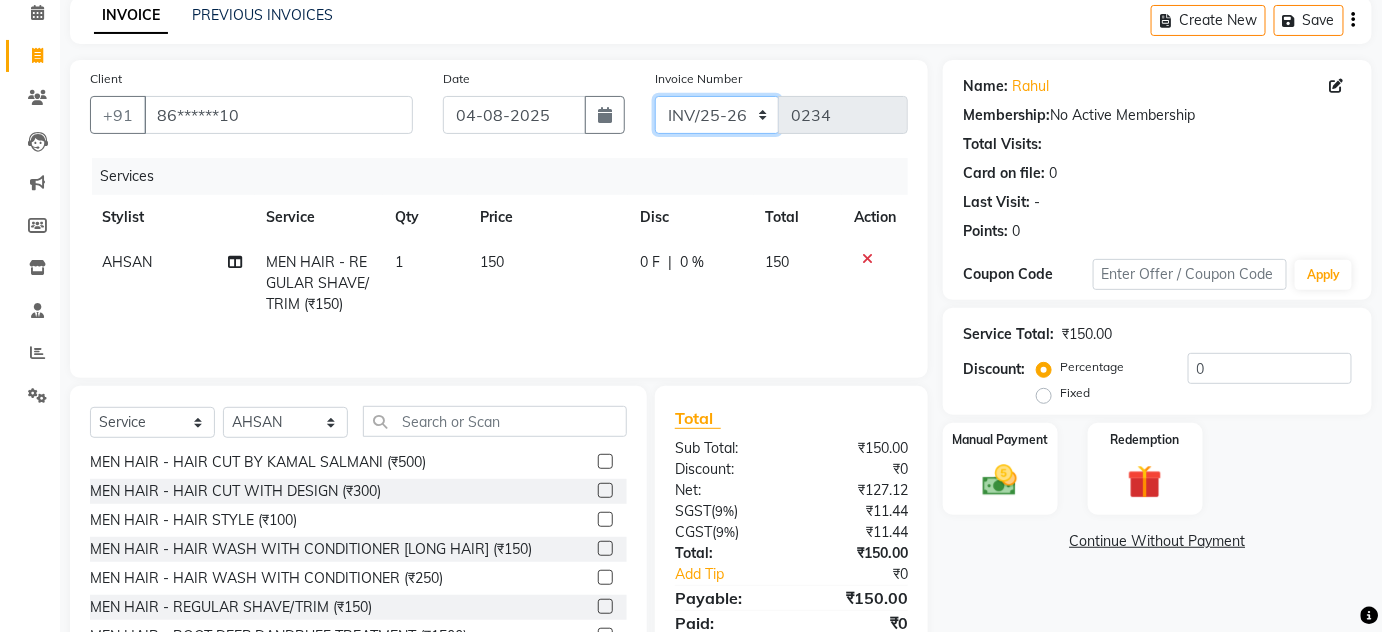 scroll, scrollTop: 0, scrollLeft: 0, axis: both 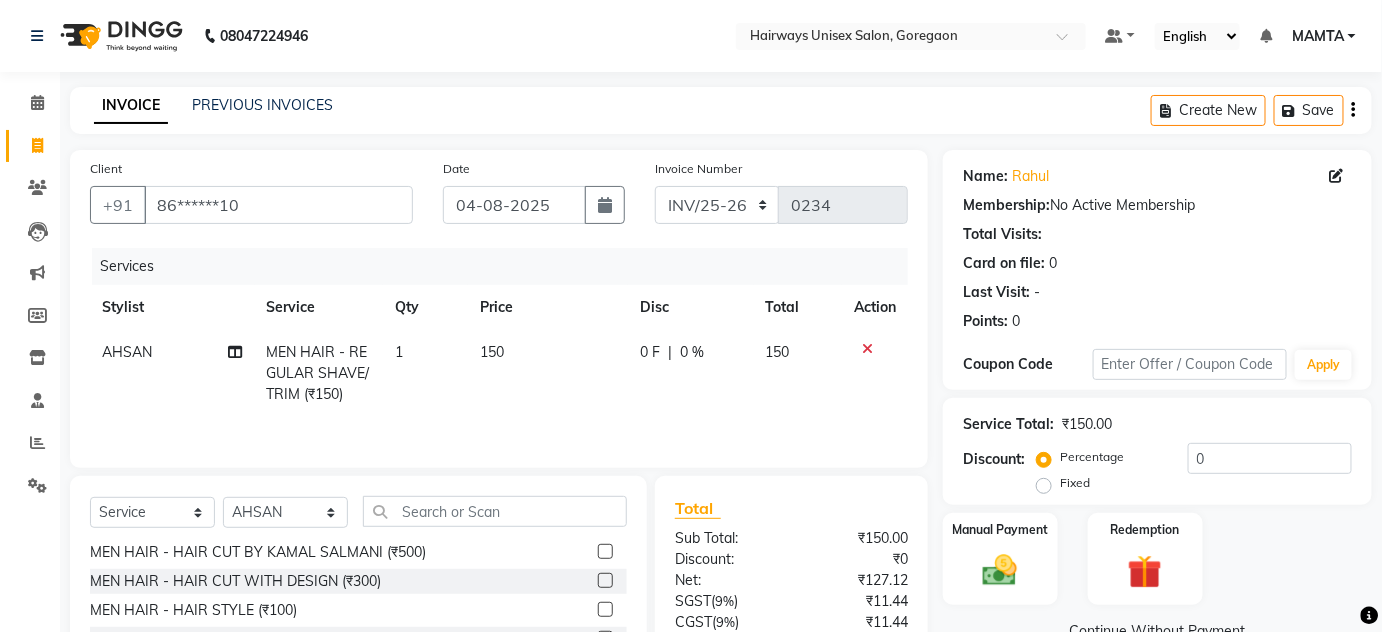 click 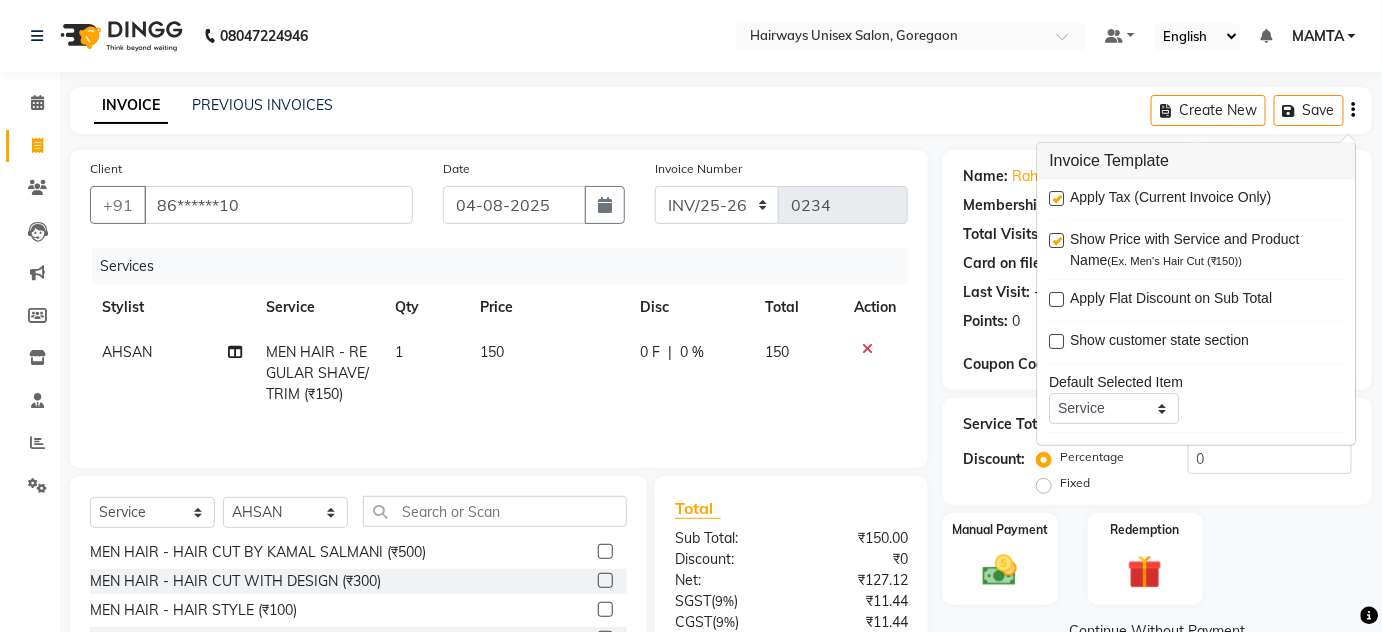 click at bounding box center [1057, 198] 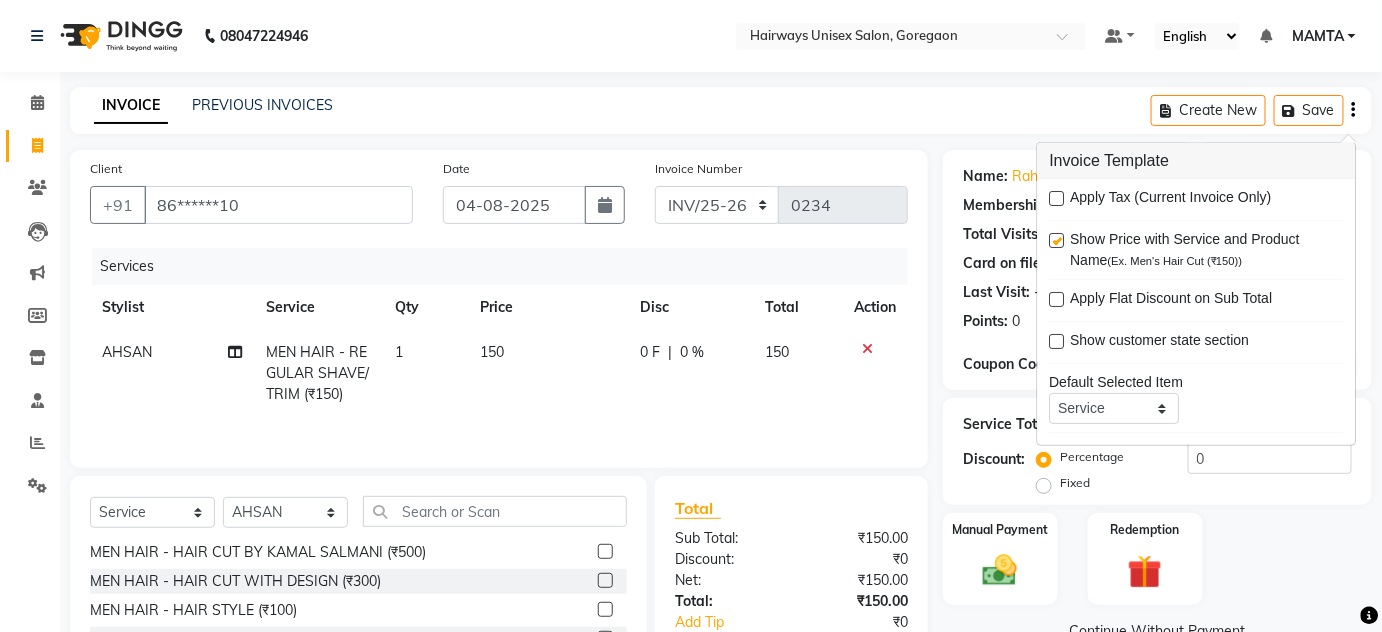 click on "INVOICE PREVIOUS INVOICES Create New   Save" 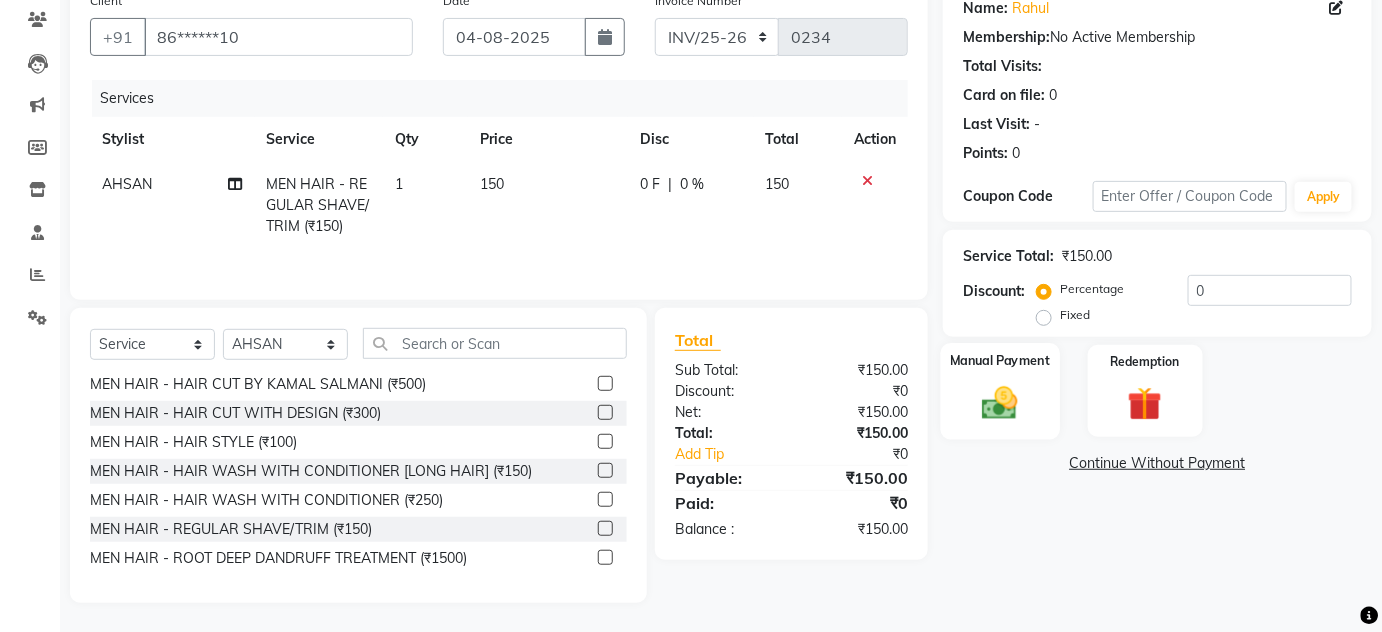click 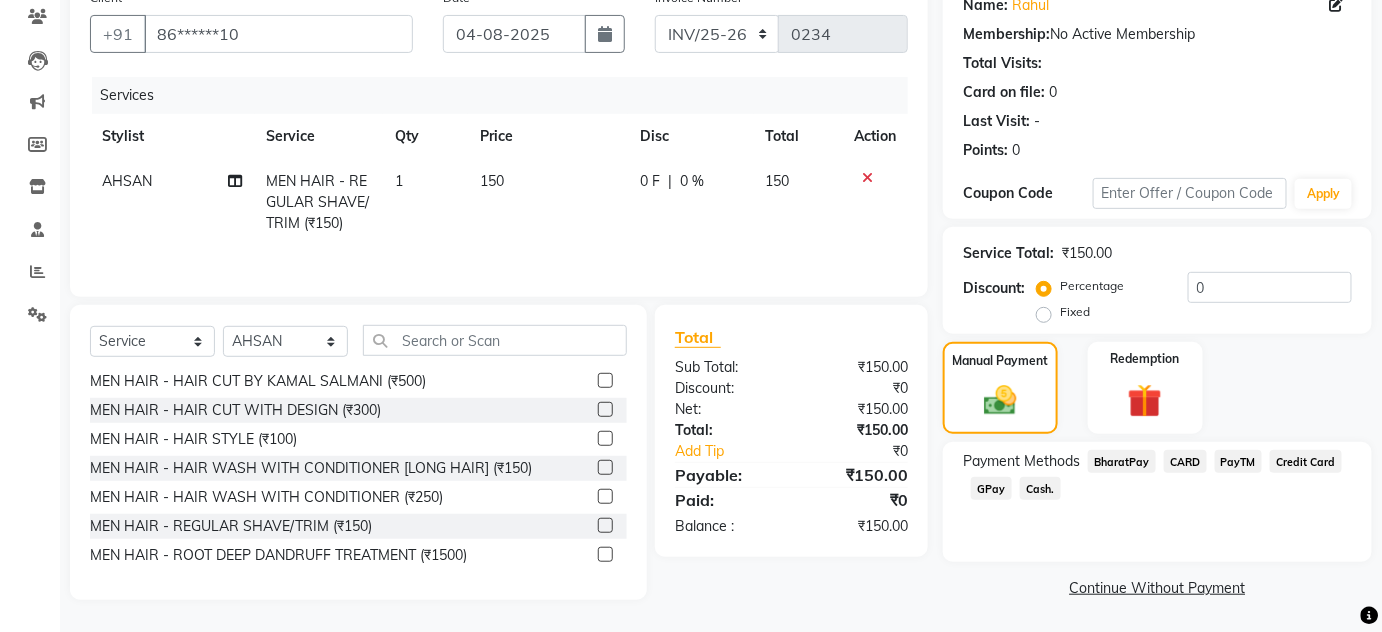 click on "Cash." 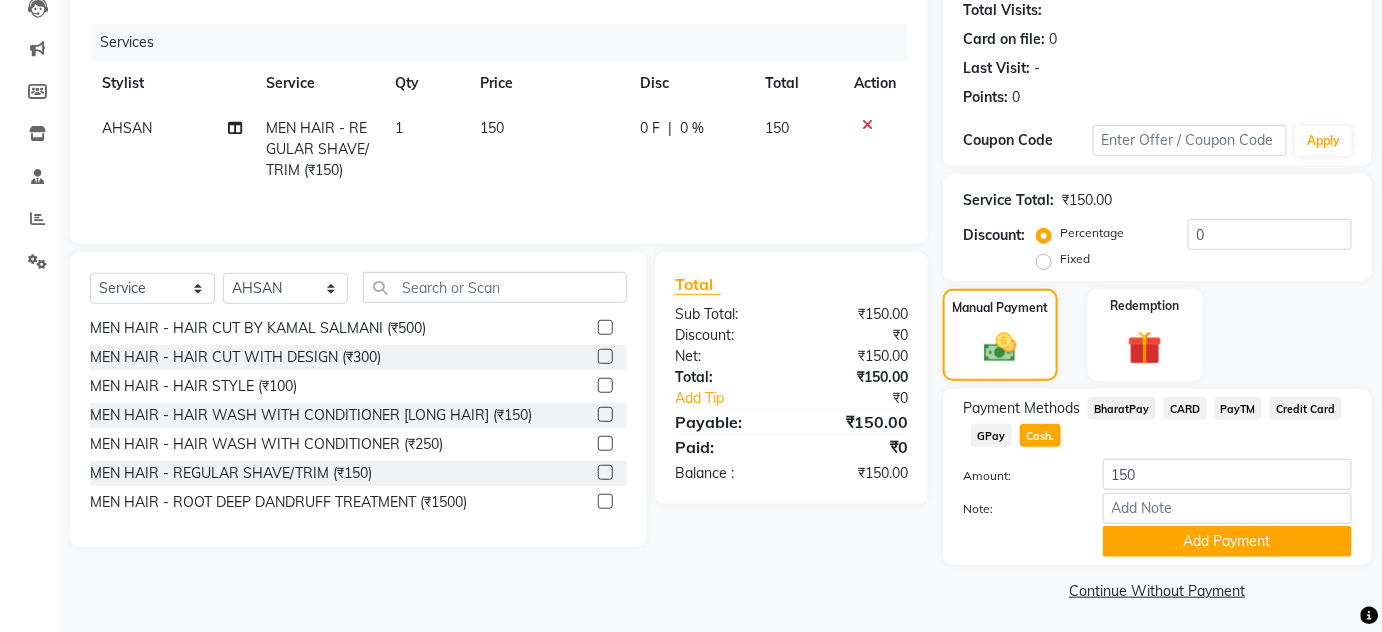 scroll, scrollTop: 227, scrollLeft: 0, axis: vertical 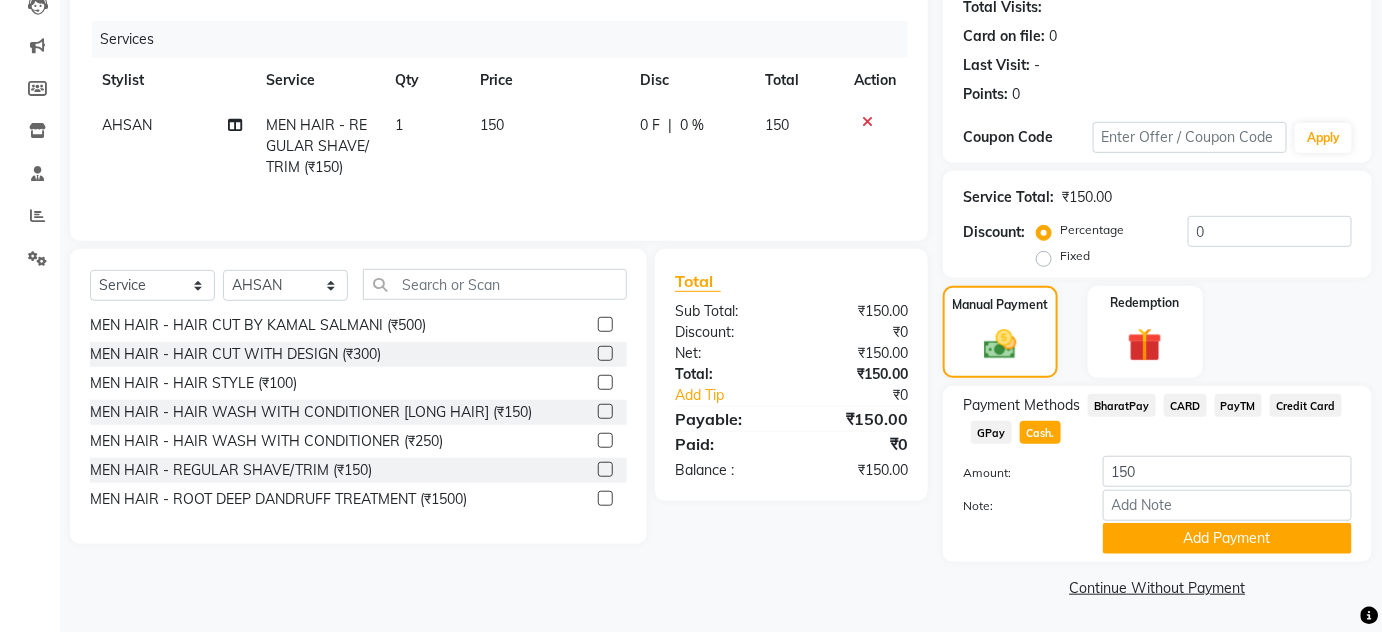 drag, startPoint x: 1157, startPoint y: 541, endPoint x: 1176, endPoint y: 559, distance: 26.172504 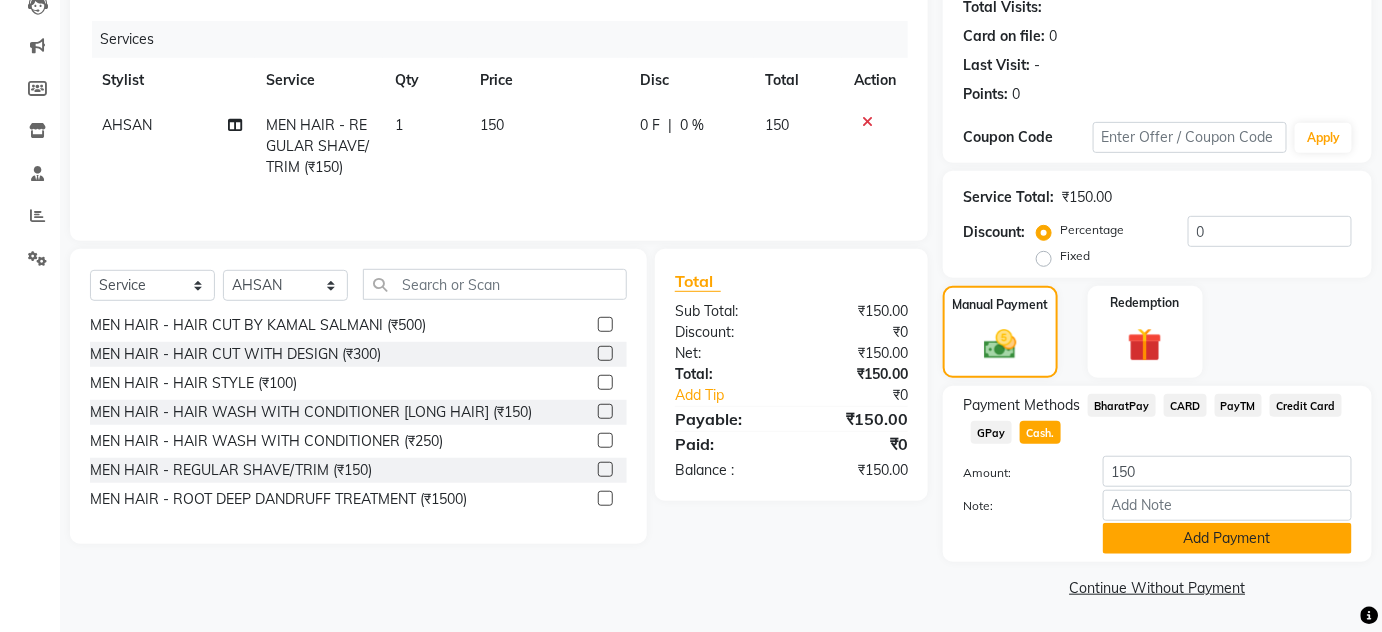 click on "Add Payment" 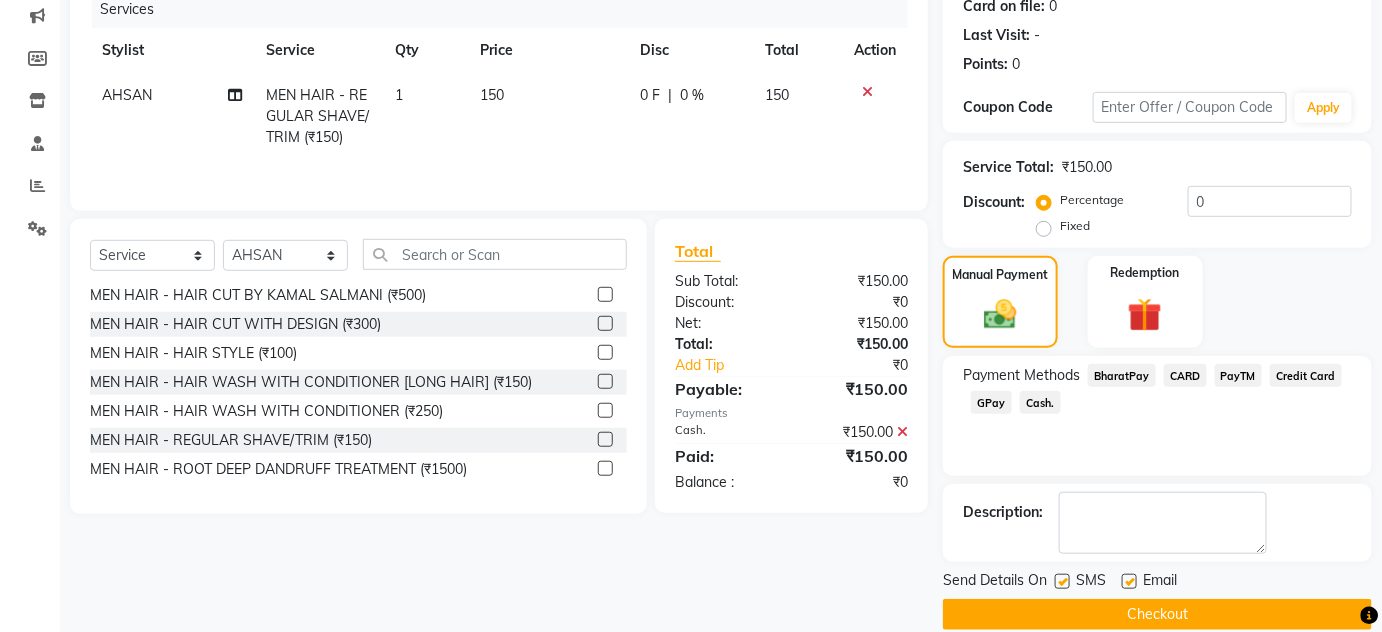 scroll, scrollTop: 283, scrollLeft: 0, axis: vertical 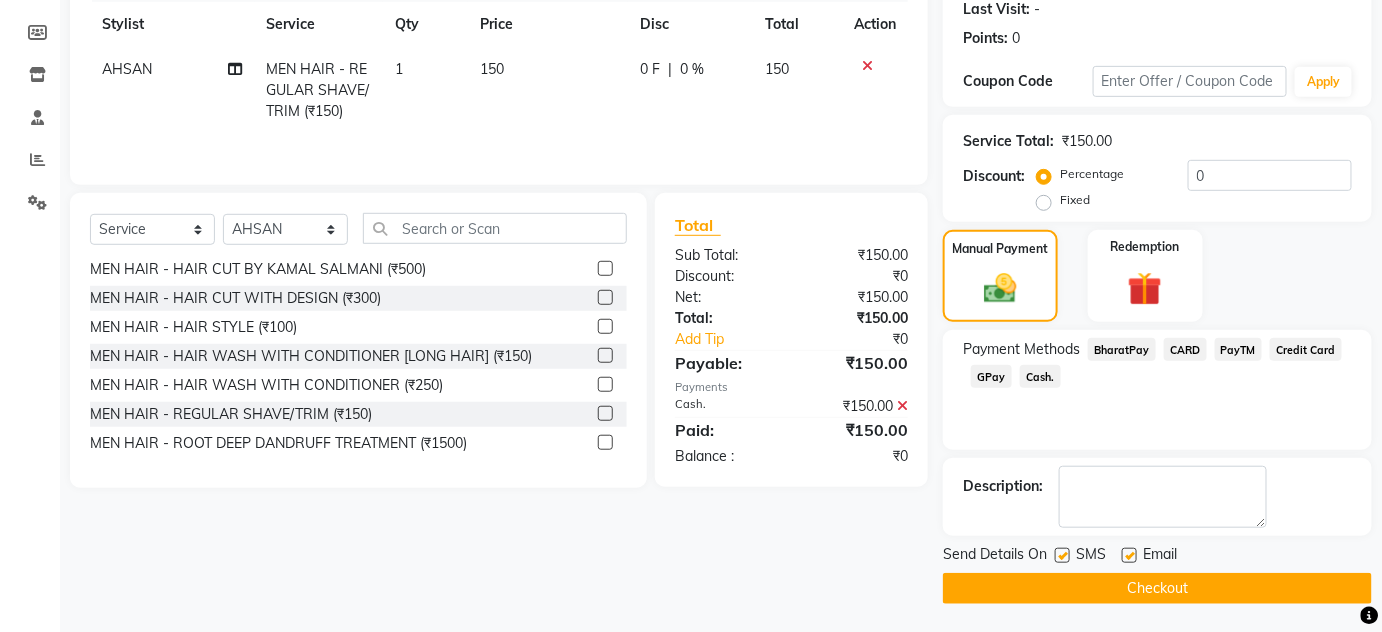 click 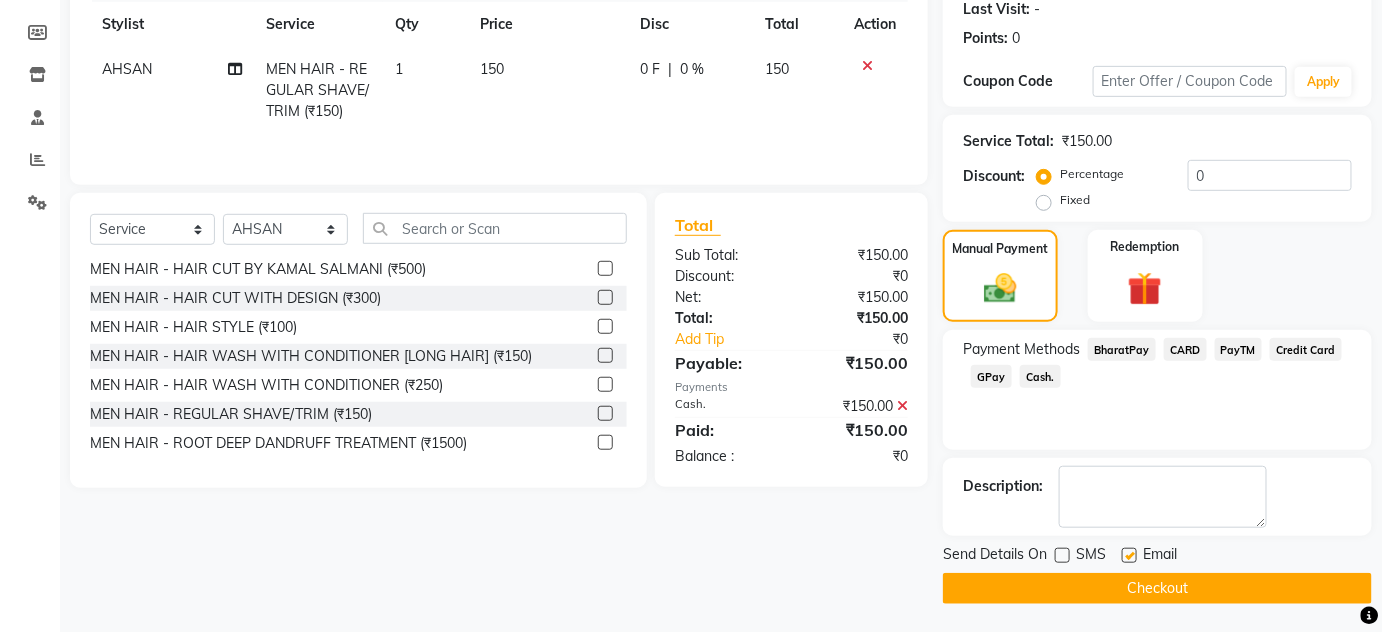 click 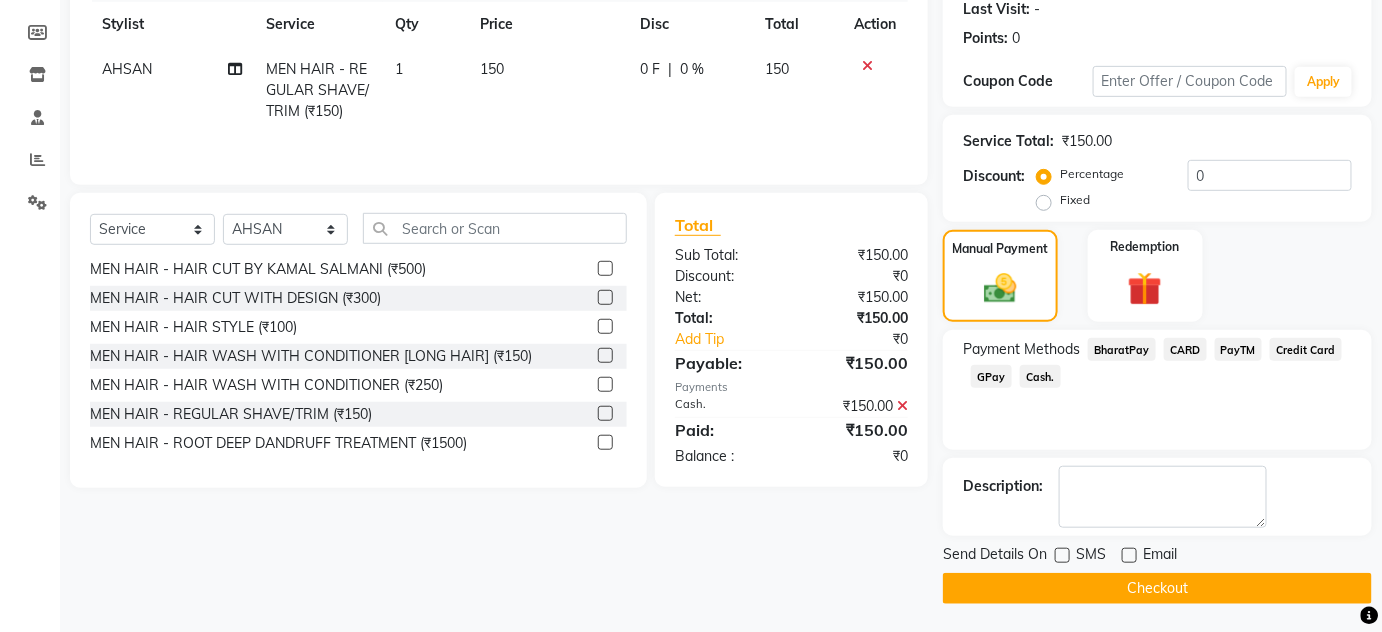 click on "Checkout" 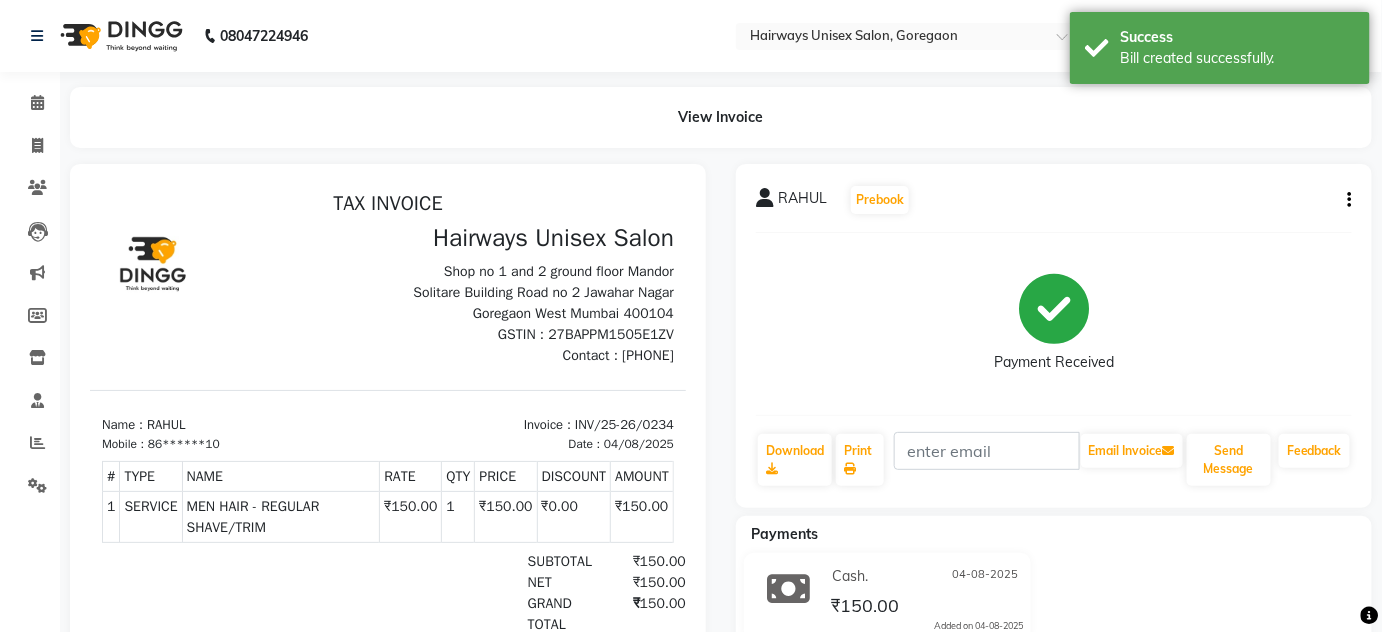 scroll, scrollTop: 0, scrollLeft: 0, axis: both 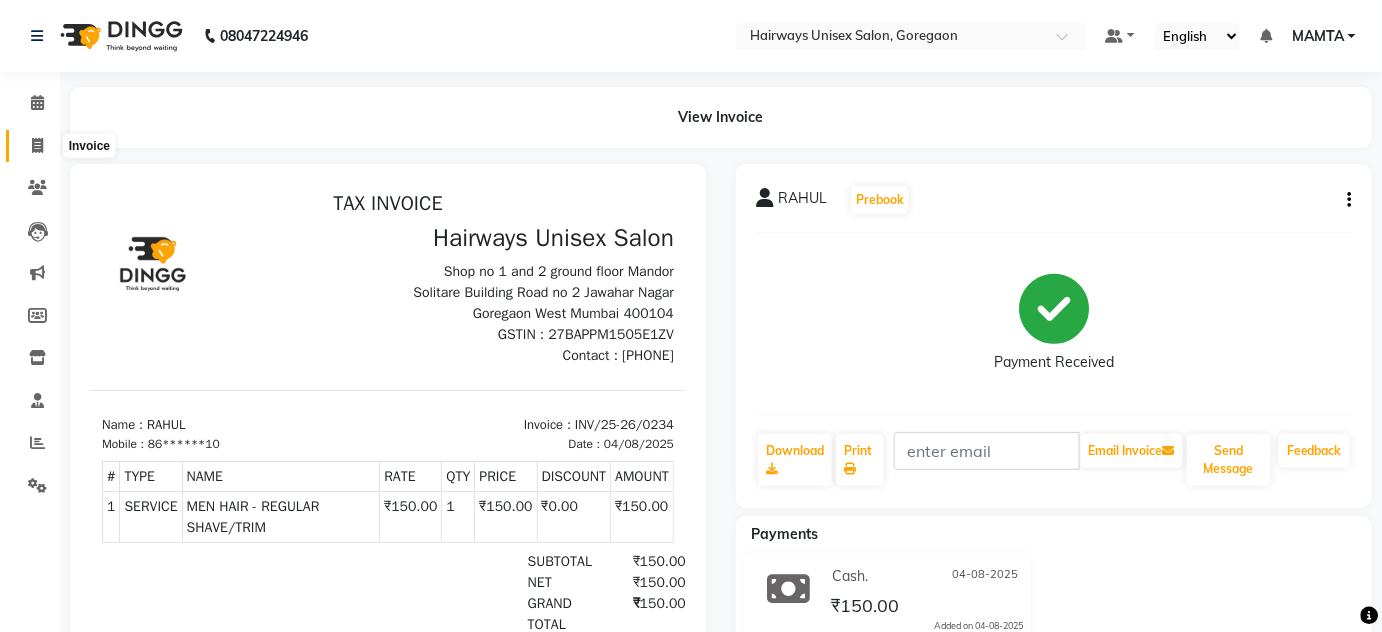 click 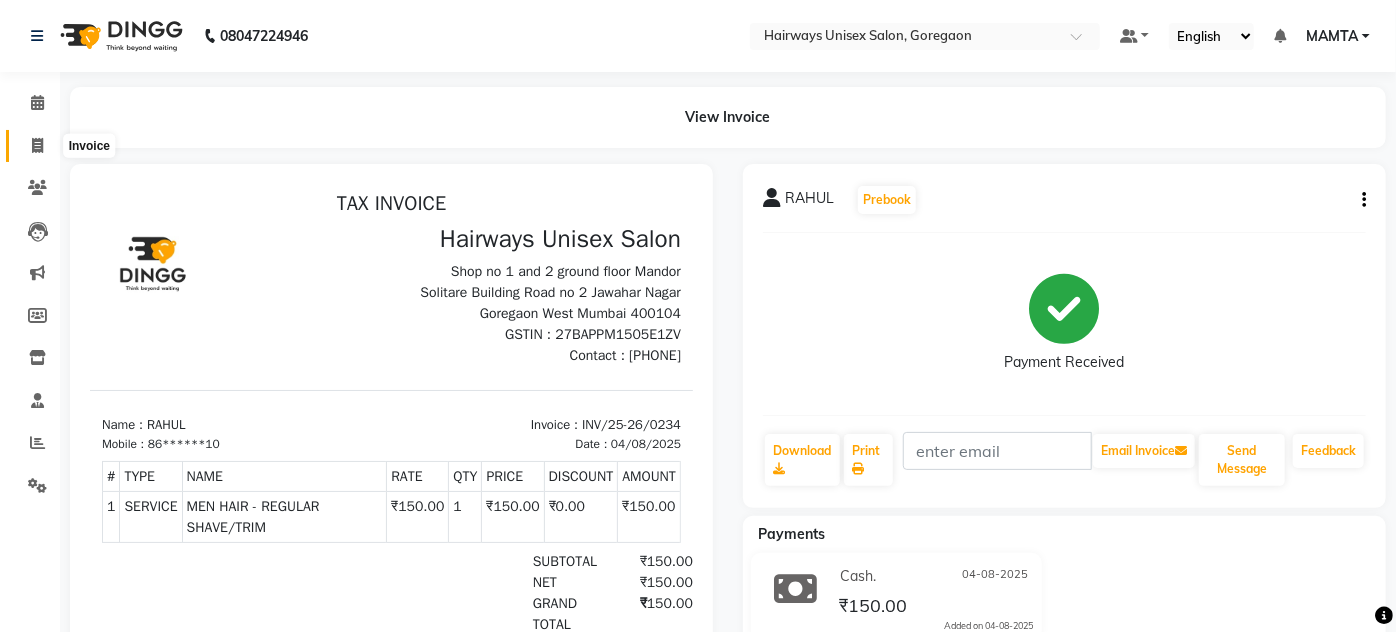 select on "8320" 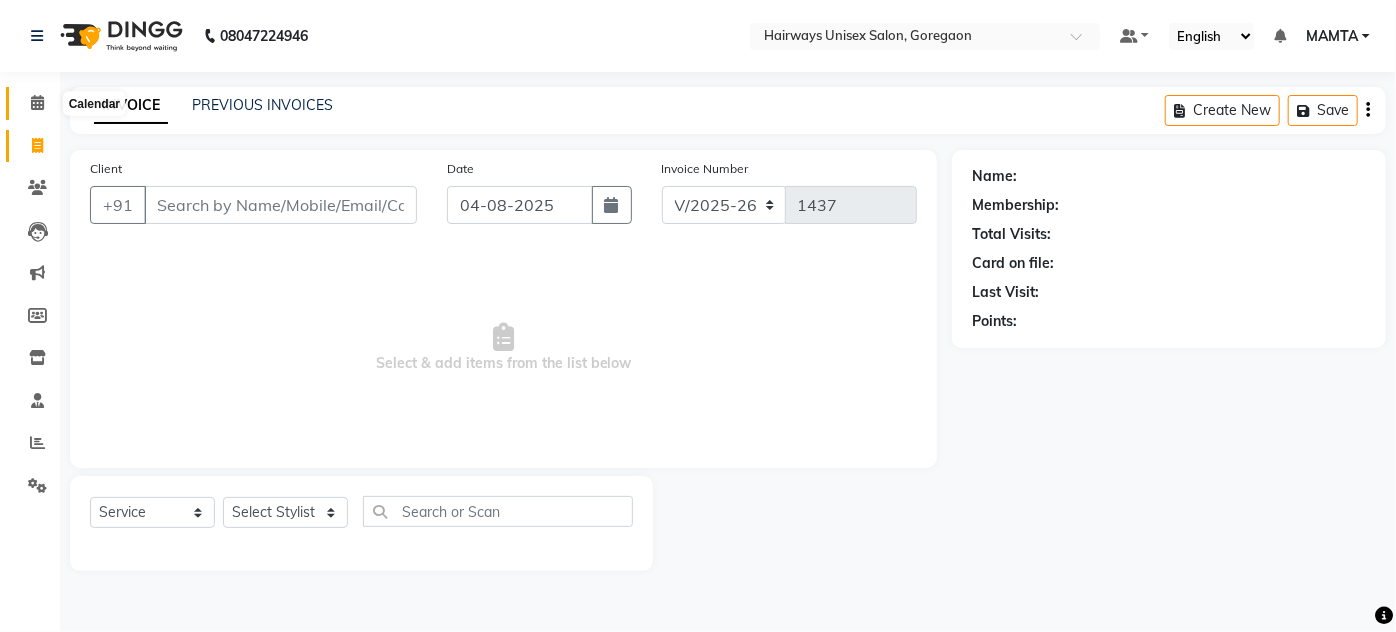 click 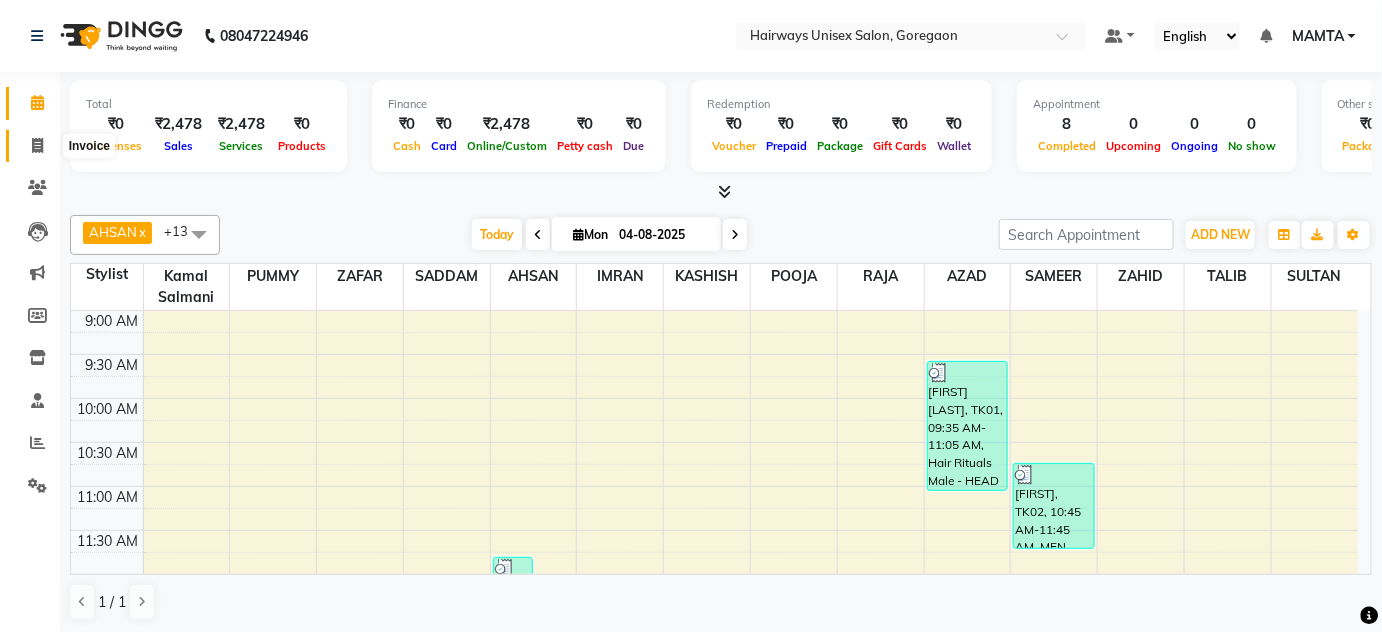 click 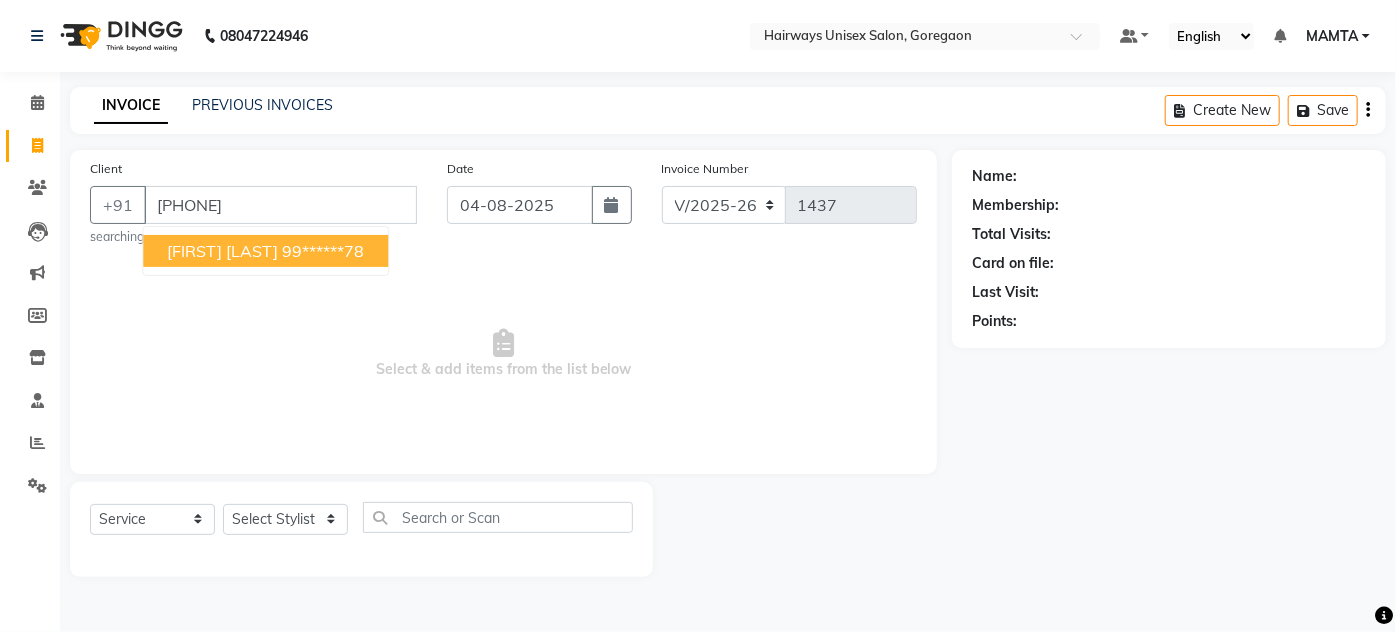 type on "[PHONE]" 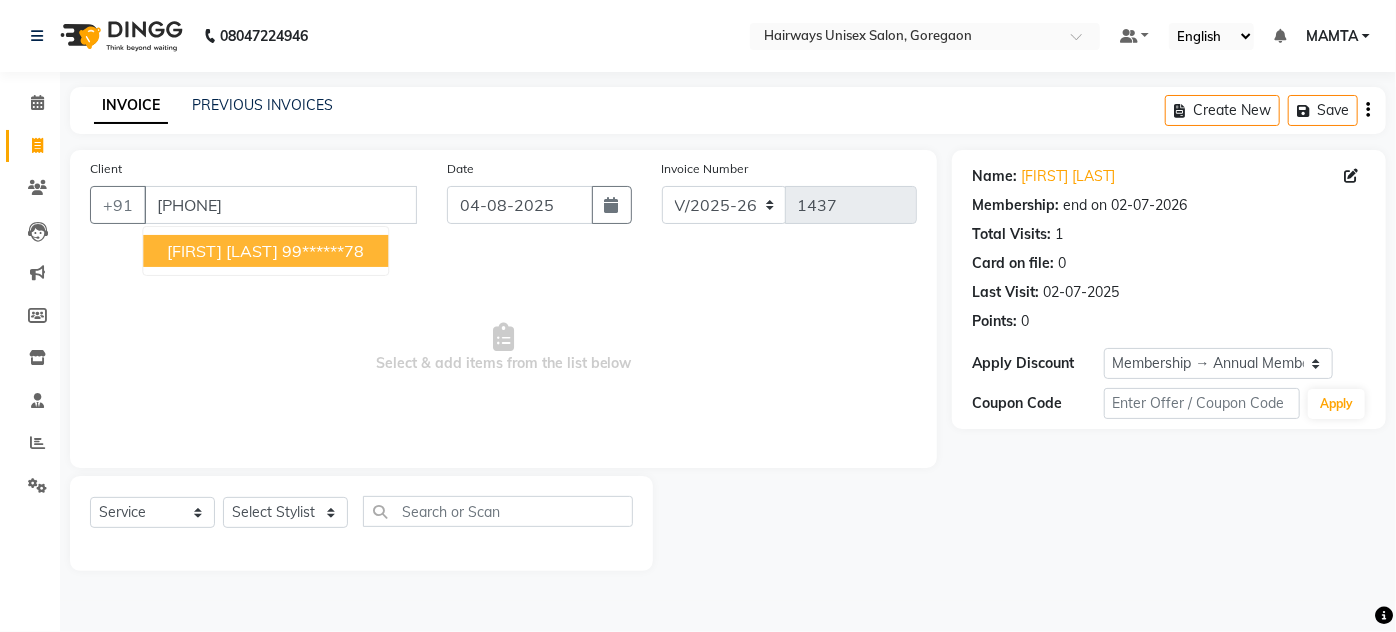 click on "[FIRST] [LAST]" at bounding box center (222, 251) 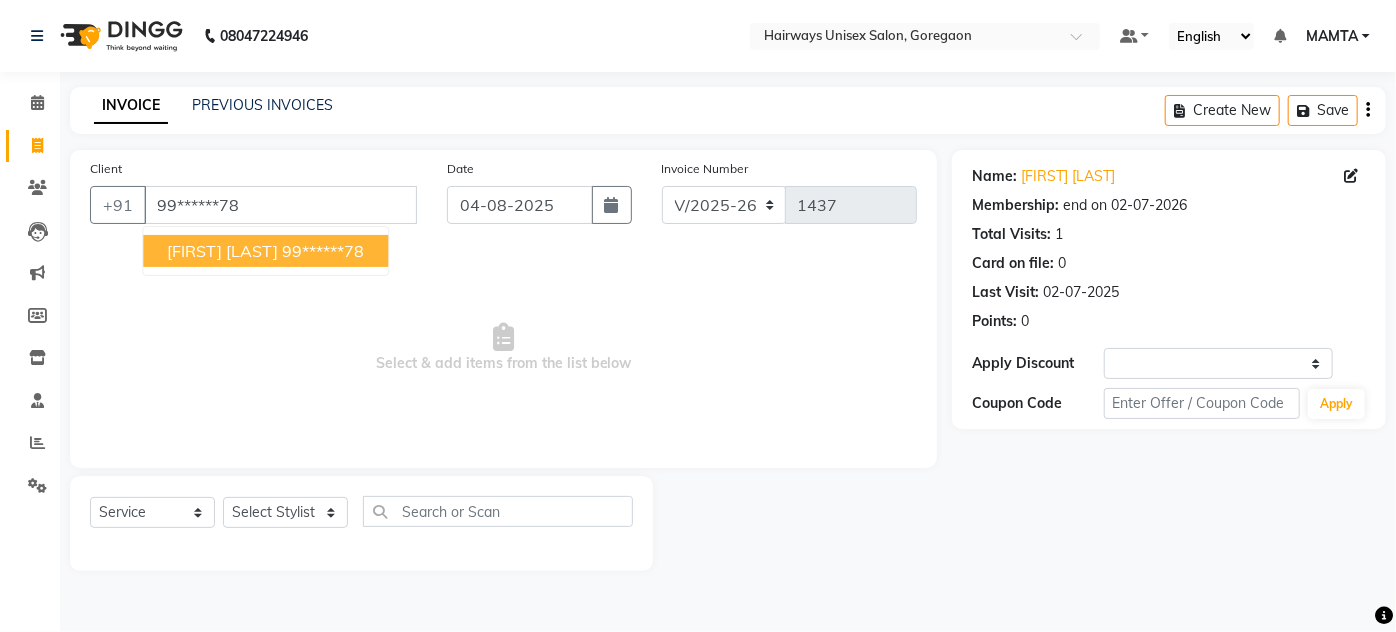 select on "1: Object" 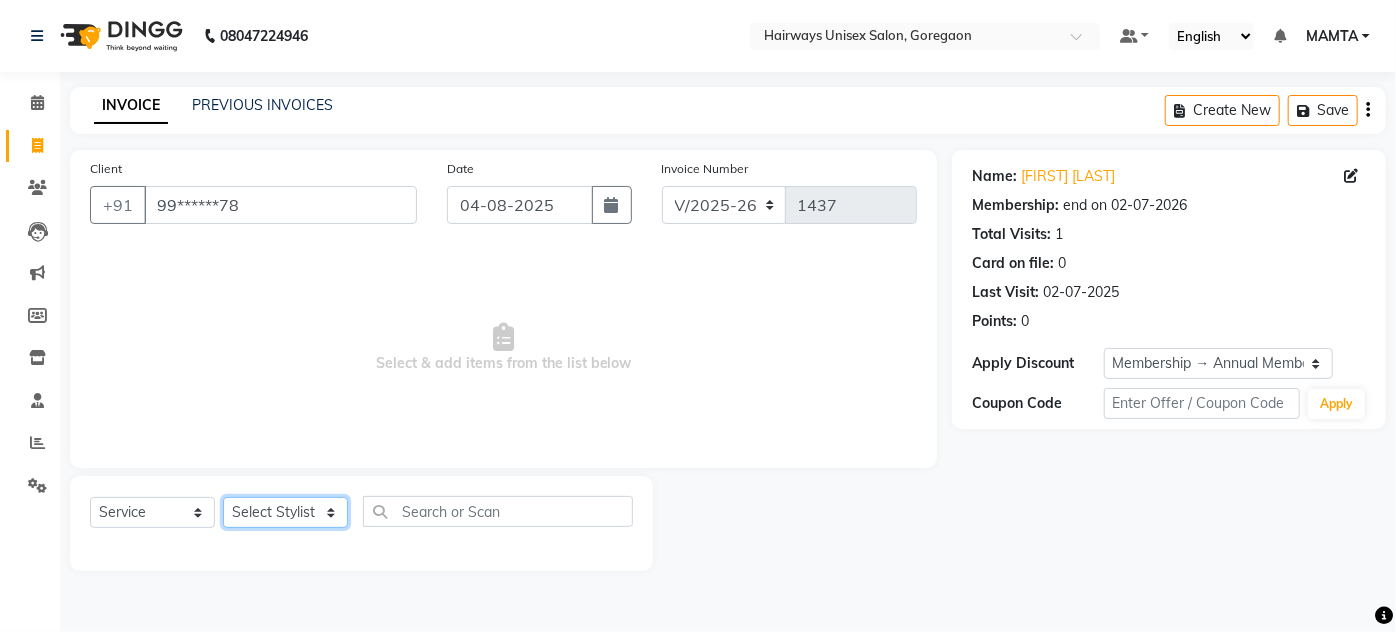 click on "Select Stylist AHSAN AZAD IMRAN Kamal Salmani KASHISH MAMTA POOJA PUMMY RAJA SADDAM SAMEER SULTAN TALIB ZAFAR ZAHID" 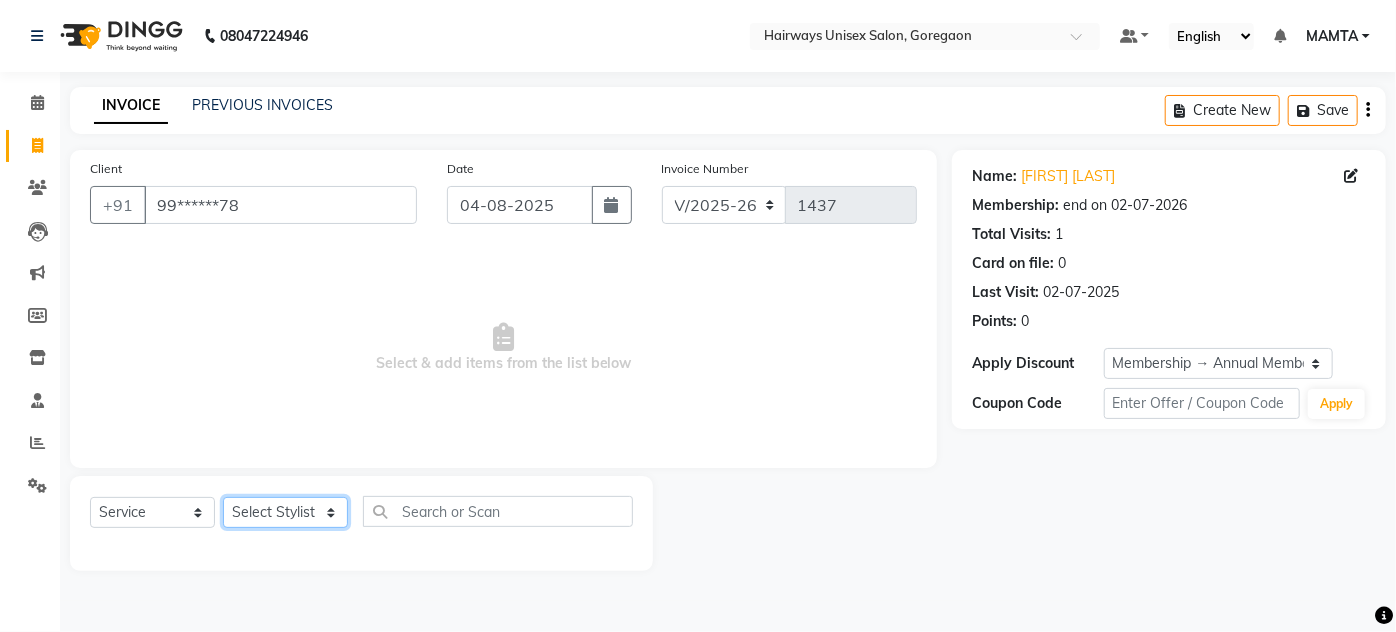 select on "80504" 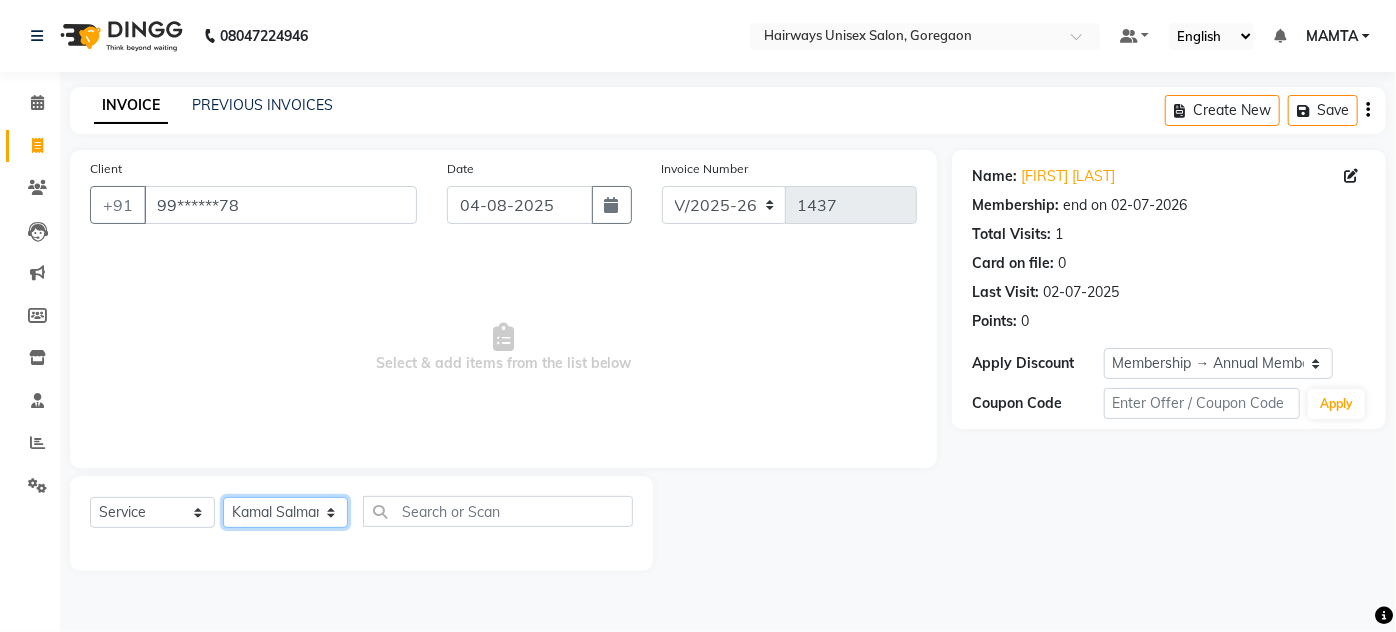 click on "Select Stylist AHSAN AZAD IMRAN Kamal Salmani KASHISH MAMTA POOJA PUMMY RAJA SADDAM SAMEER SULTAN TALIB ZAFAR ZAHID" 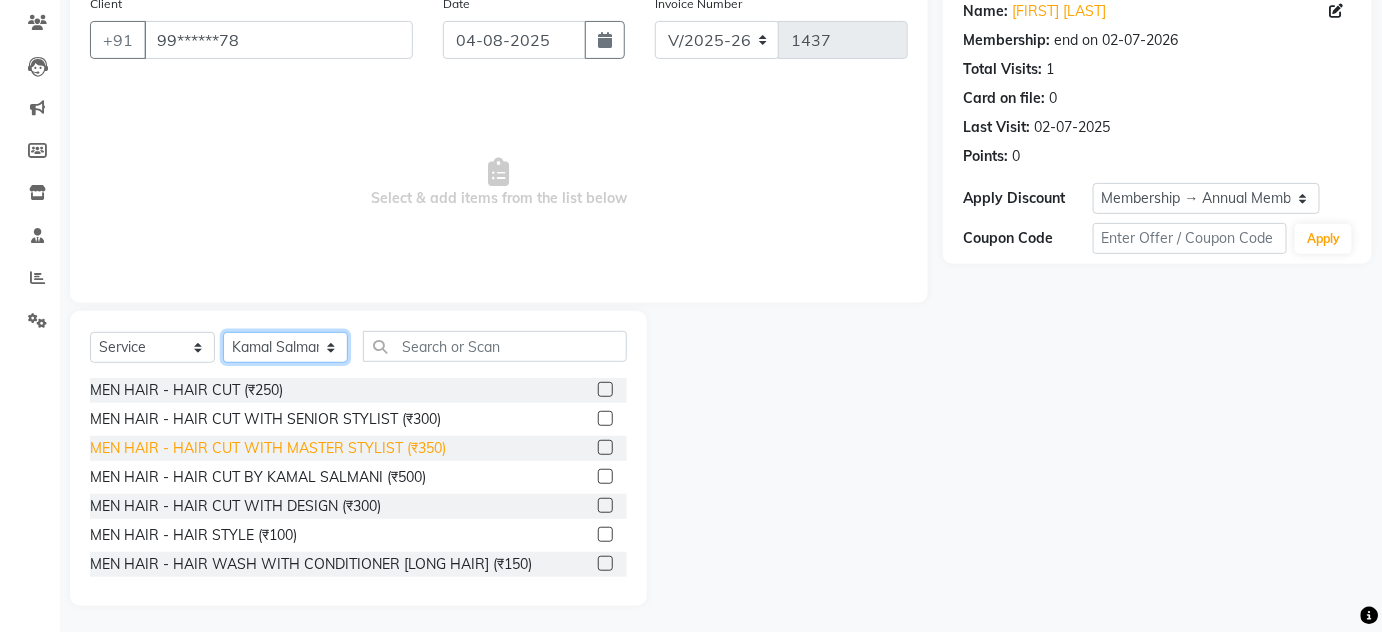 scroll, scrollTop: 168, scrollLeft: 0, axis: vertical 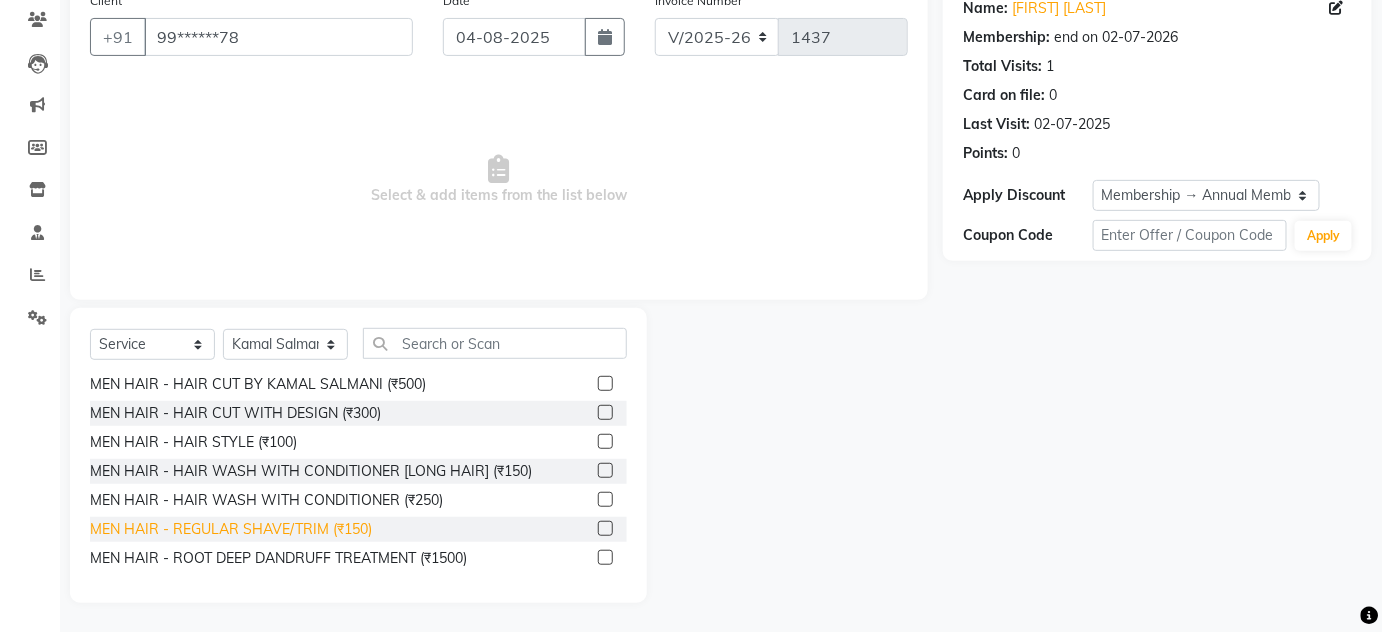 click on "MEN HAIR - REGULAR SHAVE/TRIM (₹150)" 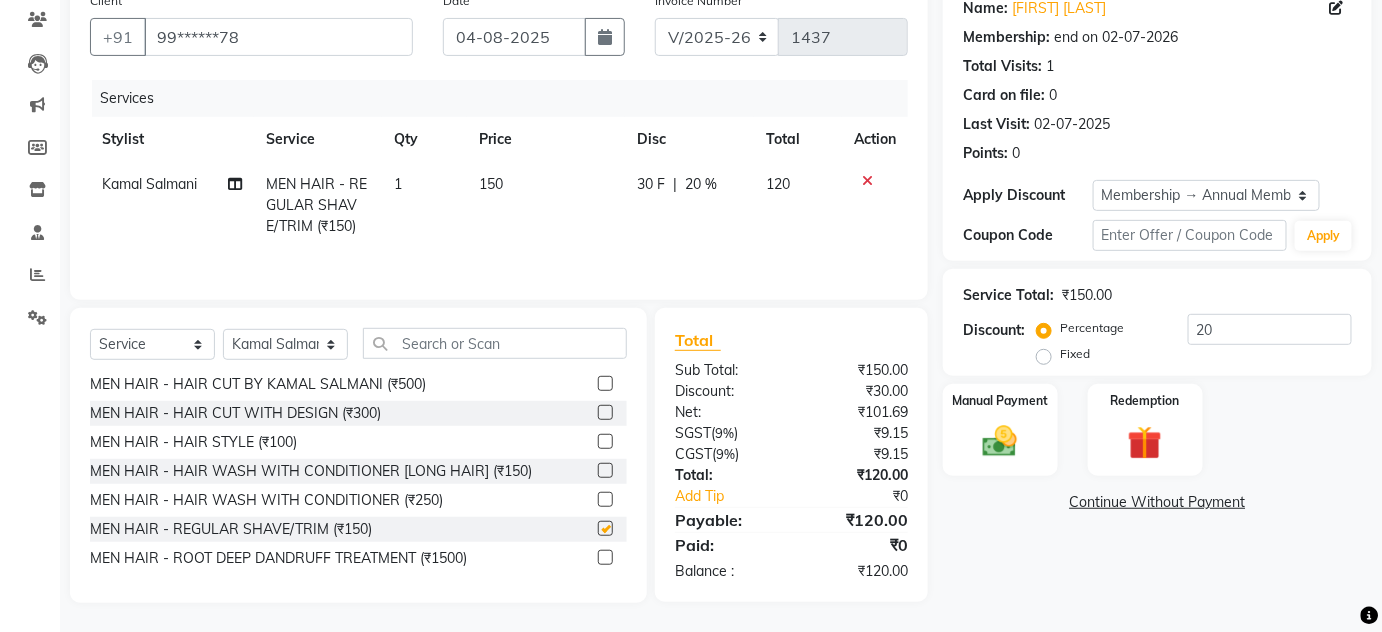 checkbox on "false" 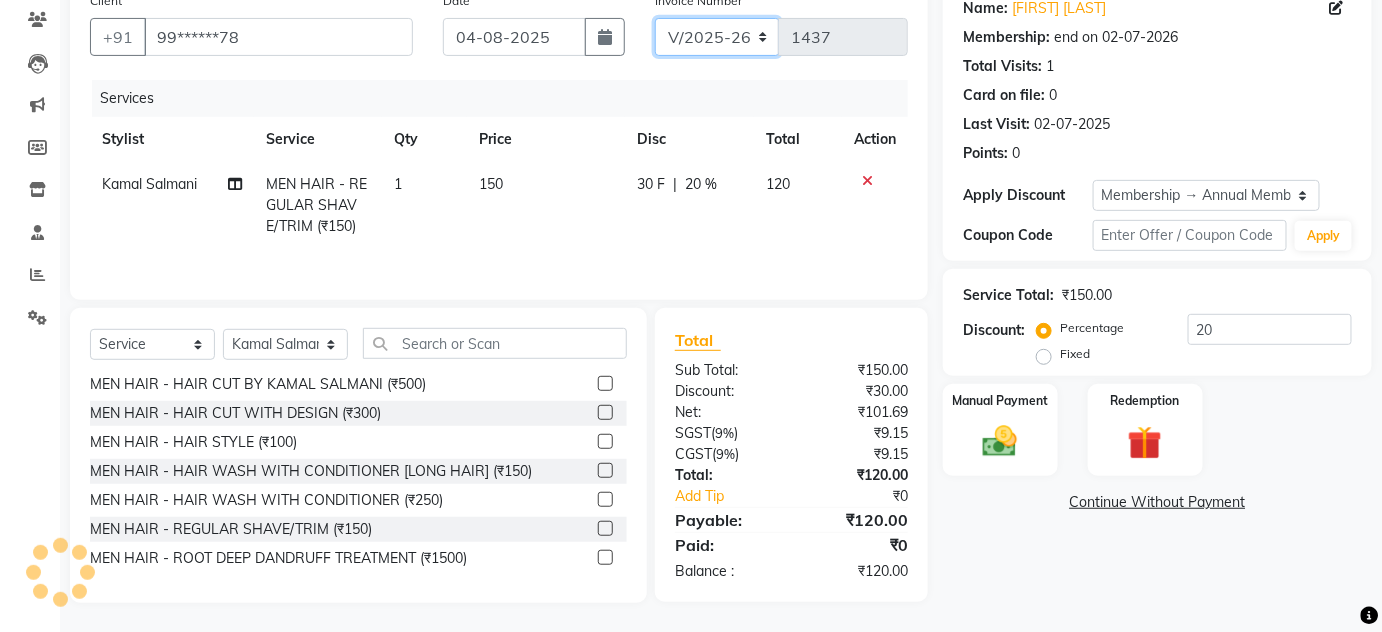 click on "INV/25-26 V/2025-26" 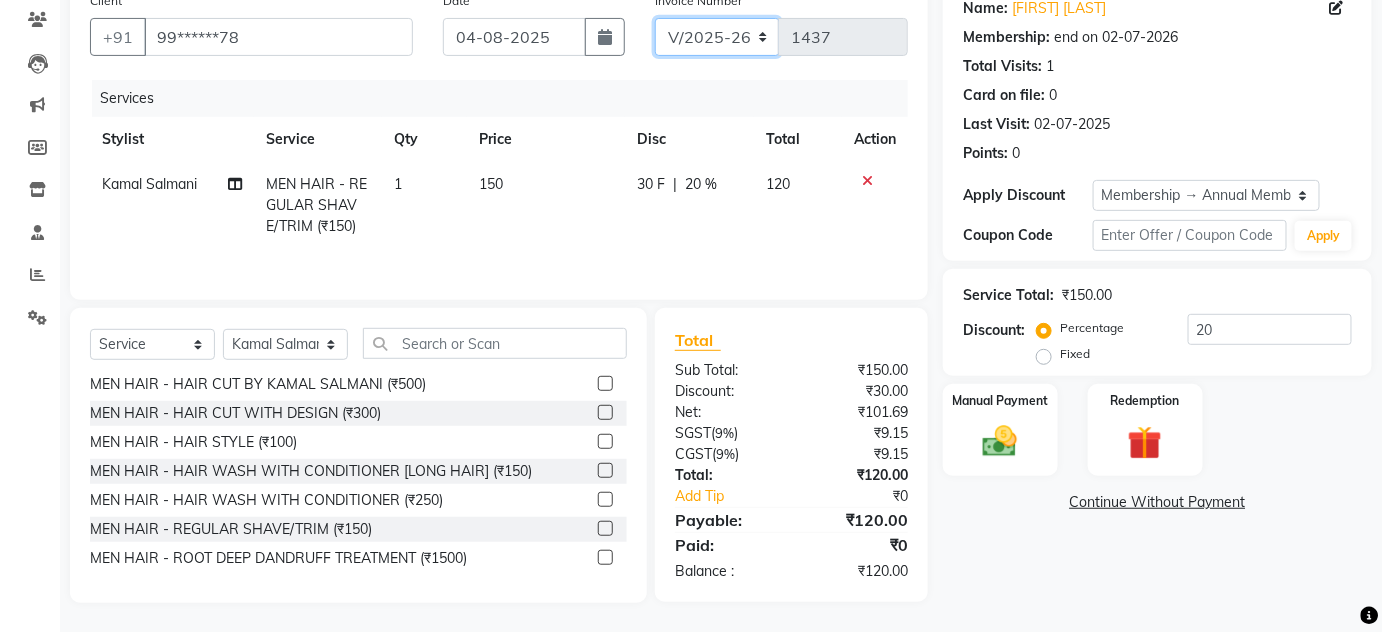select on "8645" 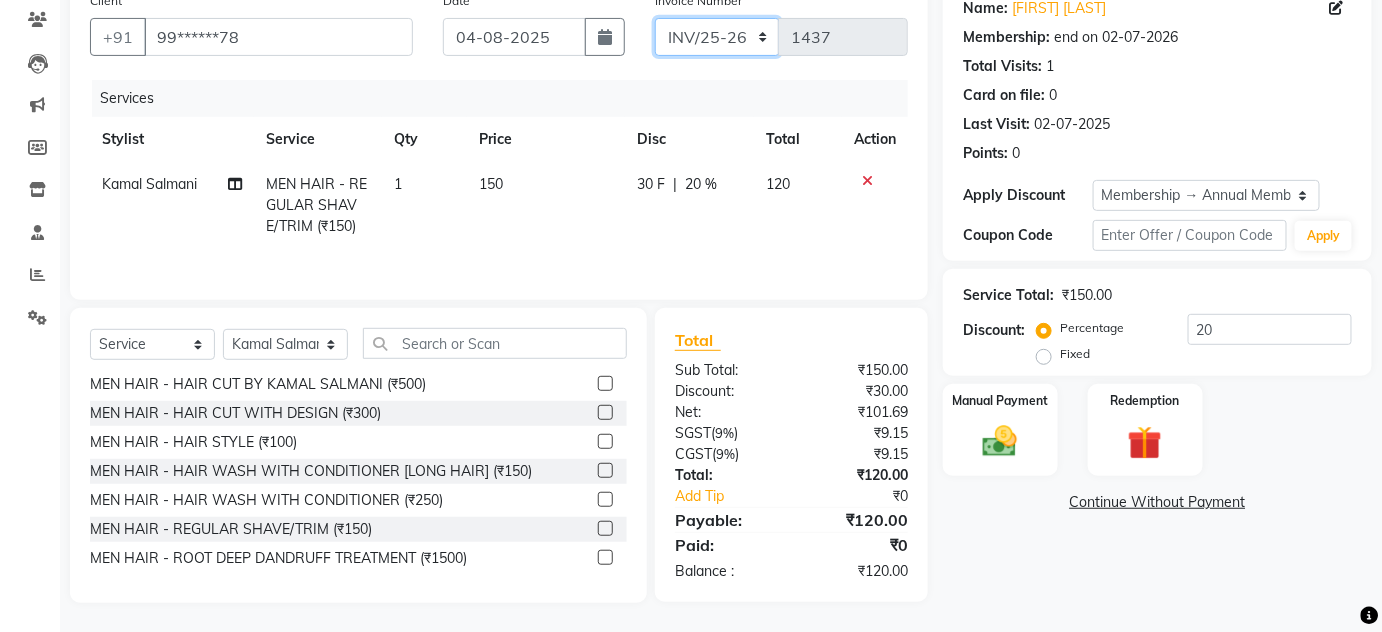 click on "INV/25-26 V/2025-26" 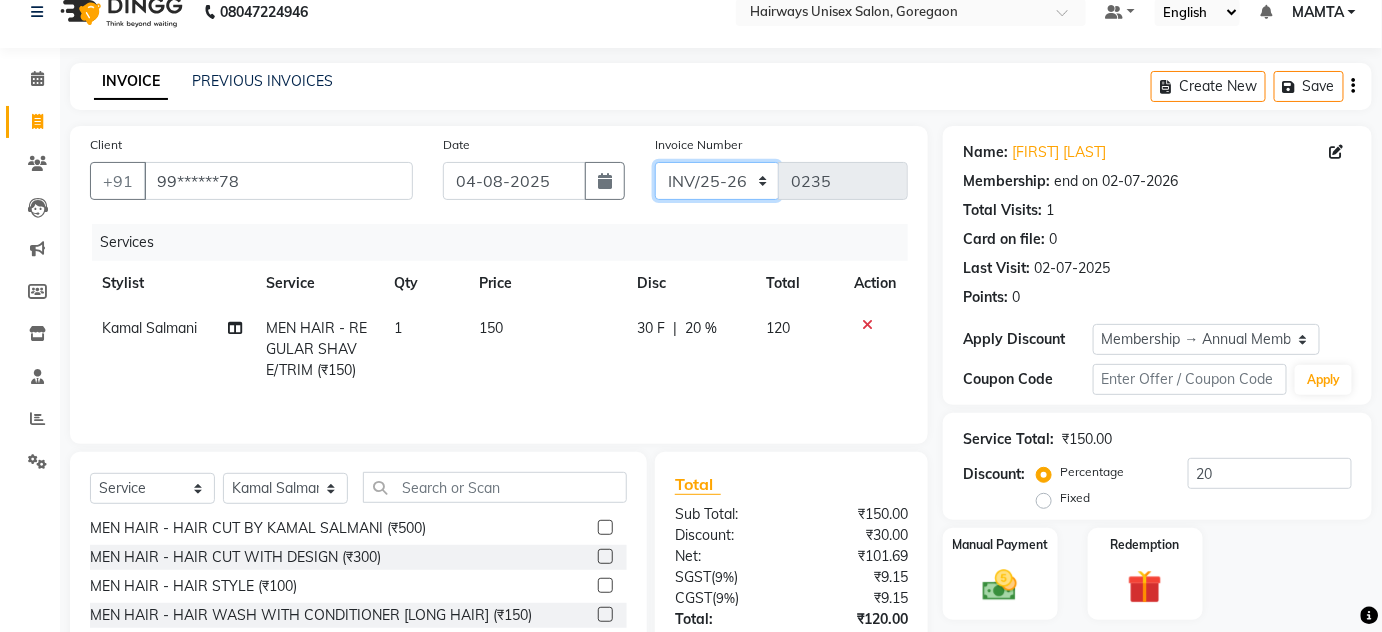 scroll, scrollTop: 0, scrollLeft: 0, axis: both 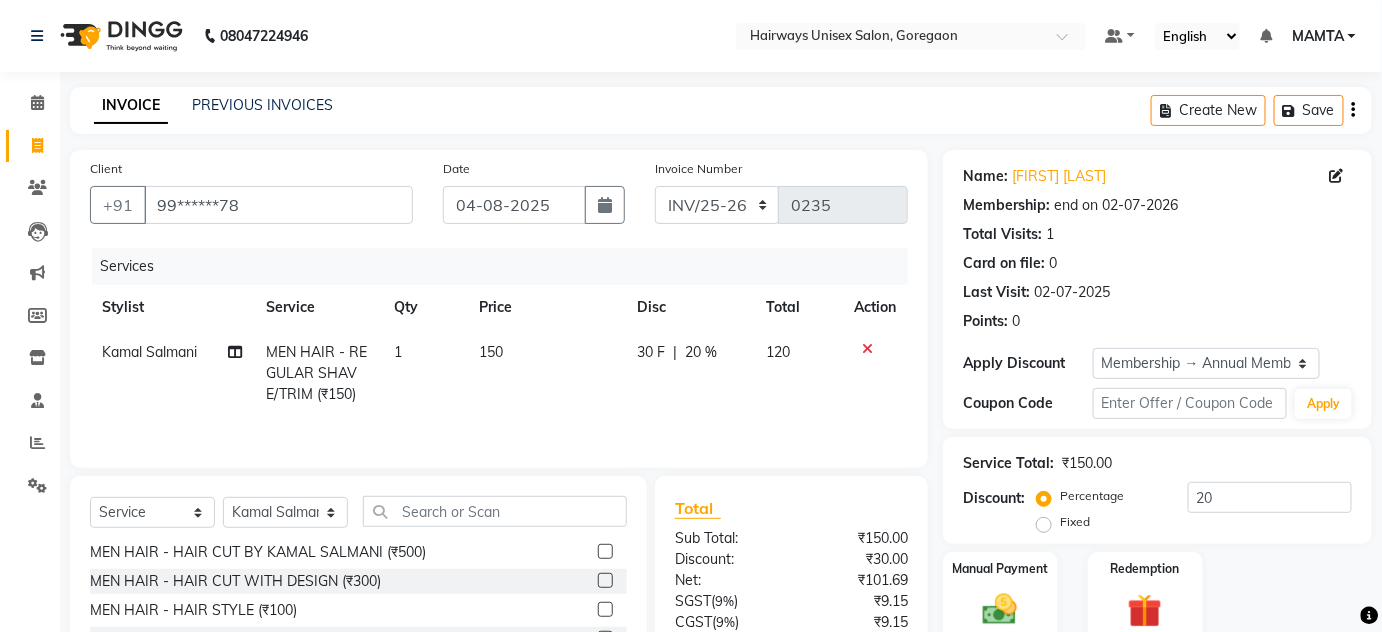 click on "Create New   Save" 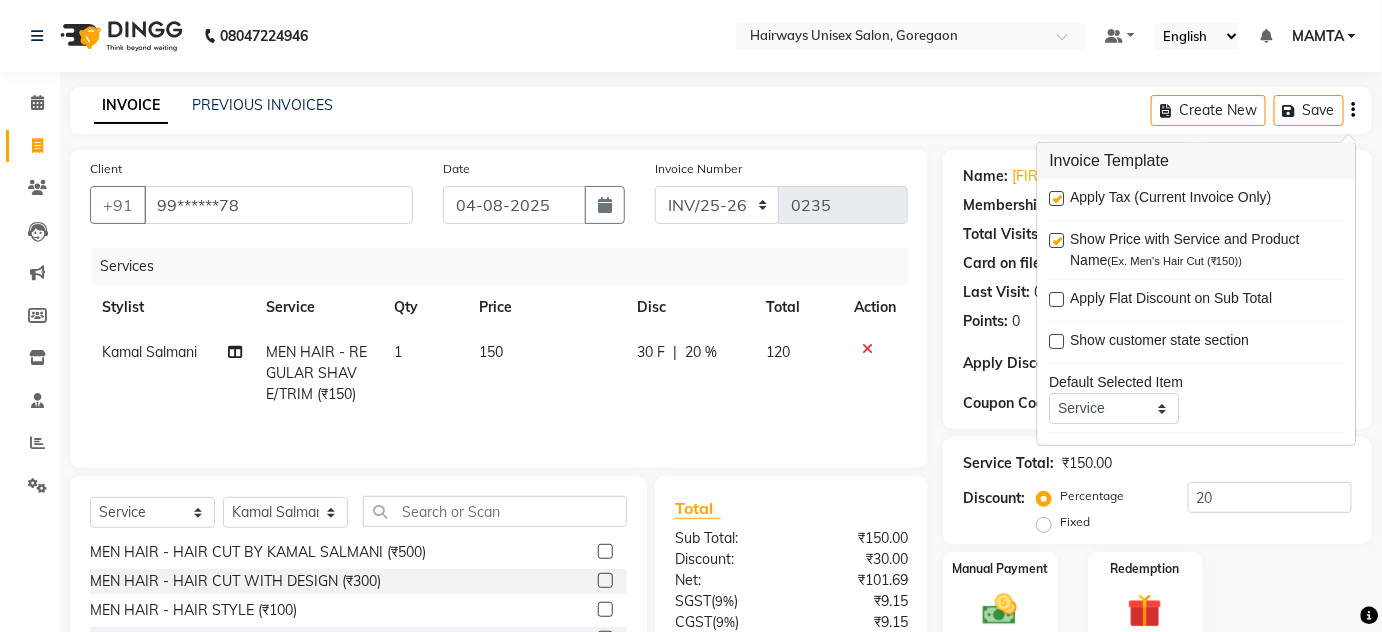click at bounding box center (1057, 198) 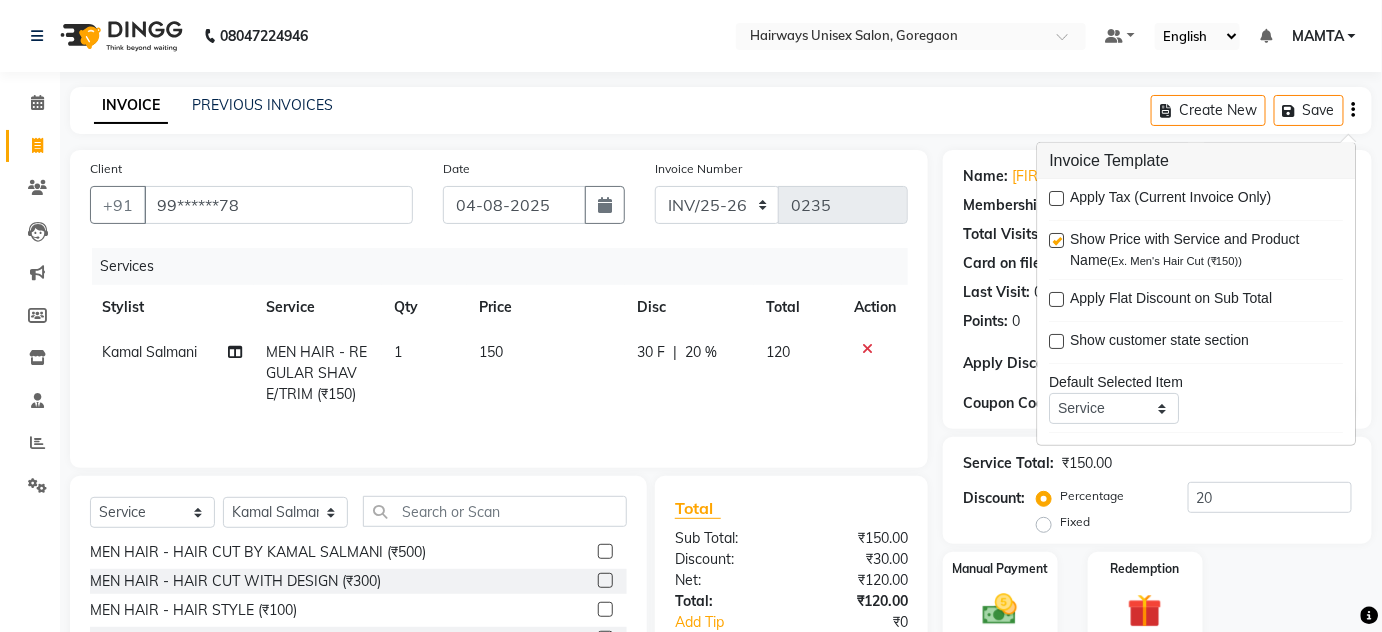 click on "INVOICE PREVIOUS INVOICES Create New   Save" 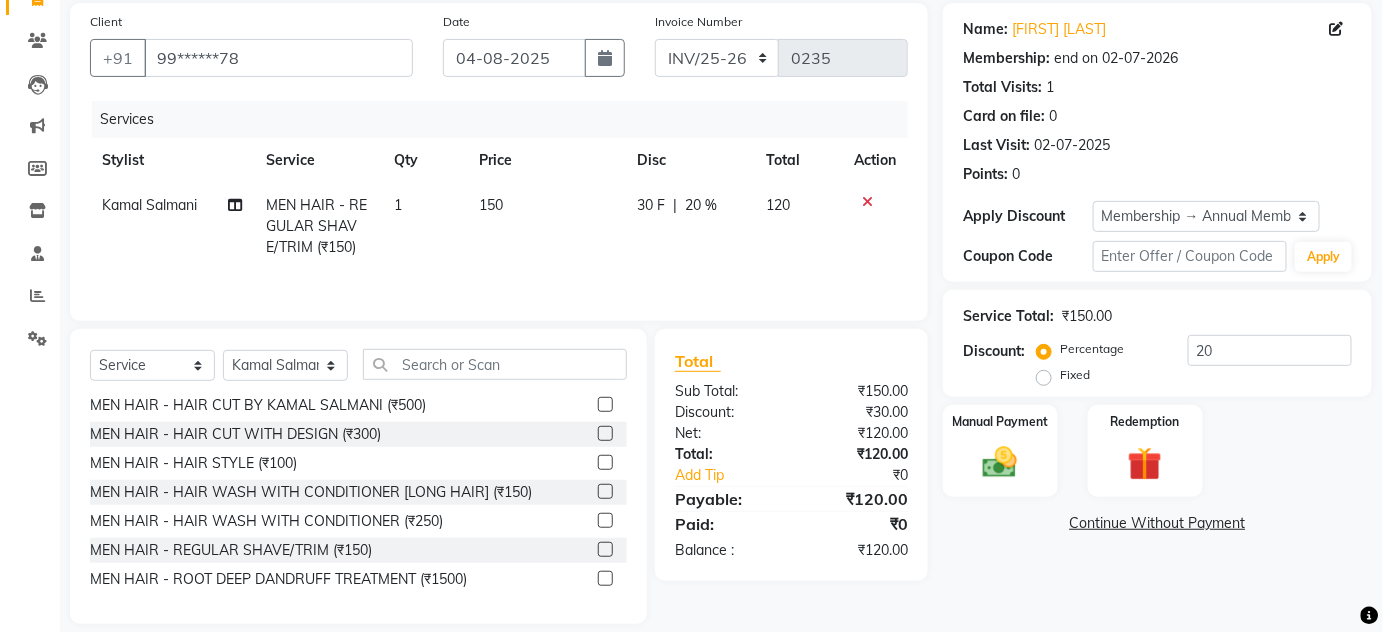 scroll, scrollTop: 168, scrollLeft: 0, axis: vertical 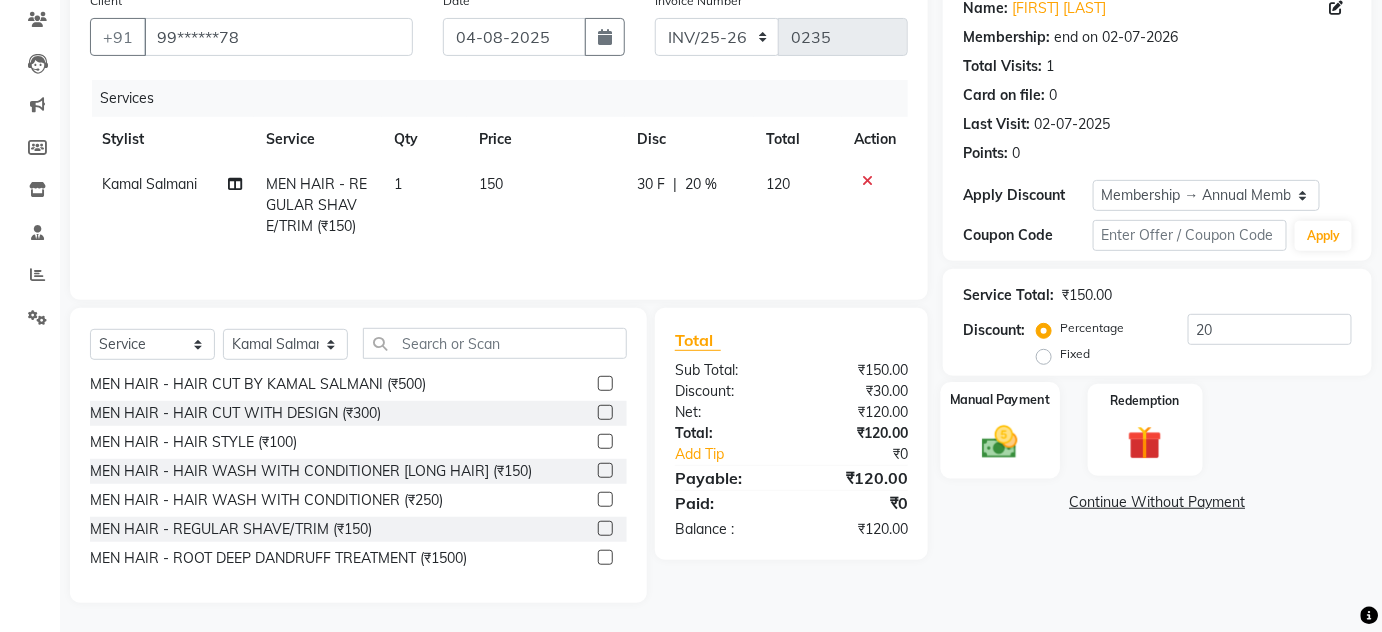 click 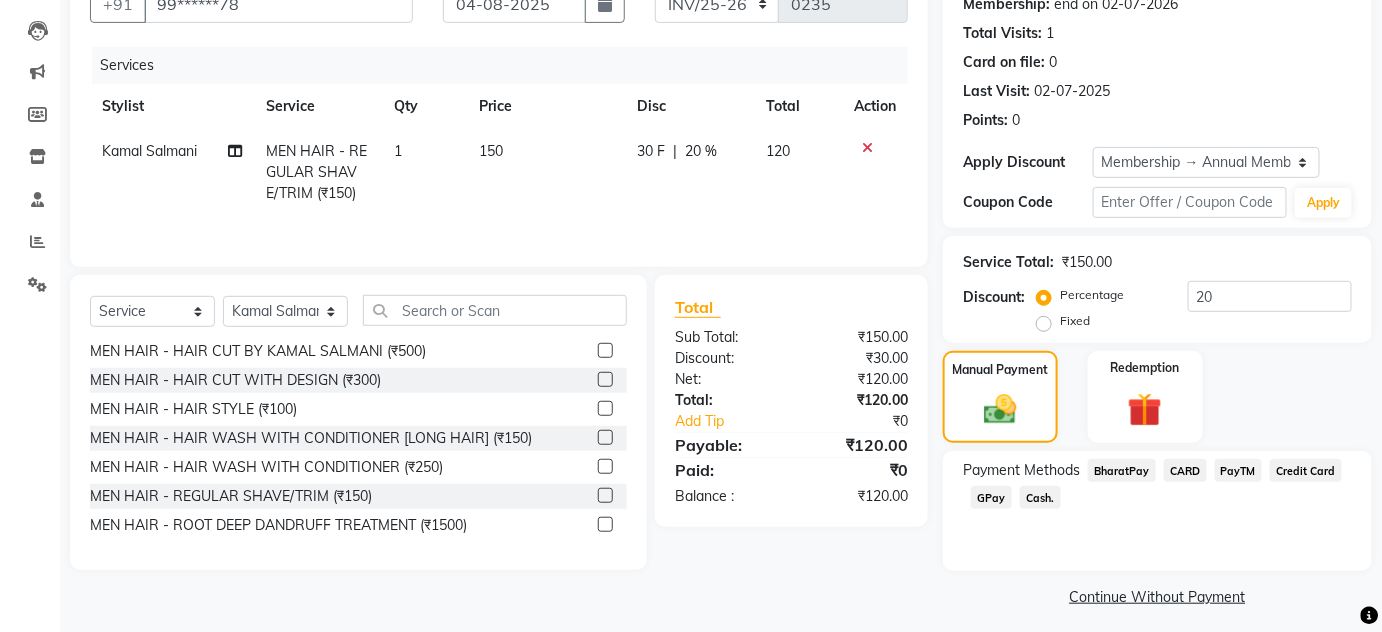 scroll, scrollTop: 210, scrollLeft: 0, axis: vertical 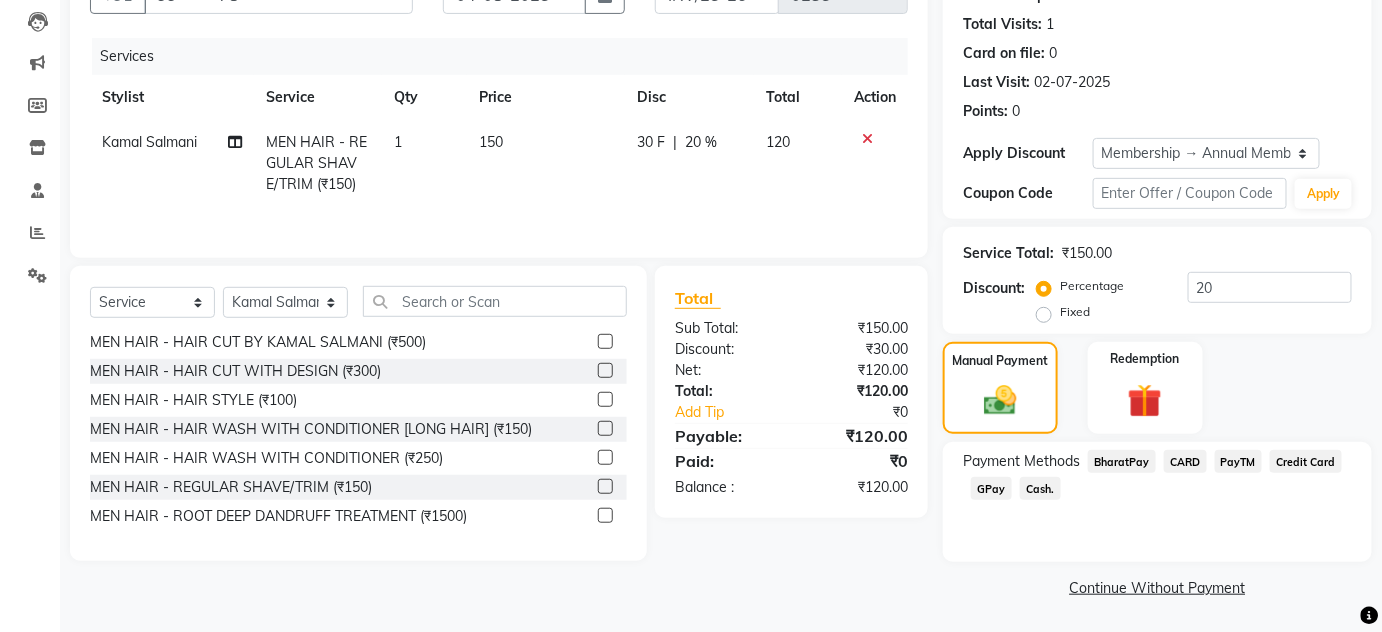 click on "Cash." 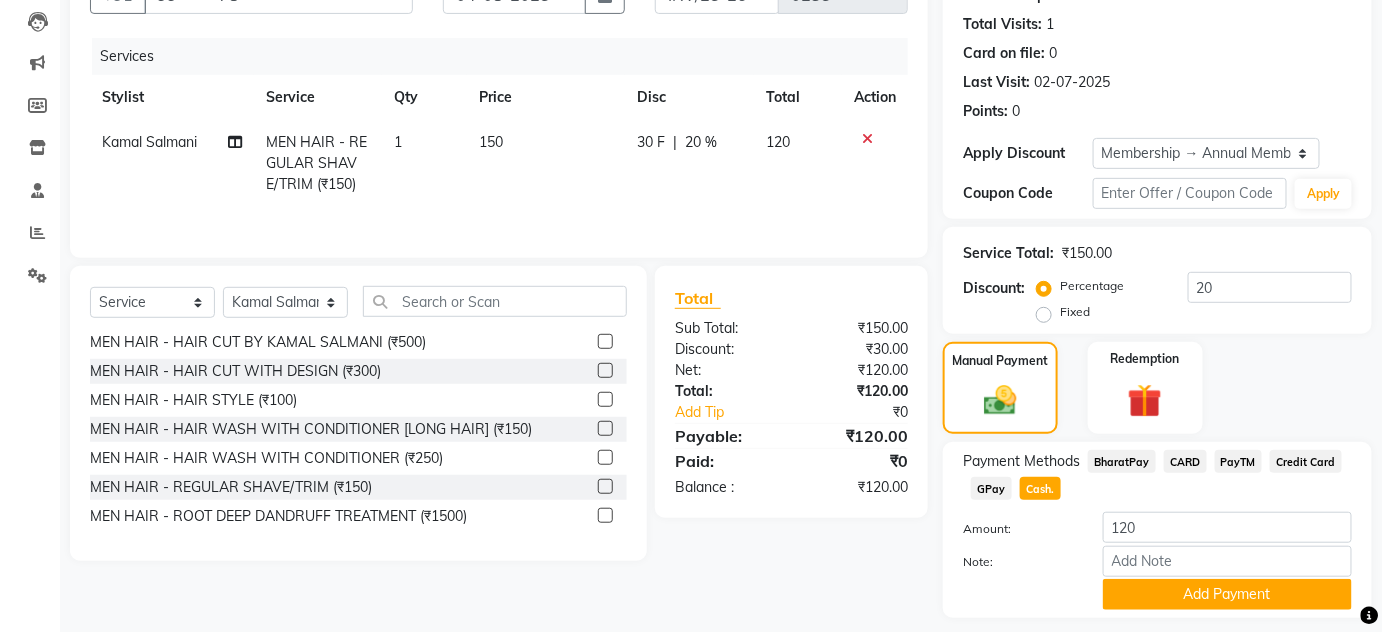 scroll, scrollTop: 266, scrollLeft: 0, axis: vertical 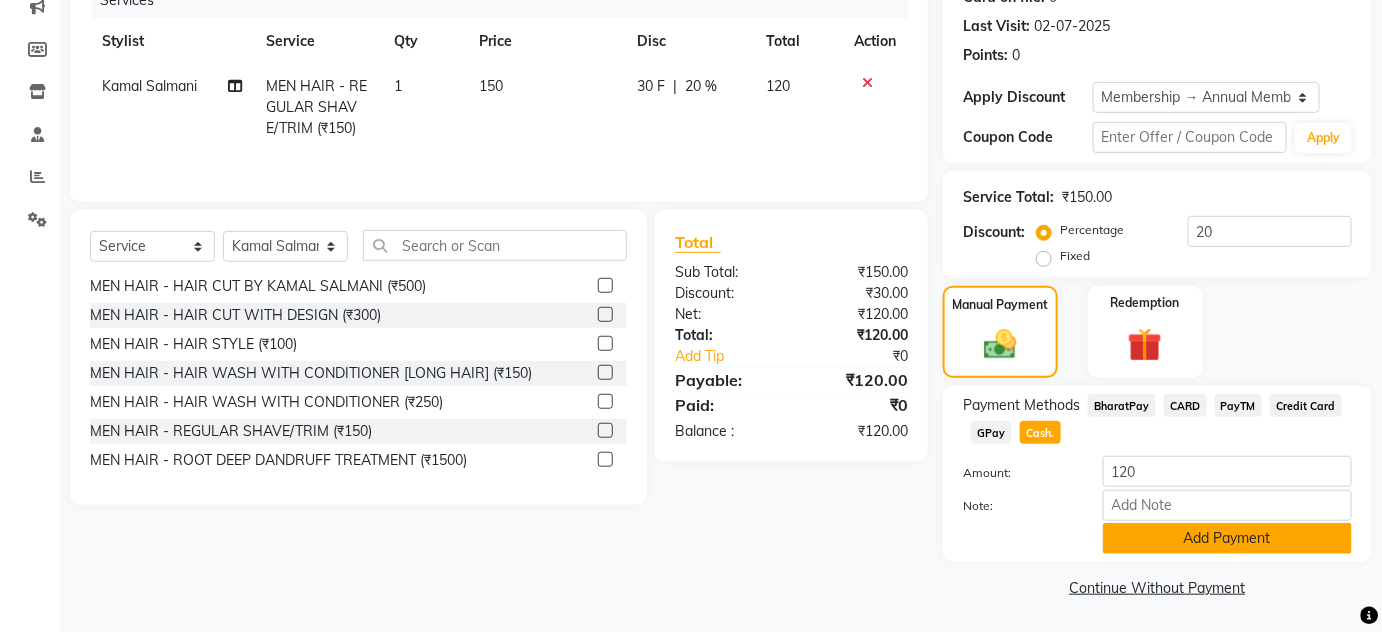 click on "Add Payment" 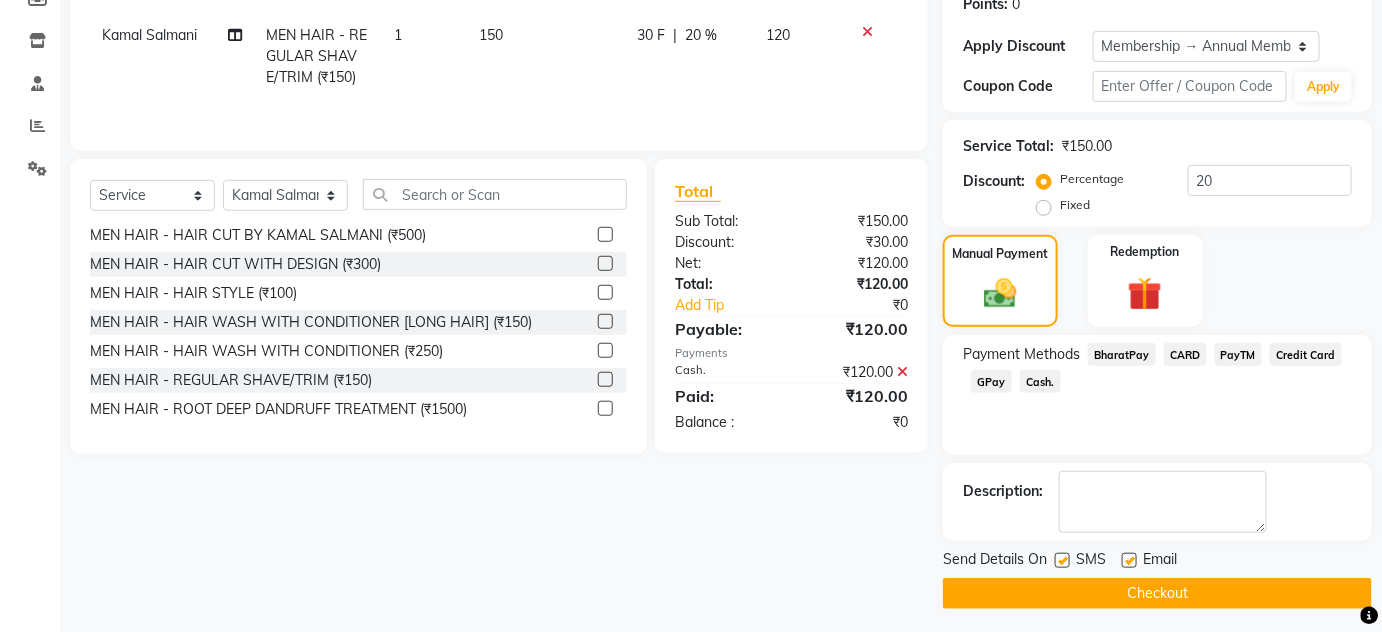 scroll, scrollTop: 322, scrollLeft: 0, axis: vertical 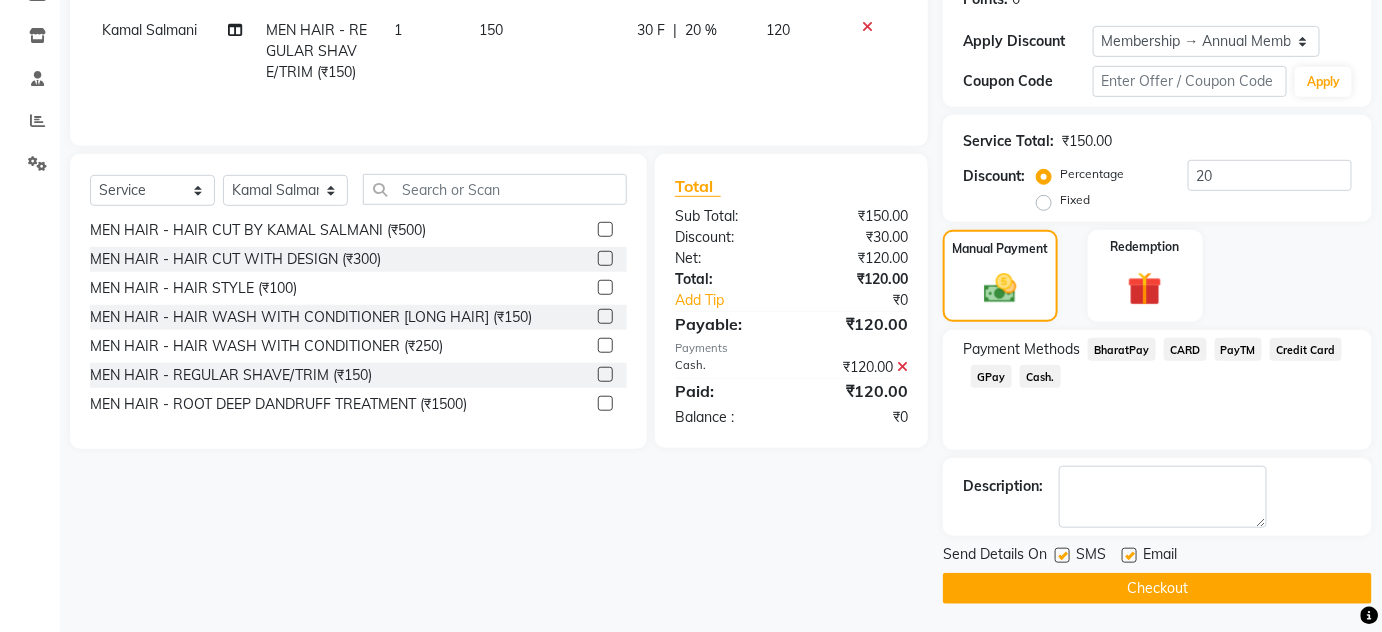 click 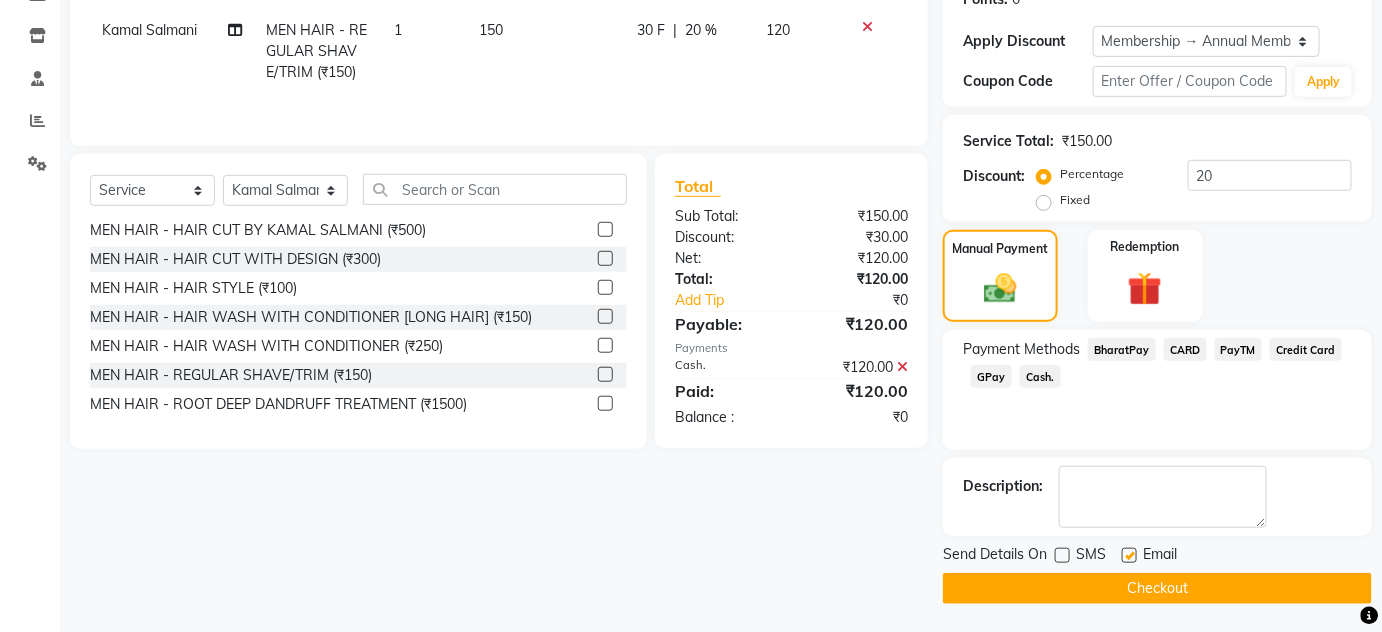 click 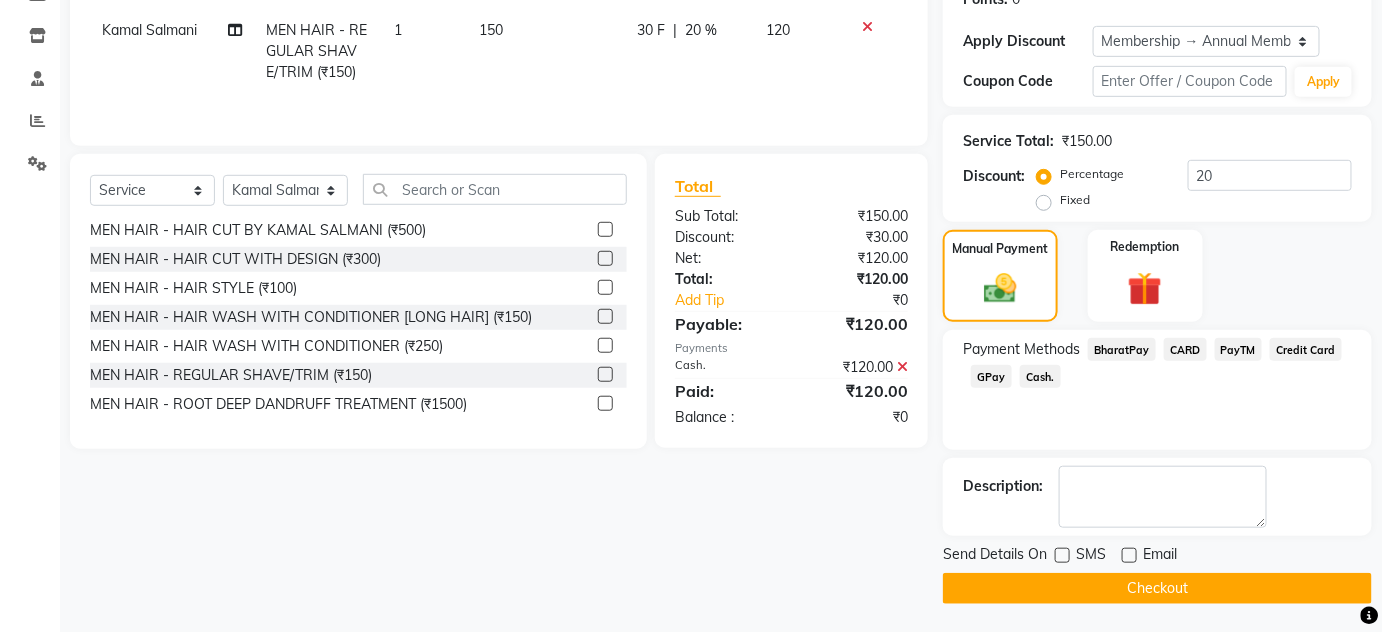 click on "Checkout" 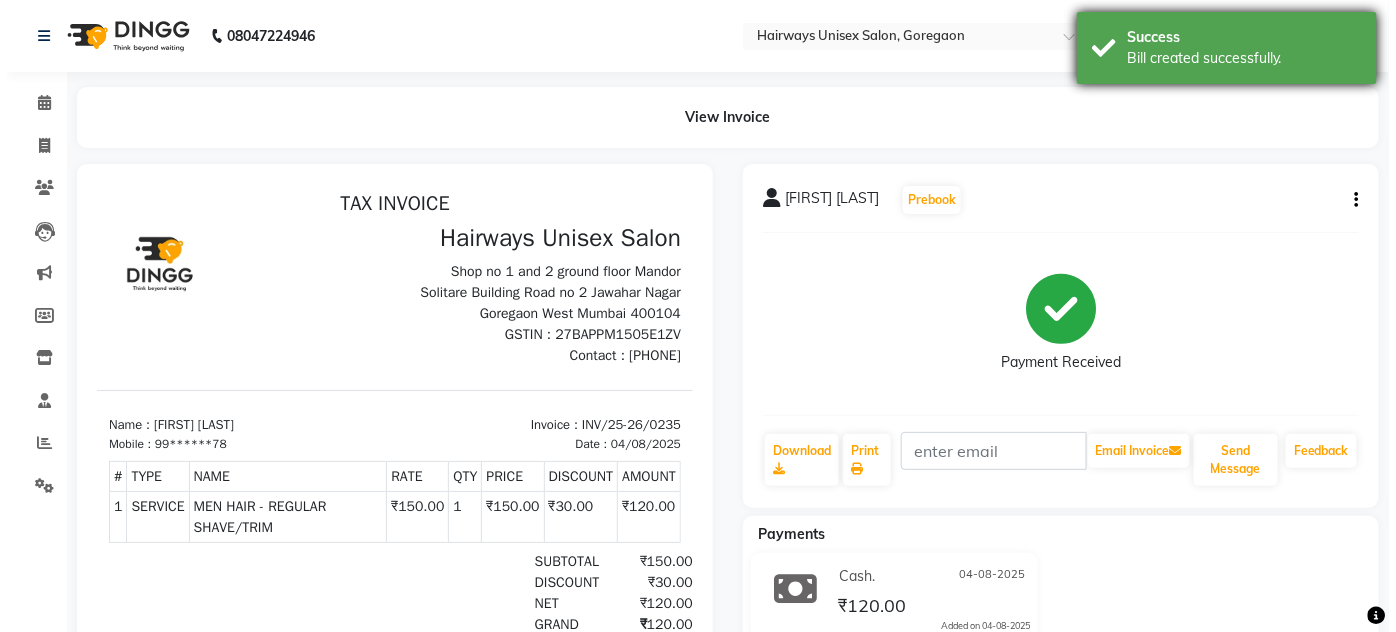 scroll, scrollTop: 0, scrollLeft: 0, axis: both 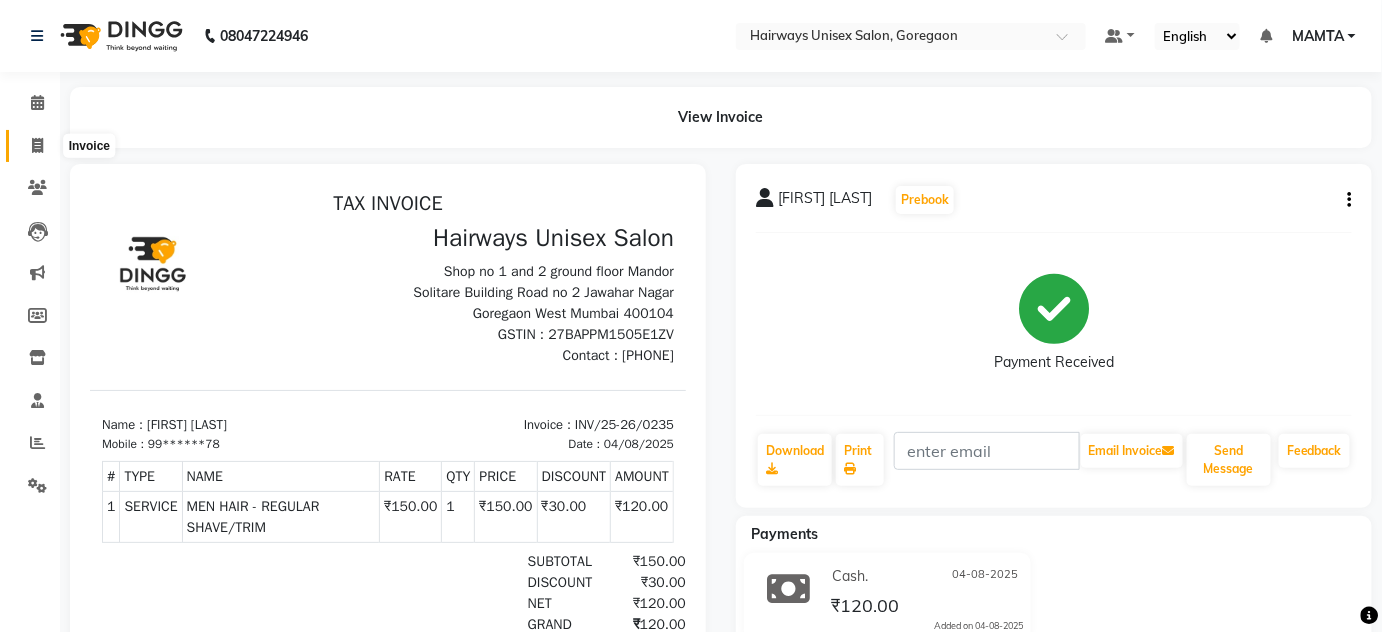 click 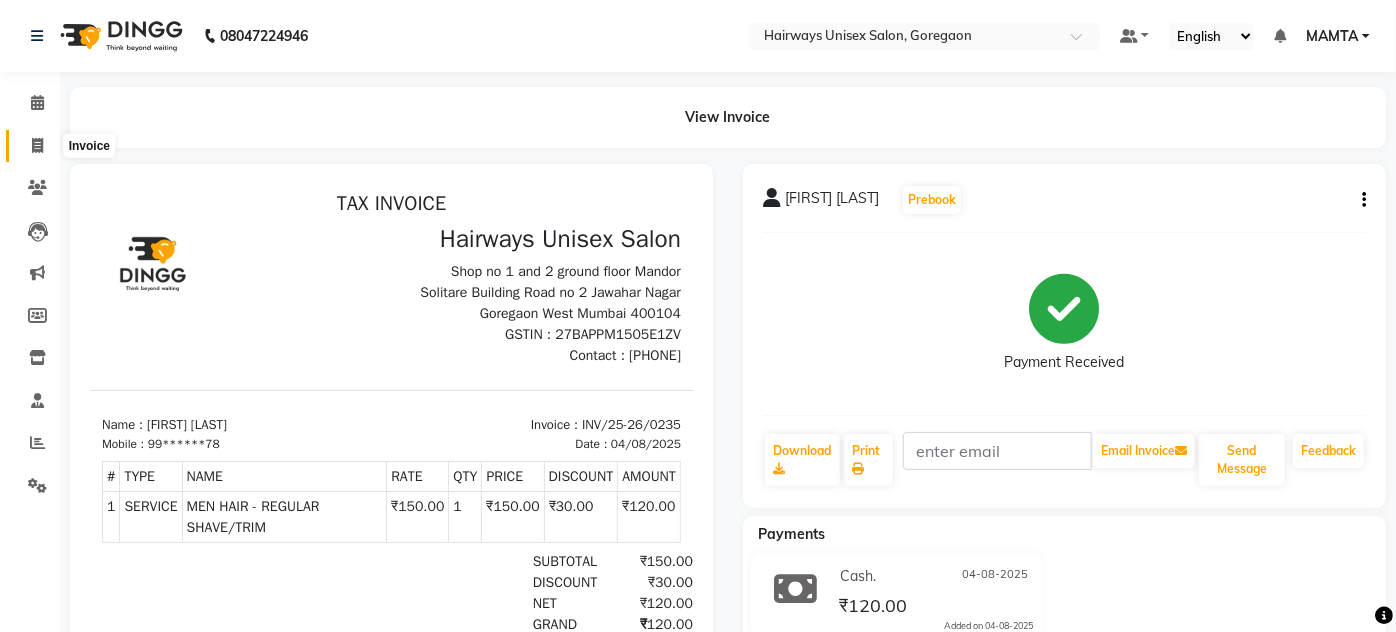 select on "8320" 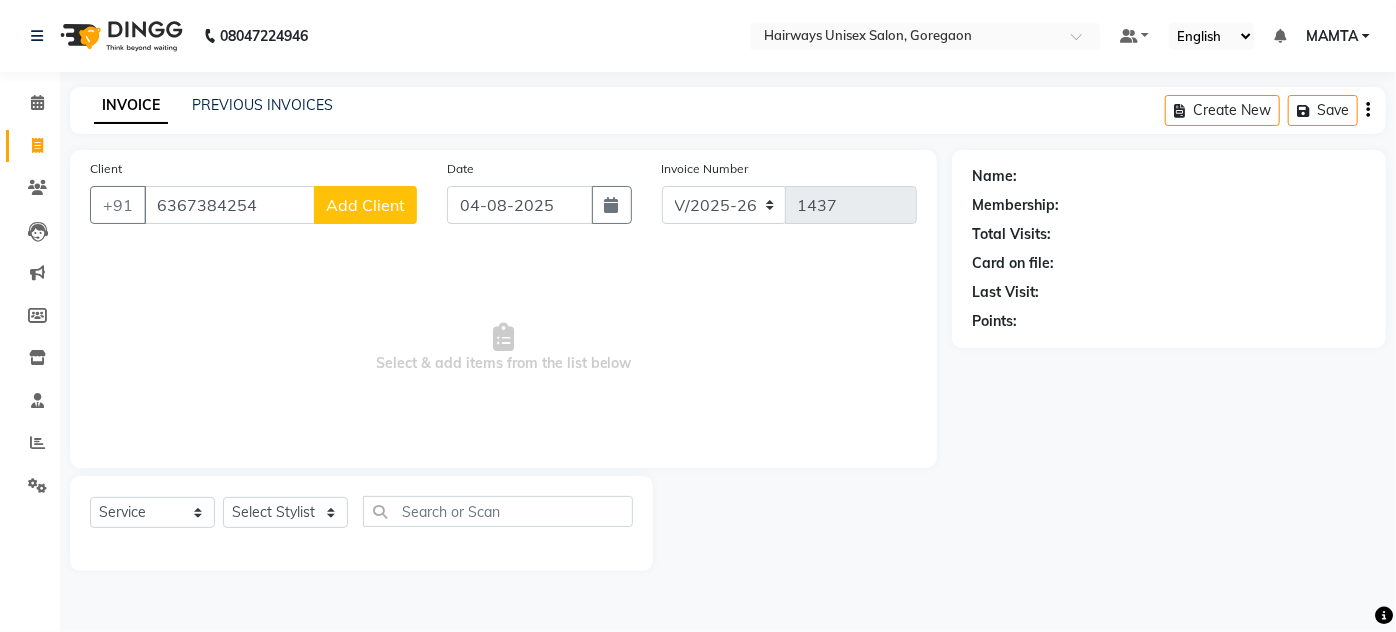 type on "6367384254" 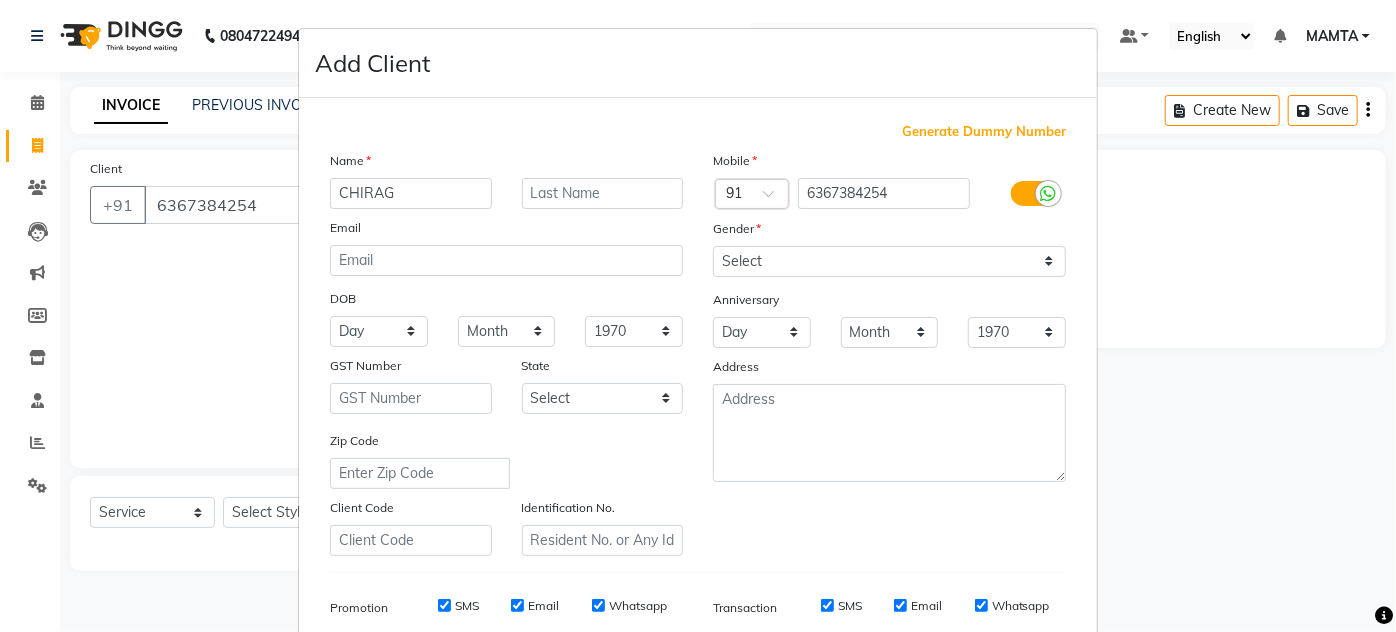 type on "CHIRAG" 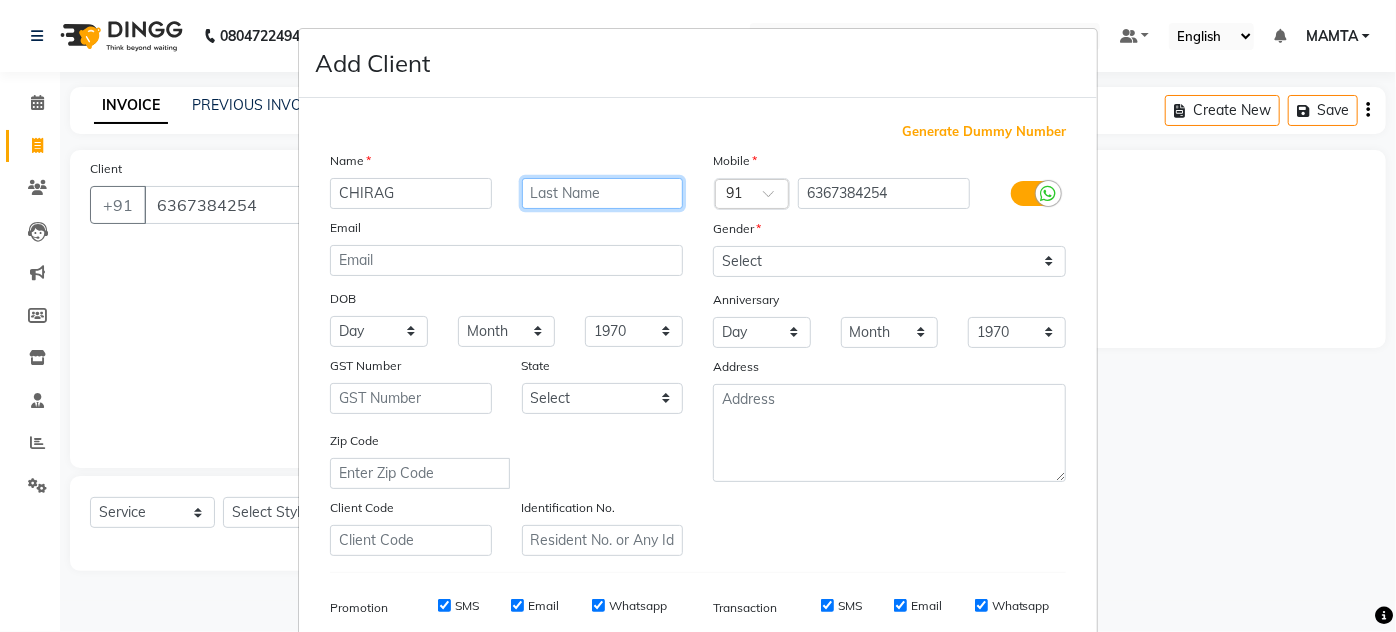 click at bounding box center [603, 193] 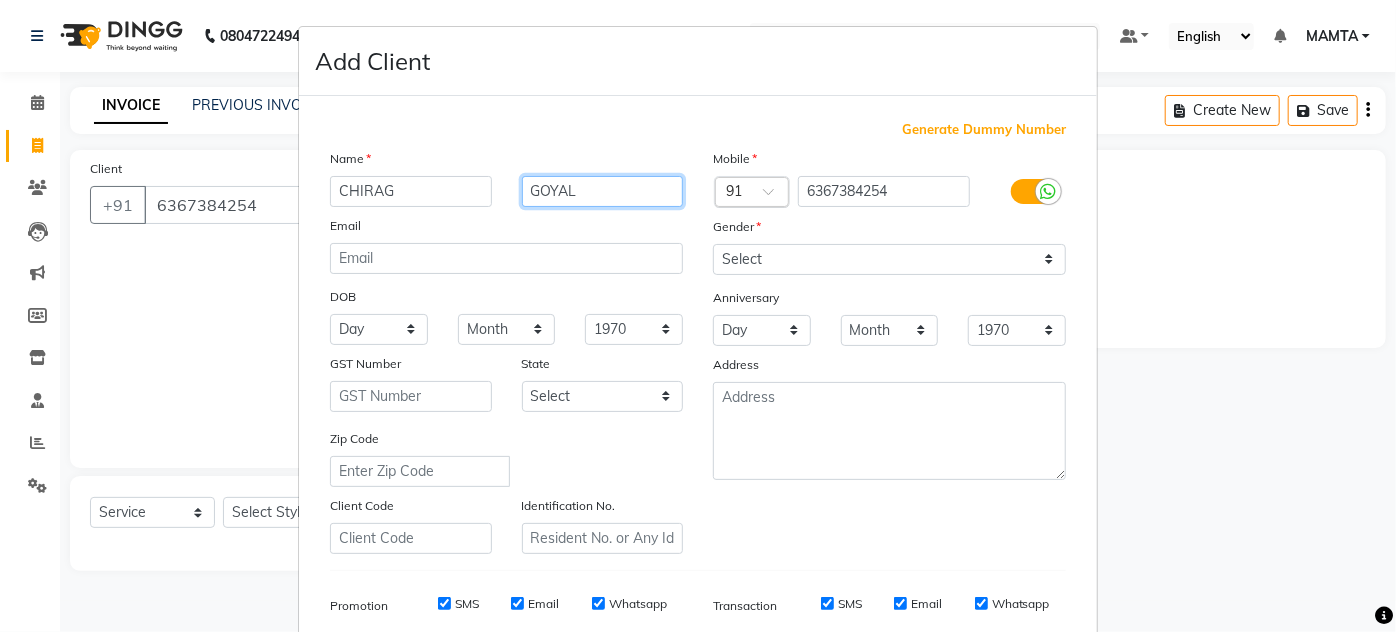 scroll, scrollTop: 0, scrollLeft: 0, axis: both 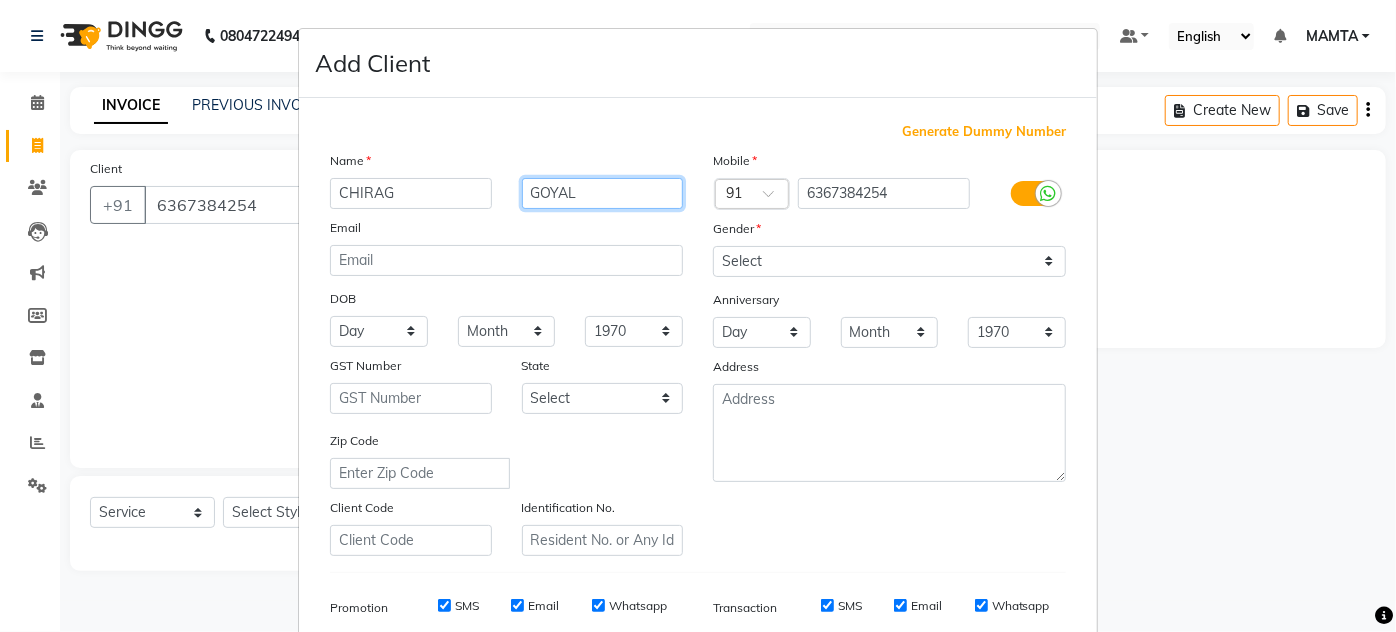 type on "GOYAL" 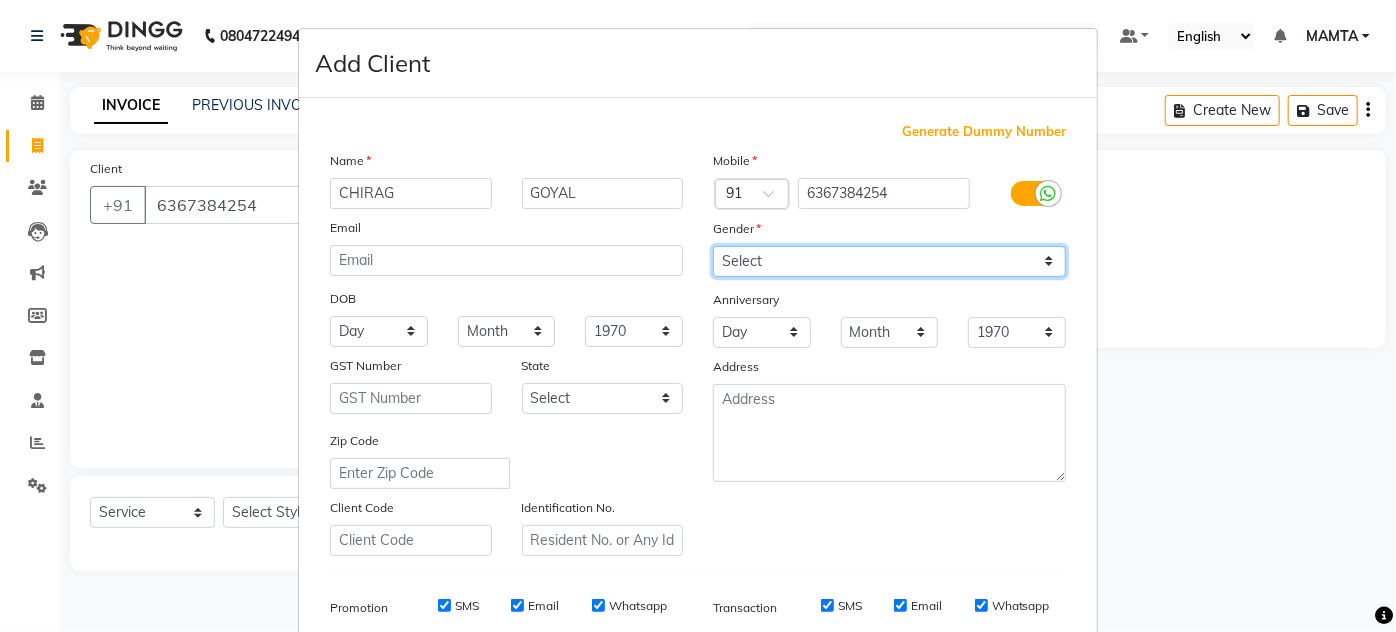 click on "Select Male Female Other Prefer Not To Say" at bounding box center [889, 261] 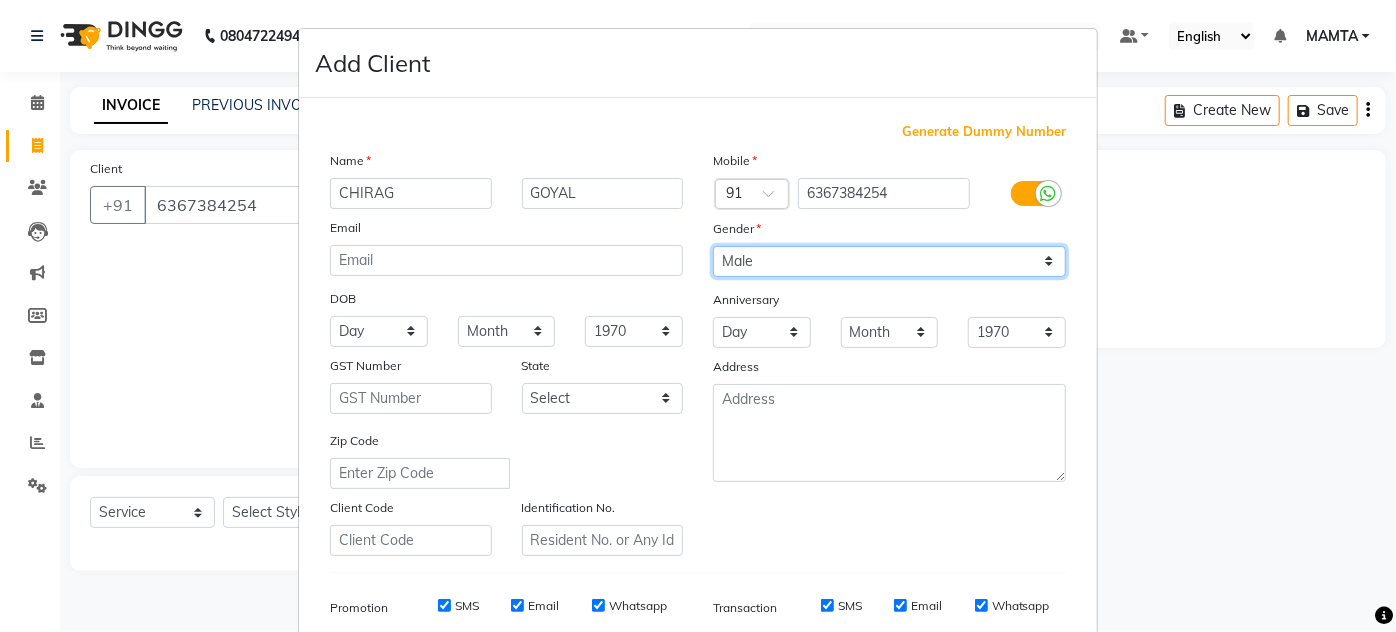 click on "Select Male Female Other Prefer Not To Say" at bounding box center [889, 261] 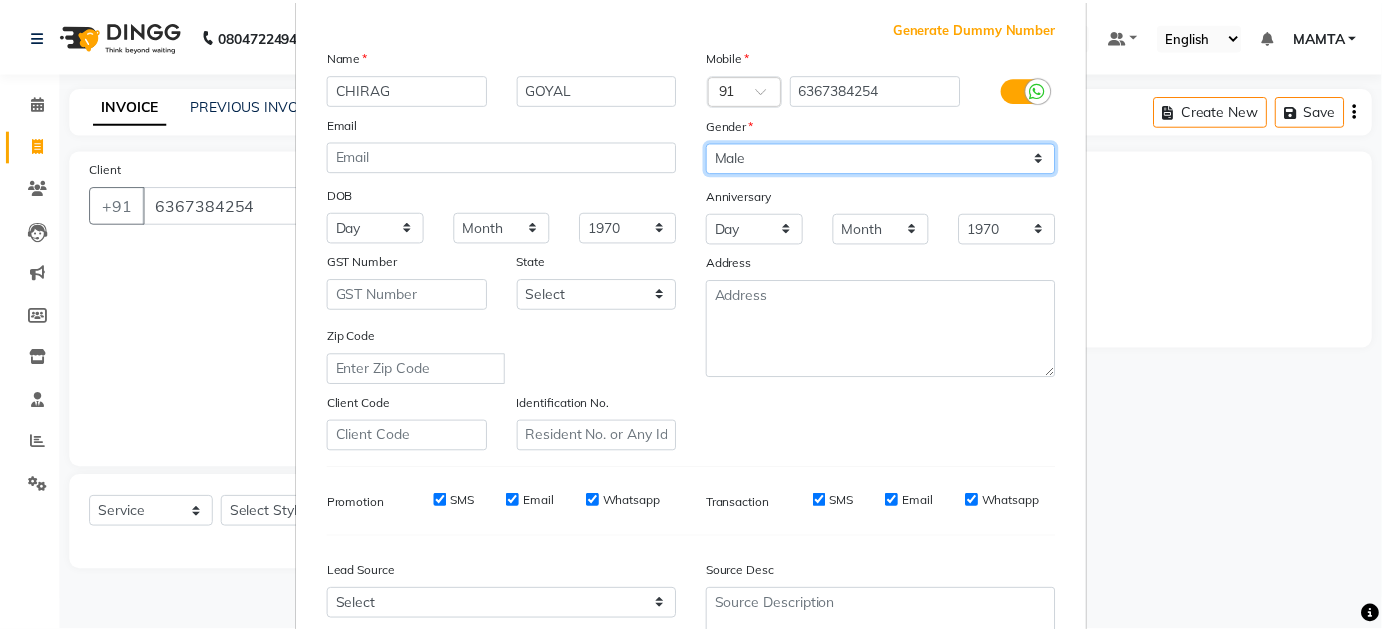 scroll, scrollTop: 290, scrollLeft: 0, axis: vertical 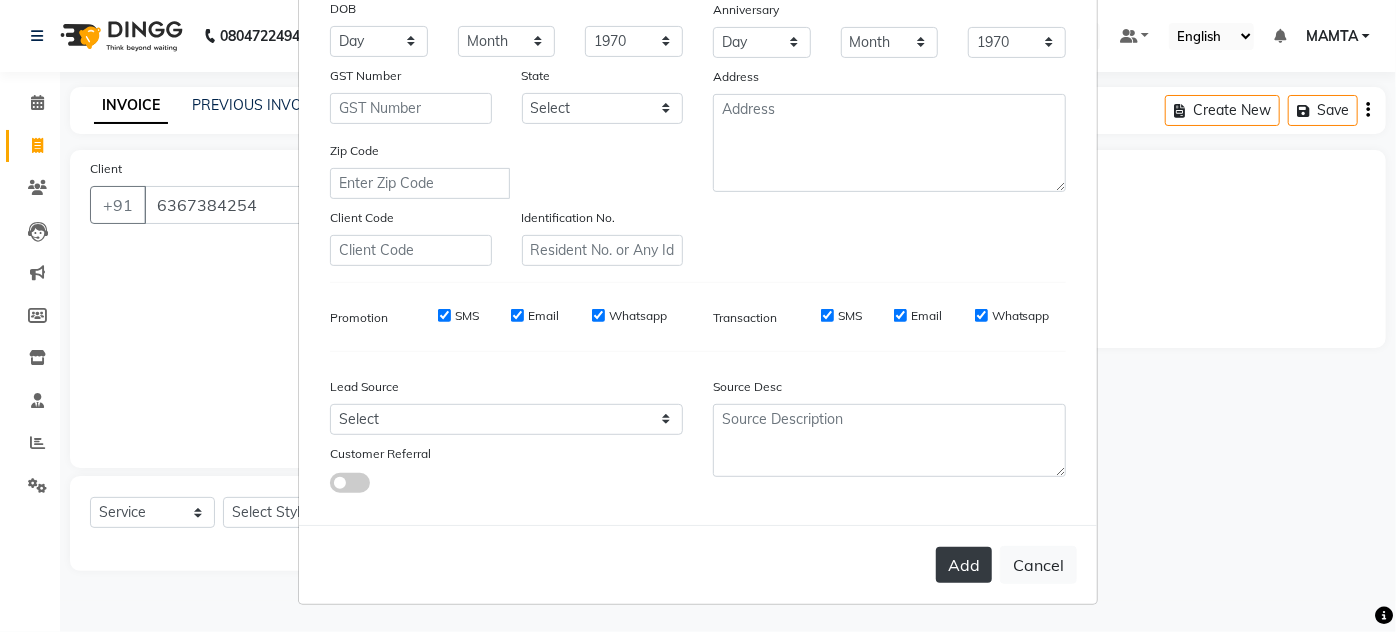 click on "Add" at bounding box center [964, 565] 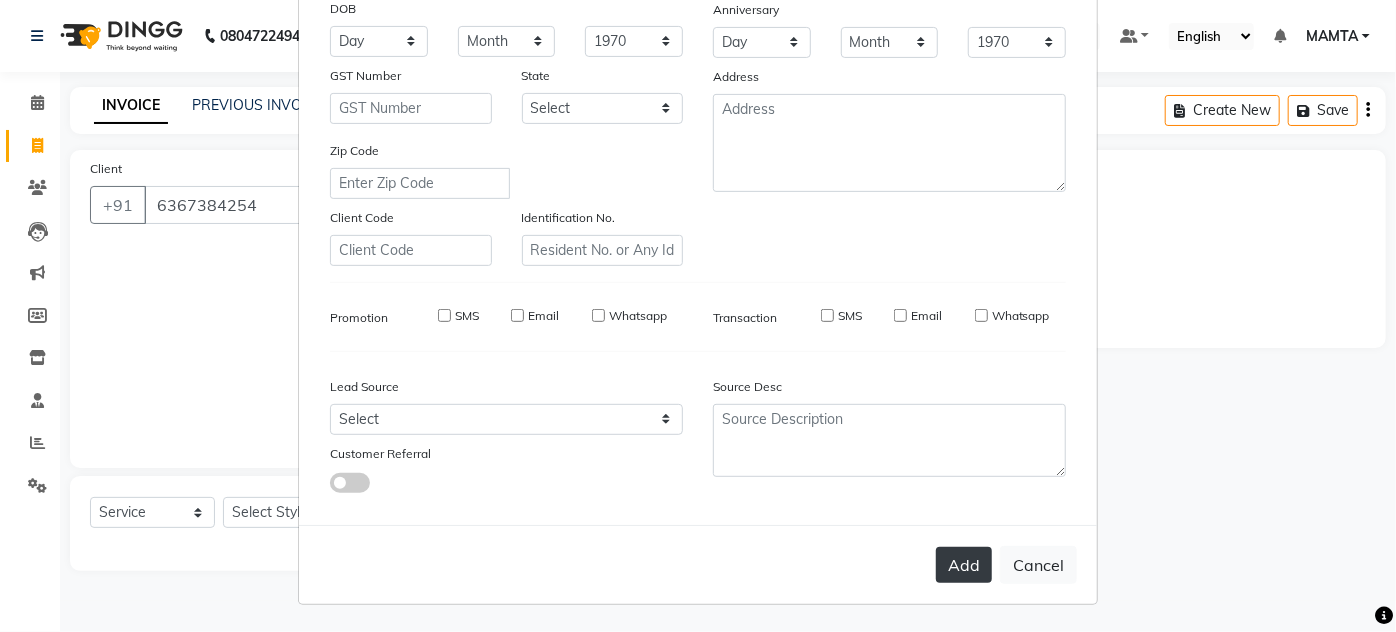 type on "63******54" 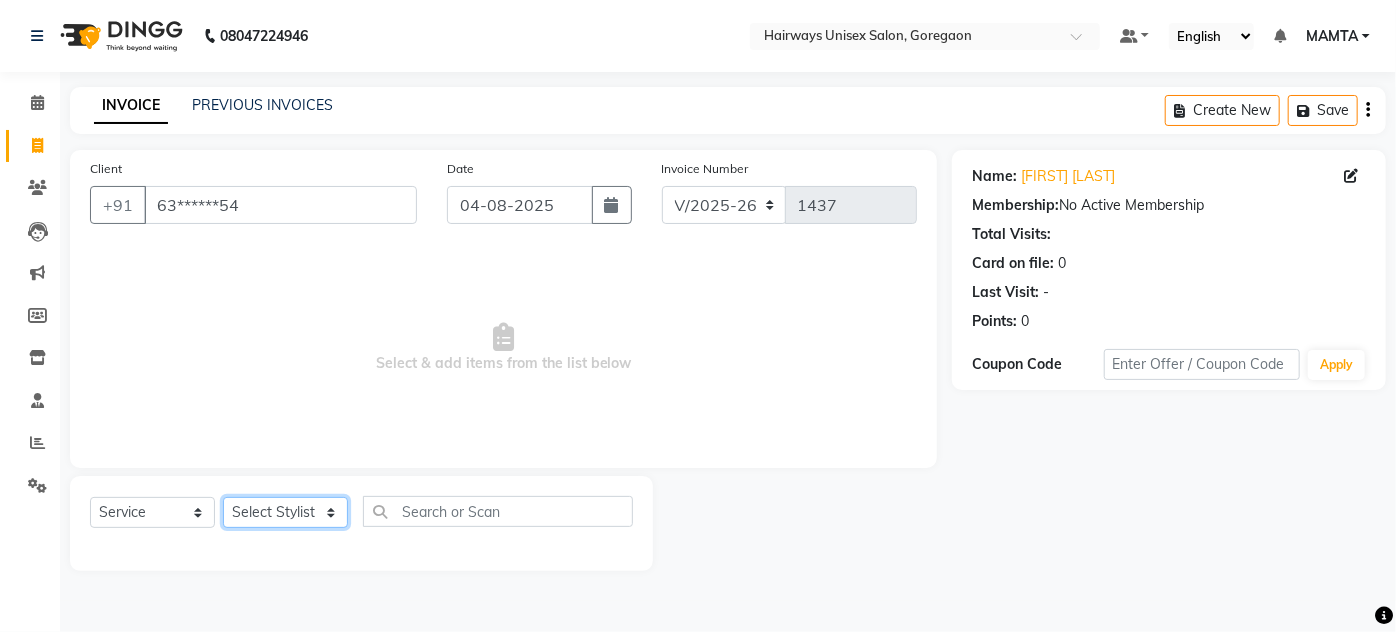 click on "Select Stylist AHSAN AZAD IMRAN Kamal Salmani KASHISH MAMTA POOJA PUMMY RAJA SADDAM SAMEER SULTAN TALIB ZAFAR ZAHID" 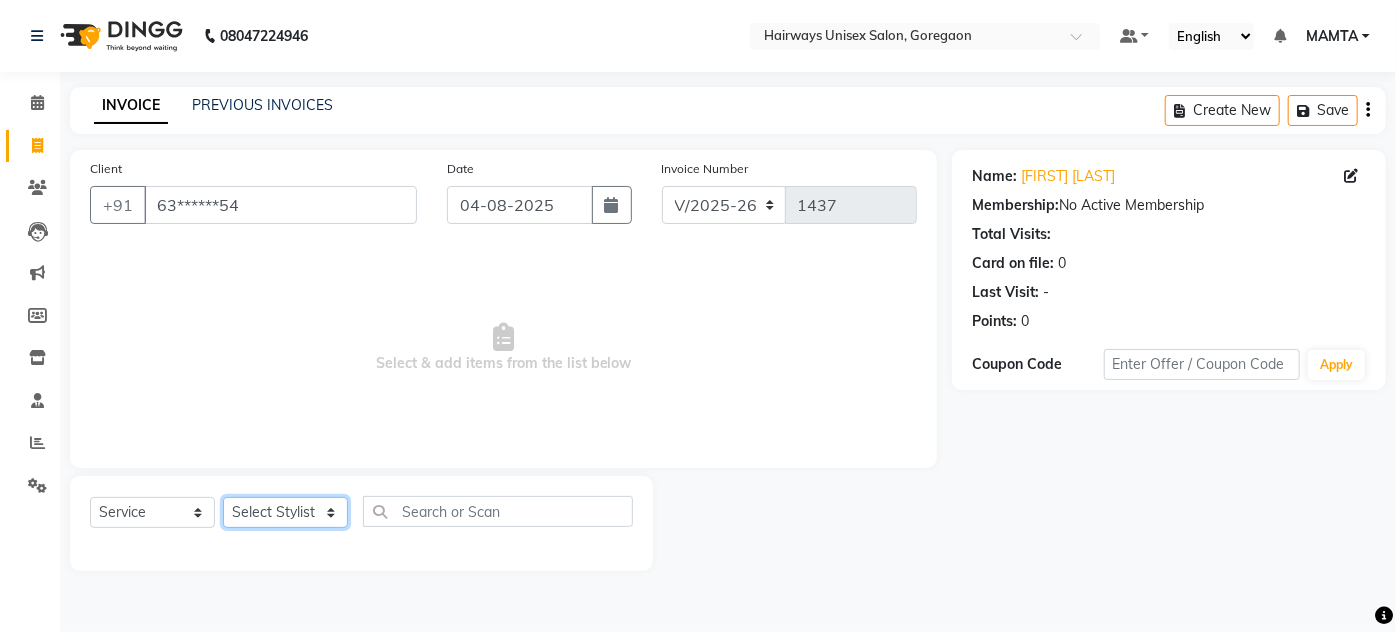 select on "[POSTAL_CODE]" 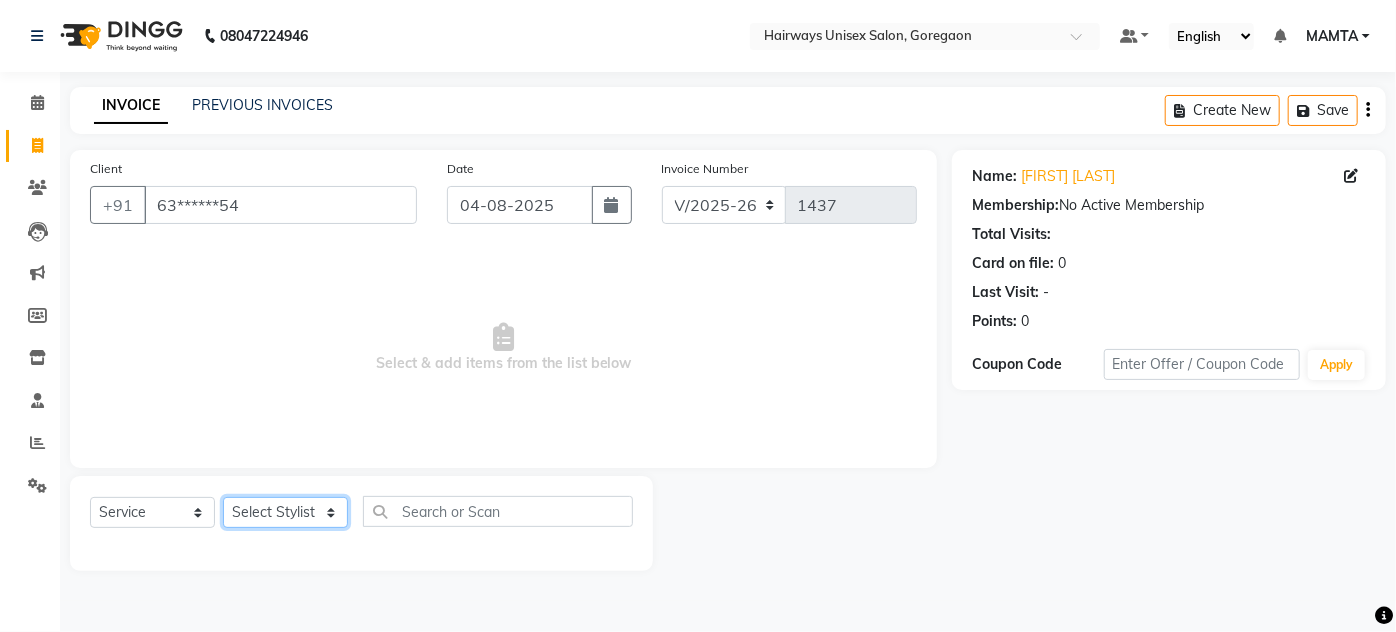 click on "Select Stylist AHSAN AZAD IMRAN Kamal Salmani KASHISH MAMTA POOJA PUMMY RAJA SADDAM SAMEER SULTAN TALIB ZAFAR ZAHID" 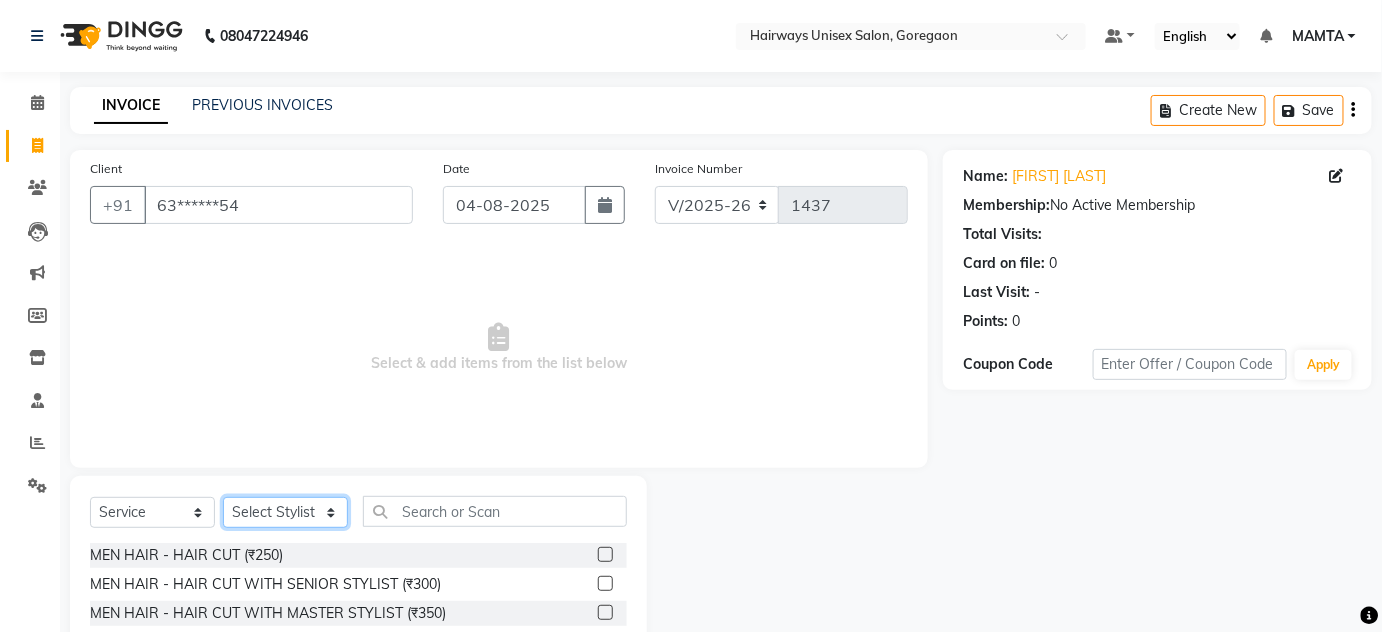 scroll, scrollTop: 168, scrollLeft: 0, axis: vertical 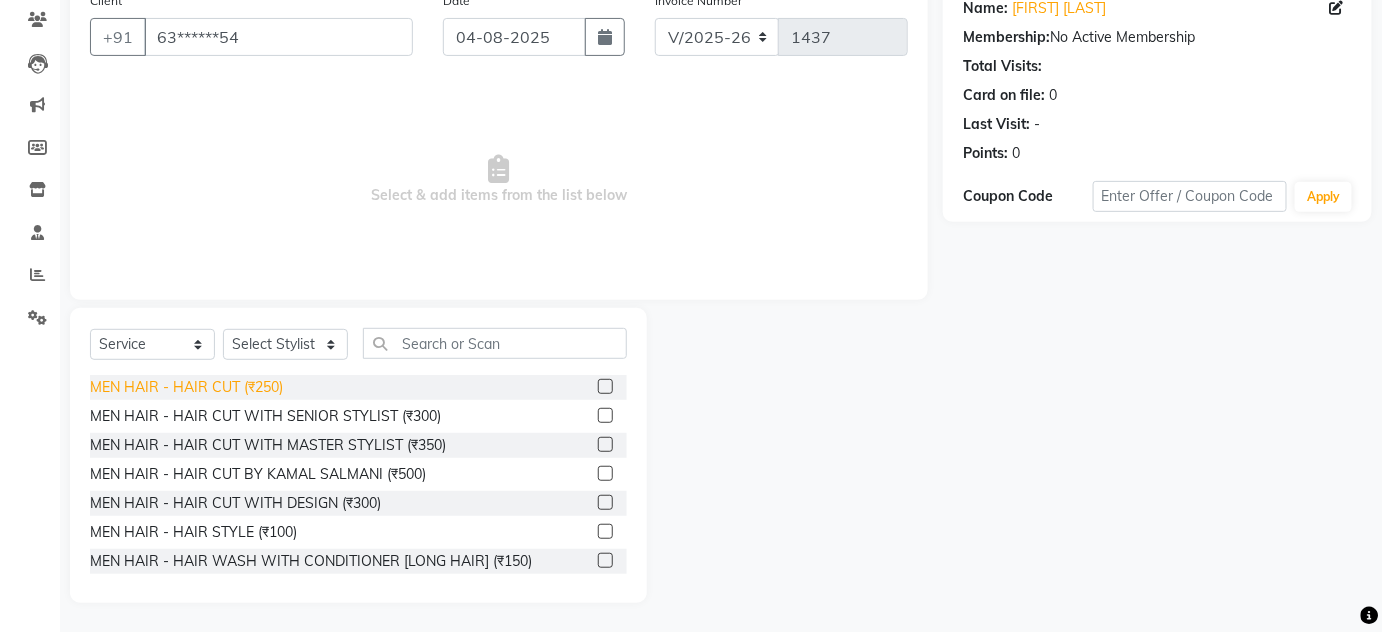 click on "MEN HAIR - HAIR CUT (₹250)" 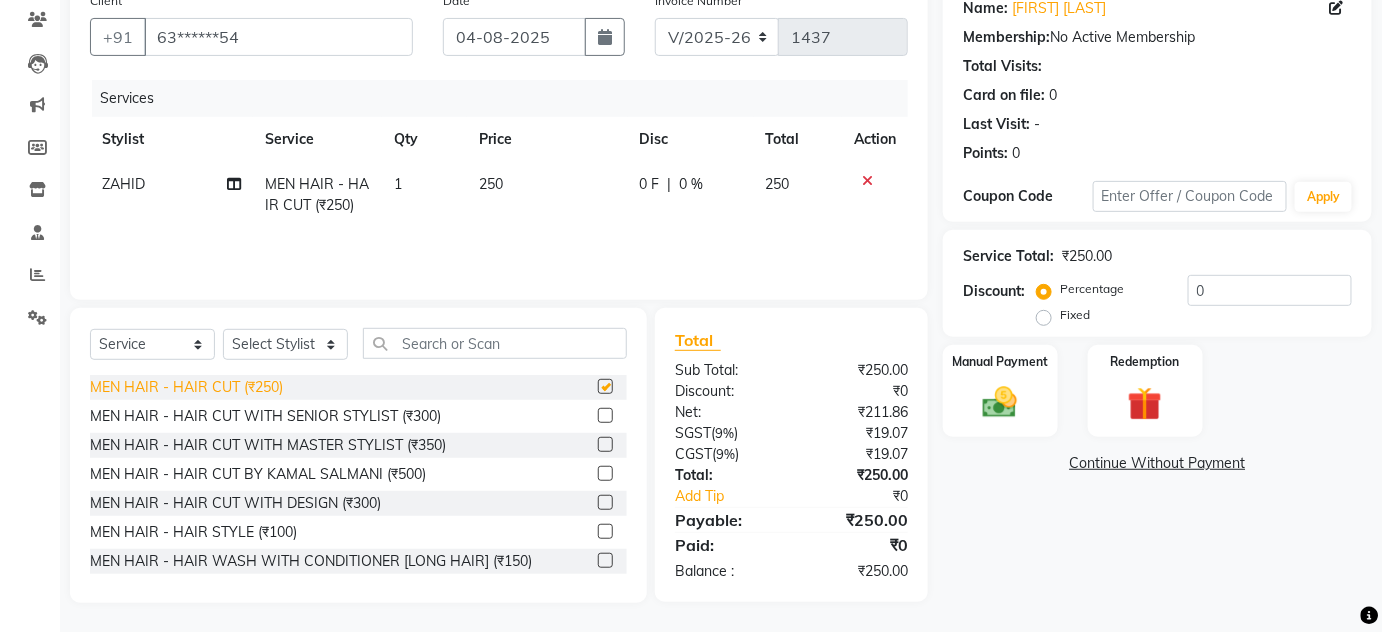 checkbox on "false" 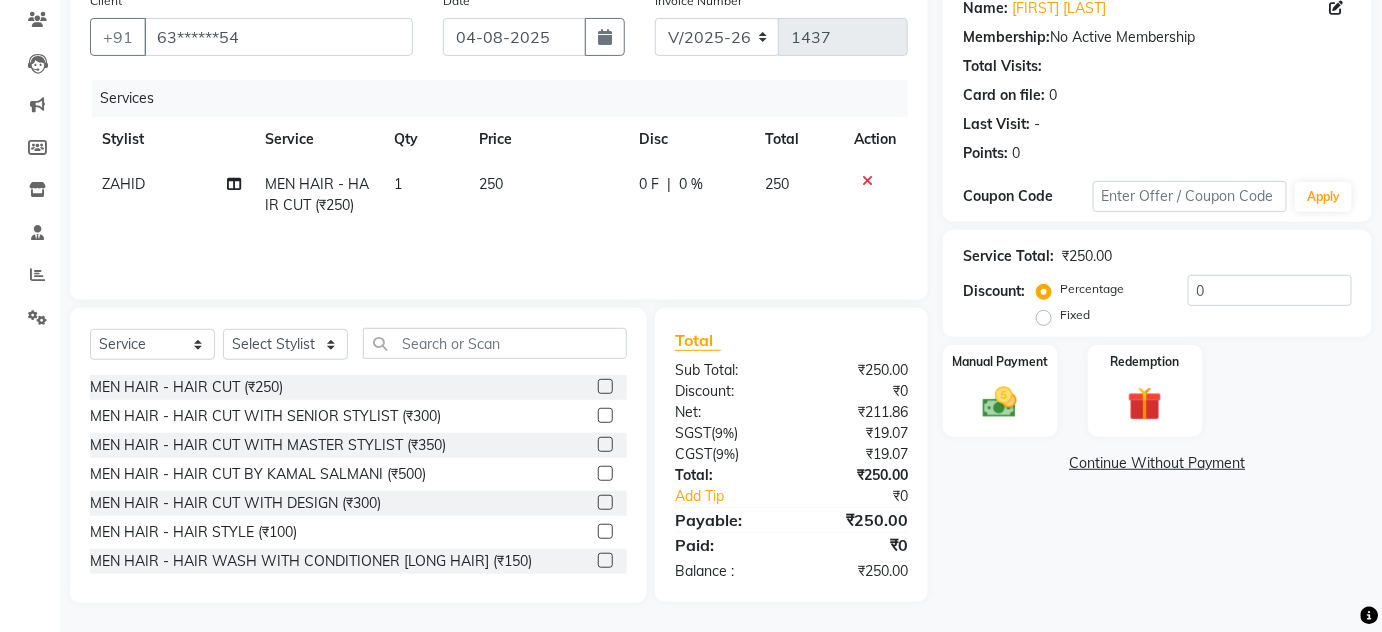 scroll, scrollTop: 0, scrollLeft: 0, axis: both 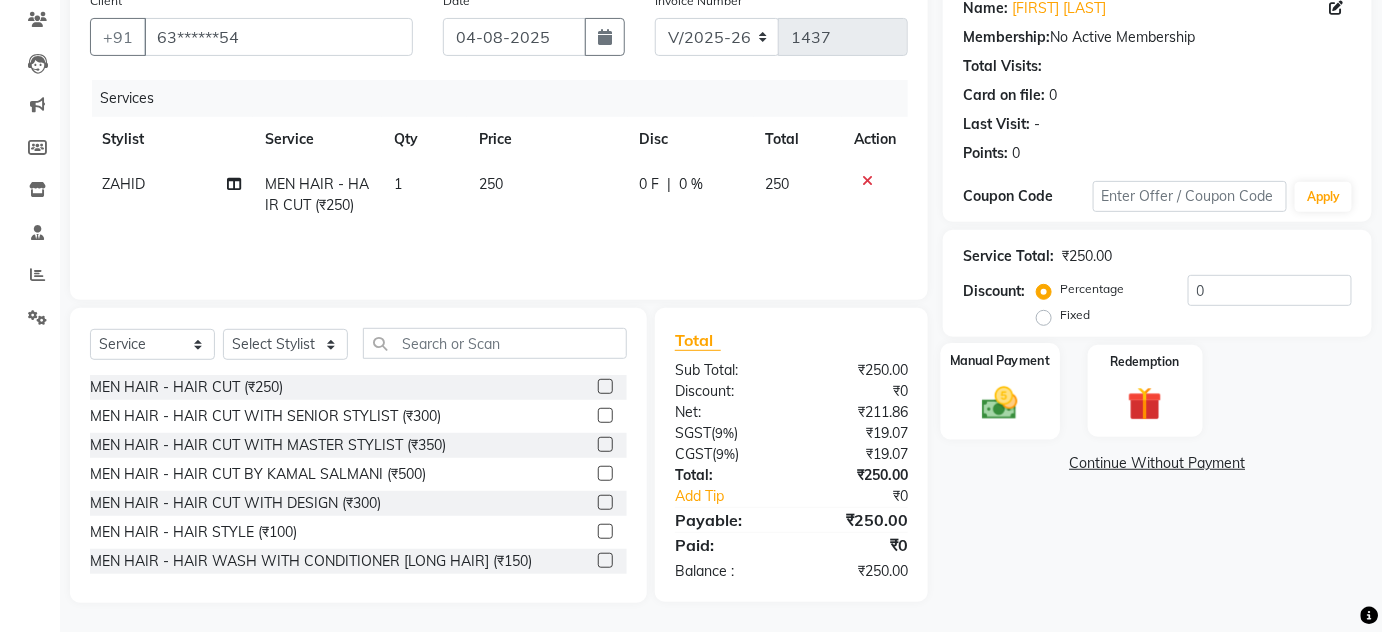 click 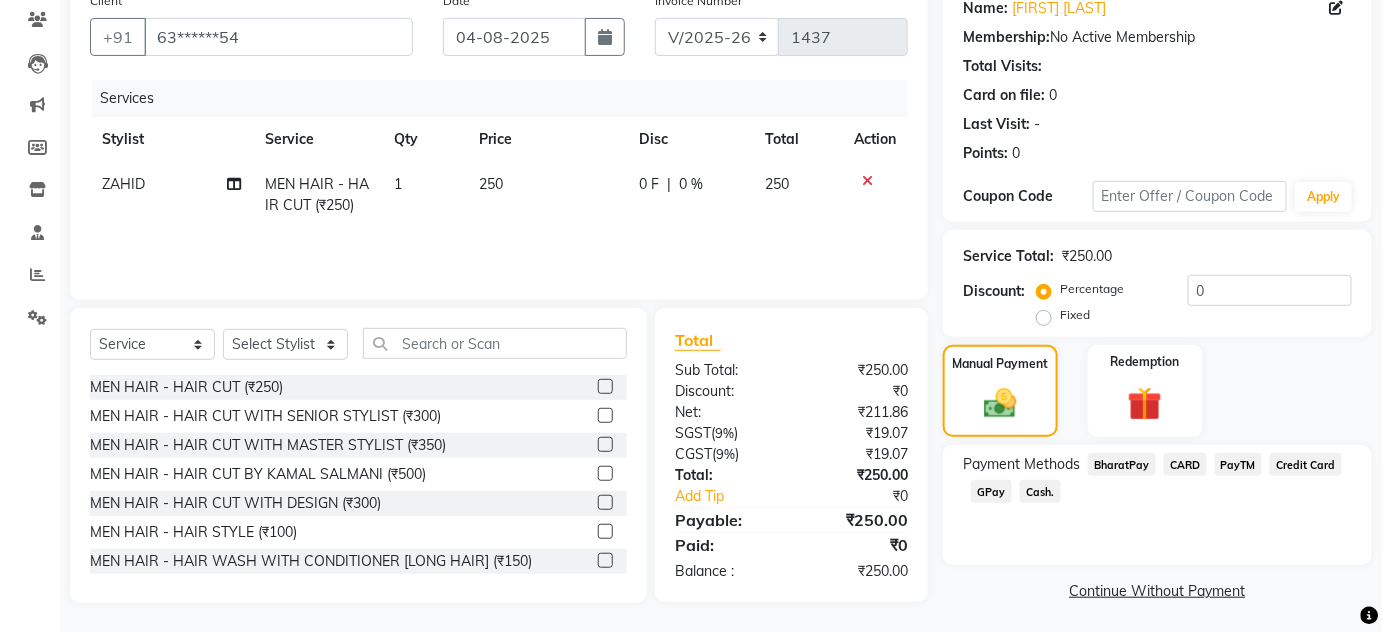 scroll, scrollTop: 171, scrollLeft: 0, axis: vertical 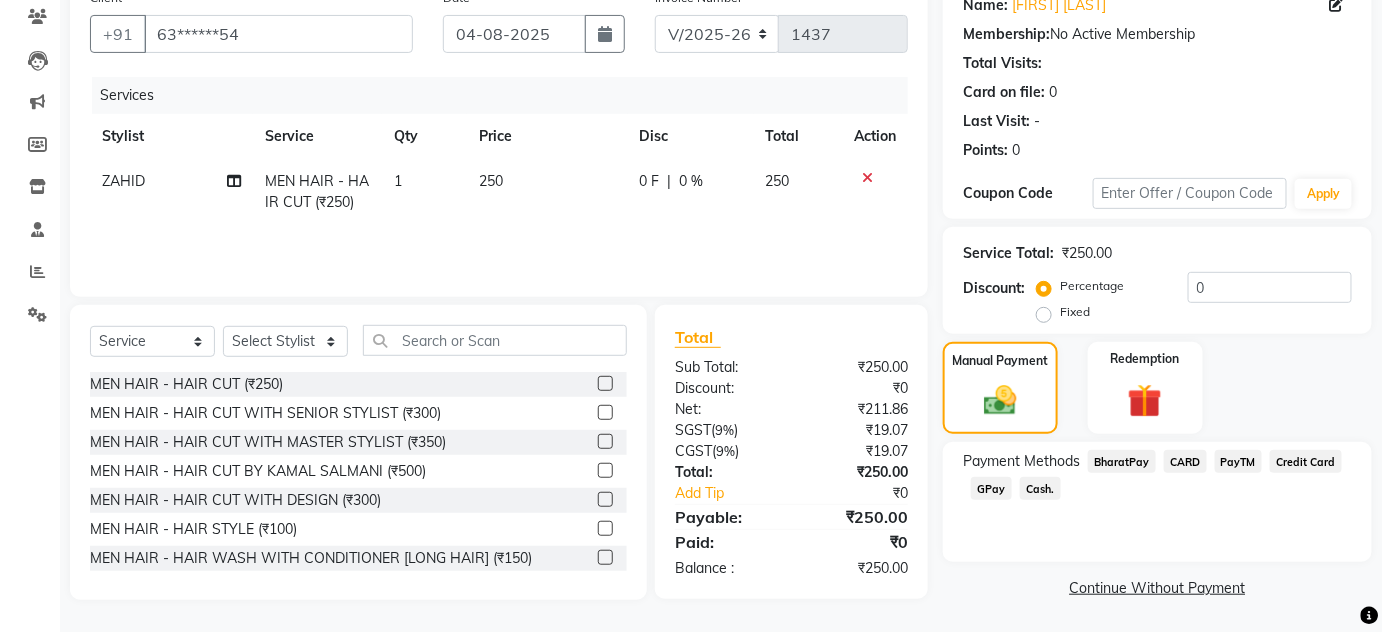 click on "GPay" 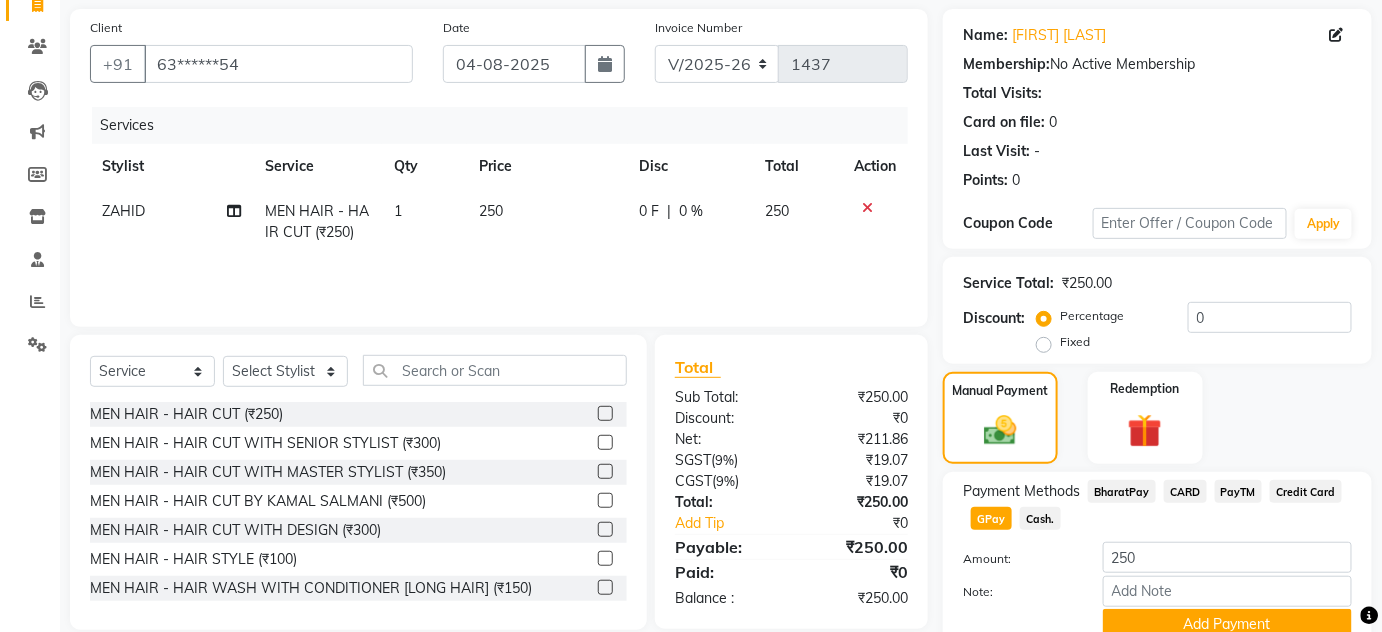 scroll, scrollTop: 227, scrollLeft: 0, axis: vertical 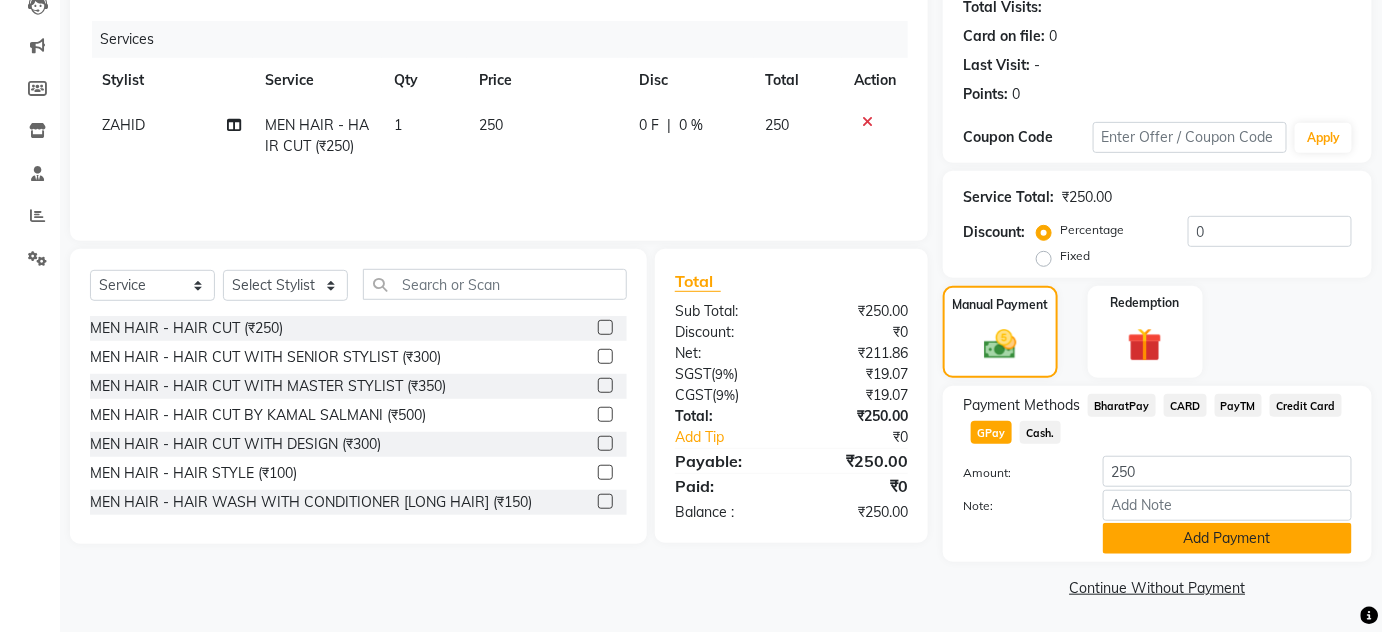click on "Add Payment" 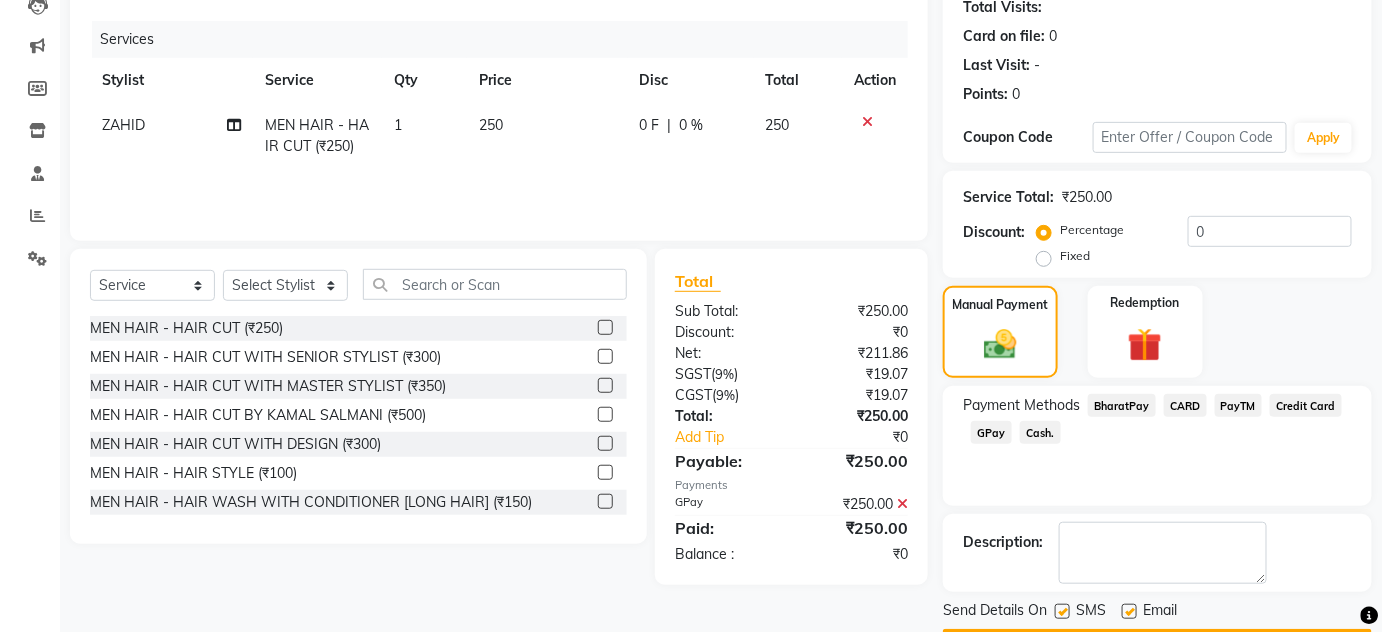 scroll, scrollTop: 283, scrollLeft: 0, axis: vertical 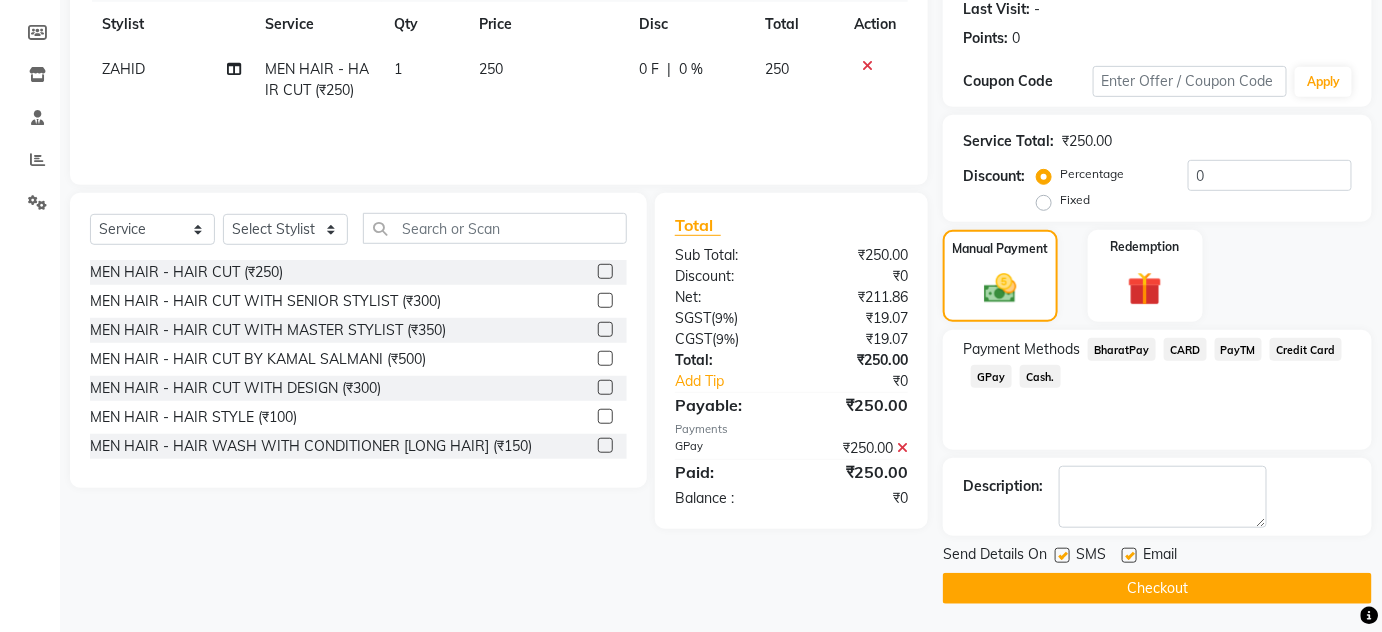 click on "Checkout" 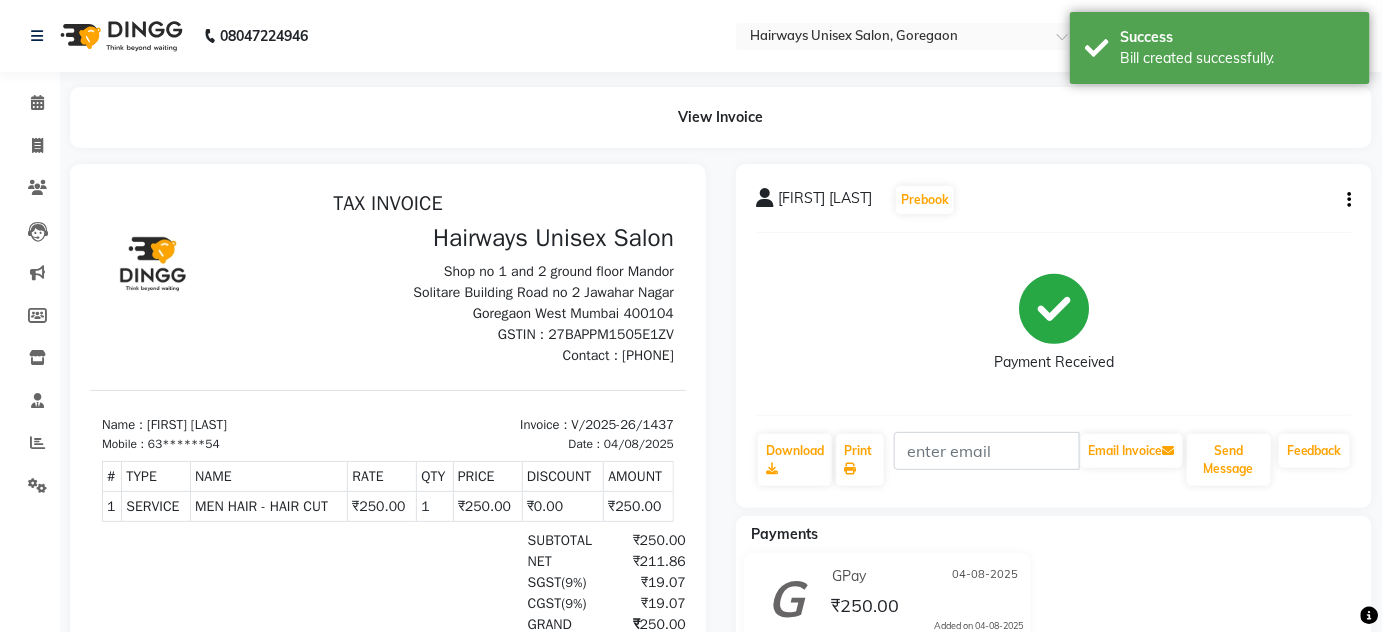 scroll, scrollTop: 0, scrollLeft: 0, axis: both 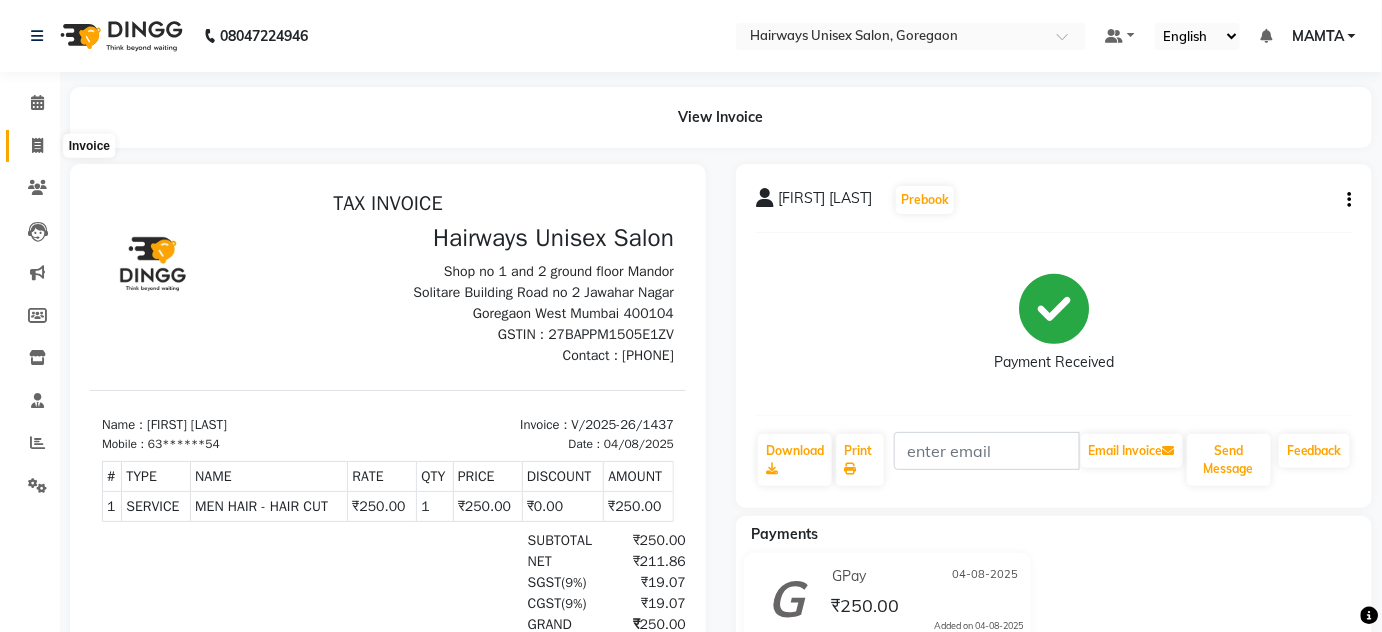 click 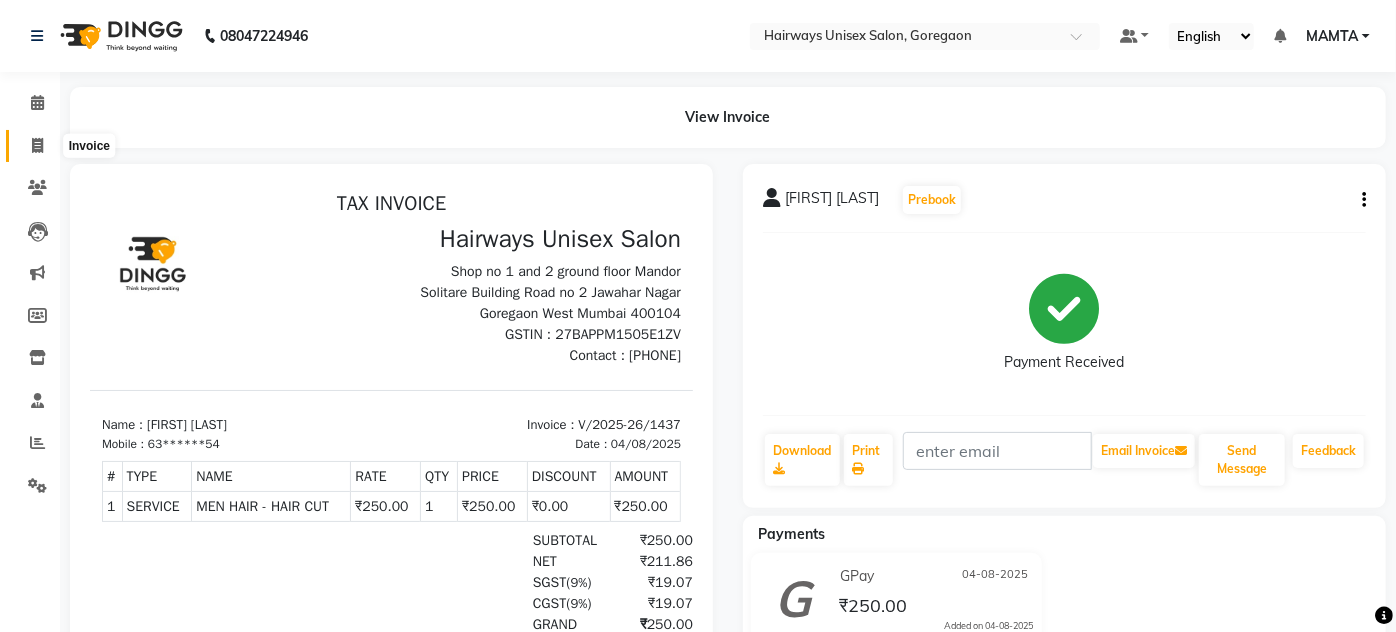 select on "8320" 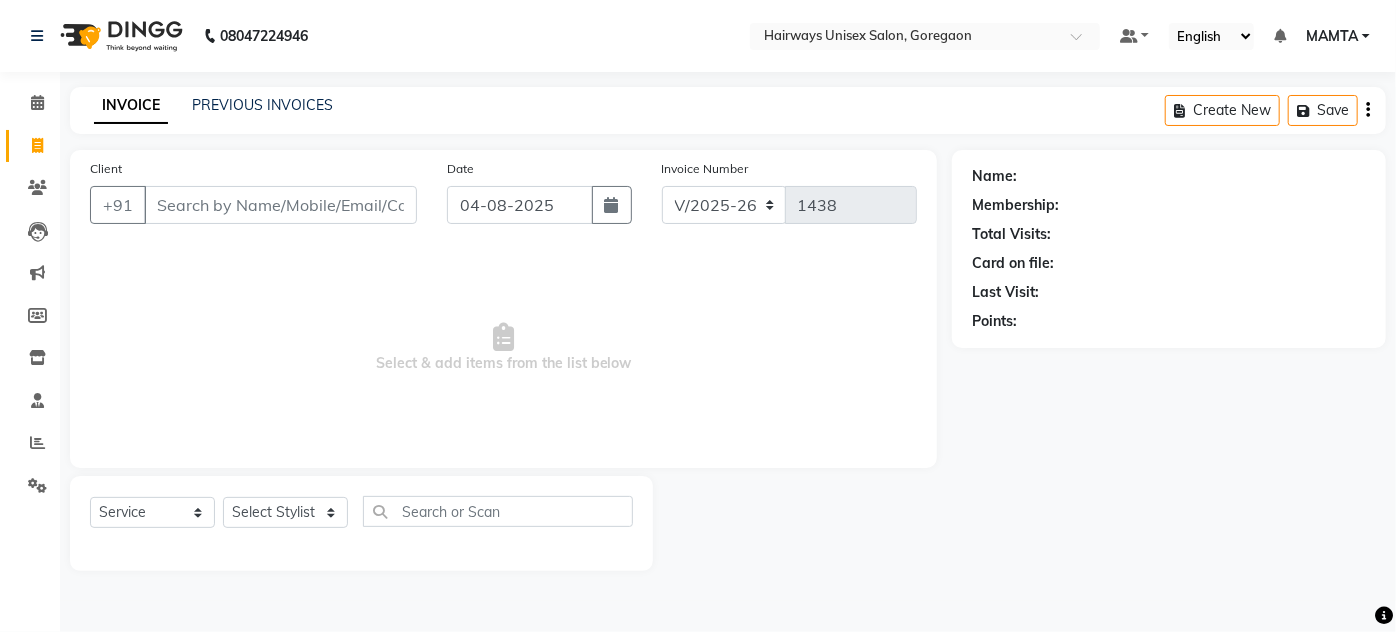 click on "Client" at bounding box center (280, 205) 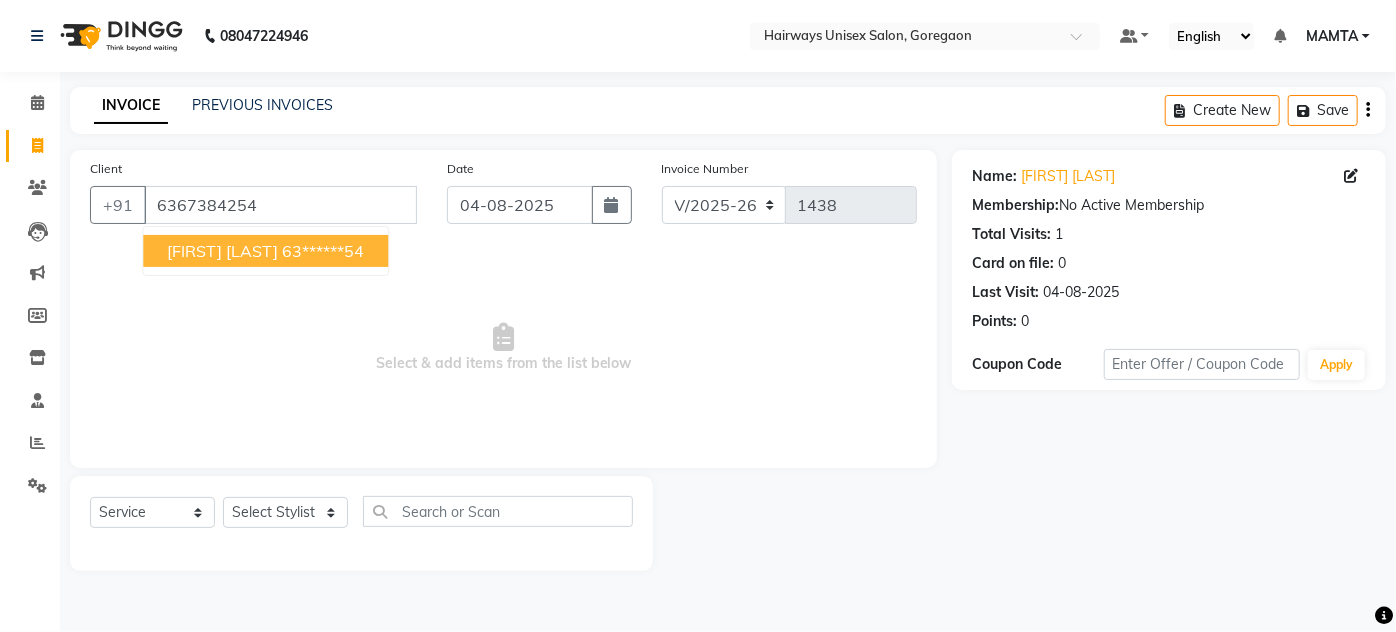 click on "[FIRST] [LAST] [PHONE]" at bounding box center (265, 251) 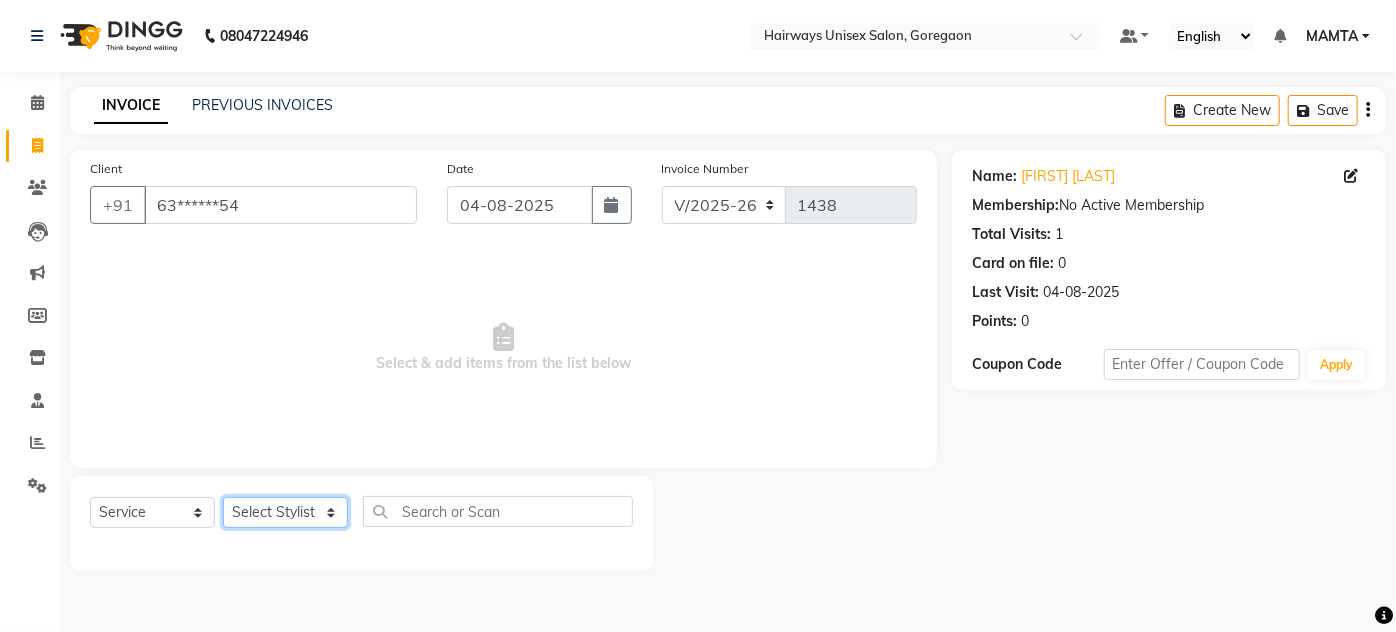 click on "Select Stylist AHSAN AZAD IMRAN Kamal Salmani KASHISH MAMTA POOJA PUMMY RAJA SADDAM SAMEER SULTAN TALIB ZAFAR ZAHID" 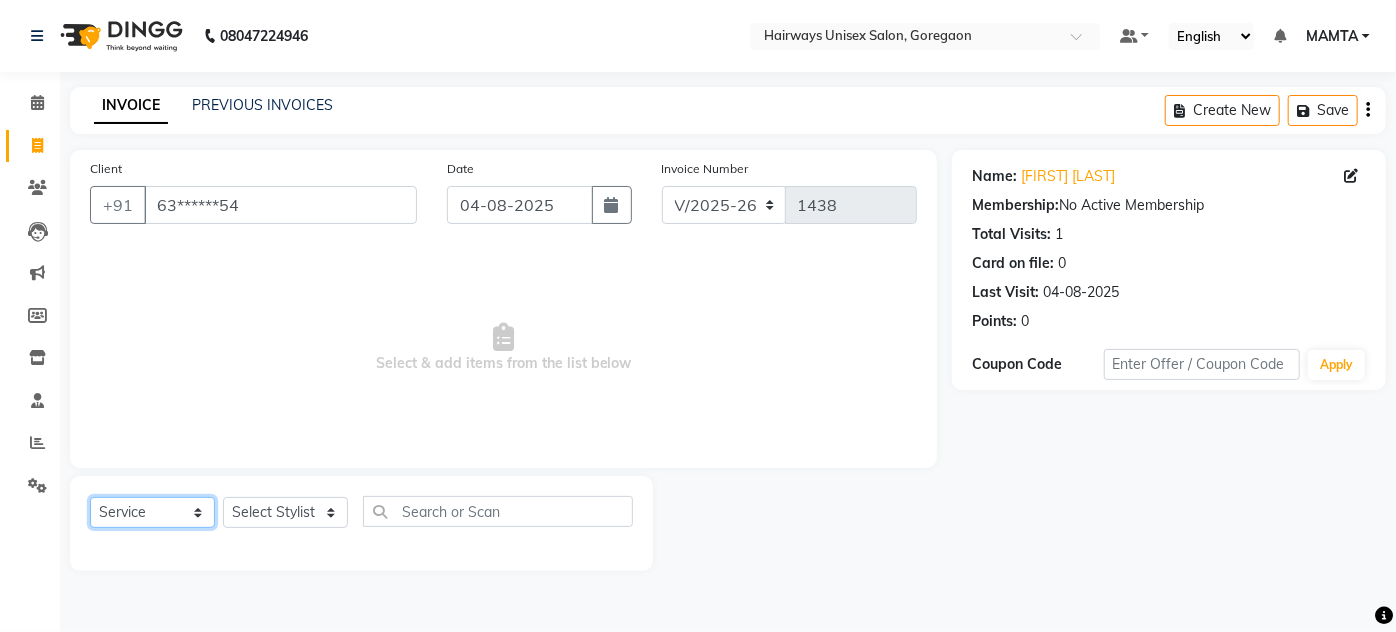 click on "Select  Service  Product  Membership  Package Voucher Prepaid Gift Card" 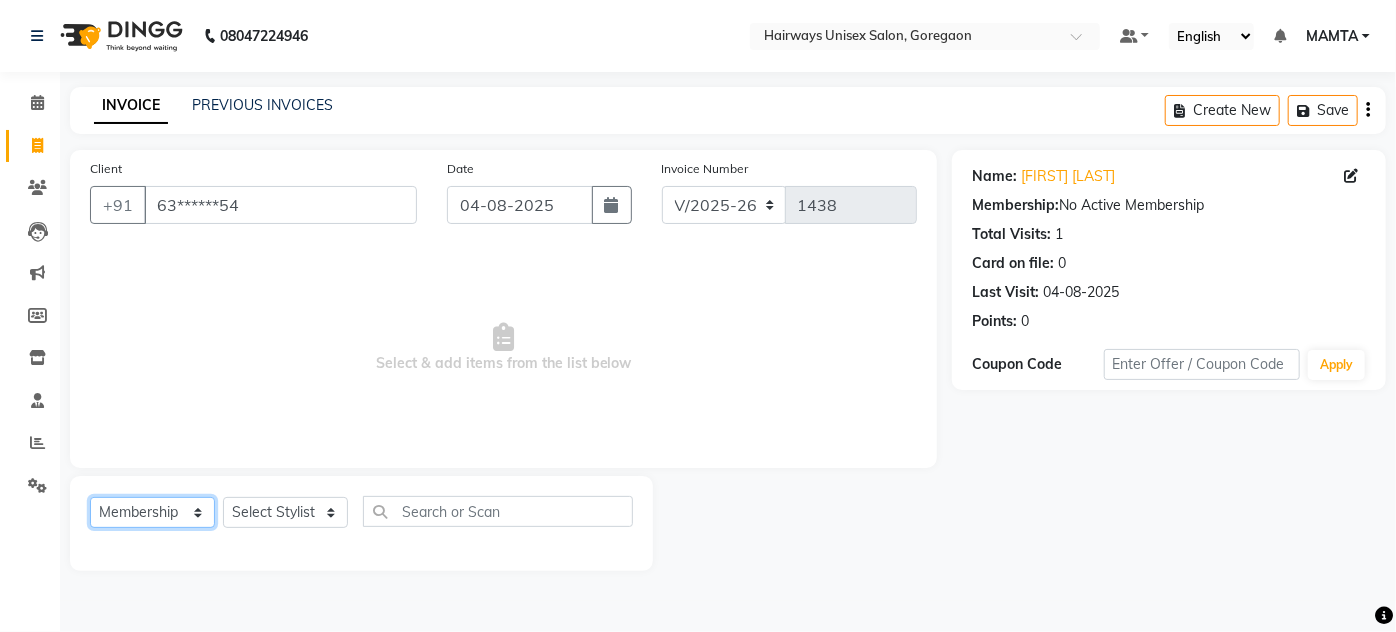 click on "Select  Service  Product  Membership  Package Voucher Prepaid Gift Card" 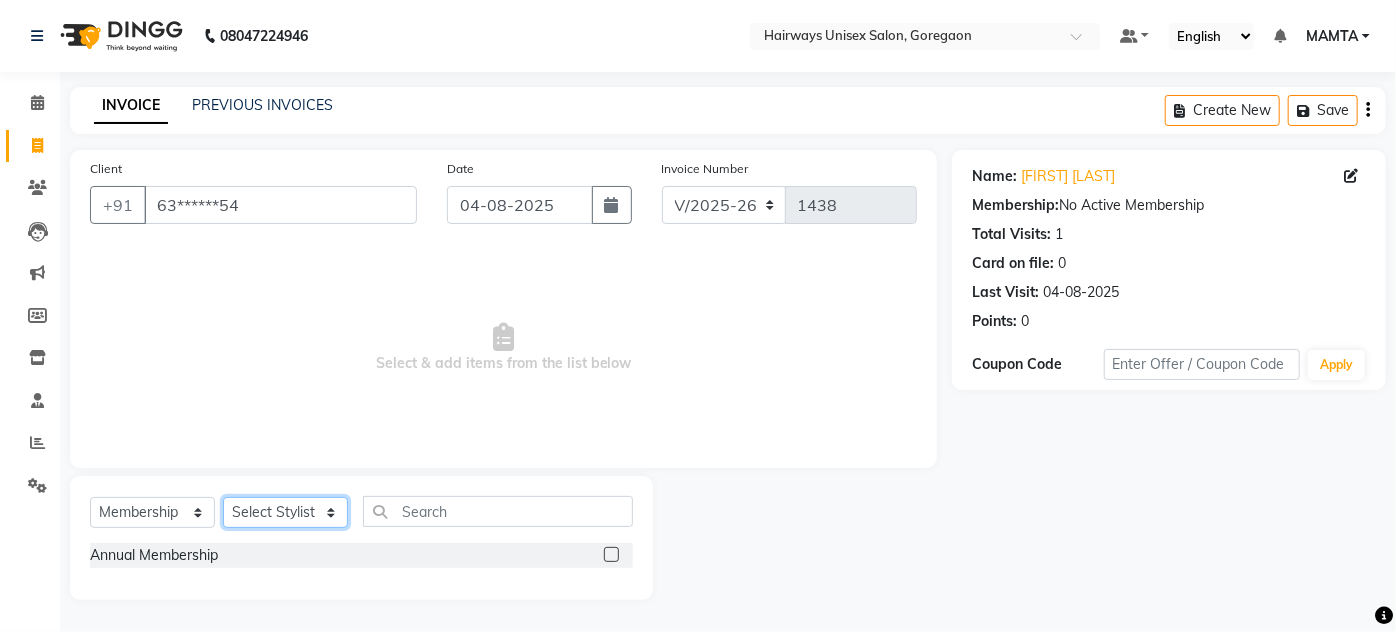 click on "Select Stylist AHSAN AZAD IMRAN Kamal Salmani KASHISH MAMTA POOJA PUMMY RAJA SADDAM SAMEER SULTAN TALIB ZAFAR ZAHID" 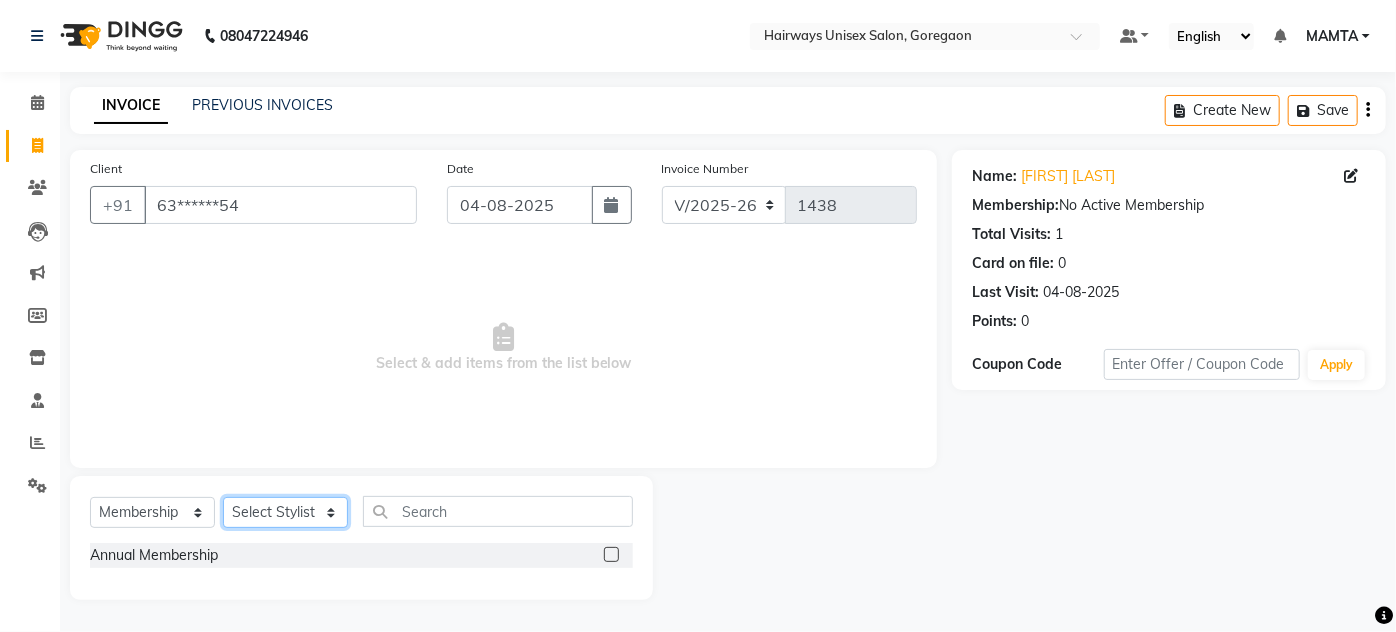 select on "80493" 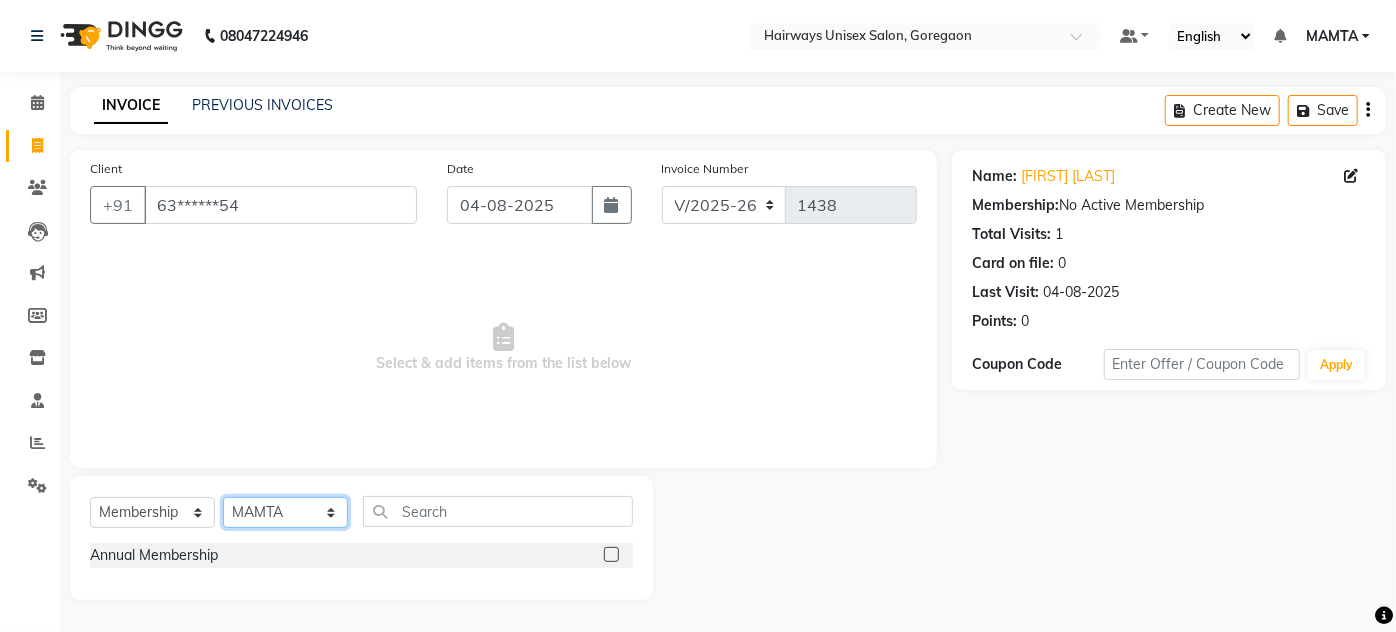 click on "Select Stylist AHSAN AZAD IMRAN Kamal Salmani KASHISH MAMTA POOJA PUMMY RAJA SADDAM SAMEER SULTAN TALIB ZAFAR ZAHID" 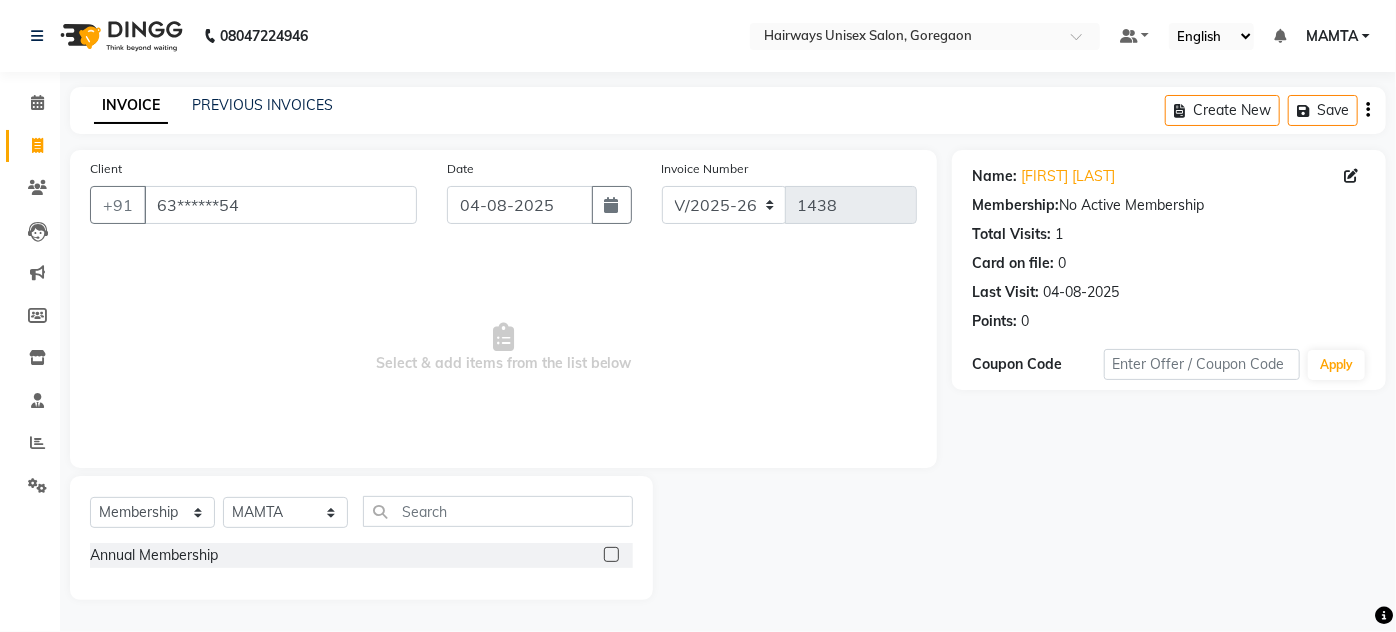 click 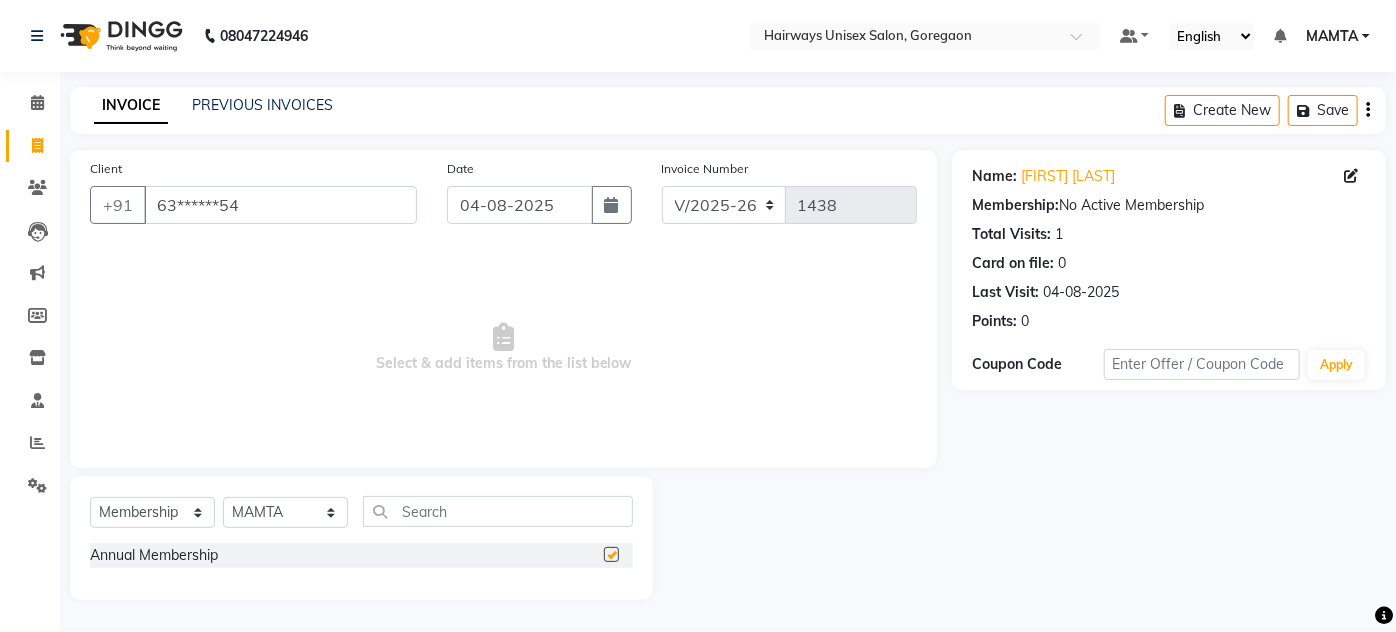 select on "select" 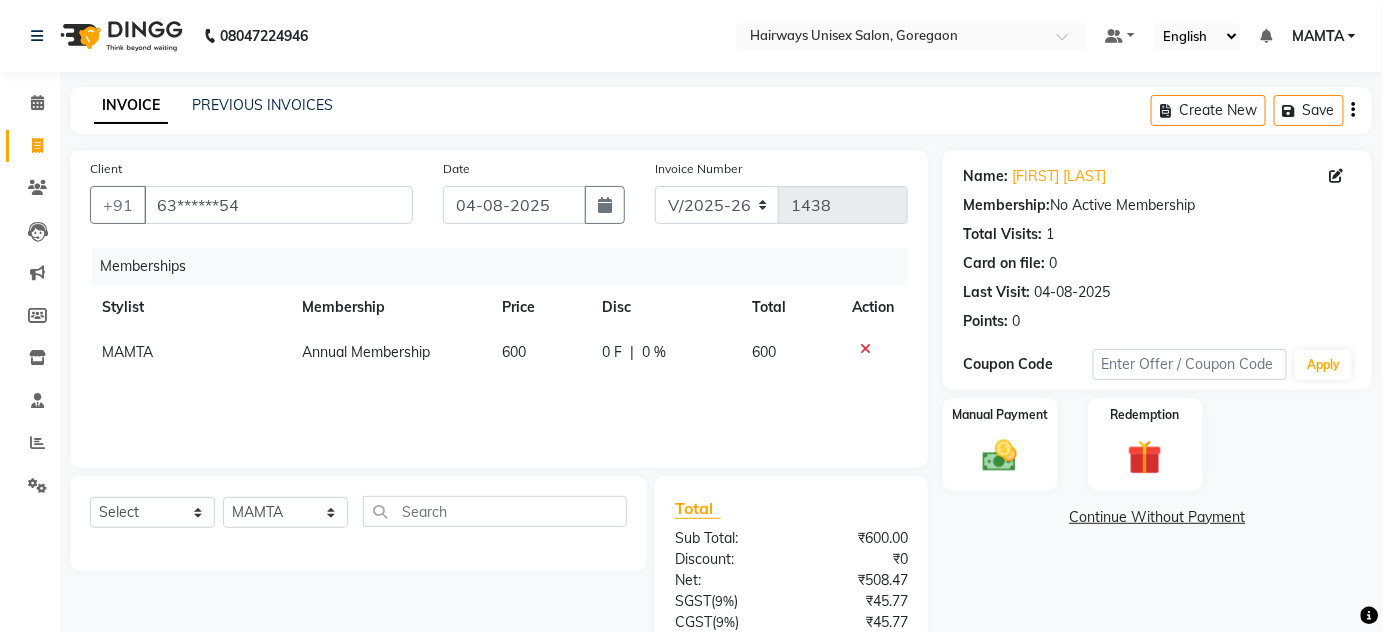 click on "Invoice Number" 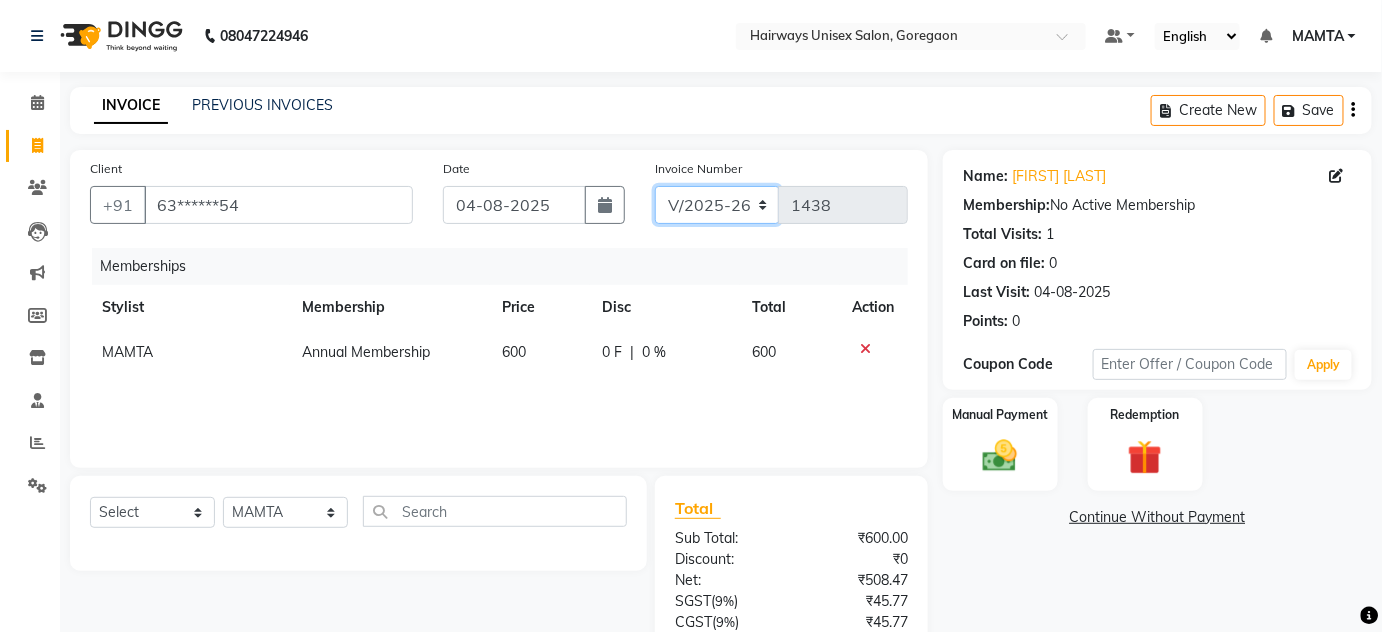 drag, startPoint x: 700, startPoint y: 199, endPoint x: 700, endPoint y: 210, distance: 11 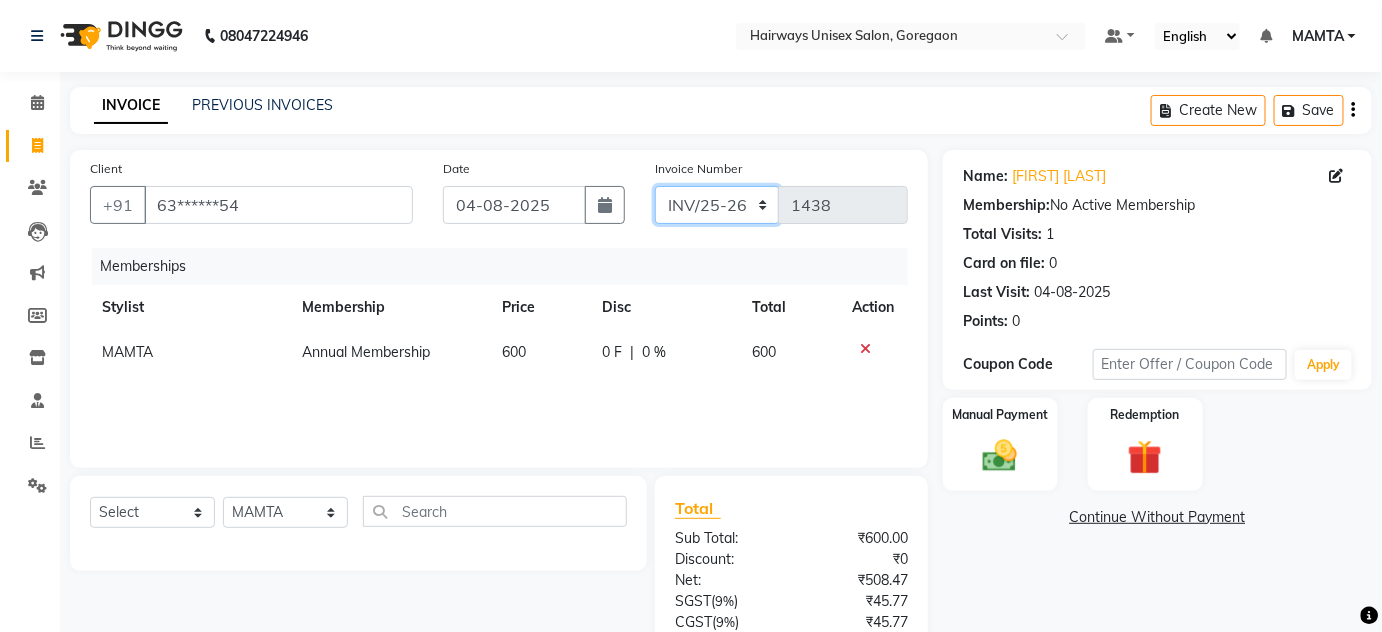 click on "INV/25-26 V/2025-26" 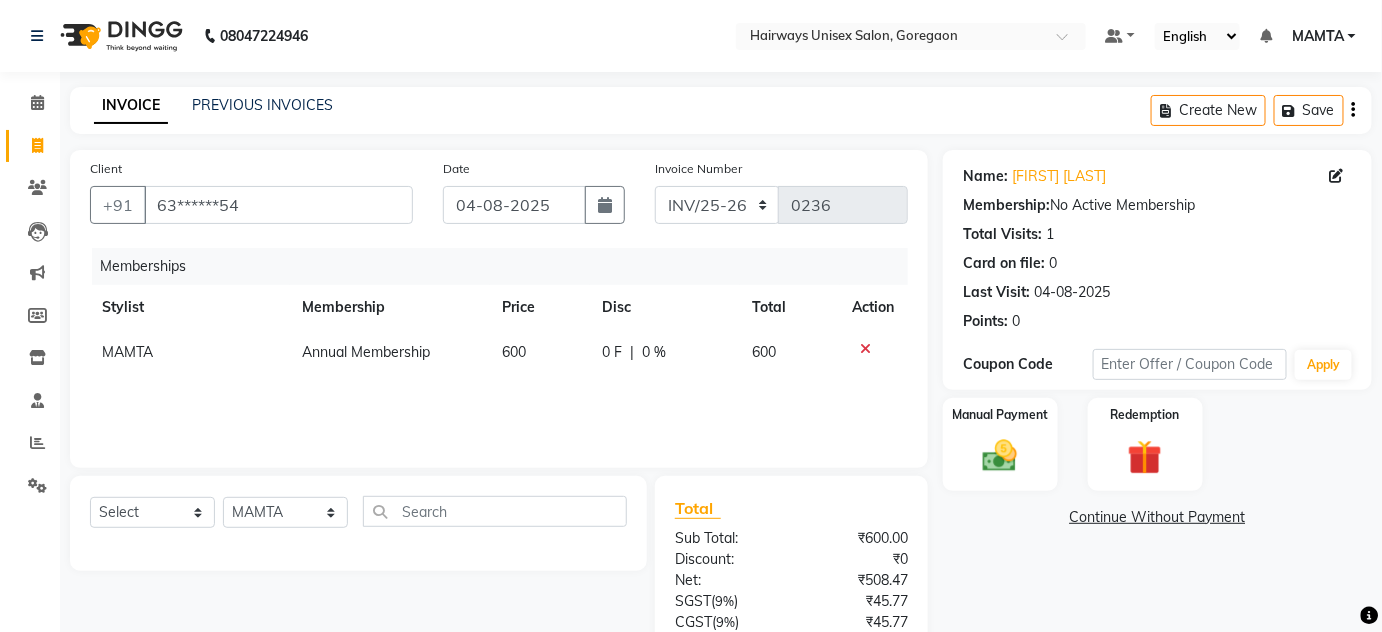 click 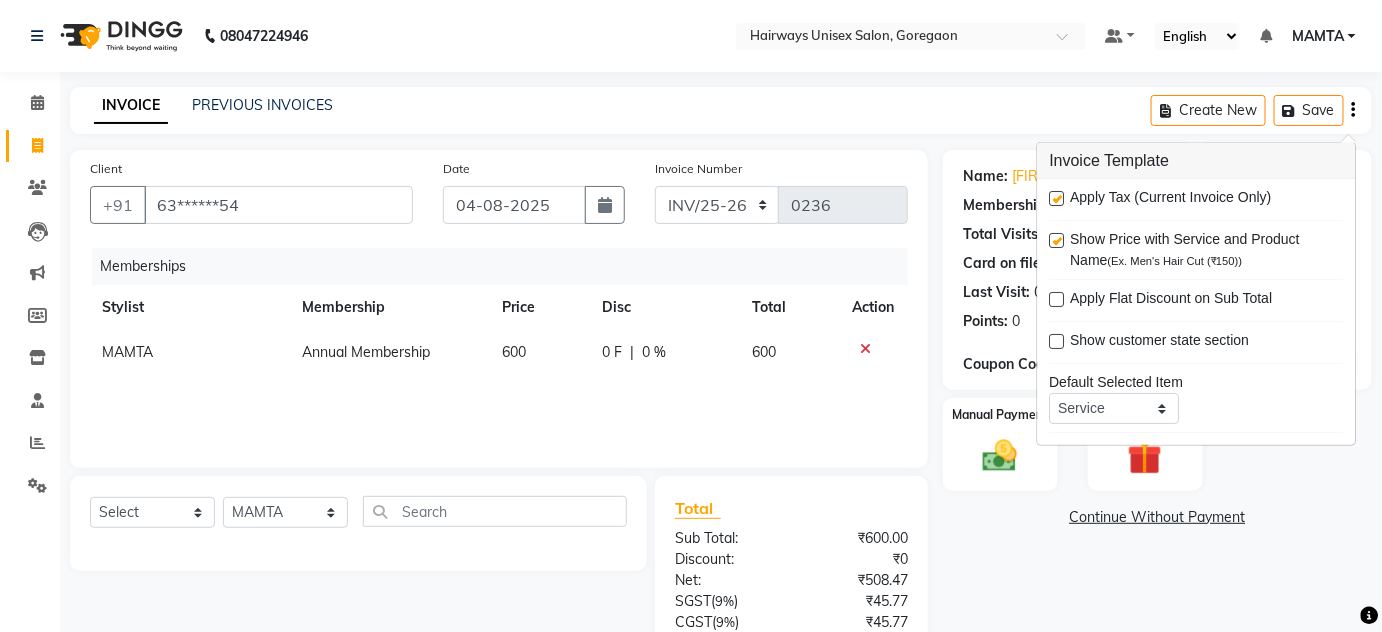 click at bounding box center (1057, 198) 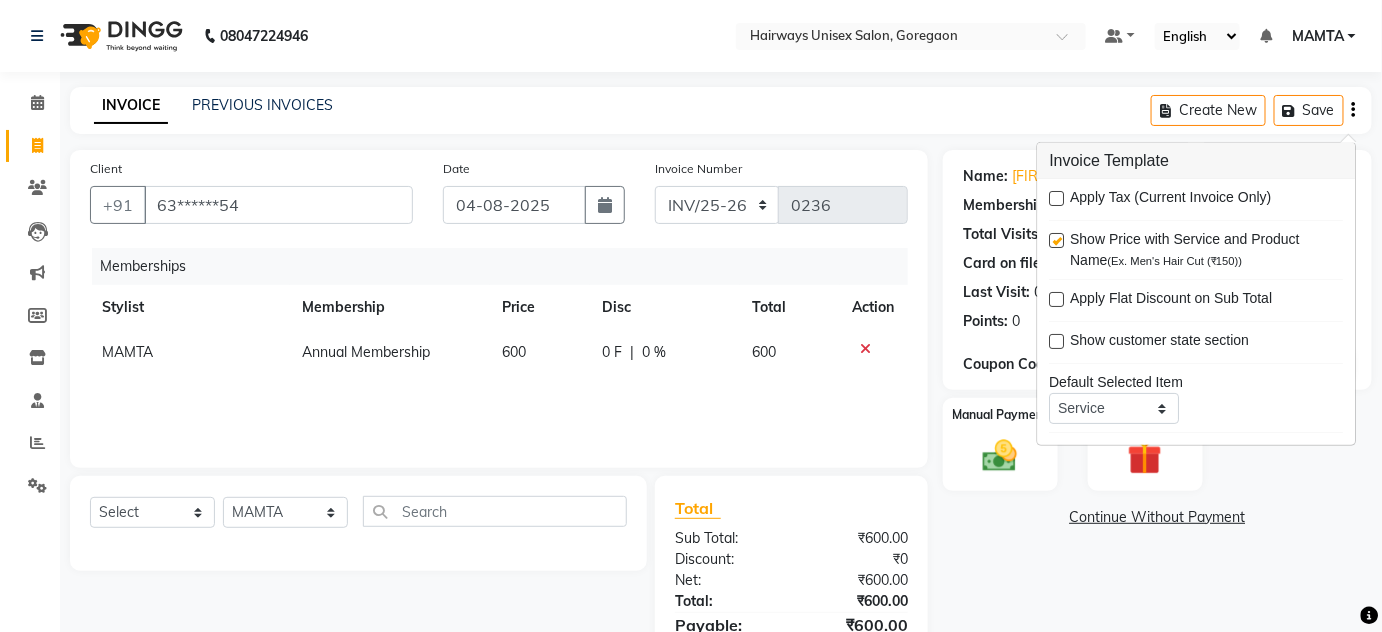 click on "INVOICE PREVIOUS INVOICES Create New Save Client +91 [PHONE] Date 04-08-2025 Invoice Number INV/25-26 V/2025-26 0236 Memberships Stylist Membership Price Disc Total Action MAMTA Annual Membership 600 0 F | 0 % 600 Select Service Product Package Voucher Prepaid Gift Card Select Stylist AHSAN AZAD IMRAN Kamal Salmani KASHISH MAMTA POOJA PUMMY RAJA SADDAM SAMEER SULTAN TALIB ZAFAR ZAHID Total Sub Total: ₹600.00 Discount: ₹0 Net: ₹600.00 Total: ₹600.00 Payable: ₹600.00 Paid: ₹0 Balance : ₹600.00 Name: [FIRST] [LAST] Membership: No Active Membership Total Visits: 1 Card on file: 0 Last Visit: 04-08-2025 Points: 0 Coupon Code Apply Manual Payment Redemption Continue Without Payment" 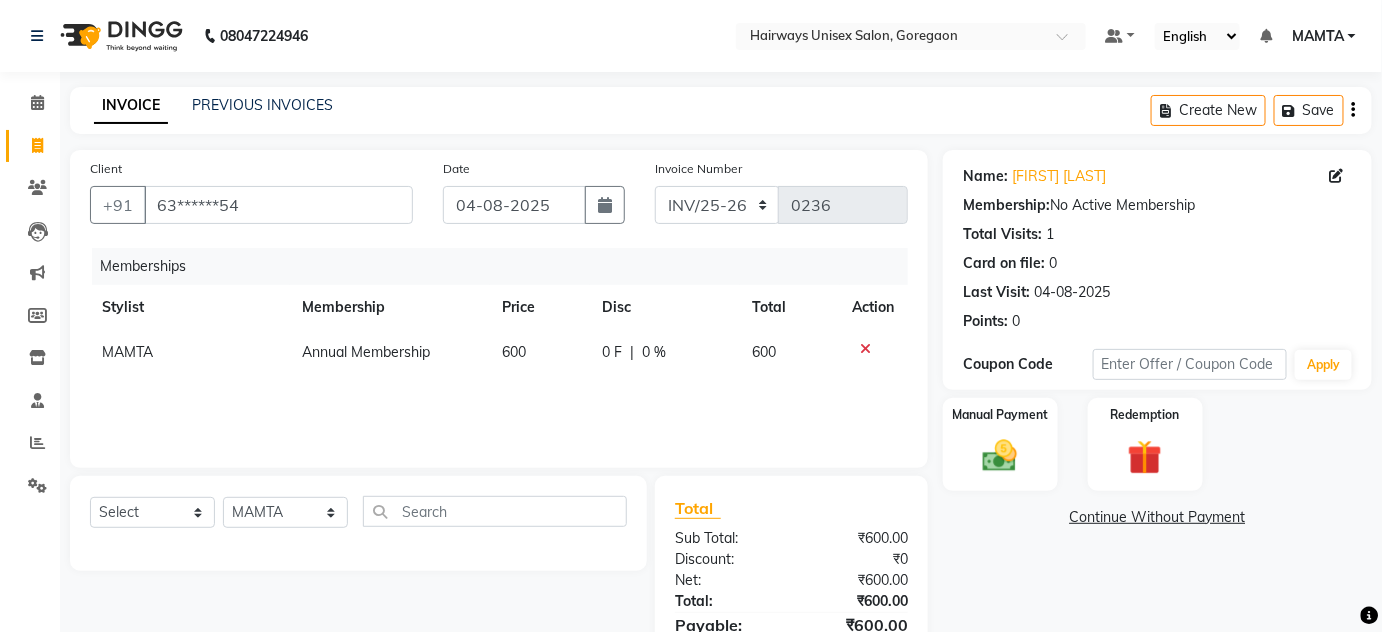 scroll, scrollTop: 104, scrollLeft: 0, axis: vertical 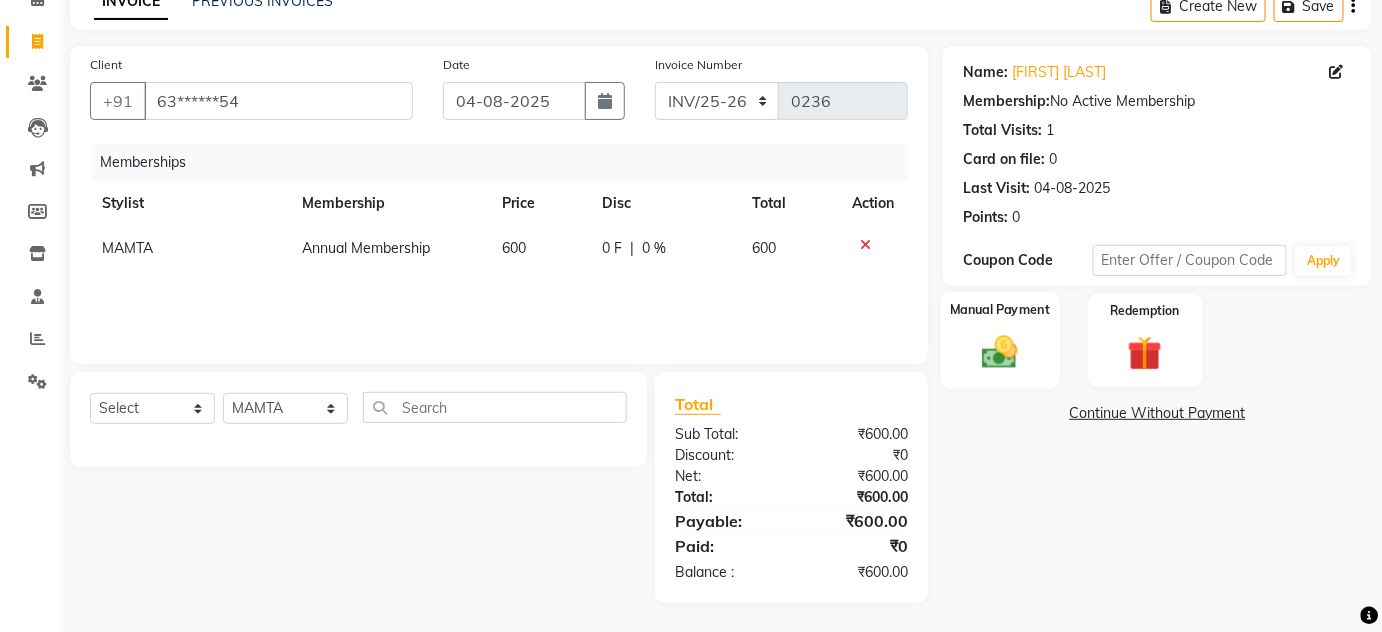 click on "Name: [FIRST] [LAST] Membership: No Active Membership Total Visits: 1 Card on file: 0 Last Visit: 04-08-2025 Points: 0 Coupon Code Apply Manual Payment Redemption Continue Without Payment" 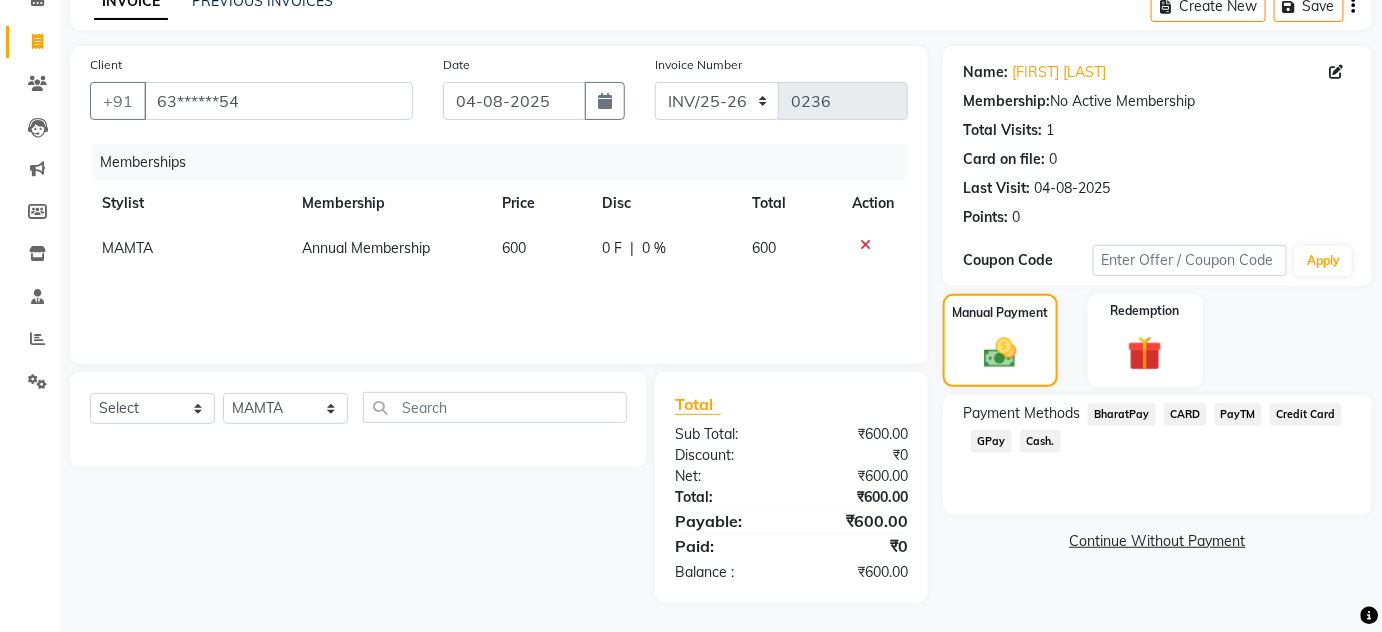 click on "Cash." 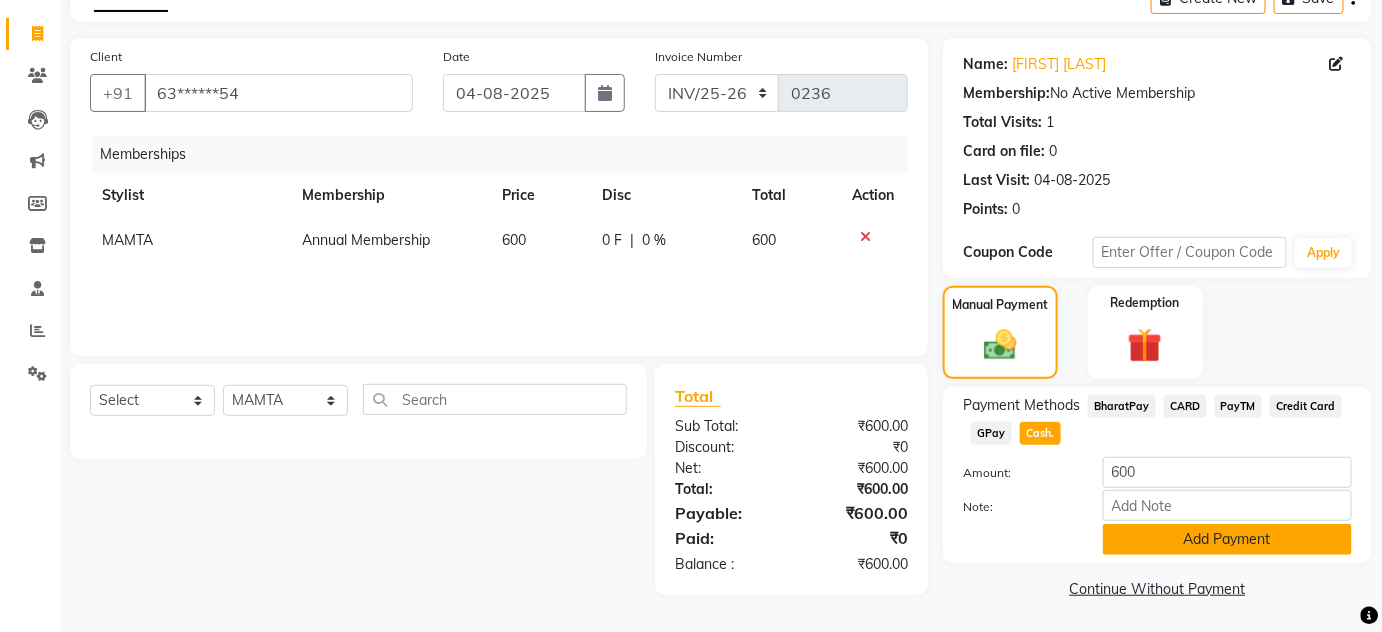 click on "Add Payment" 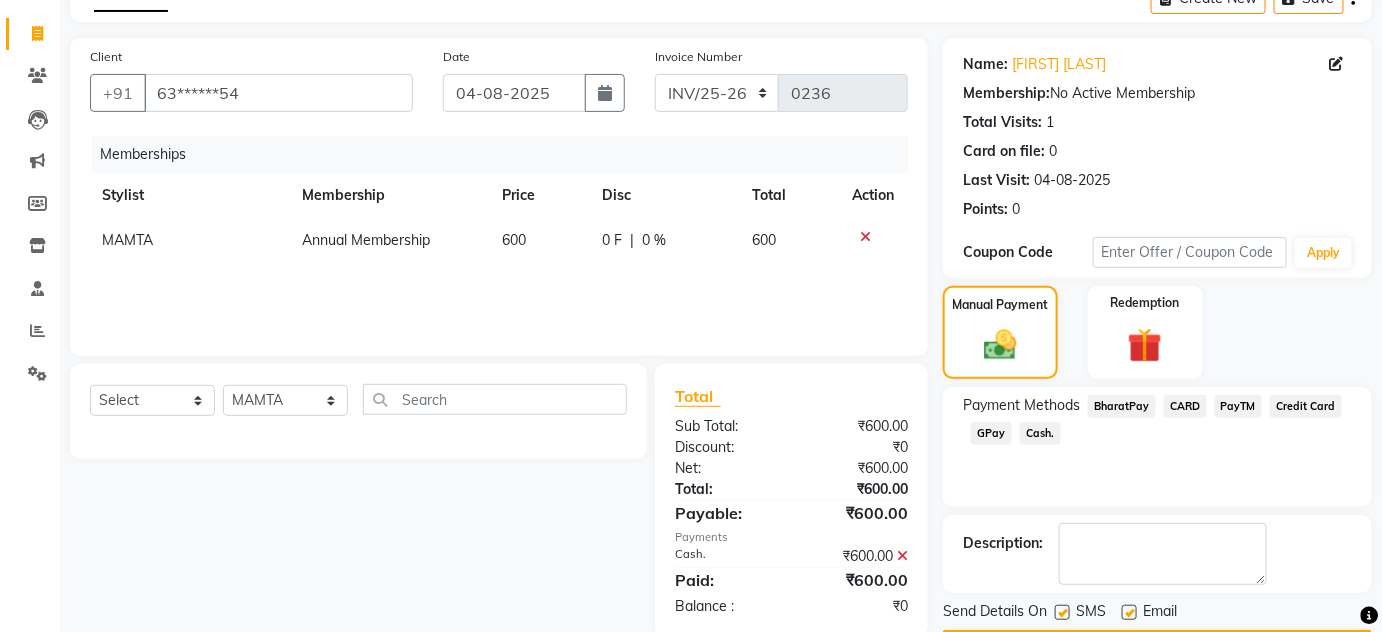 scroll, scrollTop: 169, scrollLeft: 0, axis: vertical 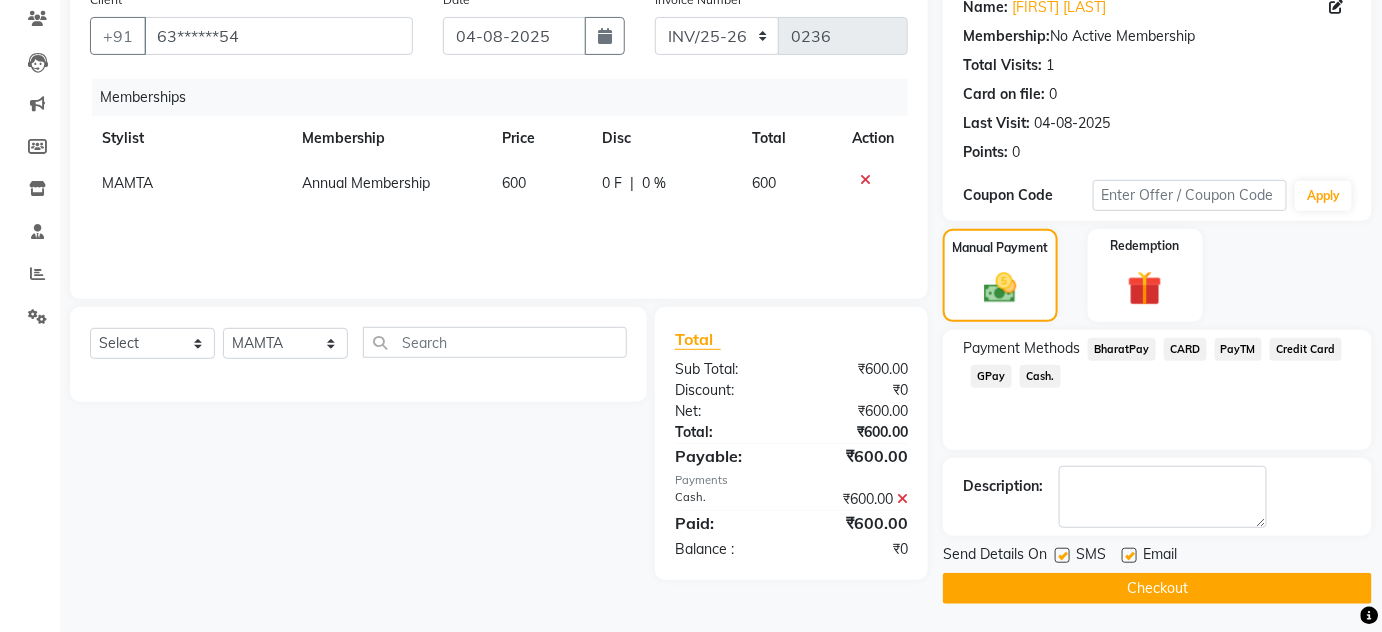 click 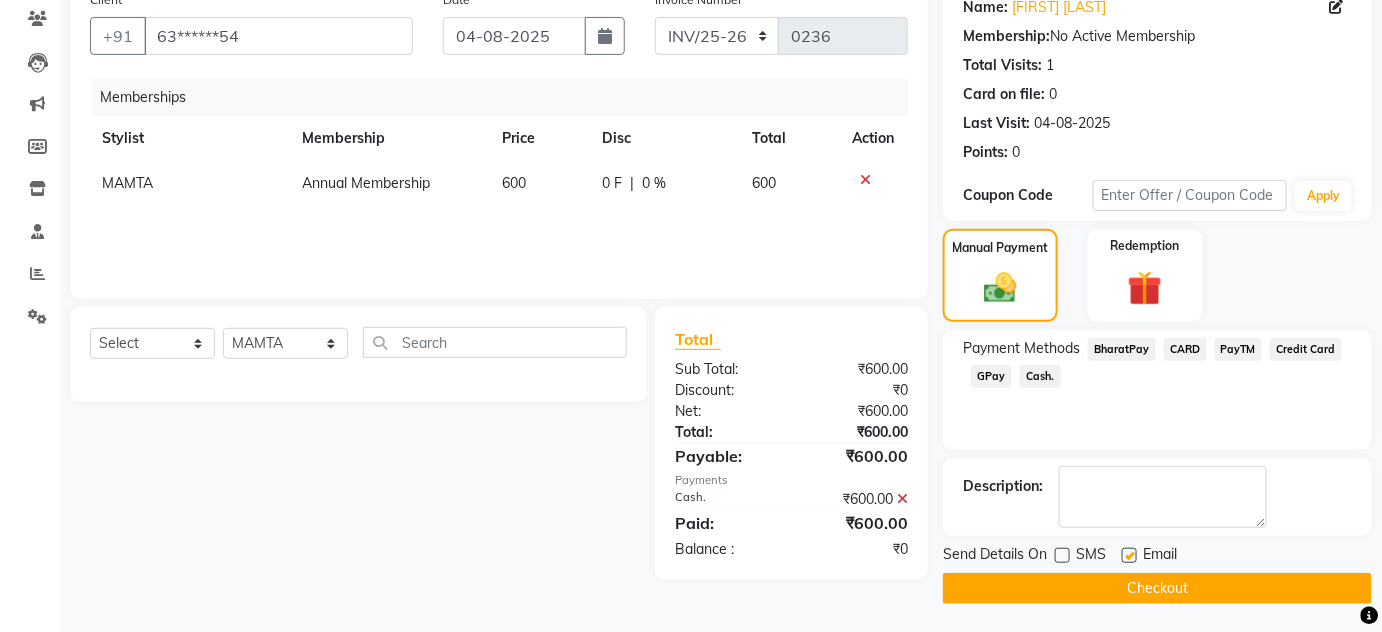 click 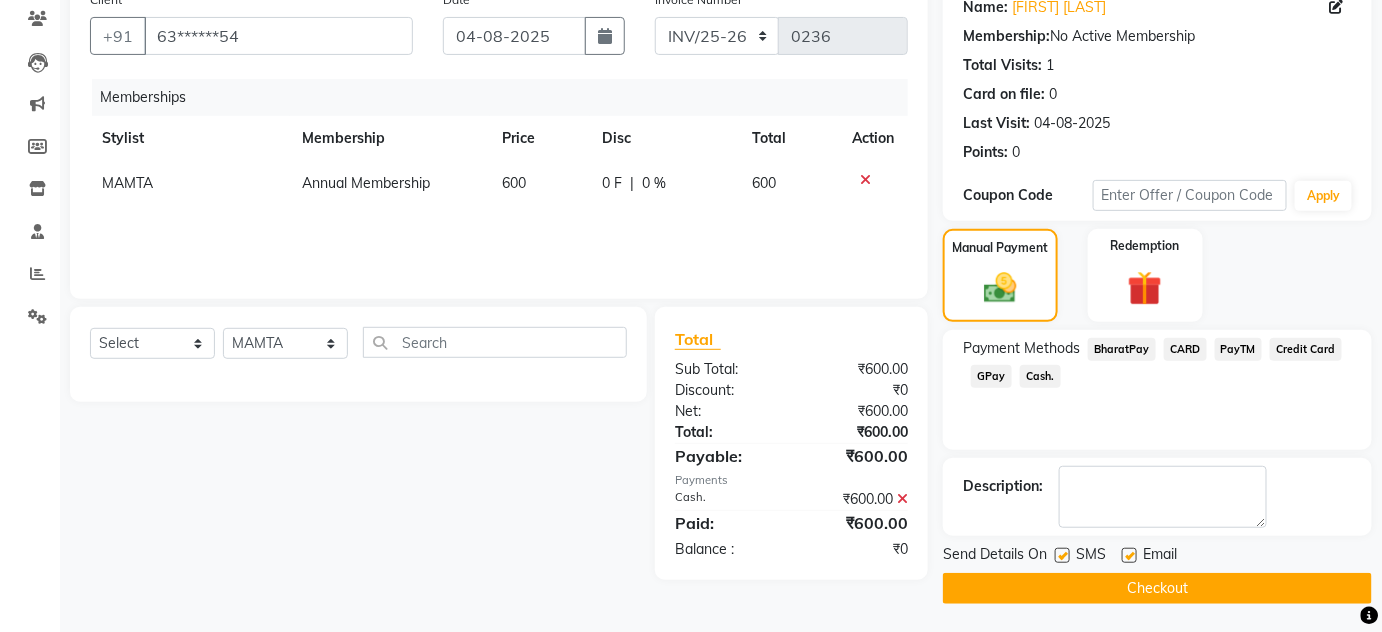 click on "Checkout" 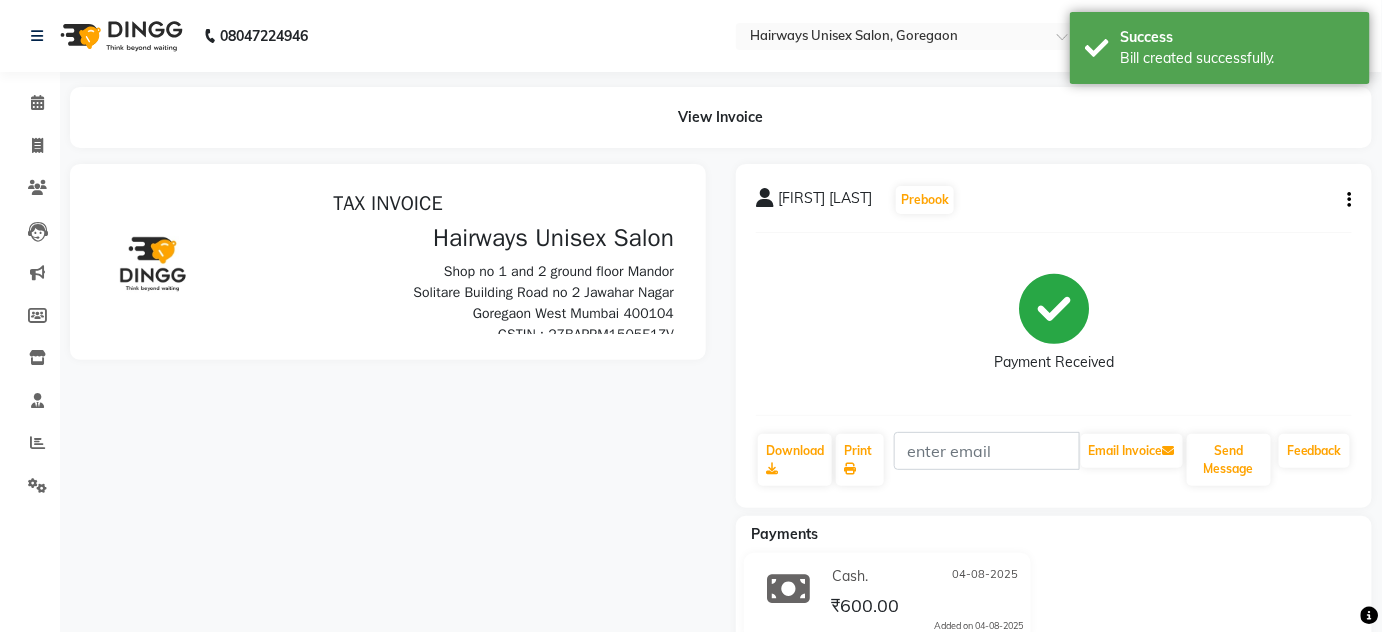 scroll, scrollTop: 0, scrollLeft: 0, axis: both 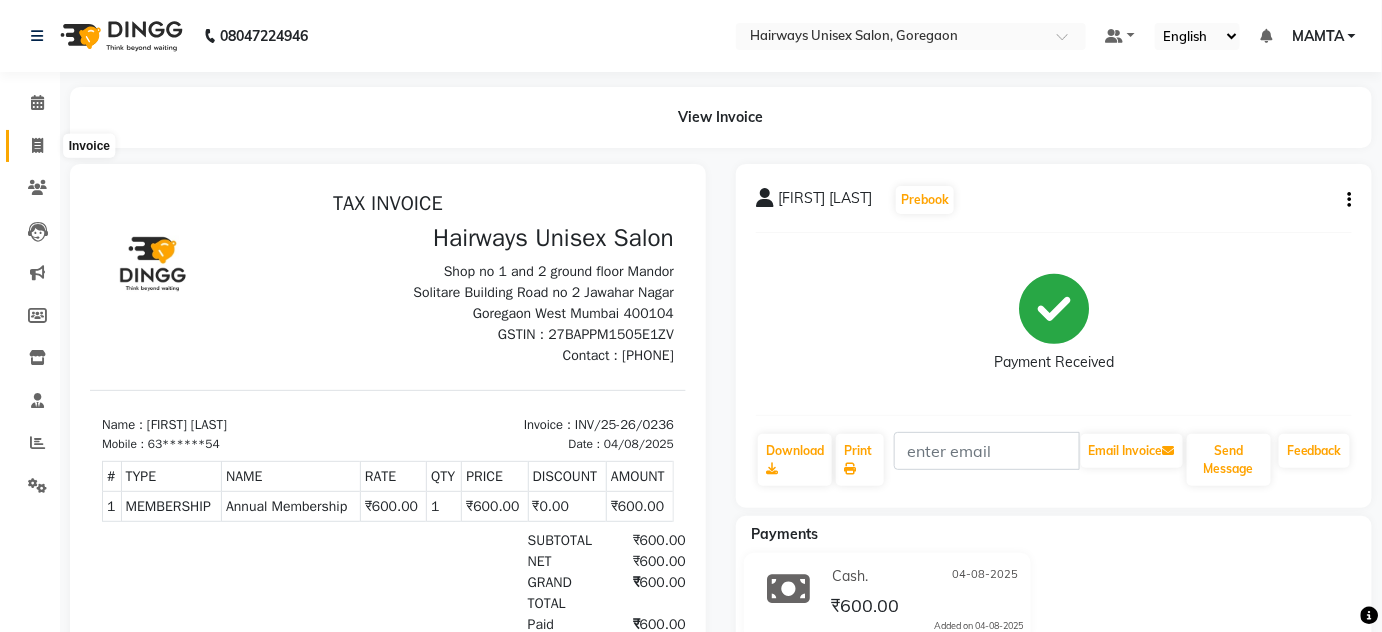click 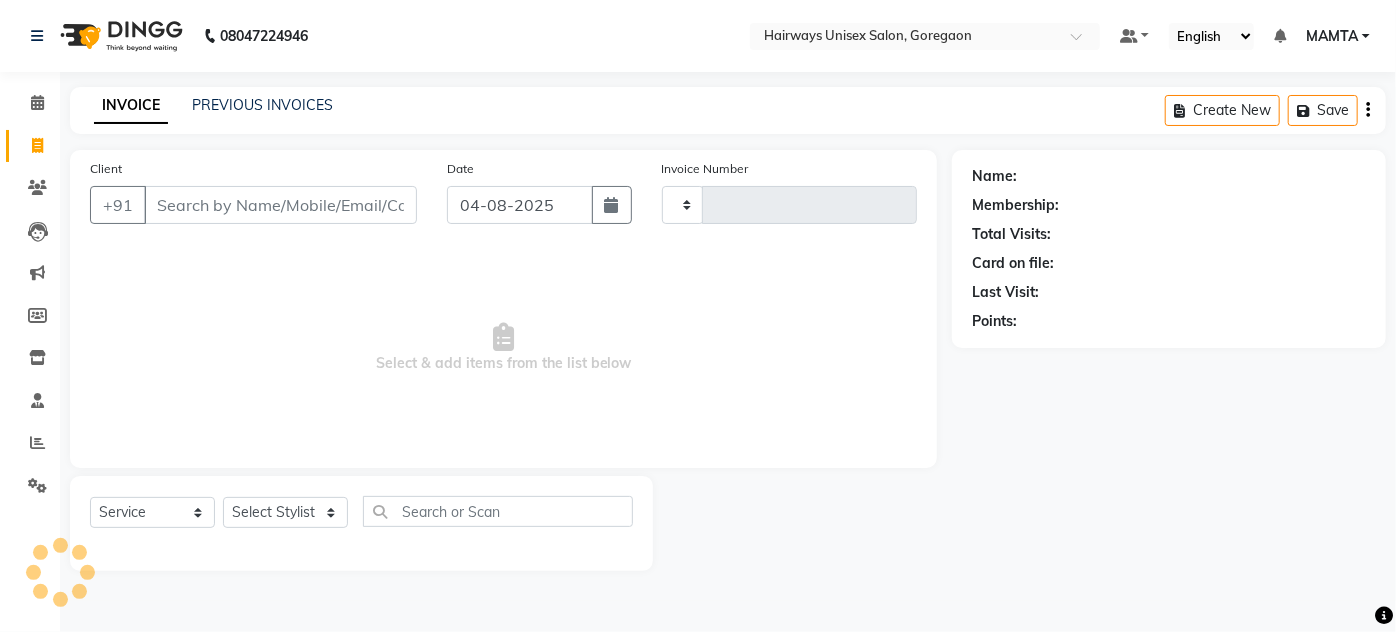 type on "1438" 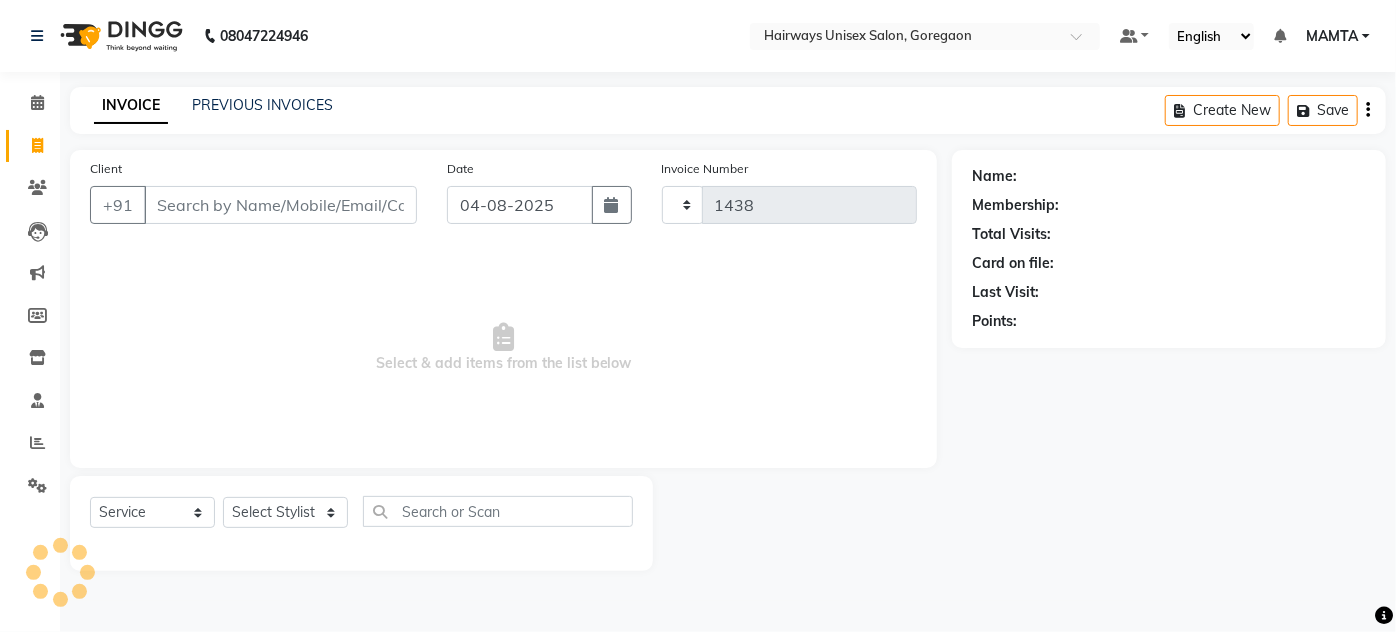 select on "8320" 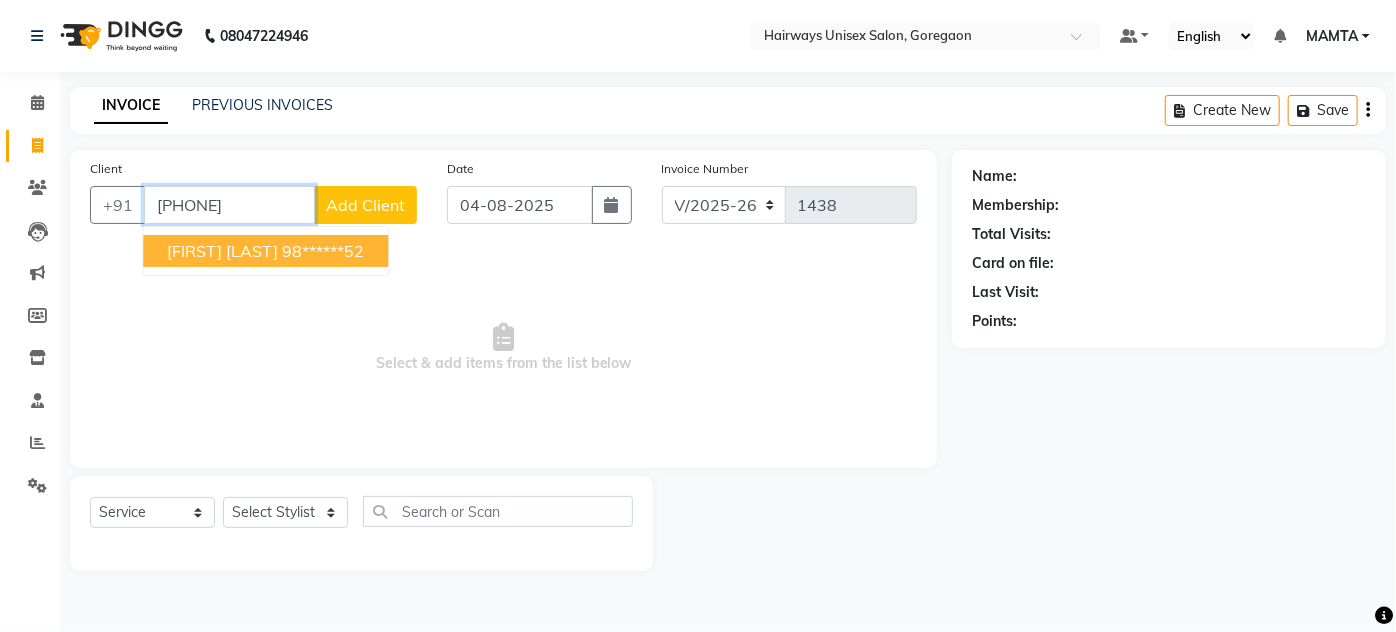 click on "98******52" at bounding box center (323, 251) 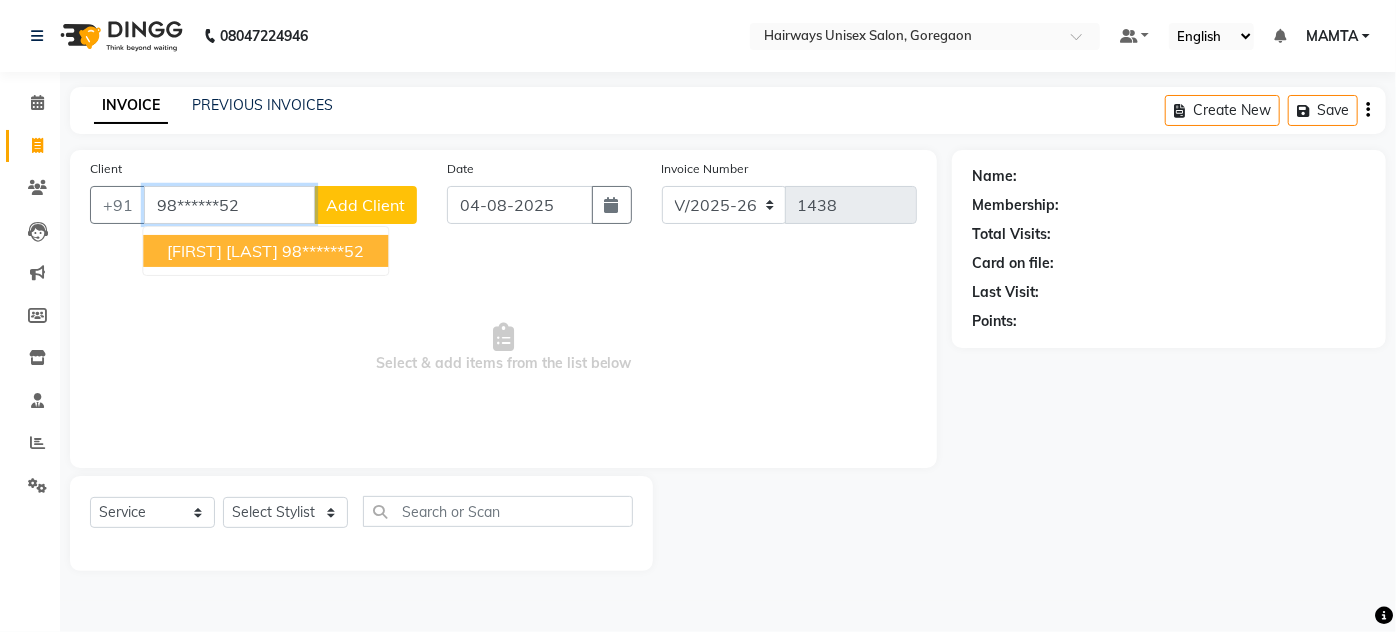 type on "98******52" 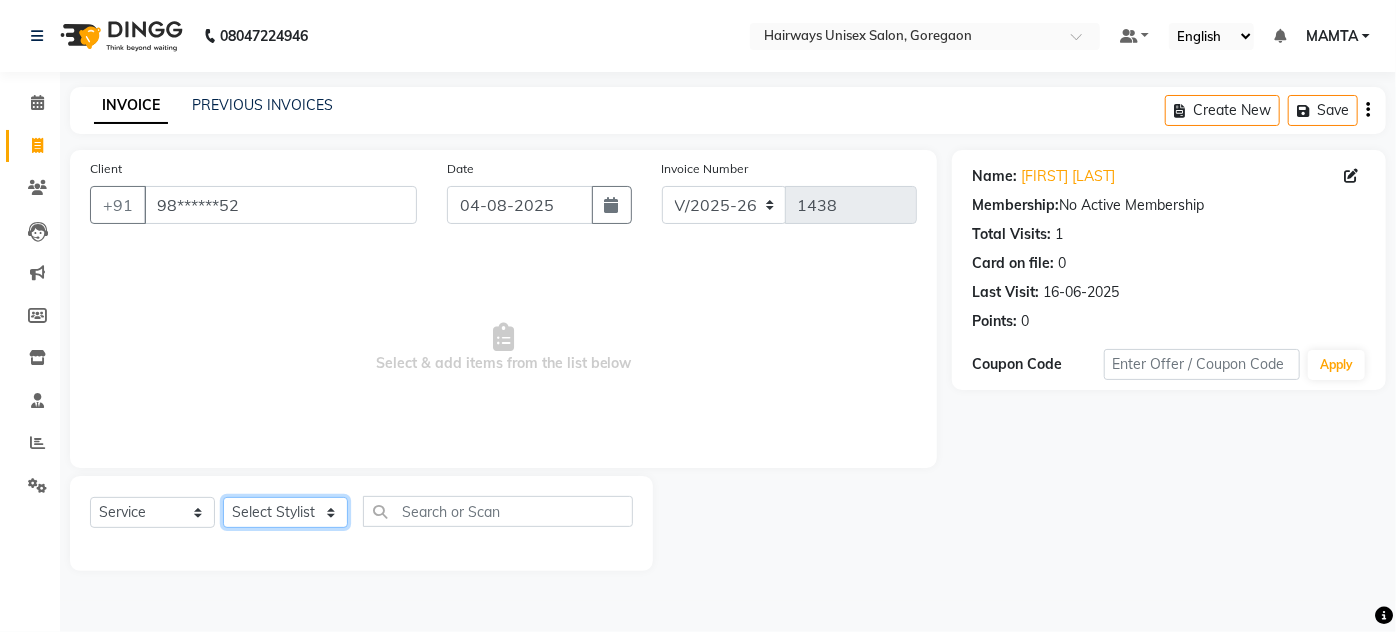 click on "Select Stylist AHSAN AZAD IMRAN Kamal Salmani KASHISH MAMTA POOJA PUMMY RAJA SADDAM SAMEER SULTAN TALIB ZAFAR ZAHID" 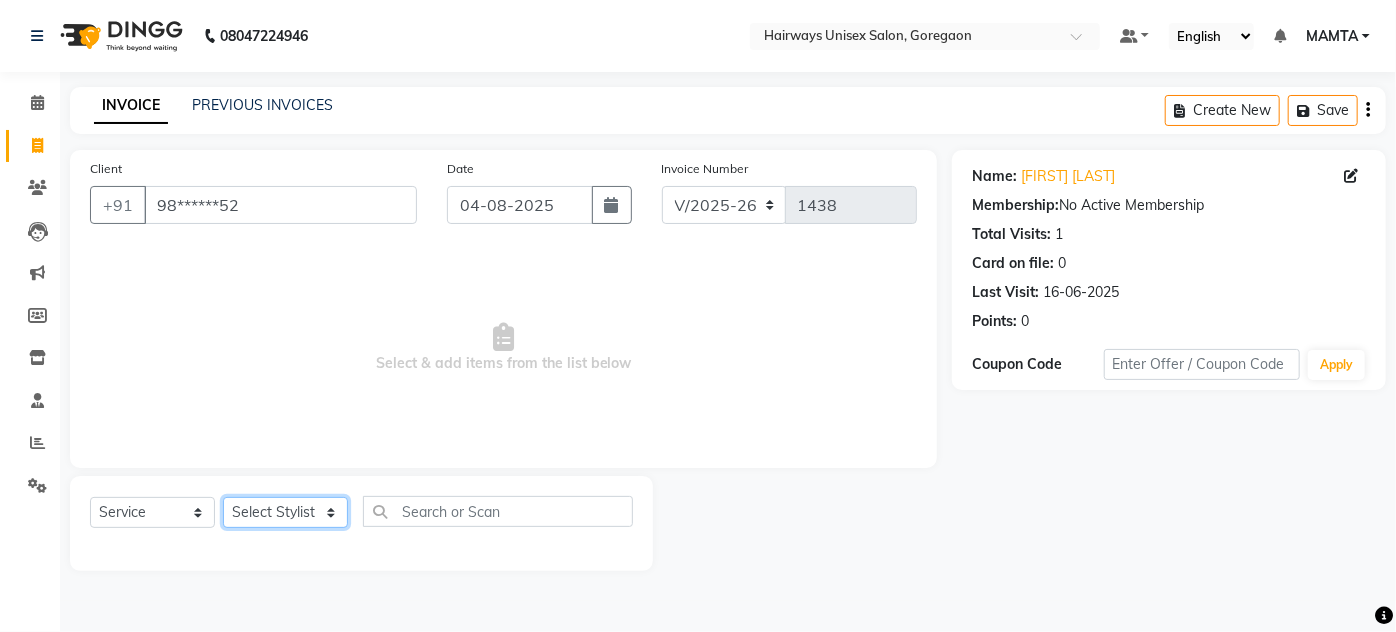 select on "80508" 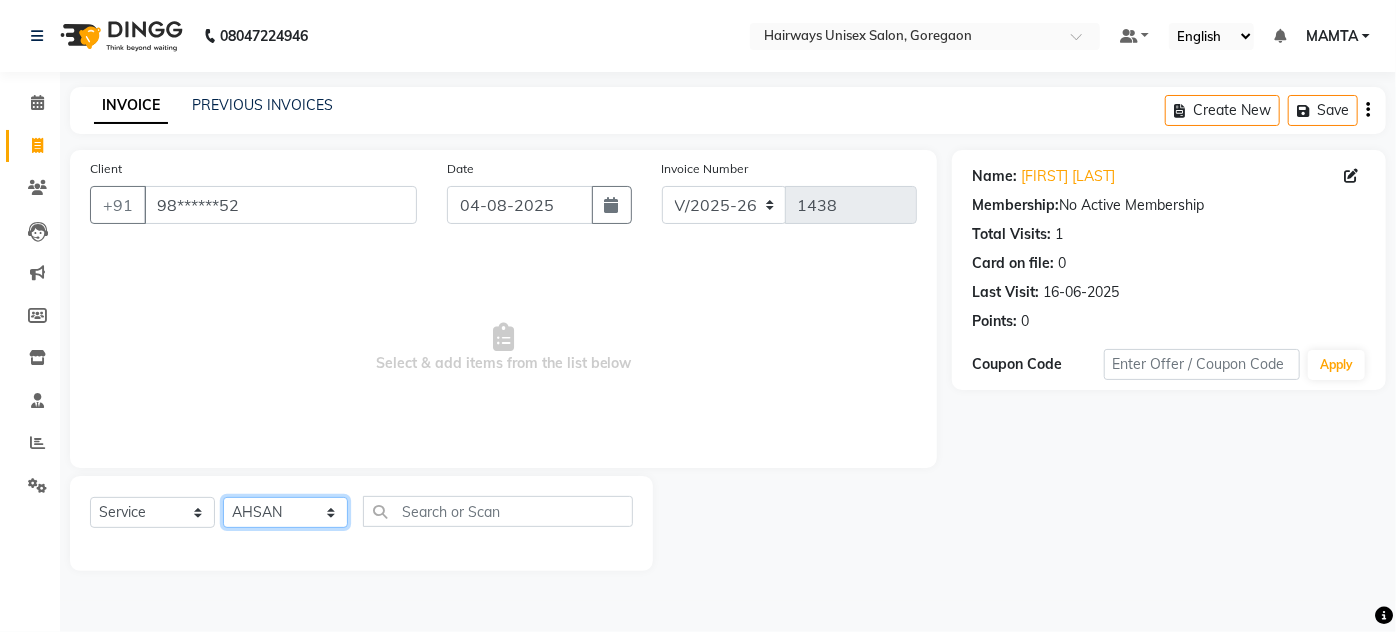 click on "Select Stylist AHSAN AZAD IMRAN Kamal Salmani KASHISH MAMTA POOJA PUMMY RAJA SADDAM SAMEER SULTAN TALIB ZAFAR ZAHID" 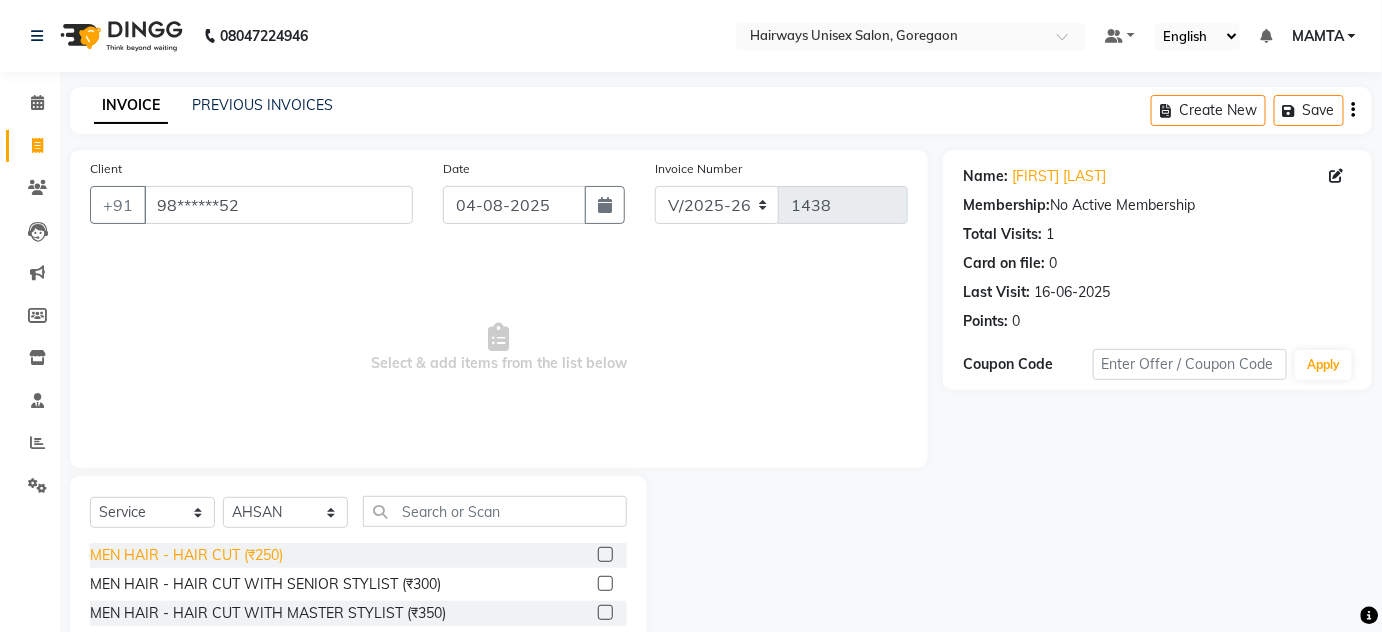 click on "MEN HAIR - HAIR CUT (₹250)" 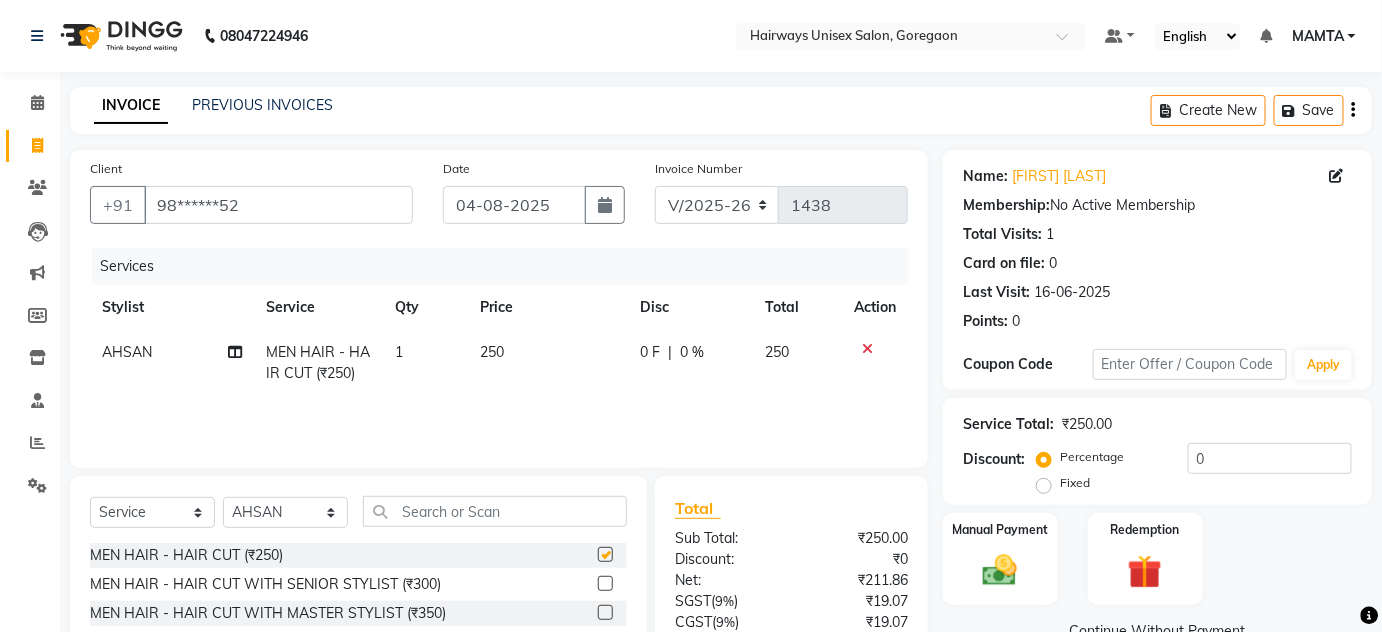 checkbox on "false" 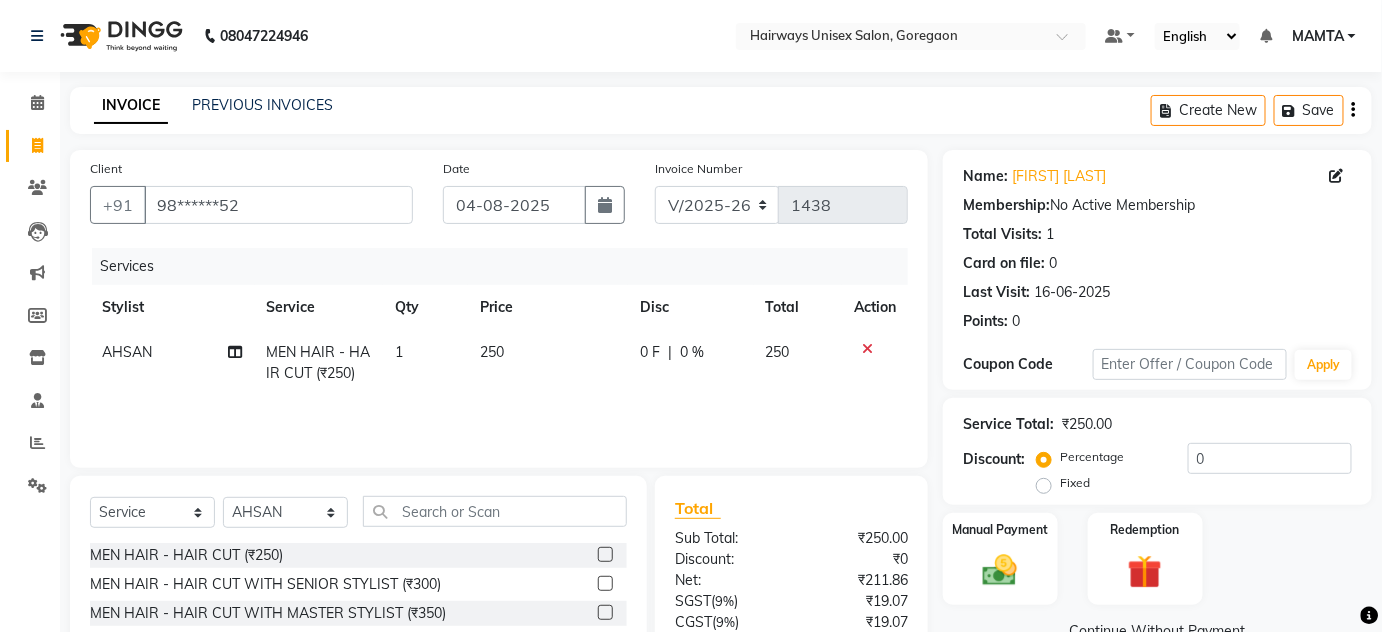 scroll, scrollTop: 168, scrollLeft: 0, axis: vertical 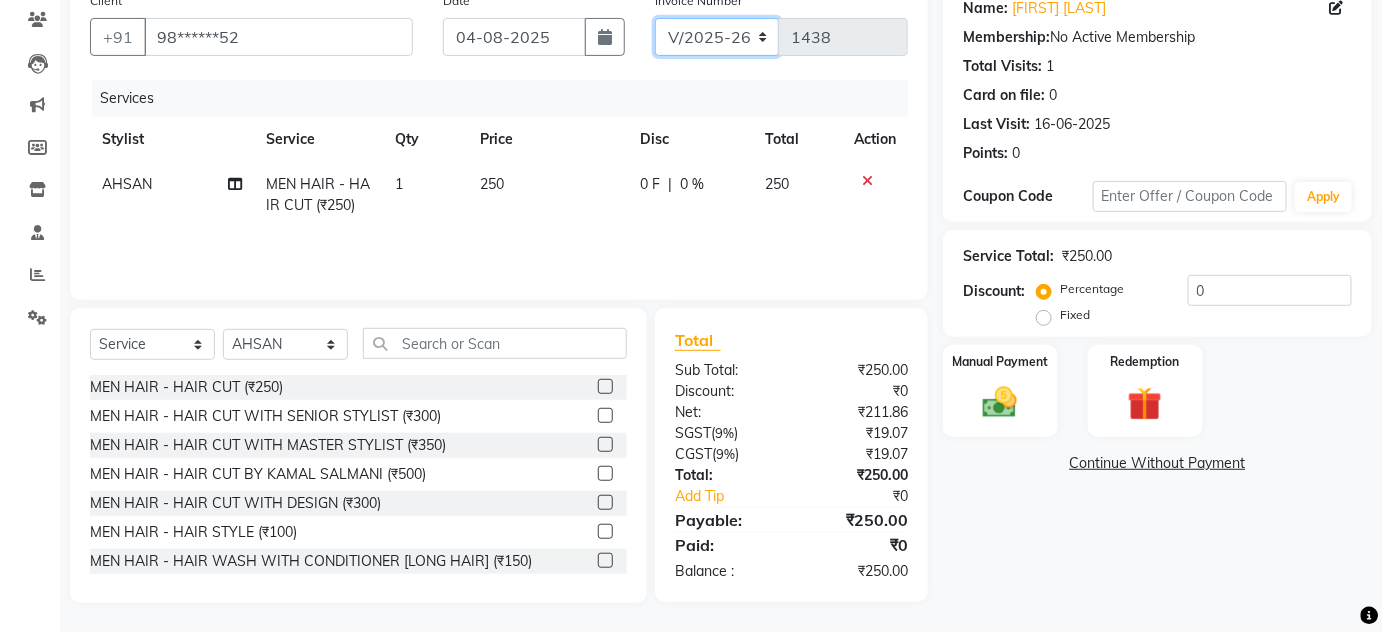click on "INV/25-26 V/2025-26" 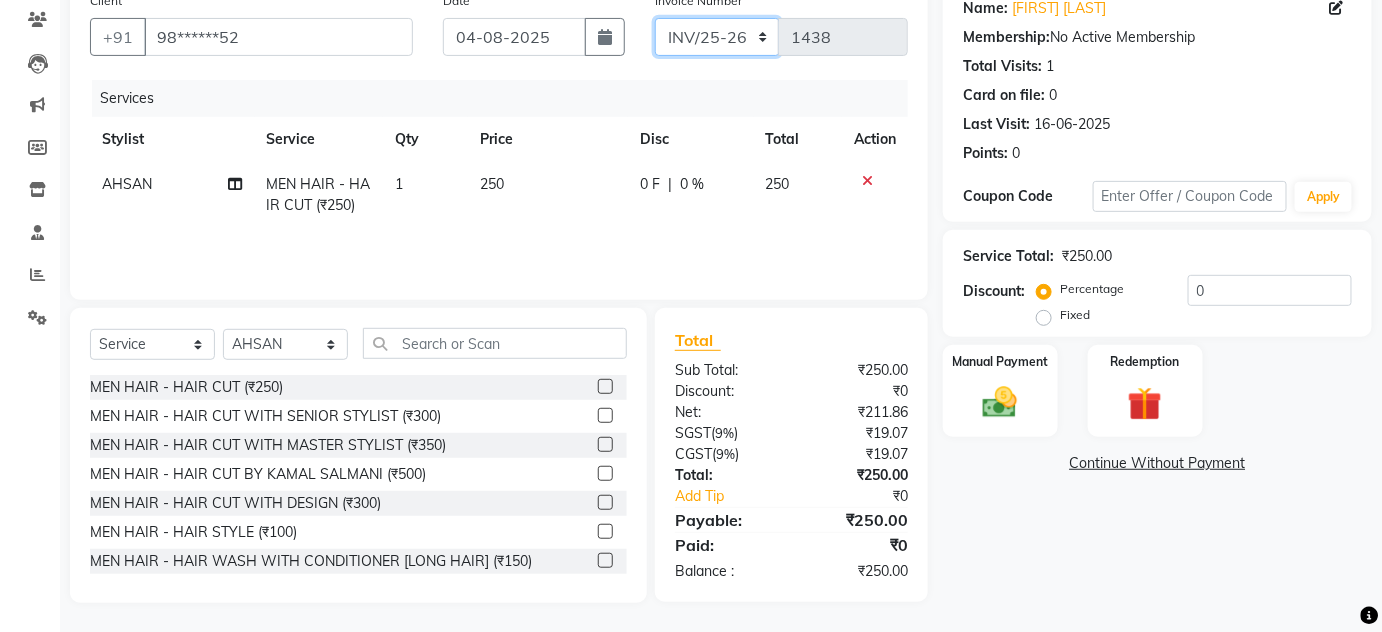 click on "INV/25-26 V/2025-26" 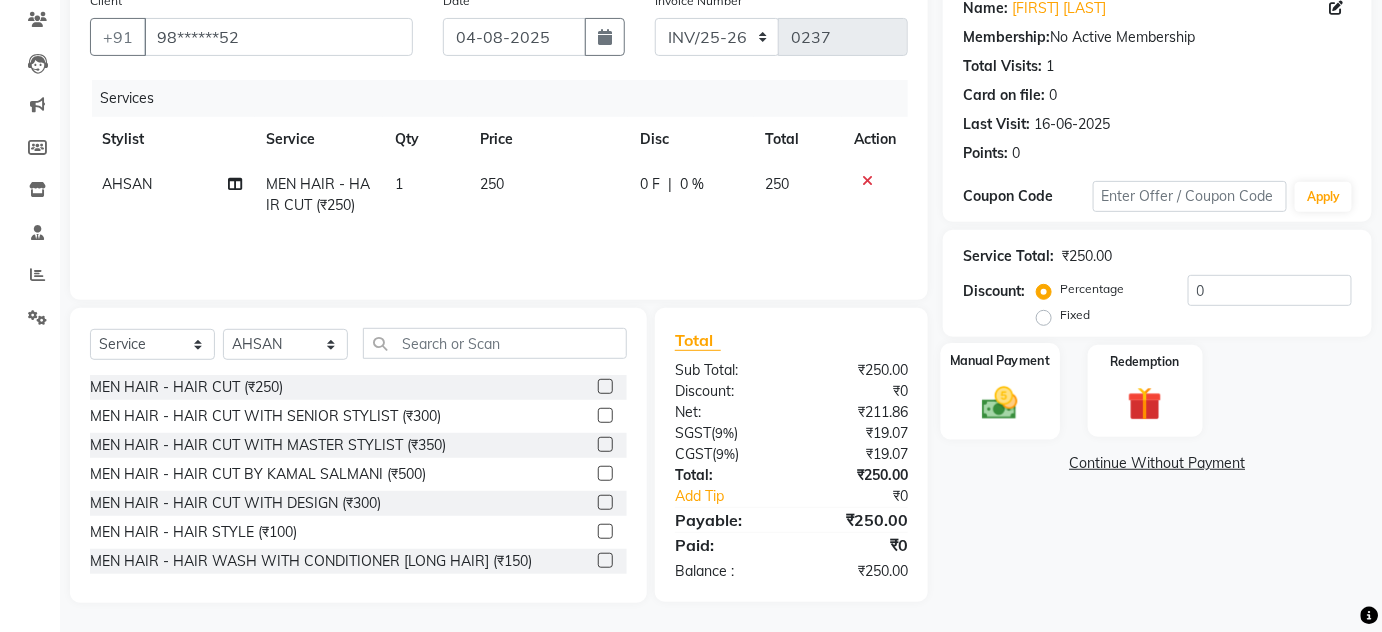click on "Manual Payment" 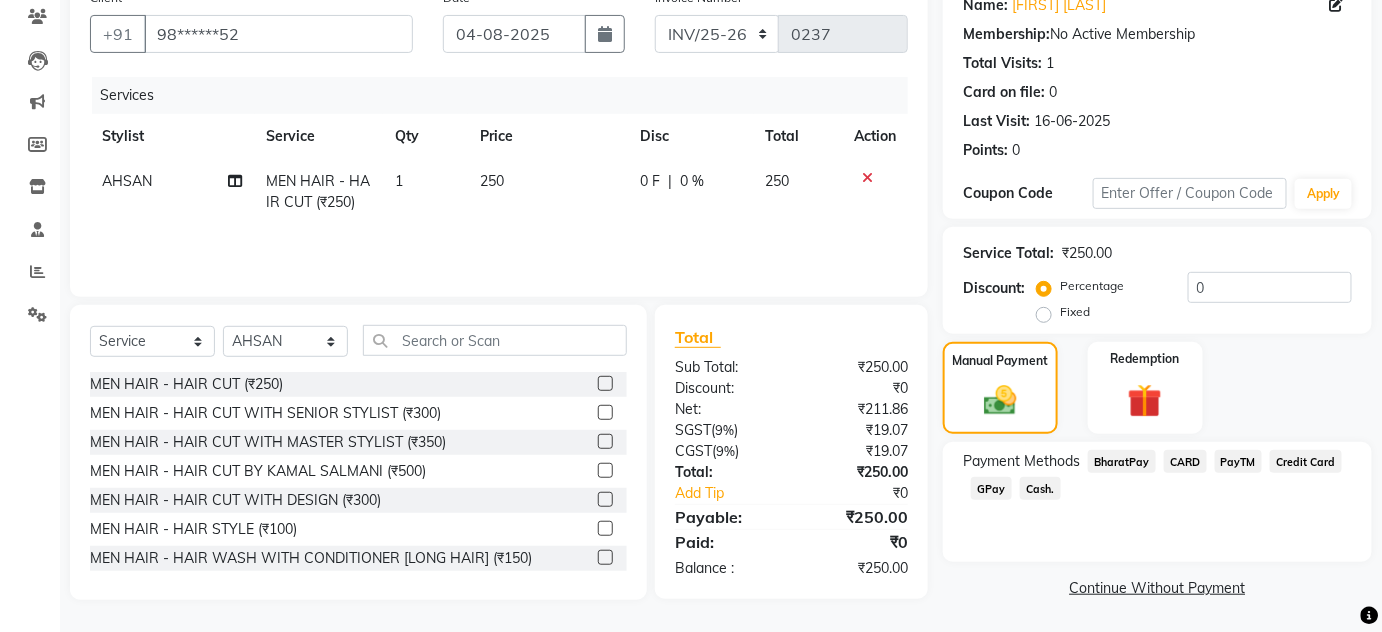 scroll, scrollTop: 0, scrollLeft: 0, axis: both 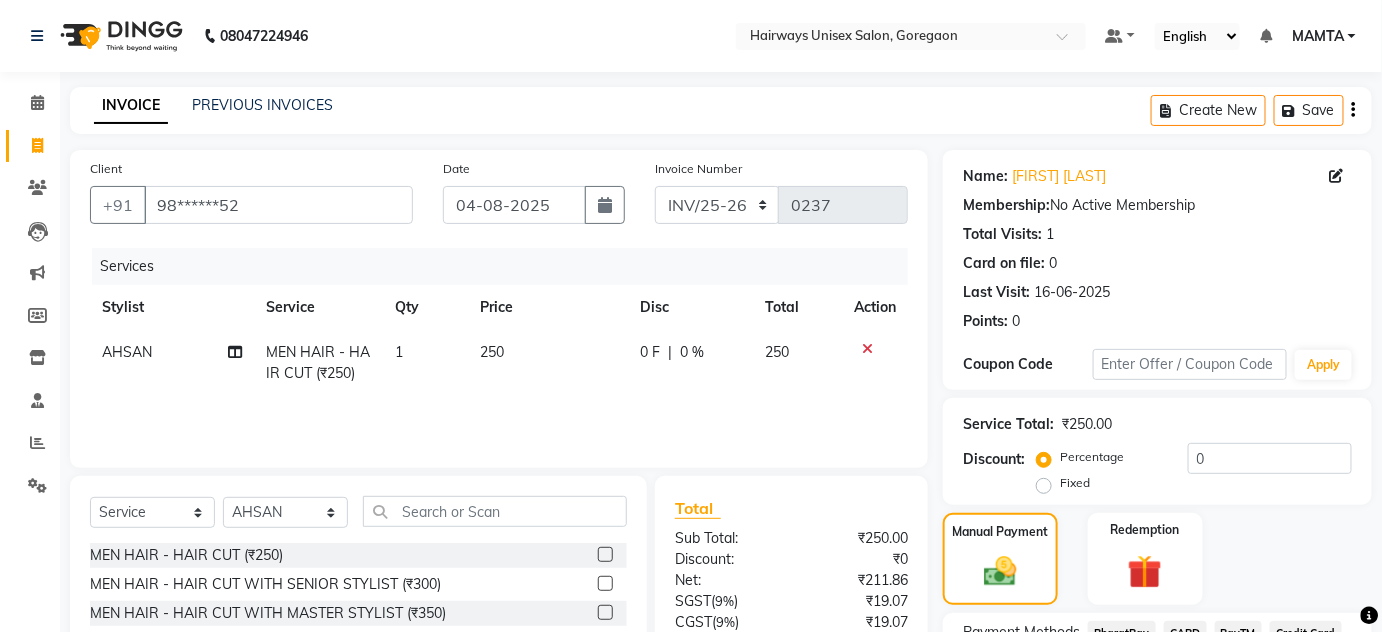 click on "Create New   Save" 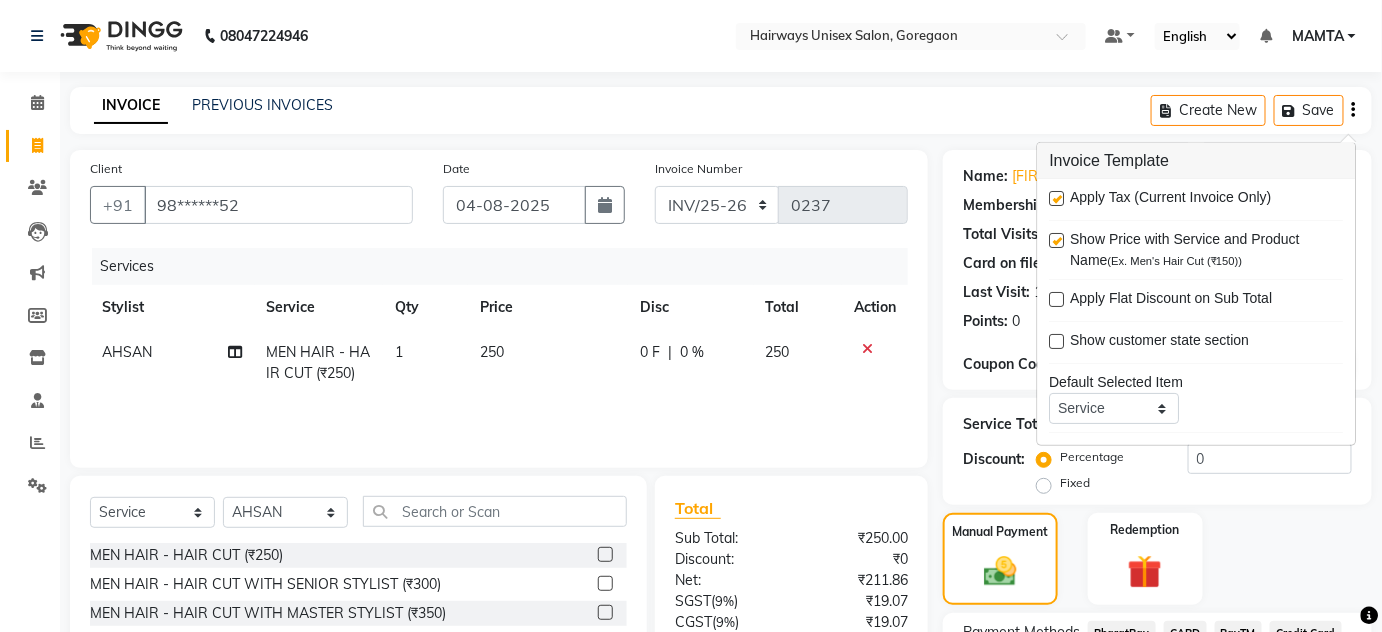 click at bounding box center (1057, 198) 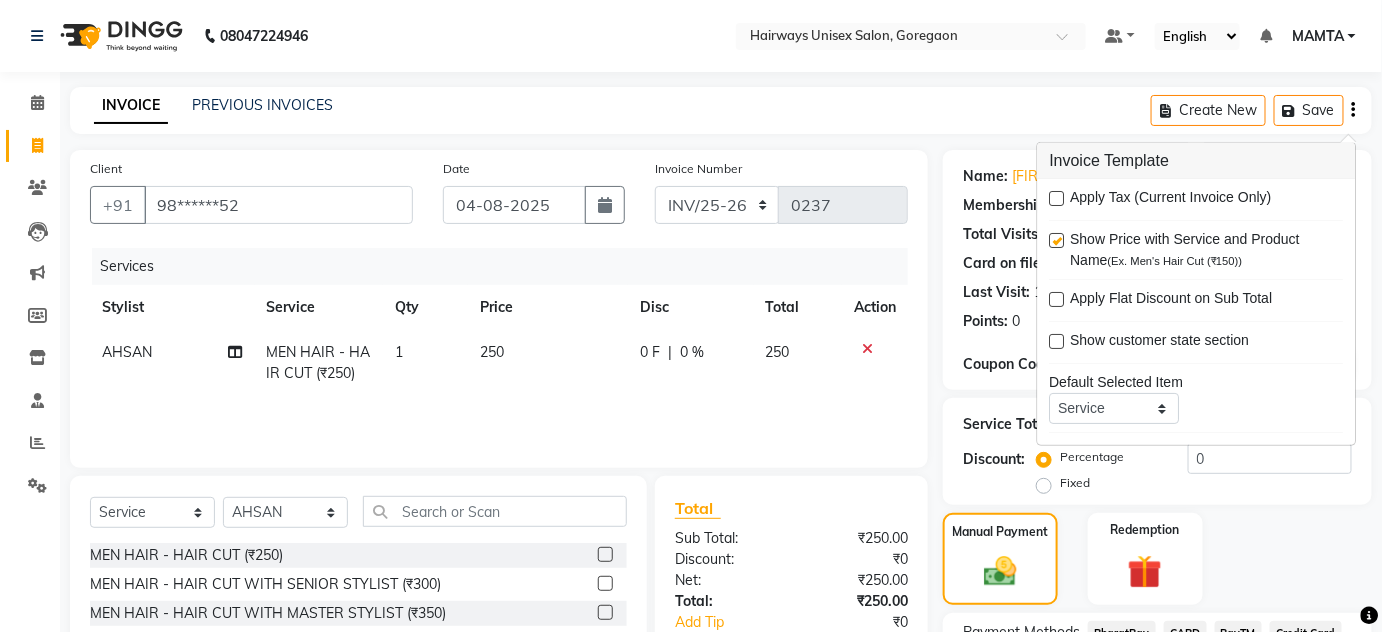 click on "[PHONE] Select Location × Hairways Unisex Salon, Goregaon Default Panel My Panel English ENGLISH Español العربية मराठी हिंदी ગુજરાતી தமிழ் 中文 Notifications nothing to show MAMTA Manage Profile Change Password Sign out Version:3.16.0" 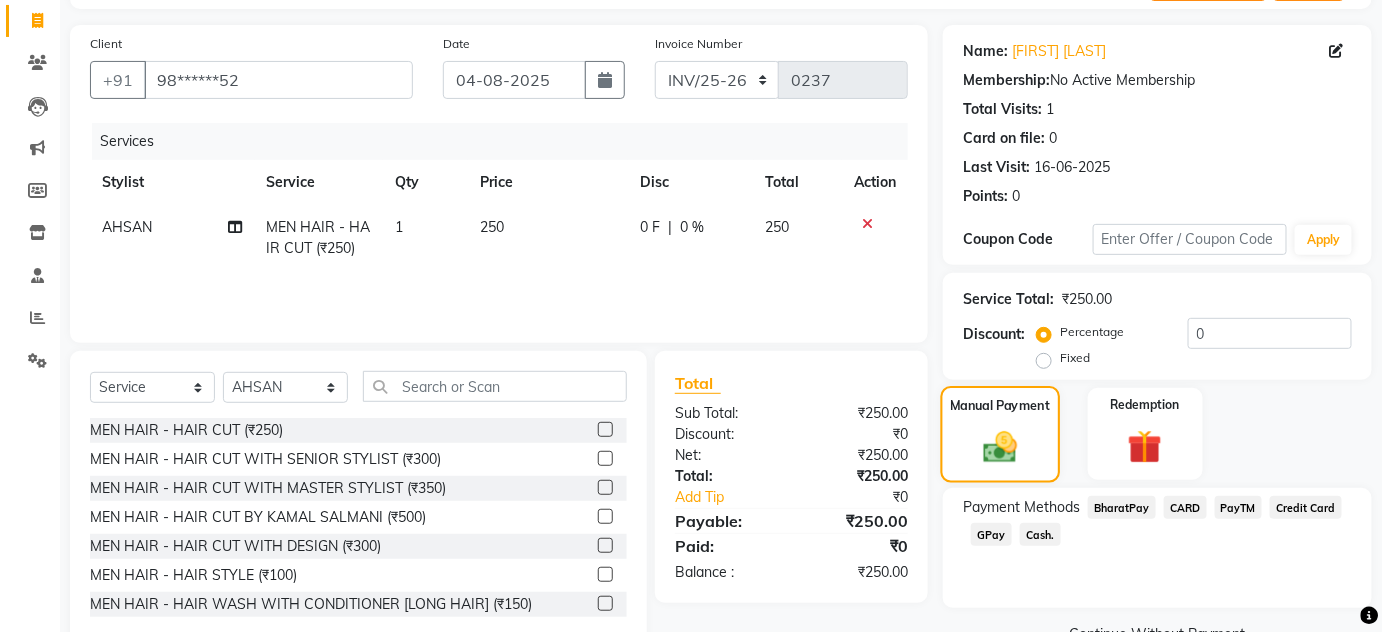 scroll, scrollTop: 171, scrollLeft: 0, axis: vertical 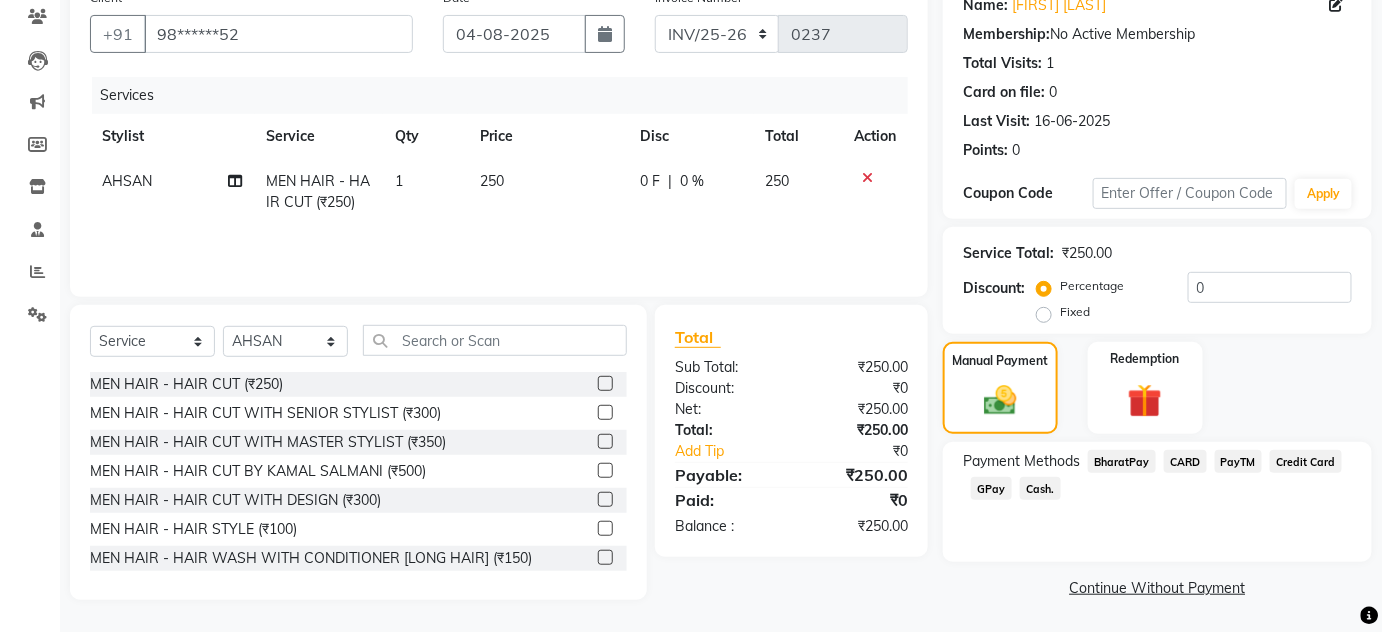click on "Cash." 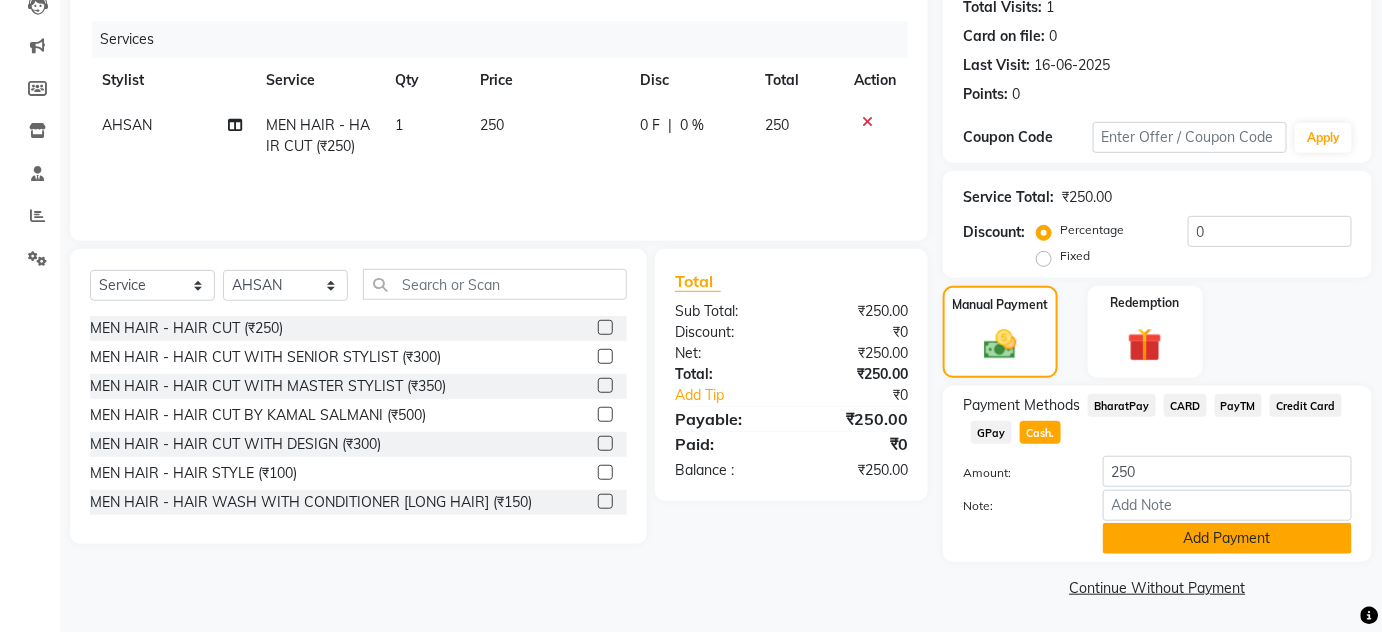 click on "Add Payment" 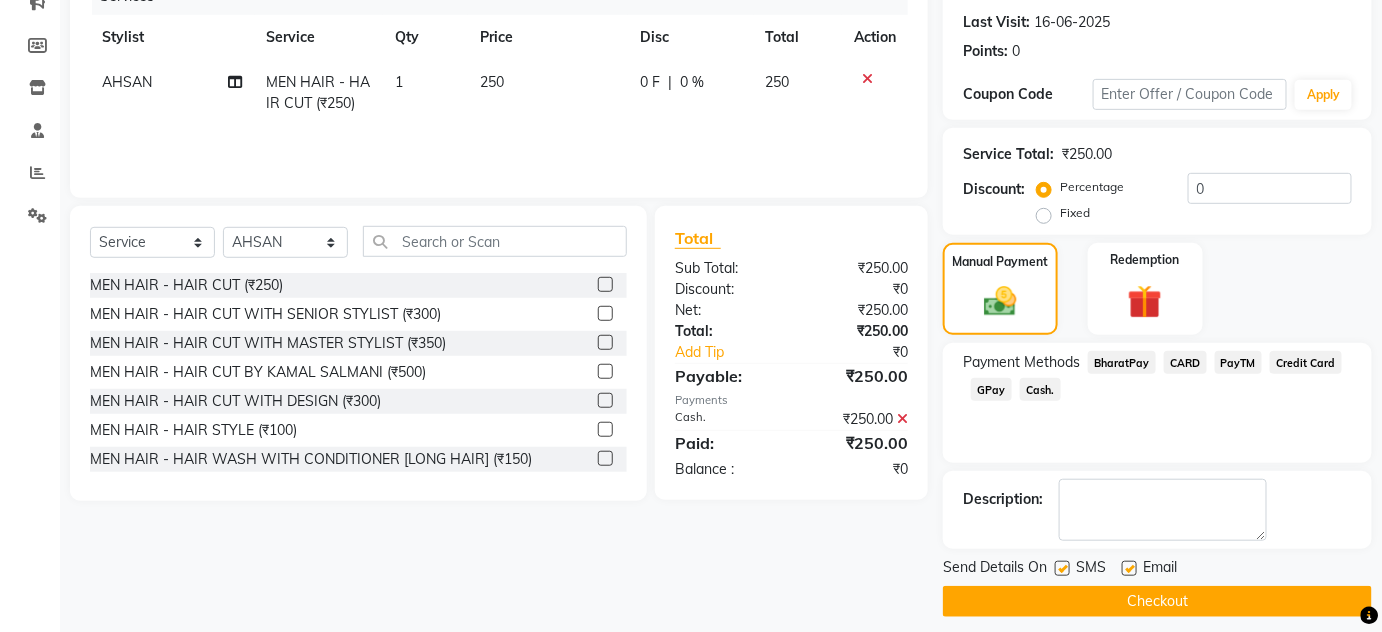 scroll, scrollTop: 283, scrollLeft: 0, axis: vertical 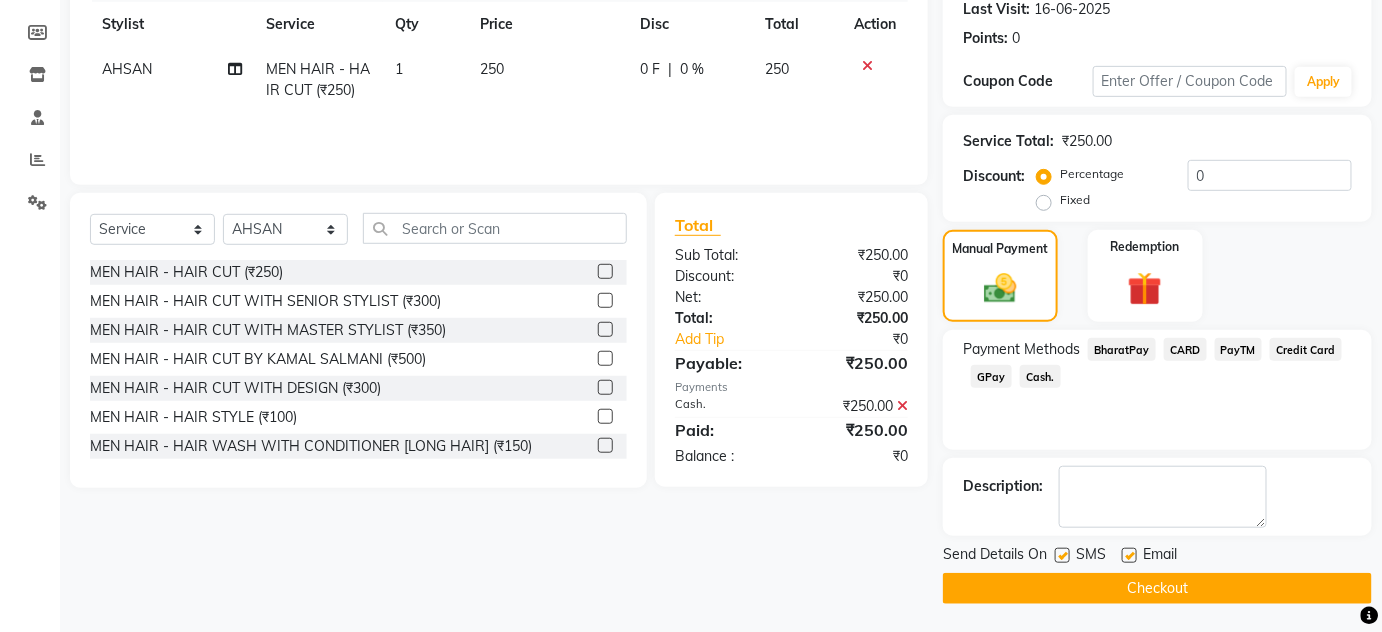 click 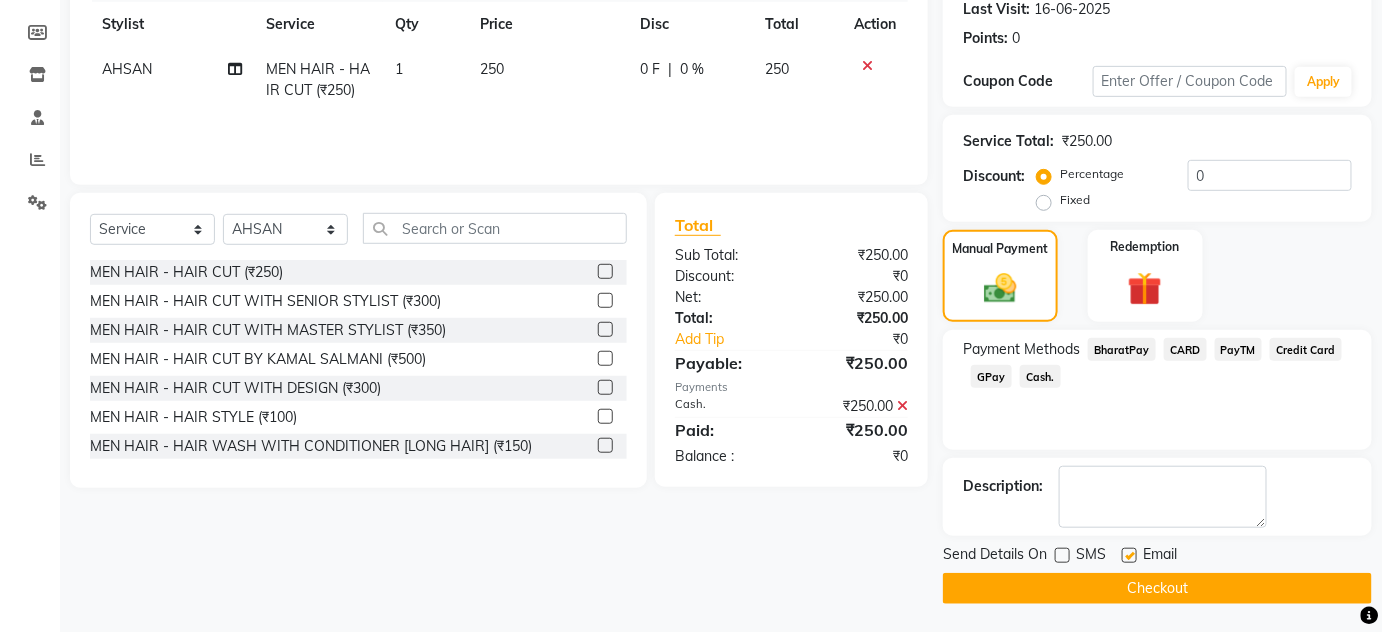 click 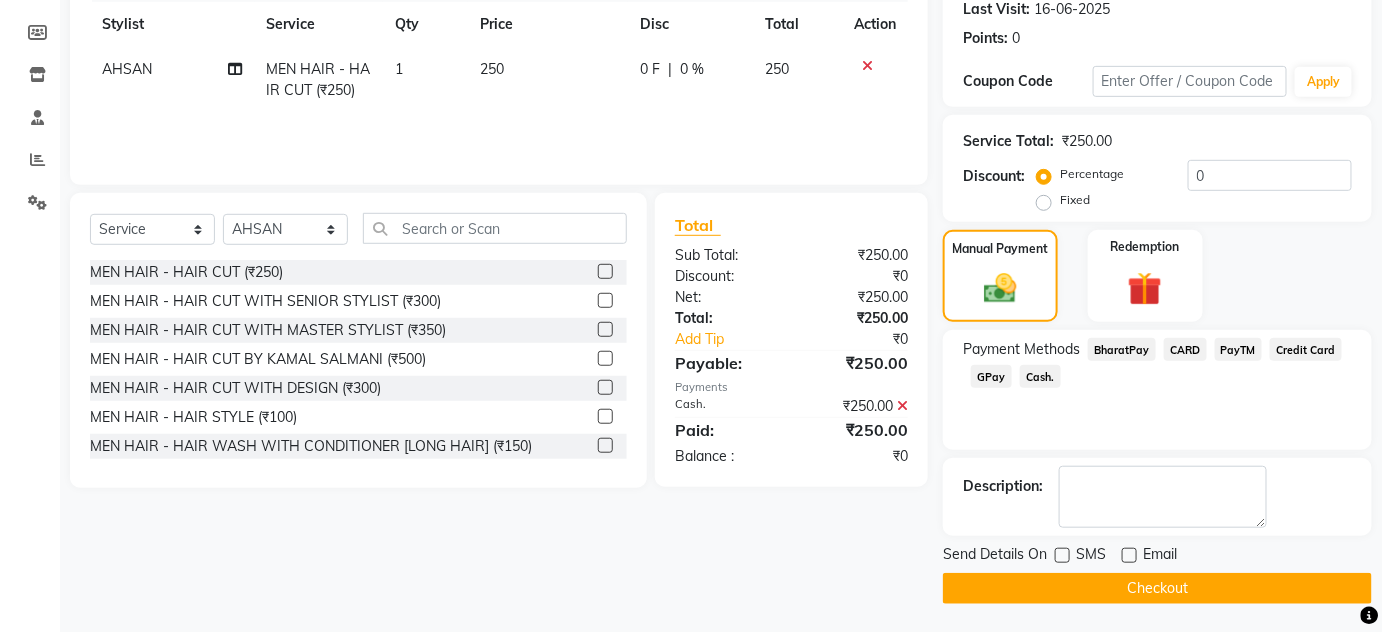 click on "Checkout" 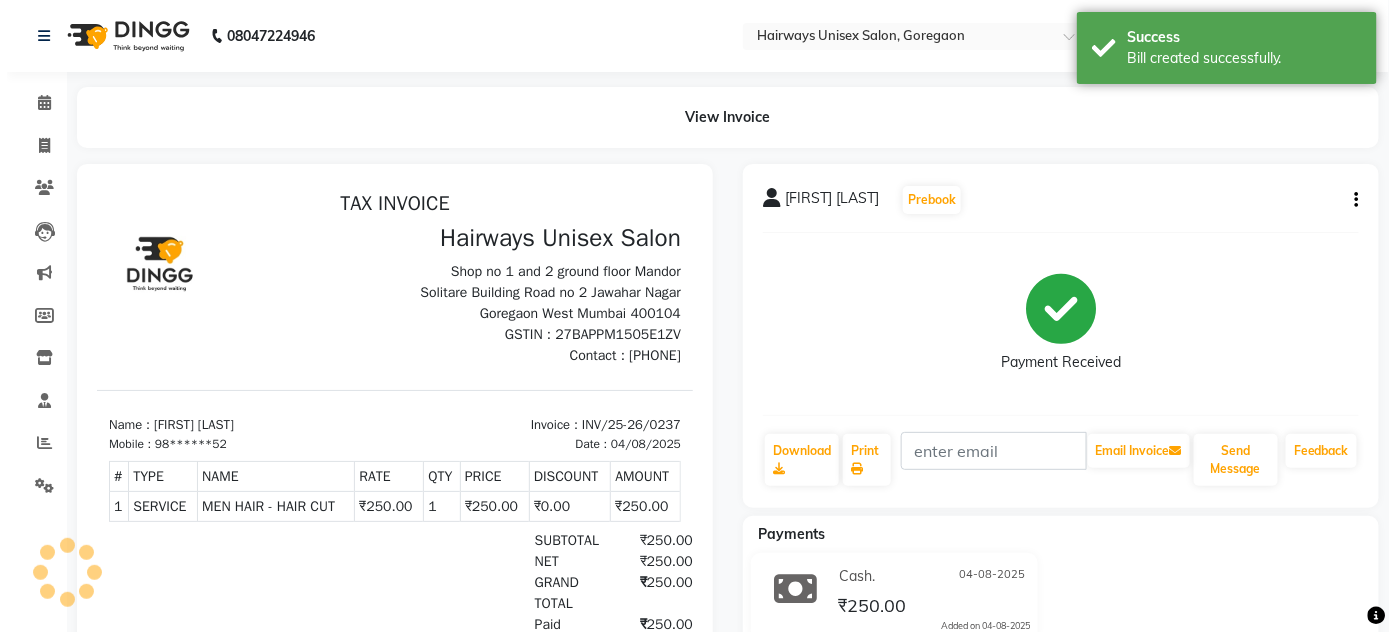 scroll, scrollTop: 0, scrollLeft: 0, axis: both 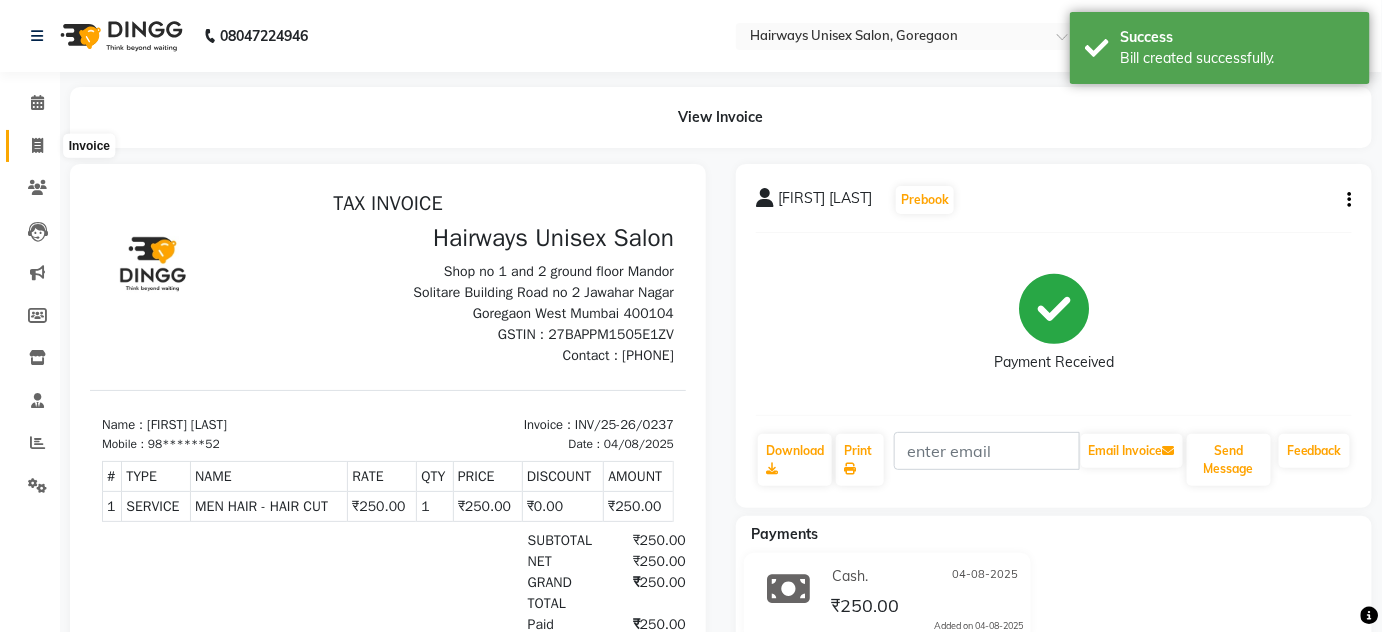 click 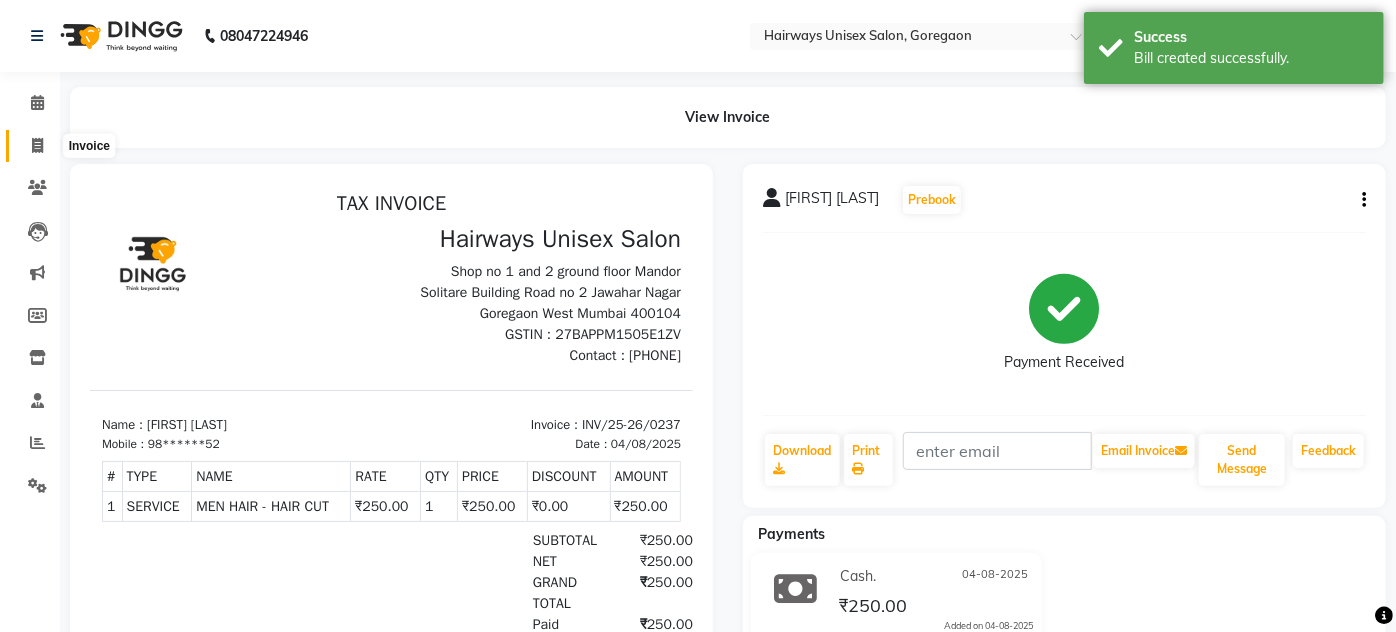 select on "8320" 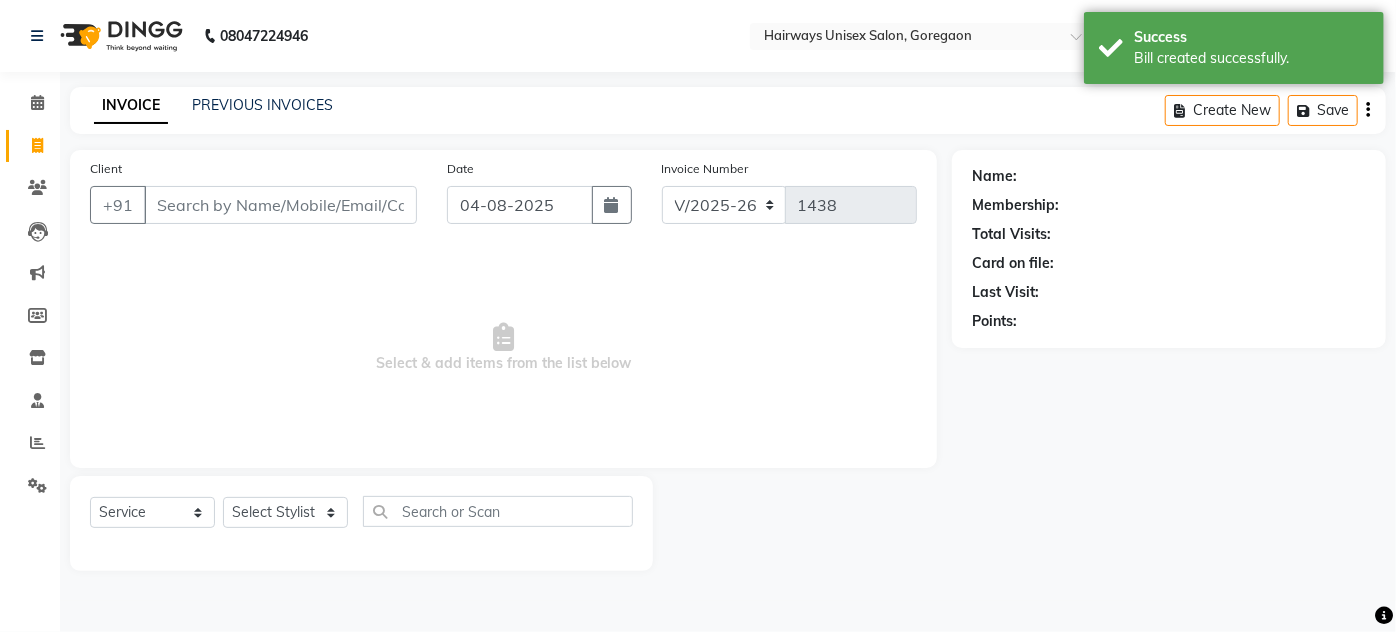 click on "Client" at bounding box center [280, 205] 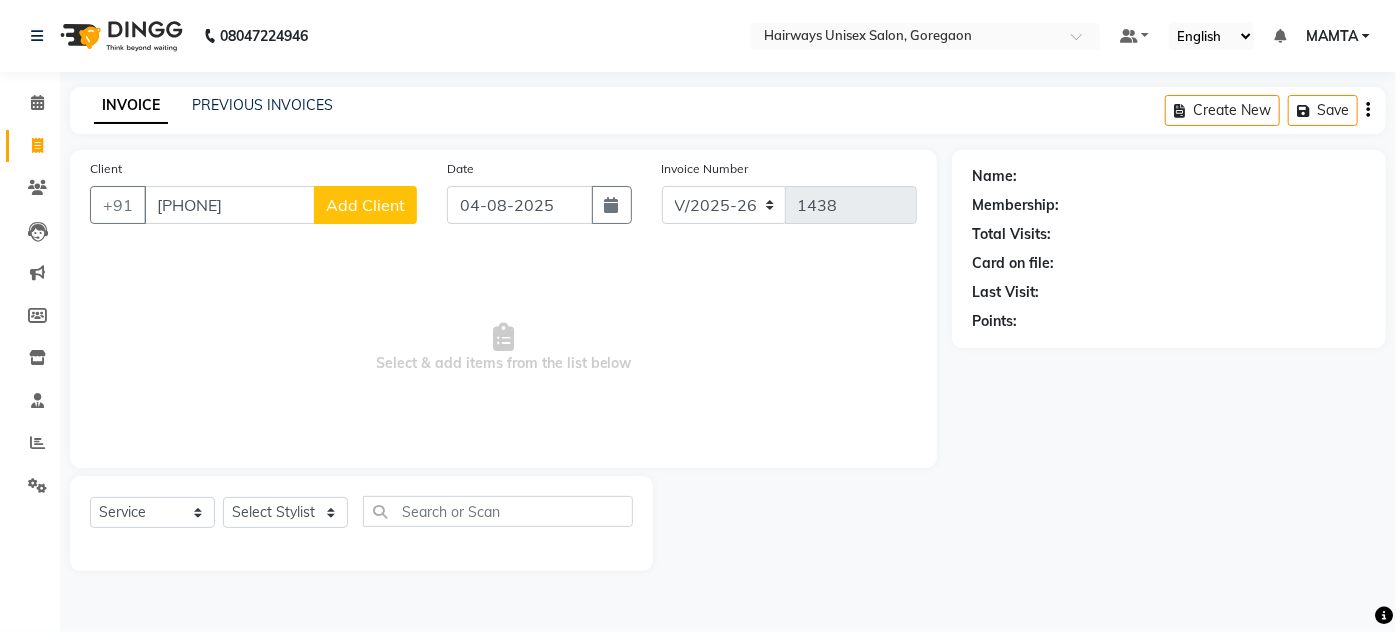 type on "[PHONE]" 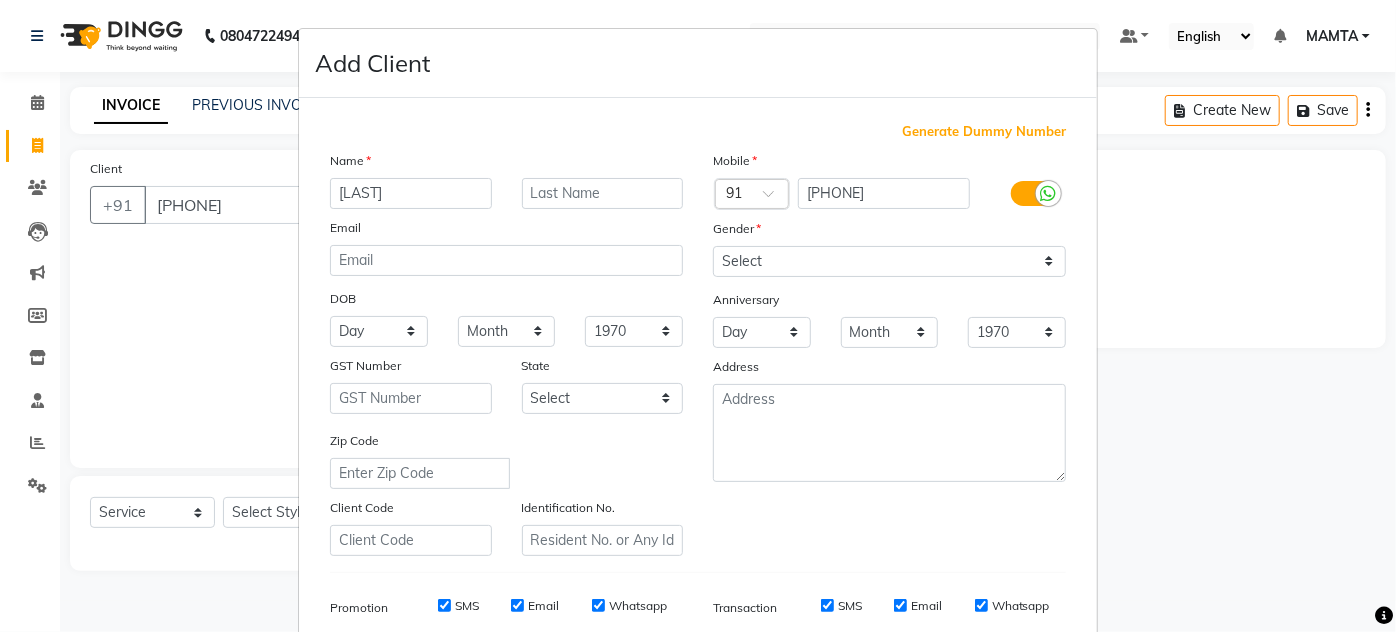 type on "[LAST]" 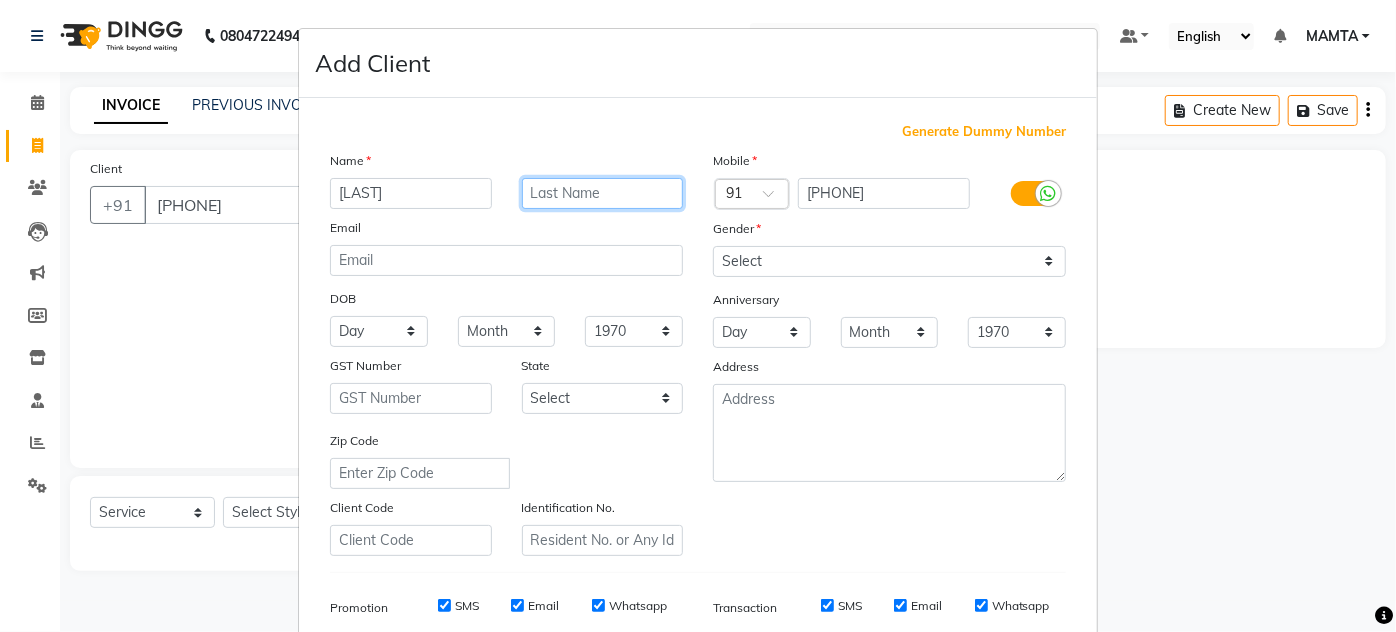 click at bounding box center [603, 193] 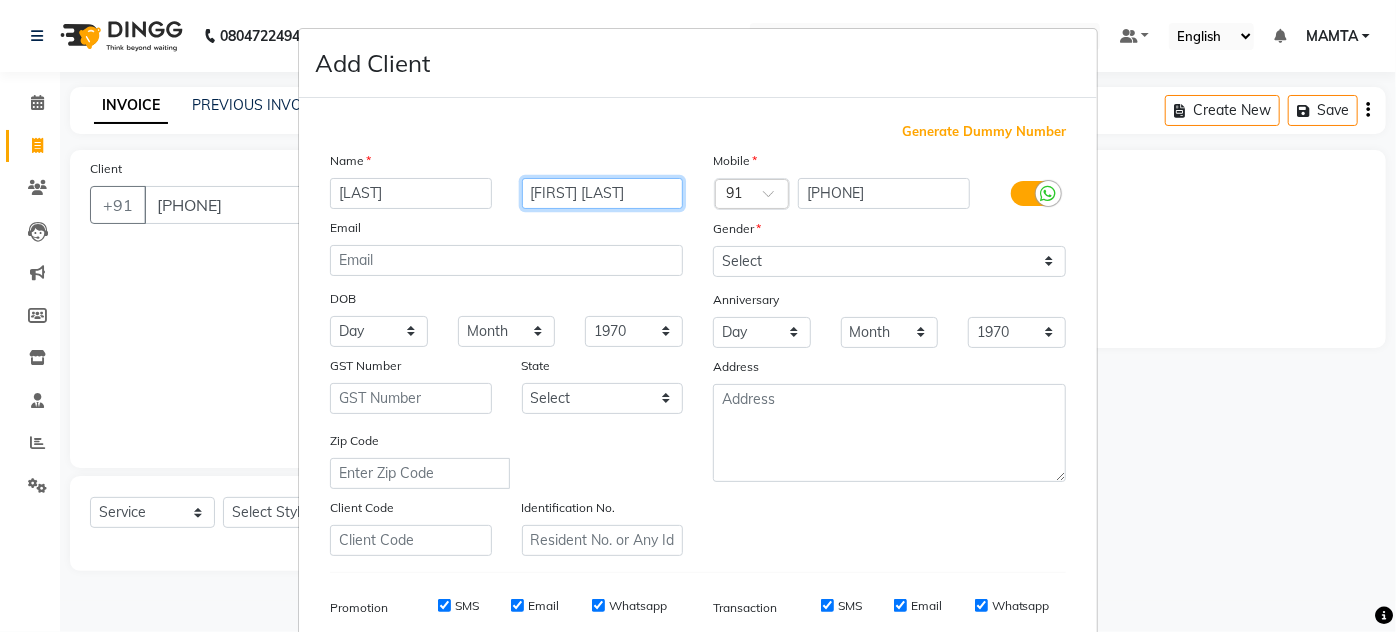 type on "[FIRST] [LAST]" 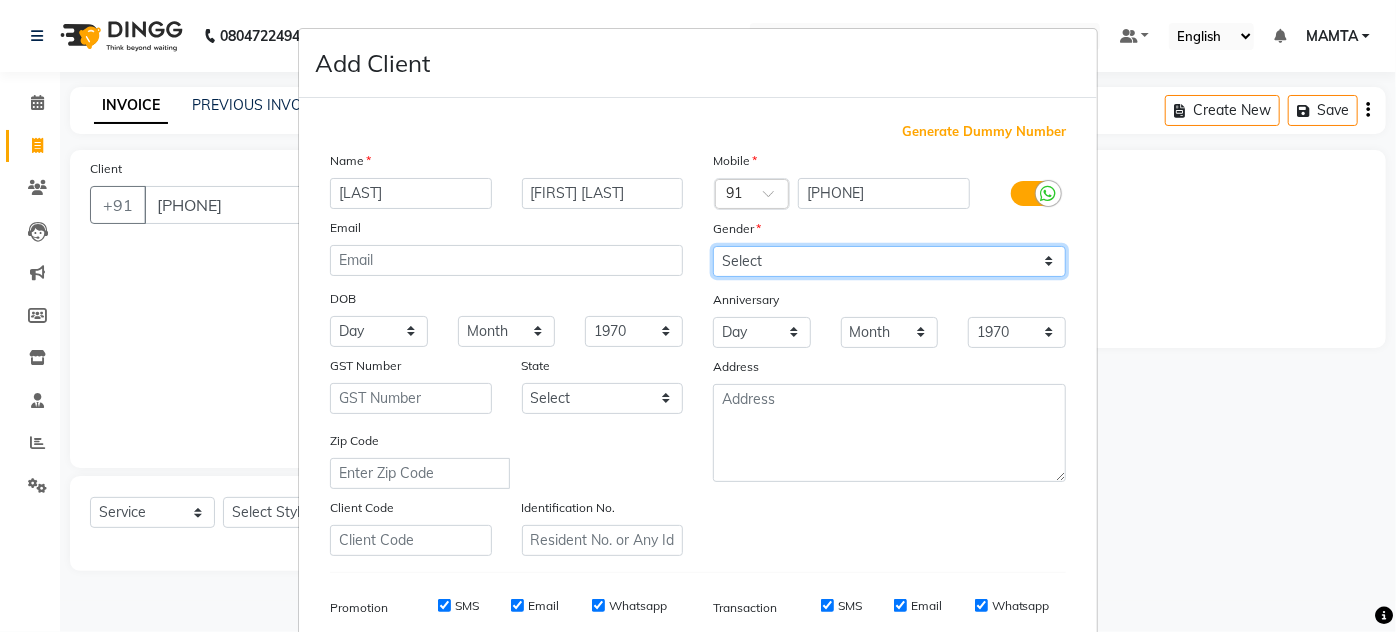 click on "Select Male Female Other Prefer Not To Say" at bounding box center (889, 261) 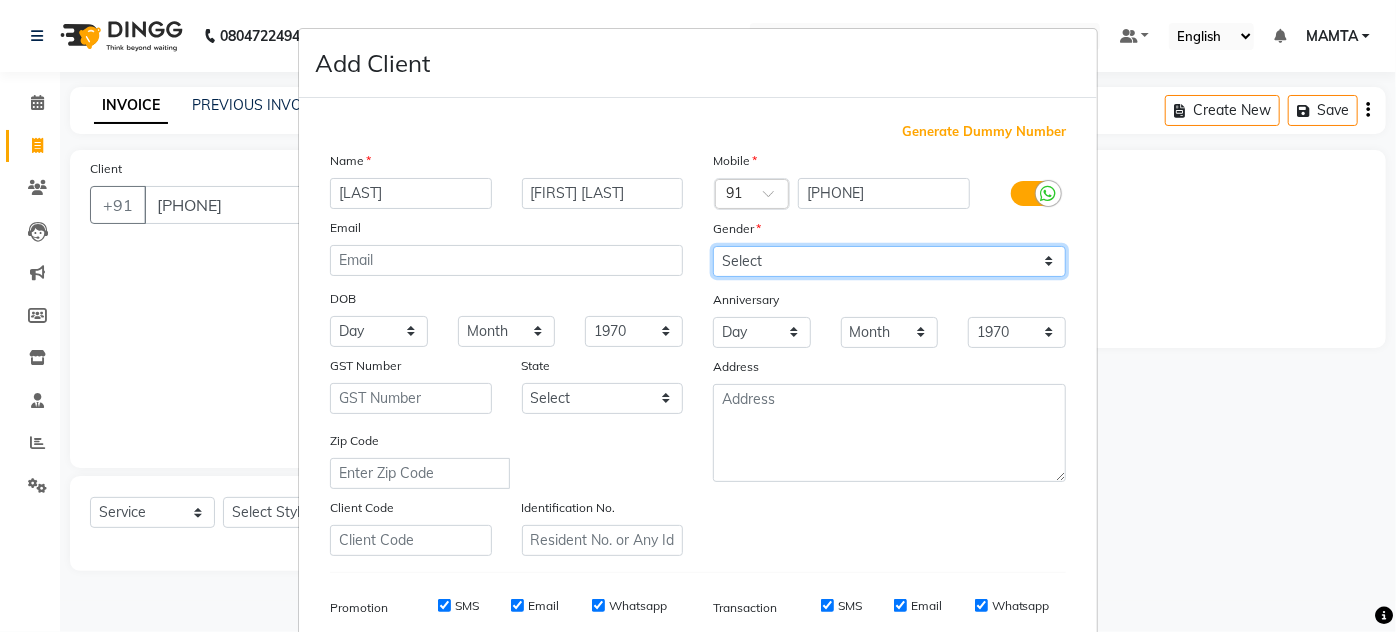 select on "male" 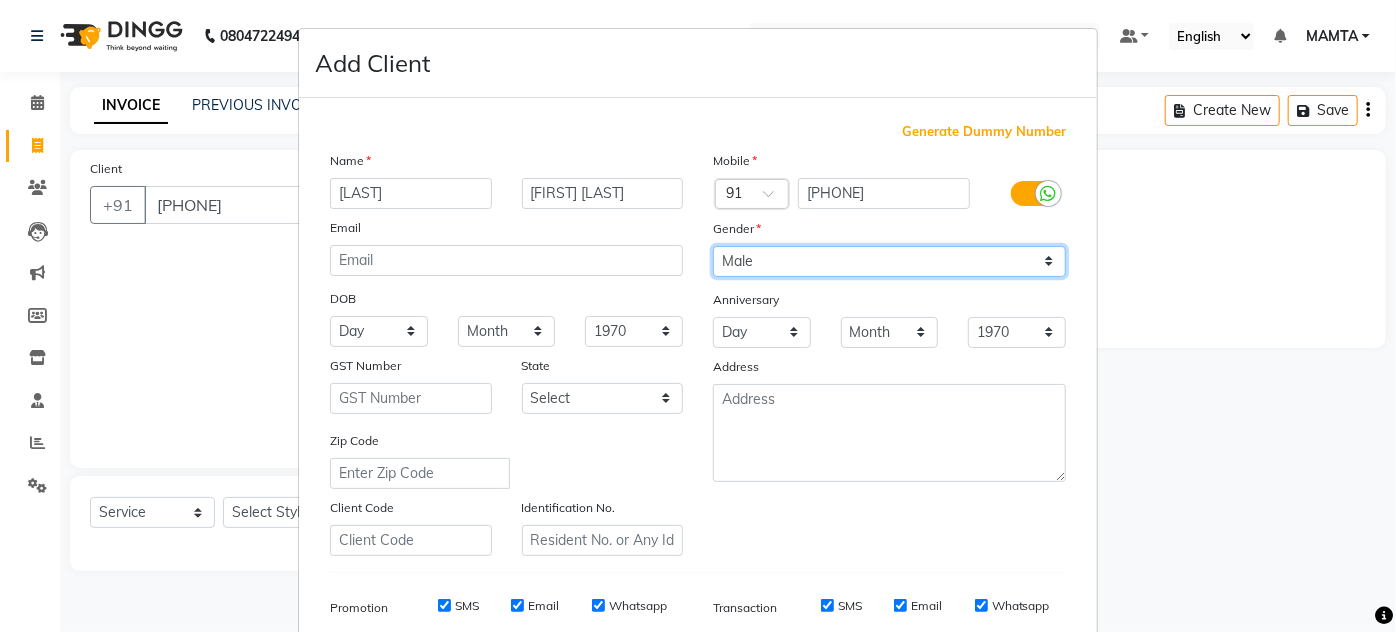 click on "Select Male Female Other Prefer Not To Say" at bounding box center (889, 261) 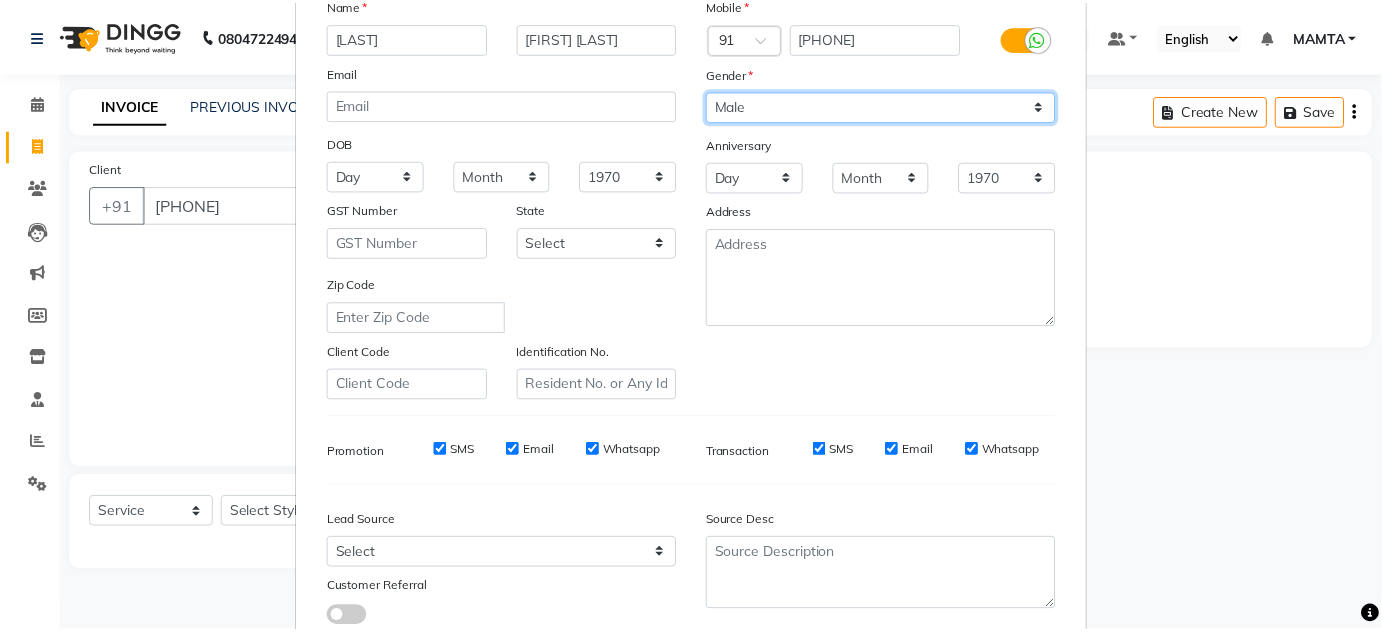scroll, scrollTop: 290, scrollLeft: 0, axis: vertical 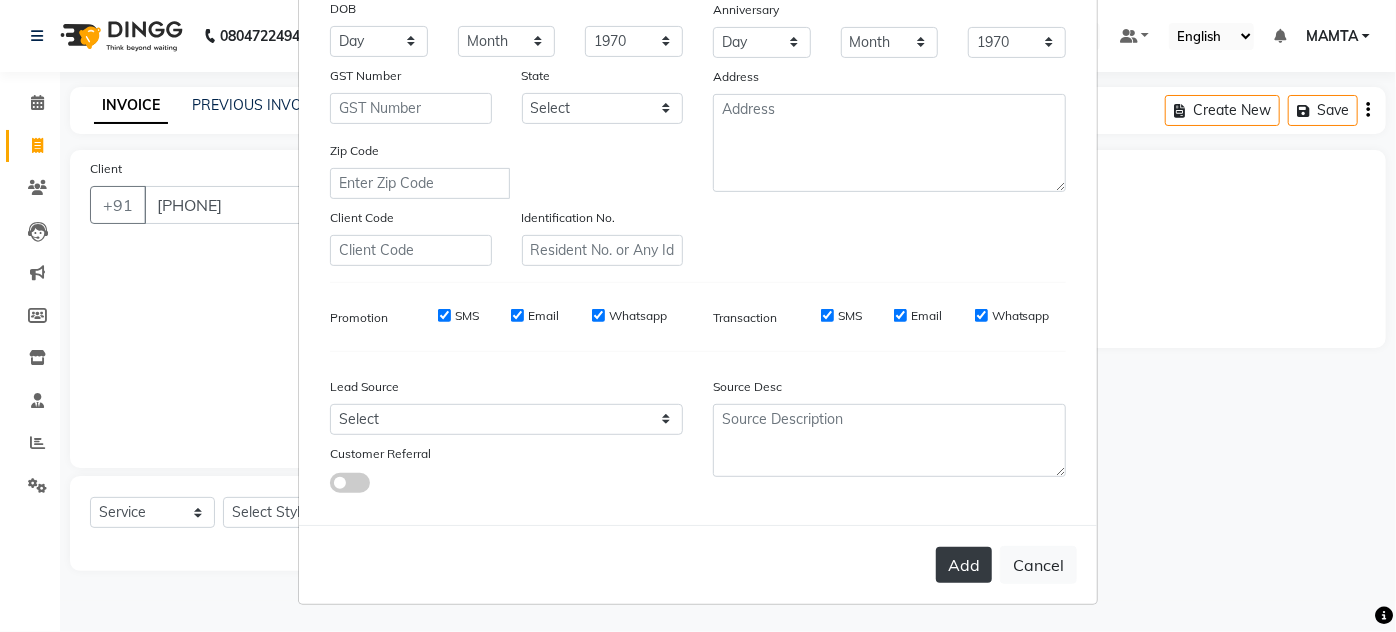 click on "Add" at bounding box center (964, 565) 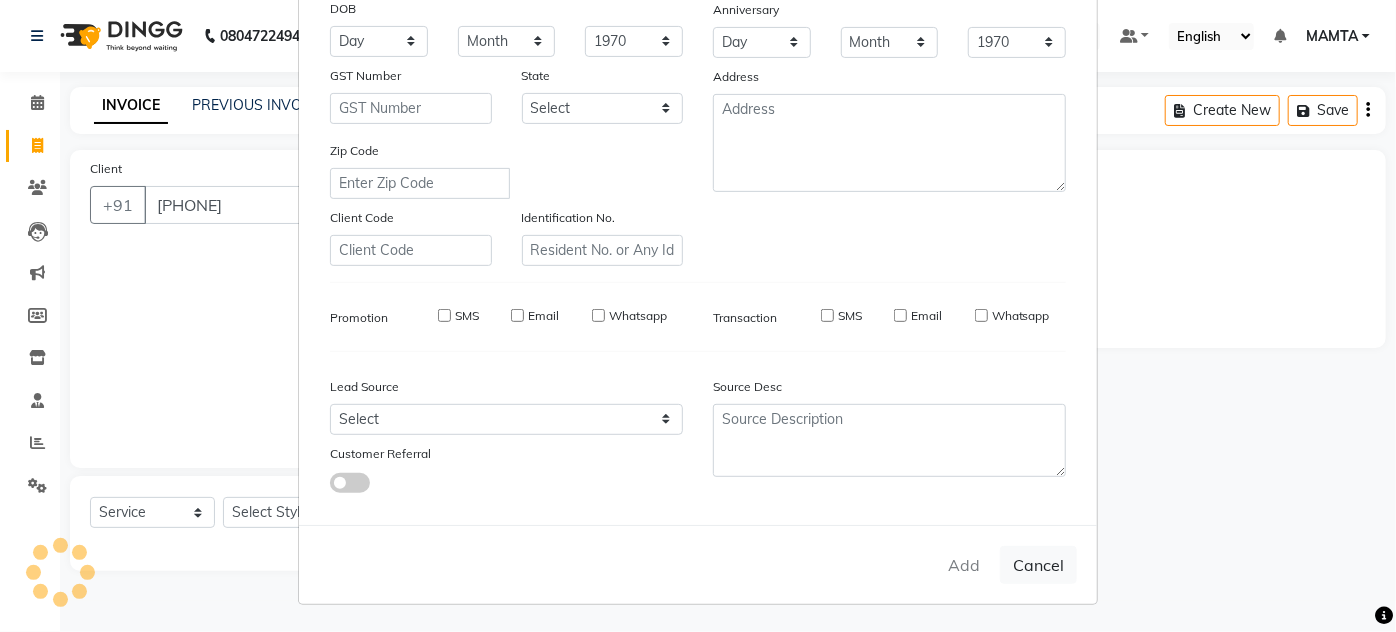 type on "99******99" 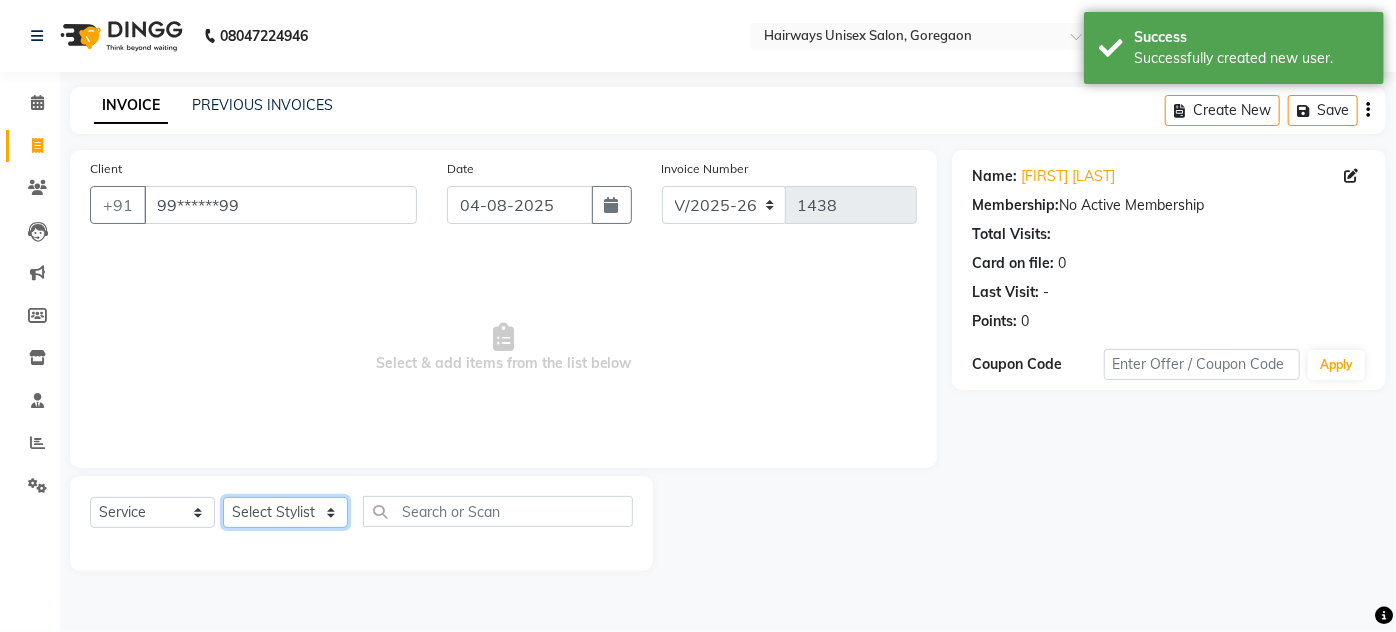 click on "Select Stylist AHSAN AZAD IMRAN Kamal Salmani KASHISH MAMTA POOJA PUMMY RAJA SADDAM SAMEER SULTAN TALIB ZAFAR ZAHID" 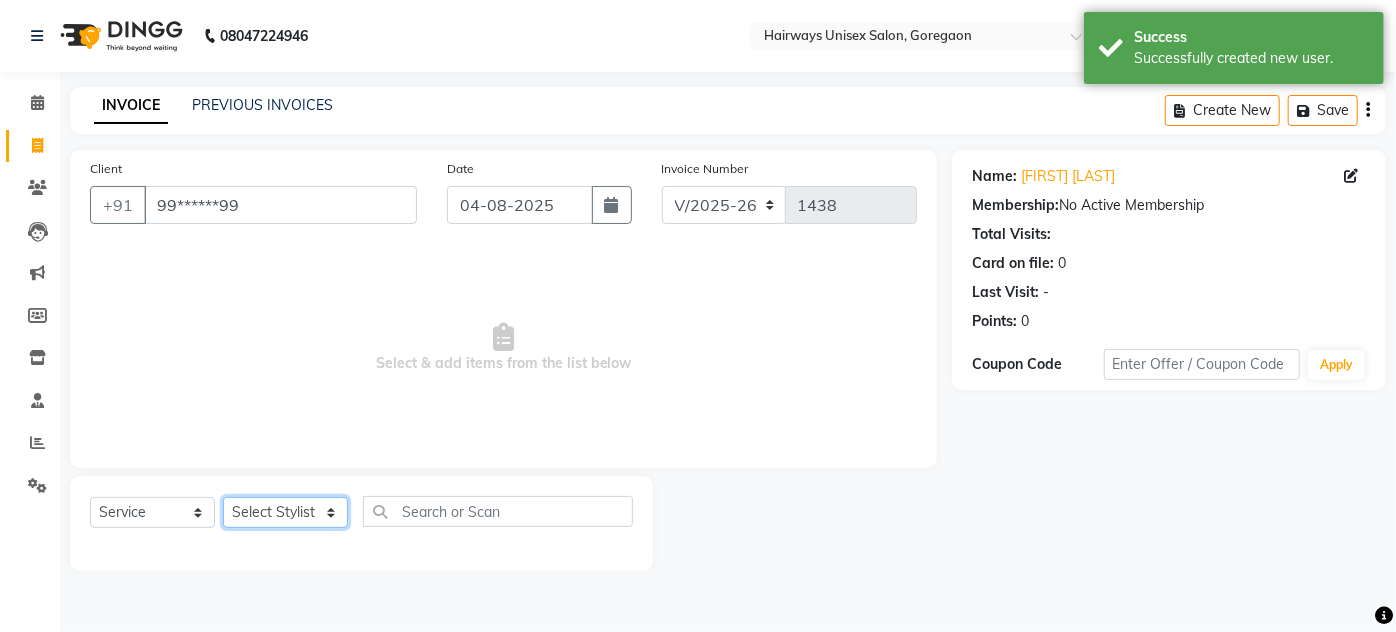 select on "80856" 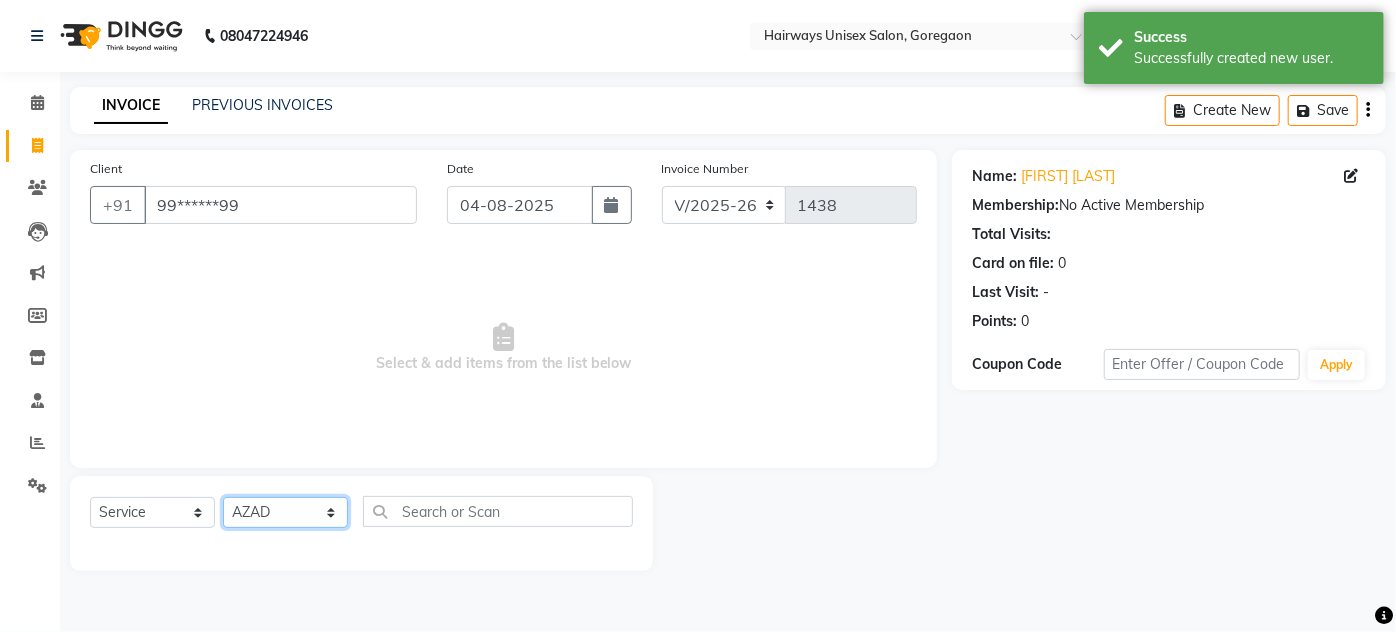 click on "Select Stylist AHSAN AZAD IMRAN Kamal Salmani KASHISH MAMTA POOJA PUMMY RAJA SADDAM SAMEER SULTAN TALIB ZAFAR ZAHID" 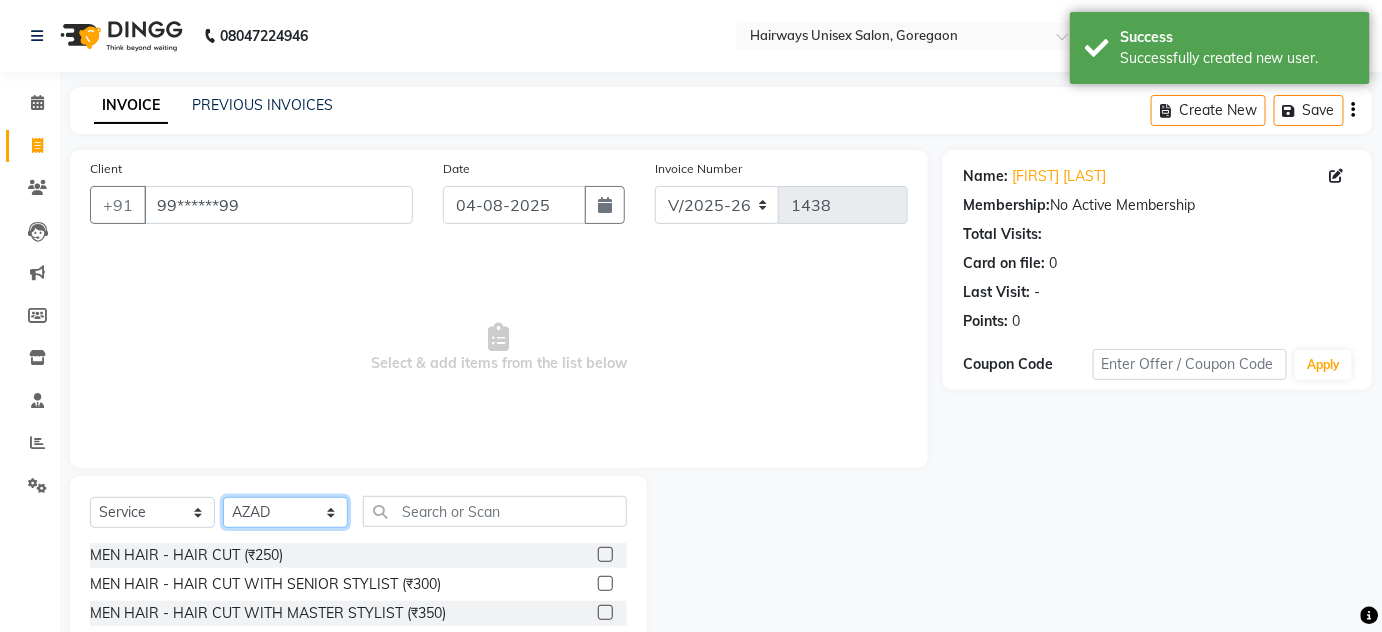 scroll, scrollTop: 168, scrollLeft: 0, axis: vertical 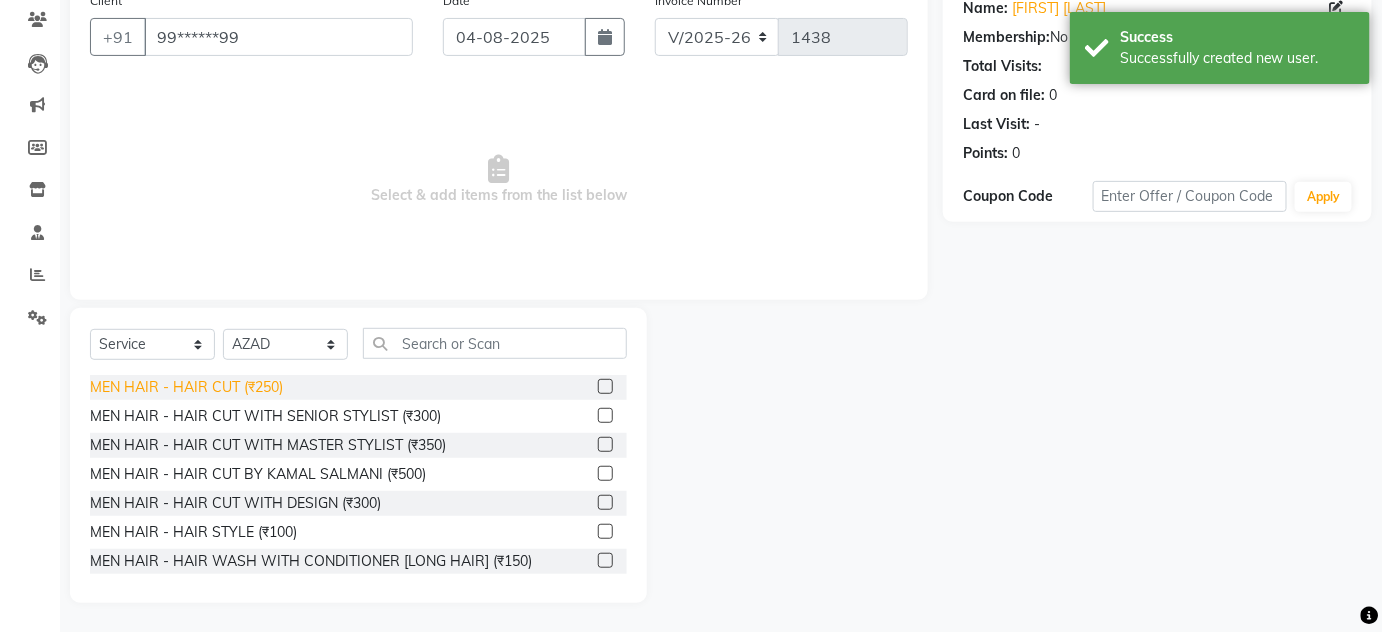 click on "MEN HAIR - HAIR CUT (₹250)" 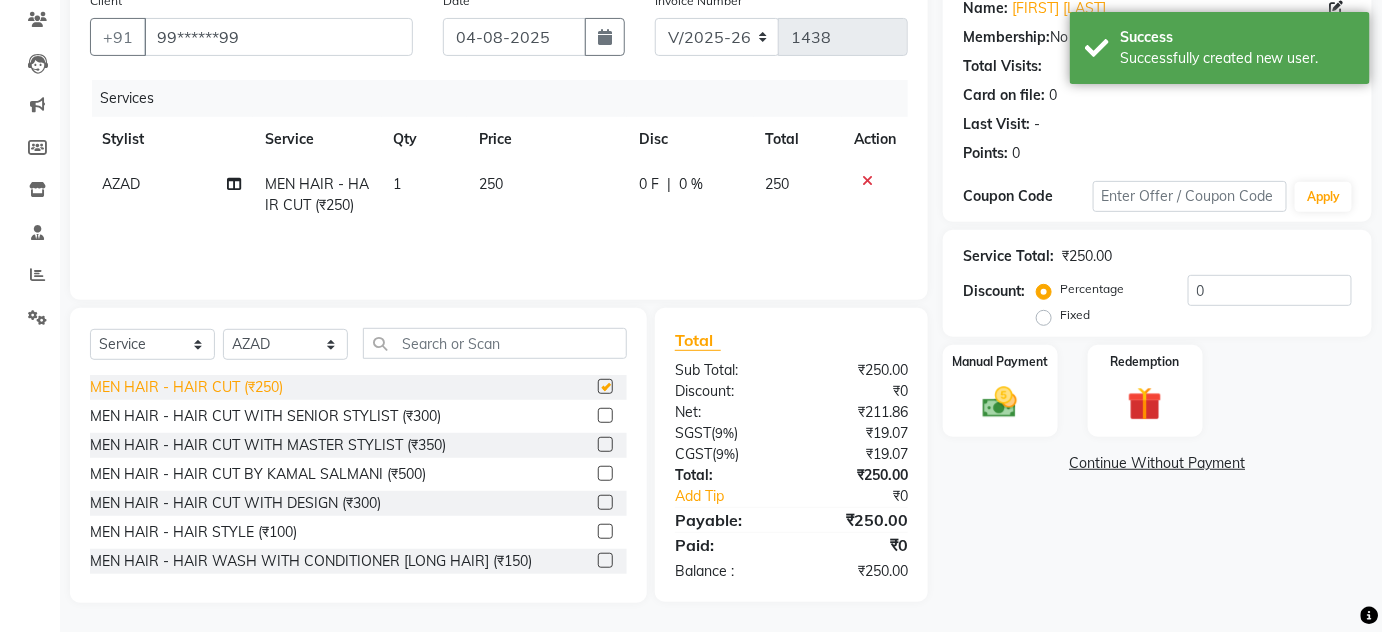 checkbox on "false" 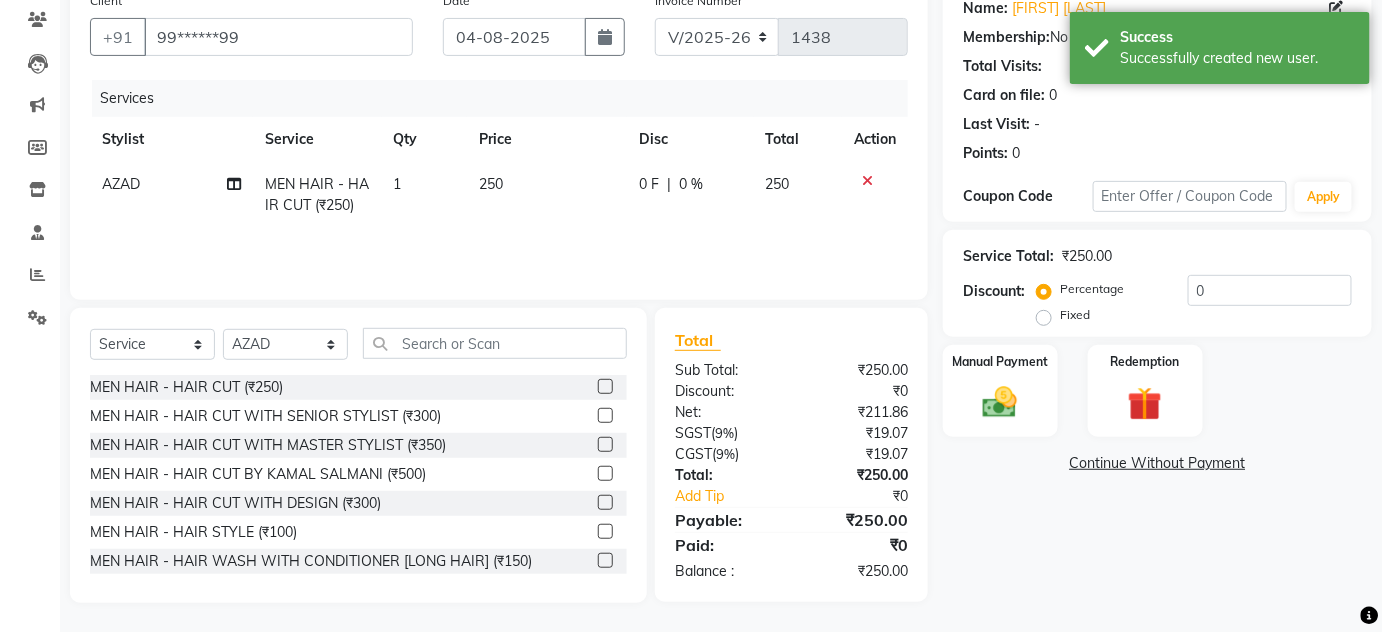 scroll, scrollTop: 0, scrollLeft: 0, axis: both 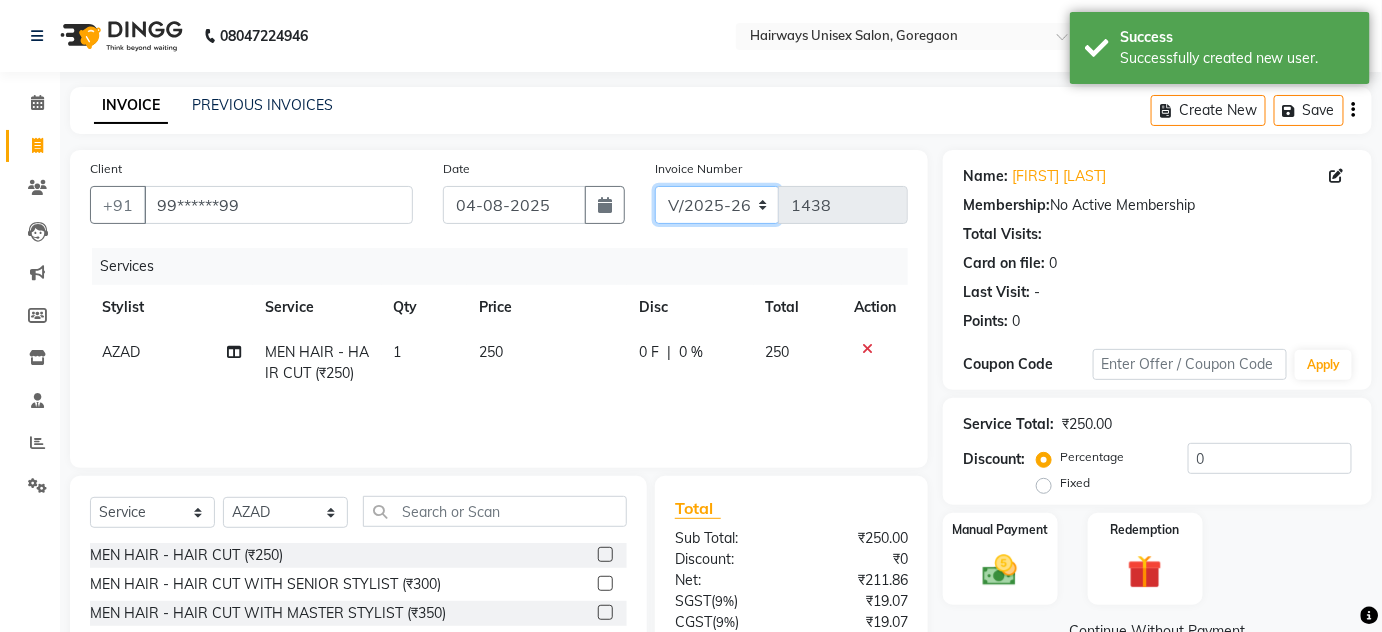 click on "INV/25-26 V/2025-26" 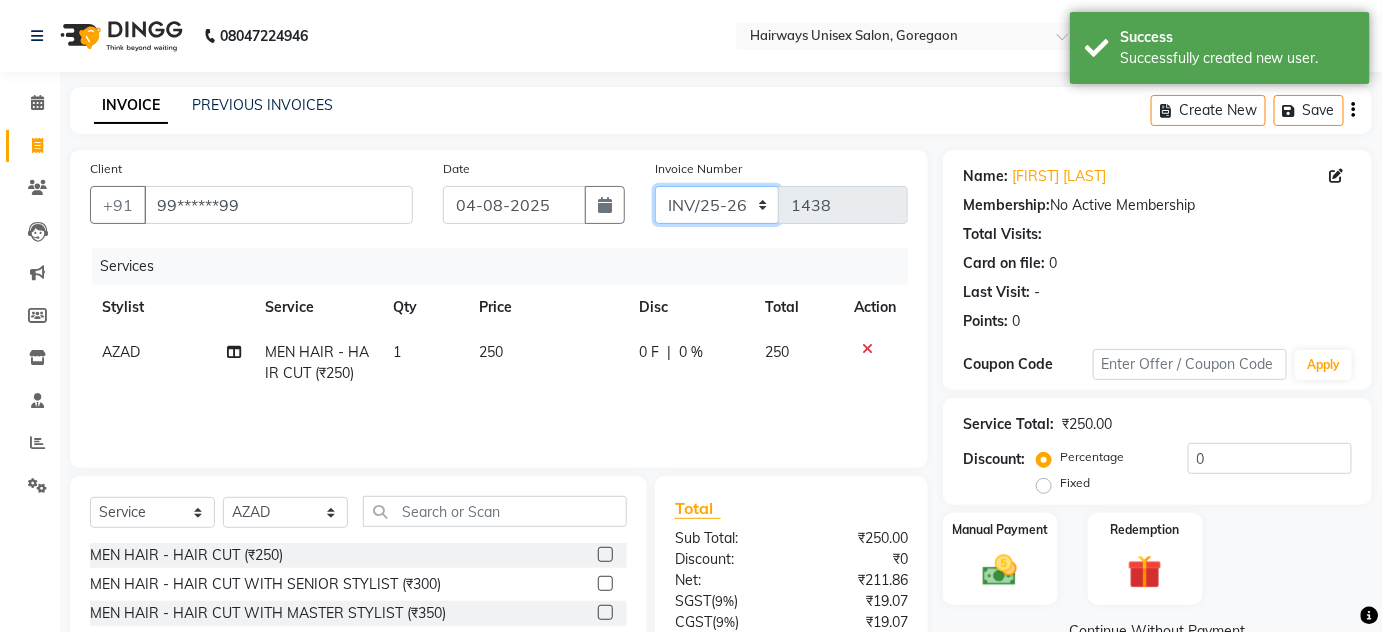 click on "INV/25-26 V/2025-26" 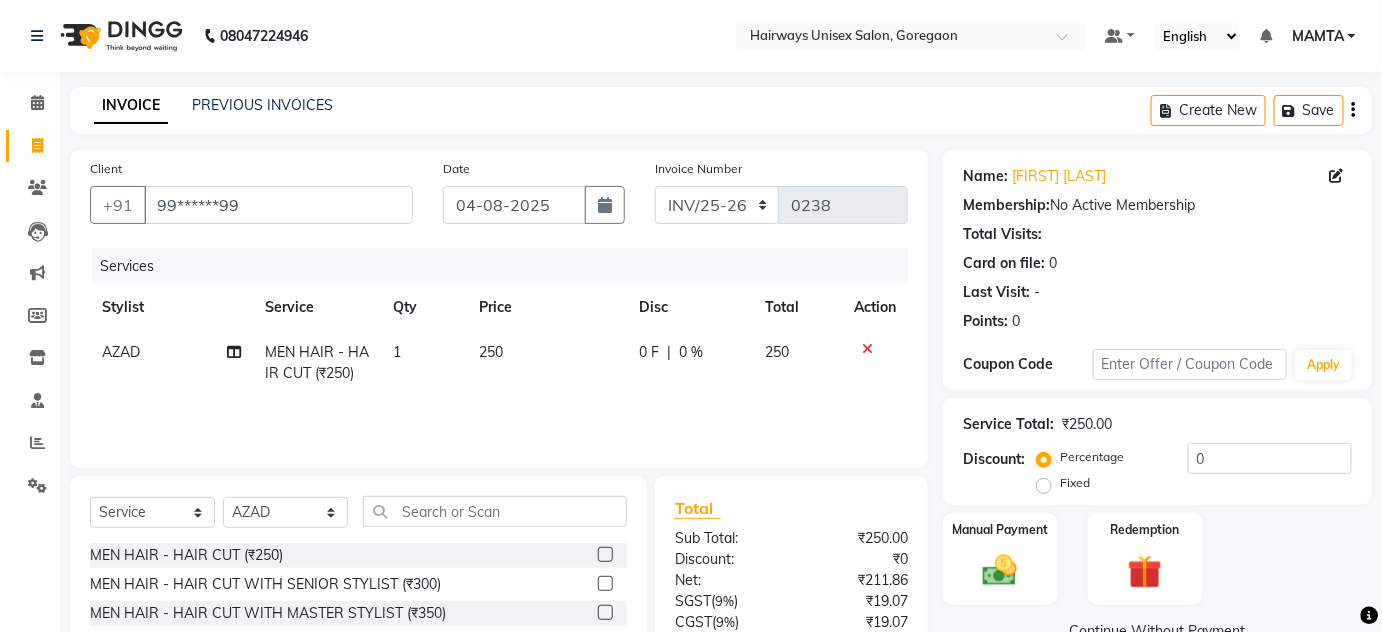 click 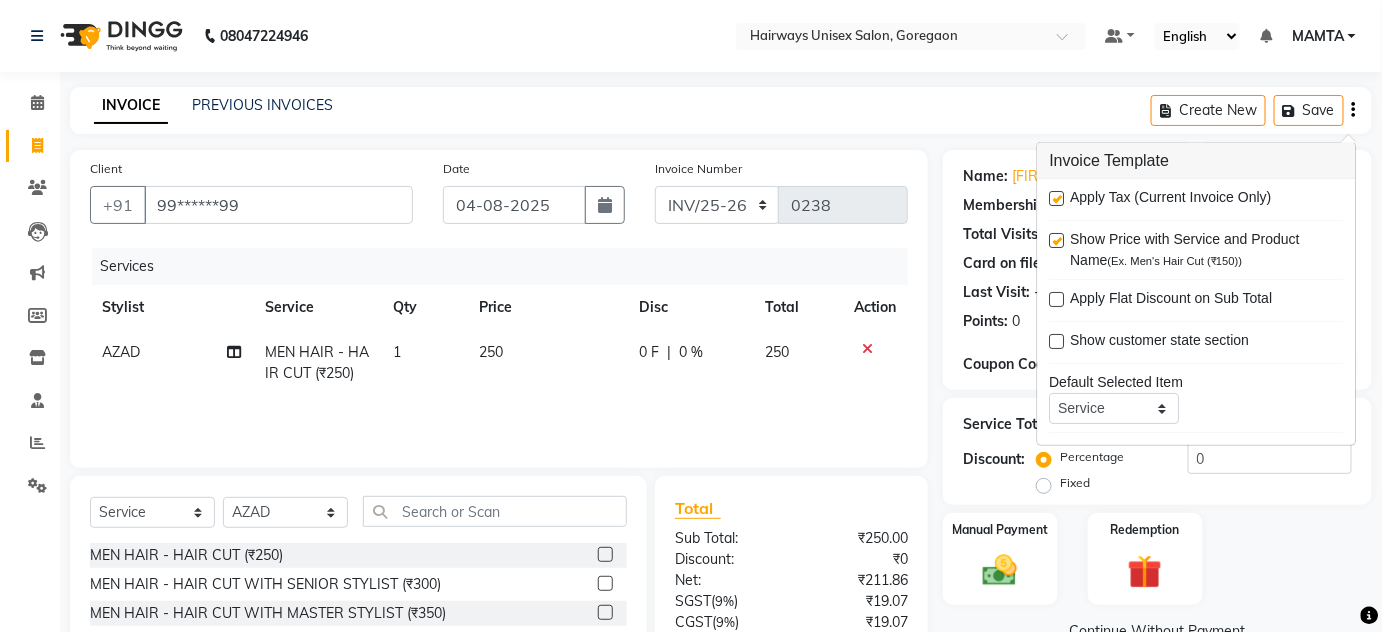 click at bounding box center [1057, 198] 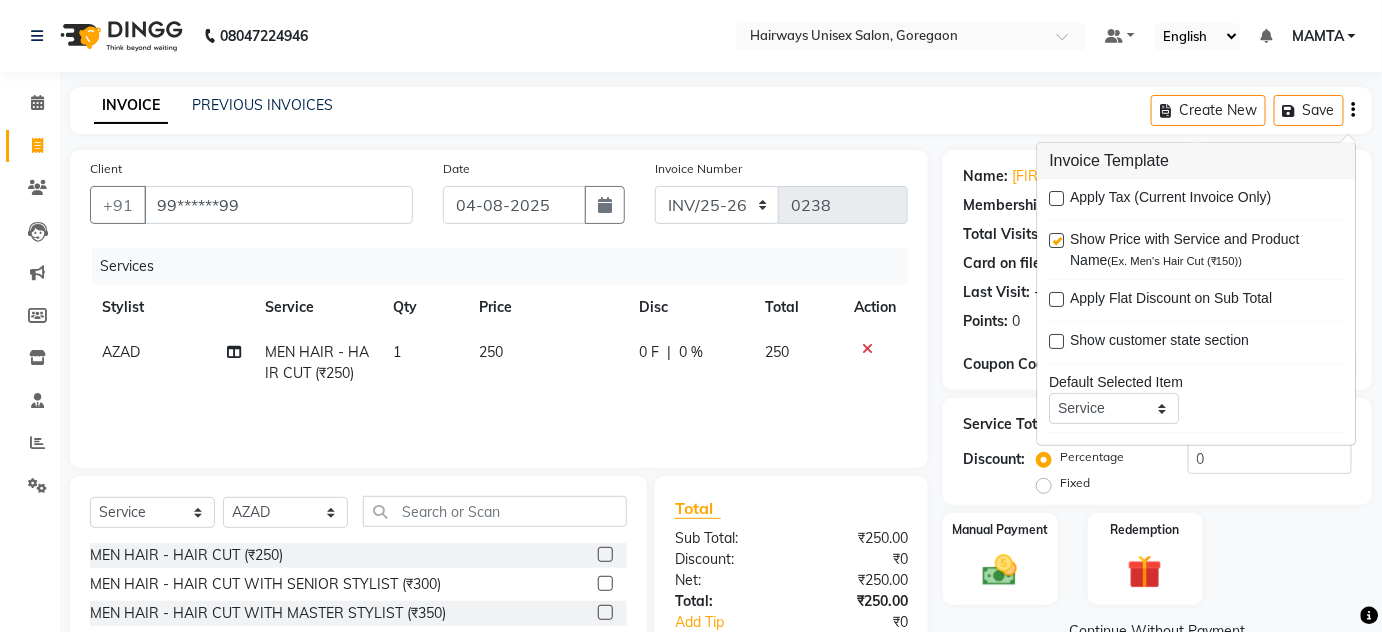 click on "INVOICE PREVIOUS INVOICES Create New   Save" 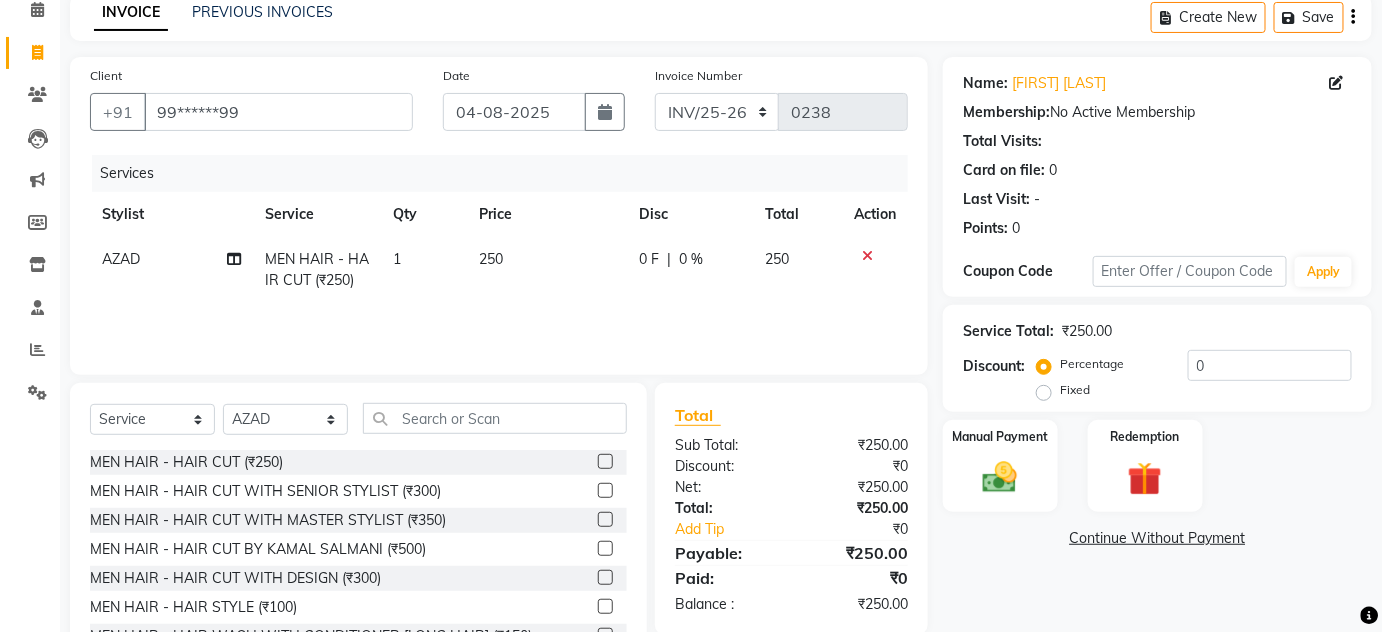 scroll, scrollTop: 168, scrollLeft: 0, axis: vertical 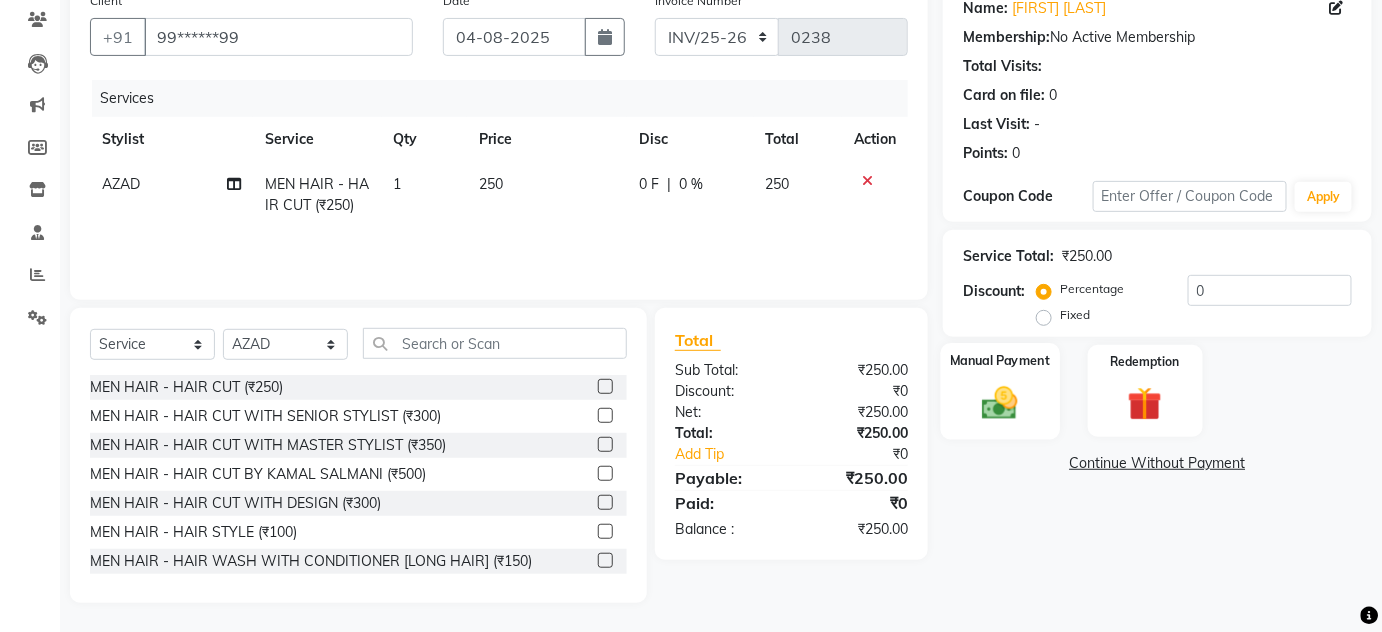 click 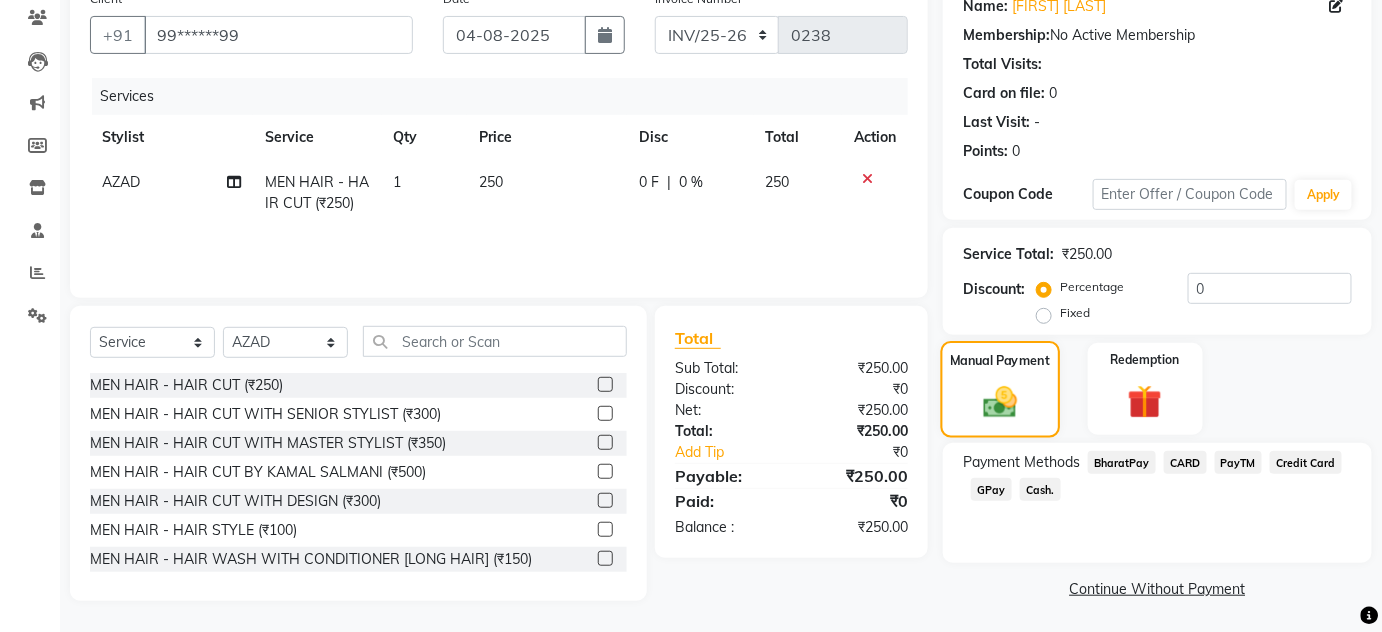 scroll, scrollTop: 171, scrollLeft: 0, axis: vertical 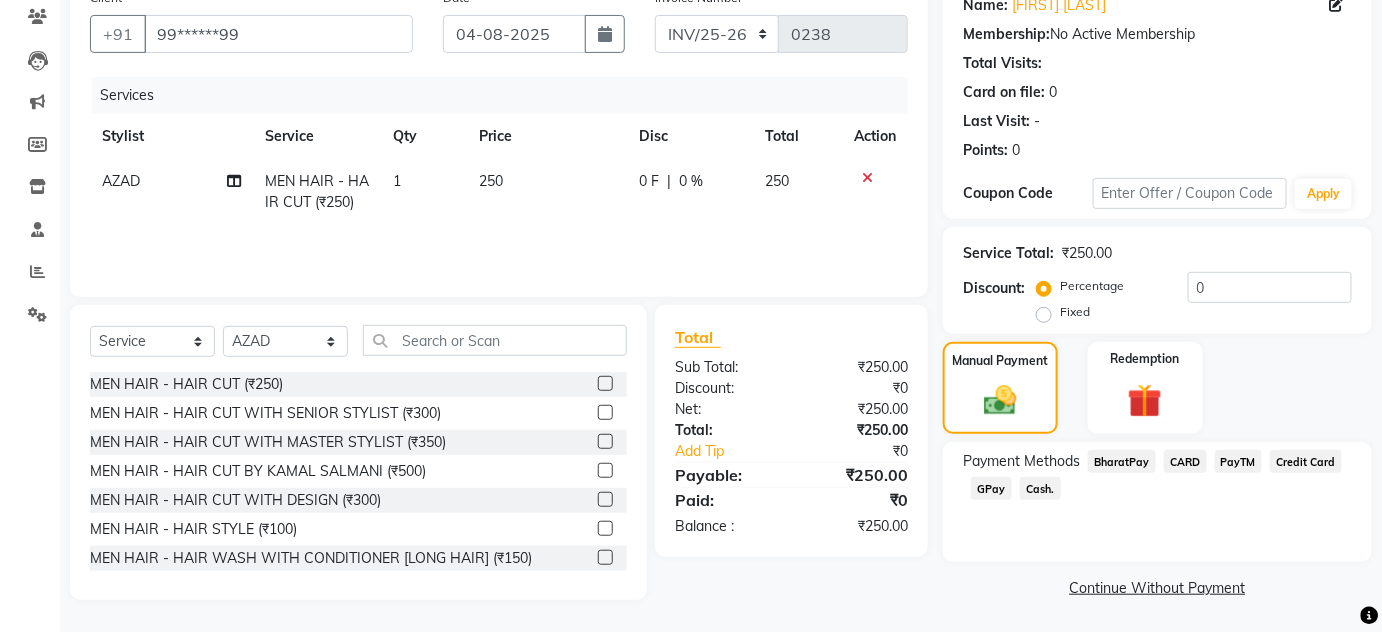 click on "Cash." 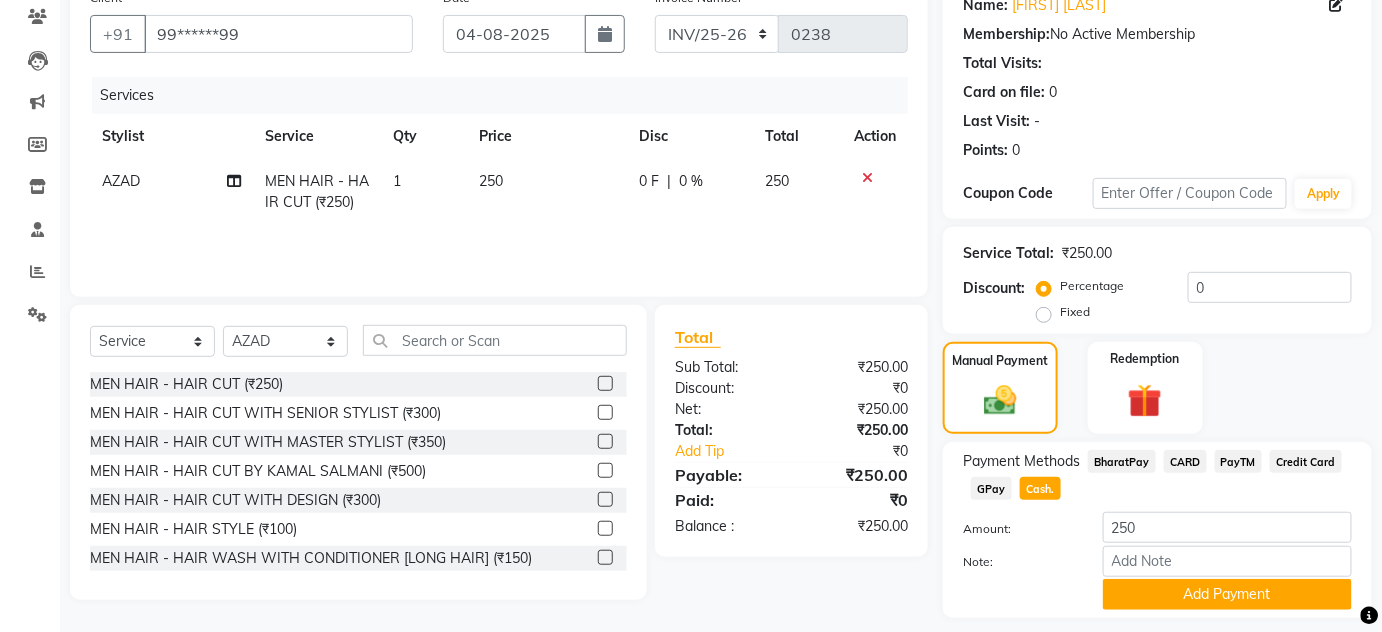 scroll, scrollTop: 227, scrollLeft: 0, axis: vertical 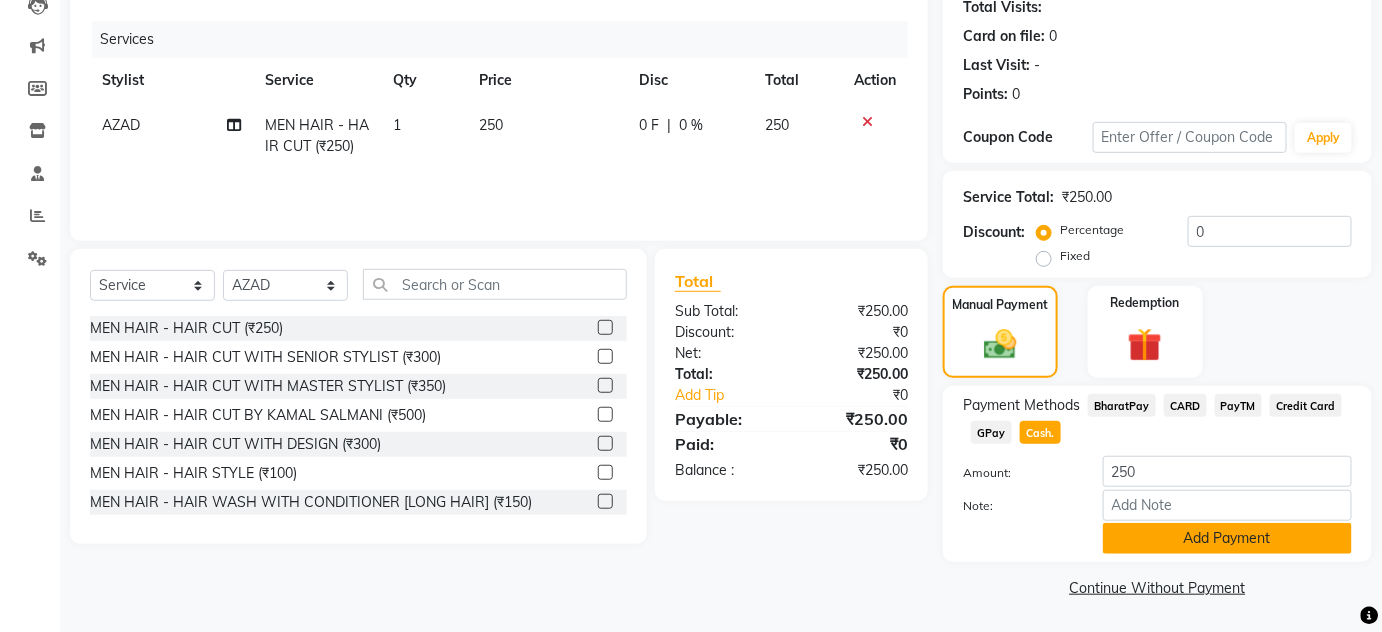 click on "Add Payment" 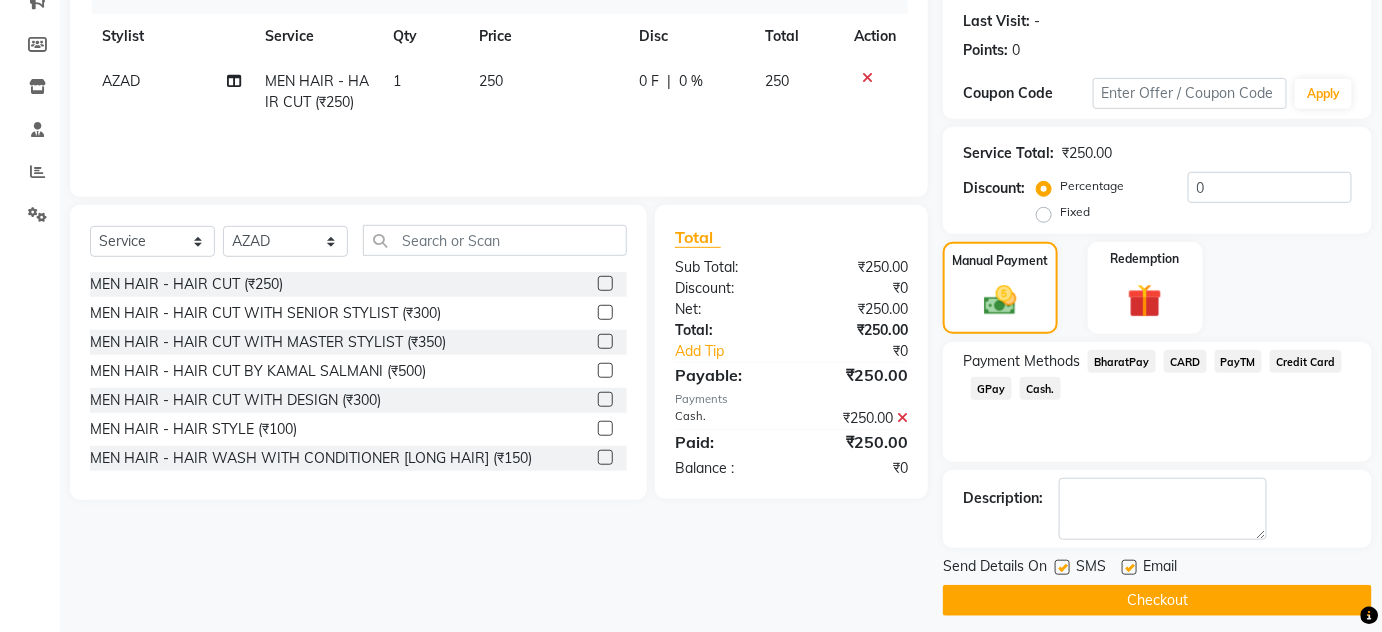 scroll, scrollTop: 283, scrollLeft: 0, axis: vertical 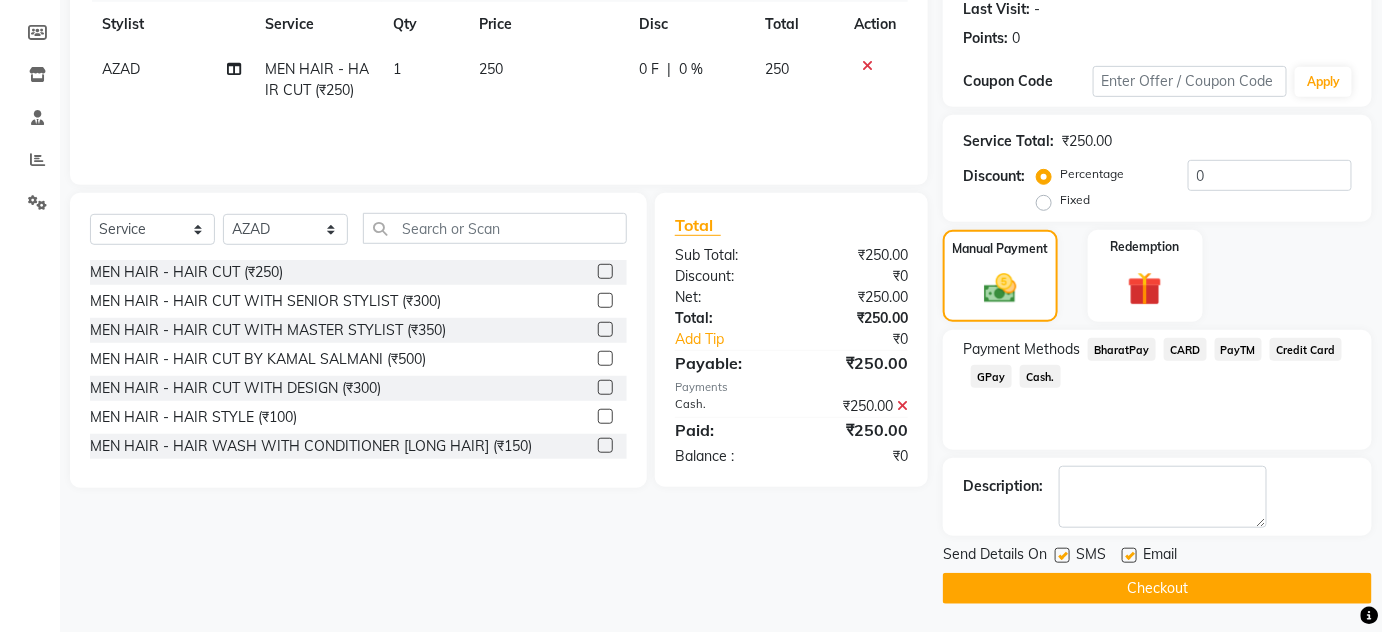 click 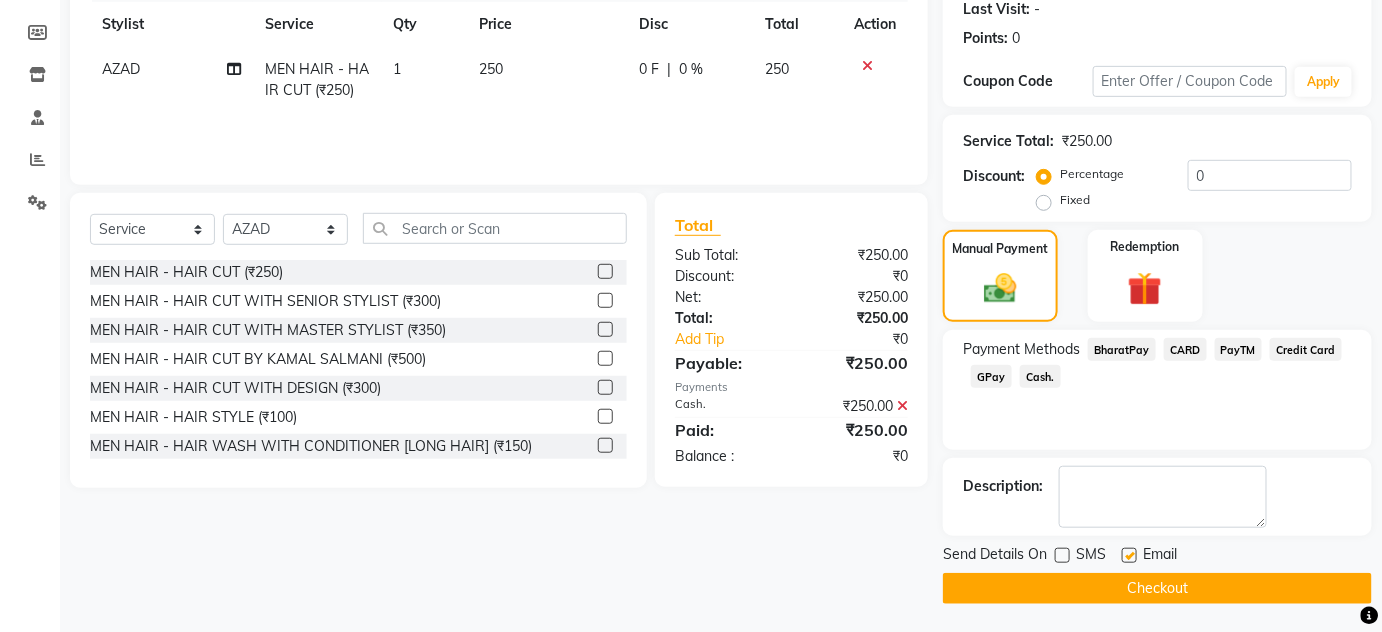 click 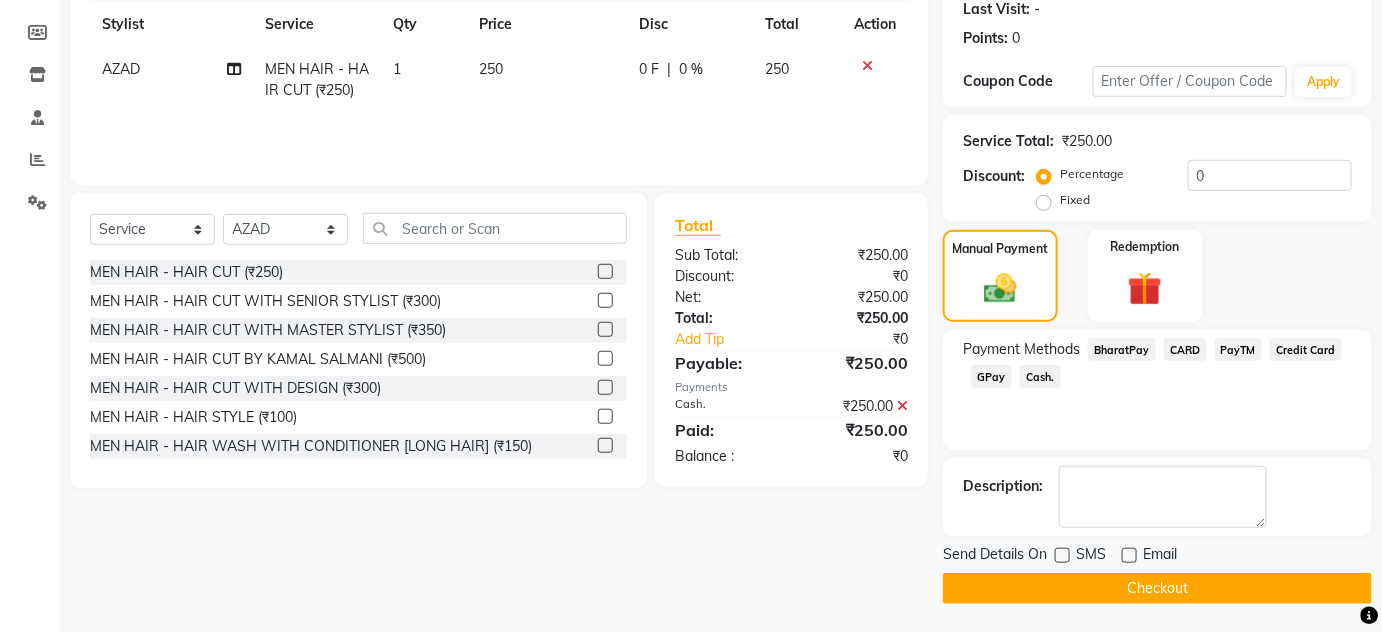 click on "Checkout" 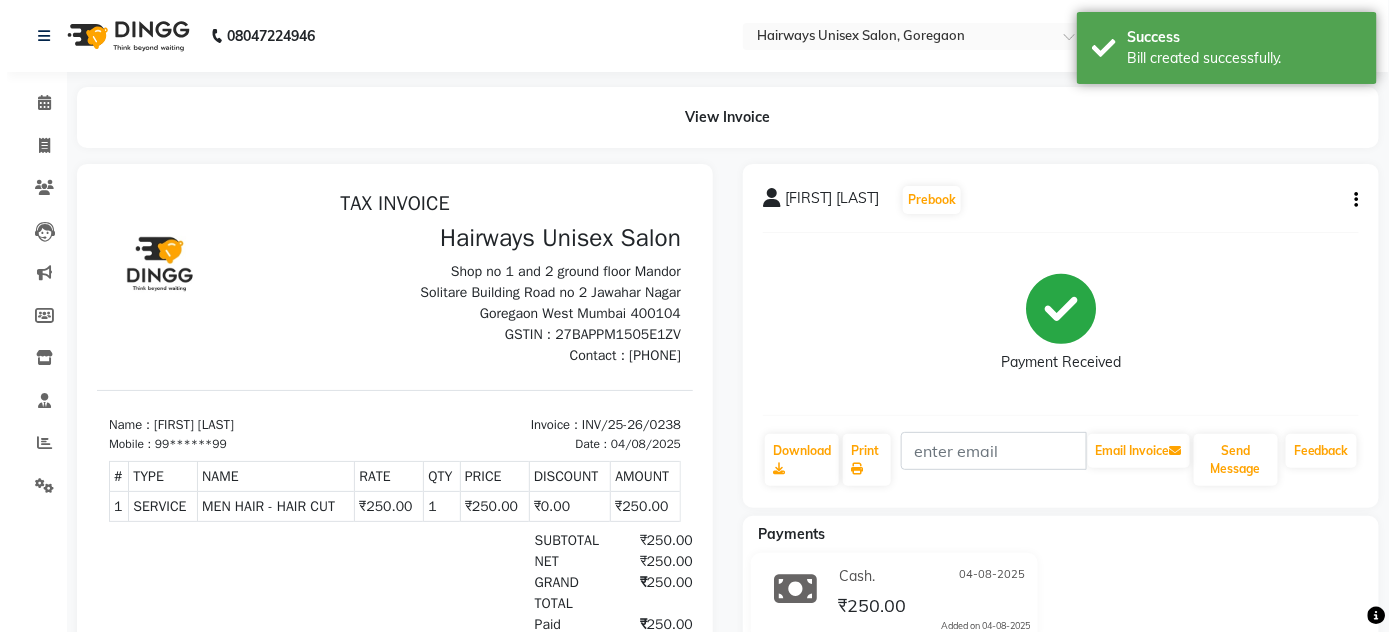 scroll, scrollTop: 0, scrollLeft: 0, axis: both 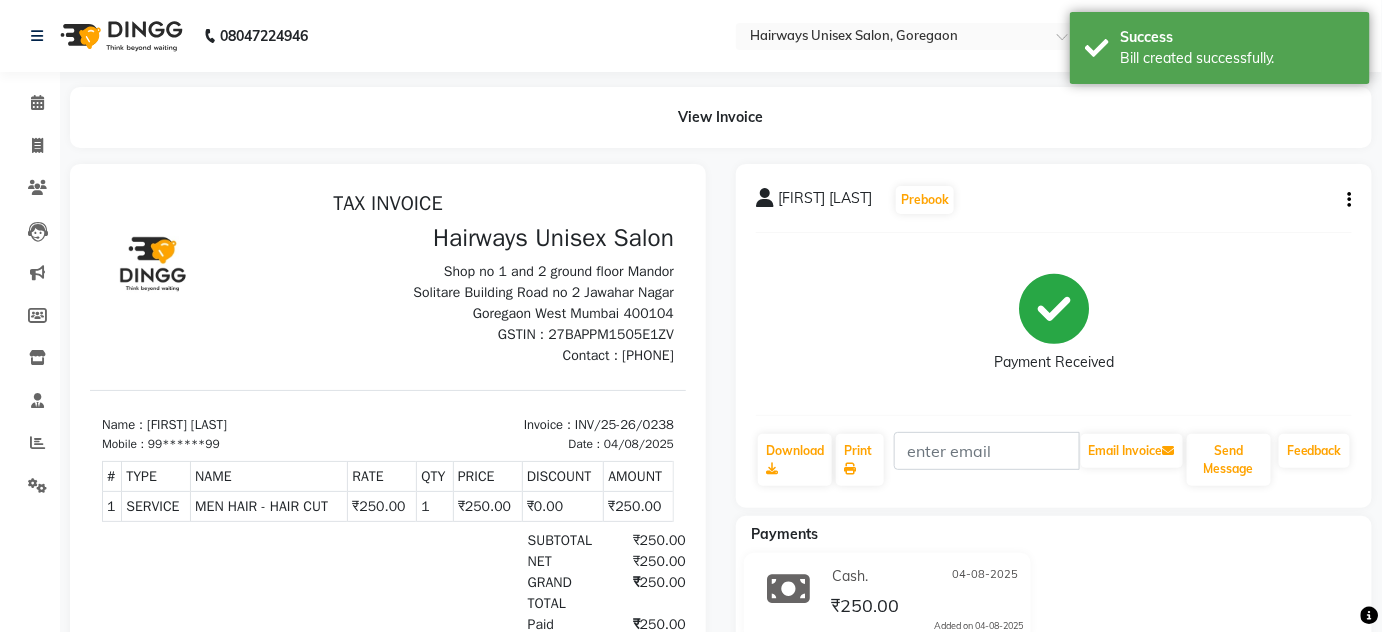 drag, startPoint x: 152, startPoint y: 421, endPoint x: 318, endPoint y: 425, distance: 166.04819 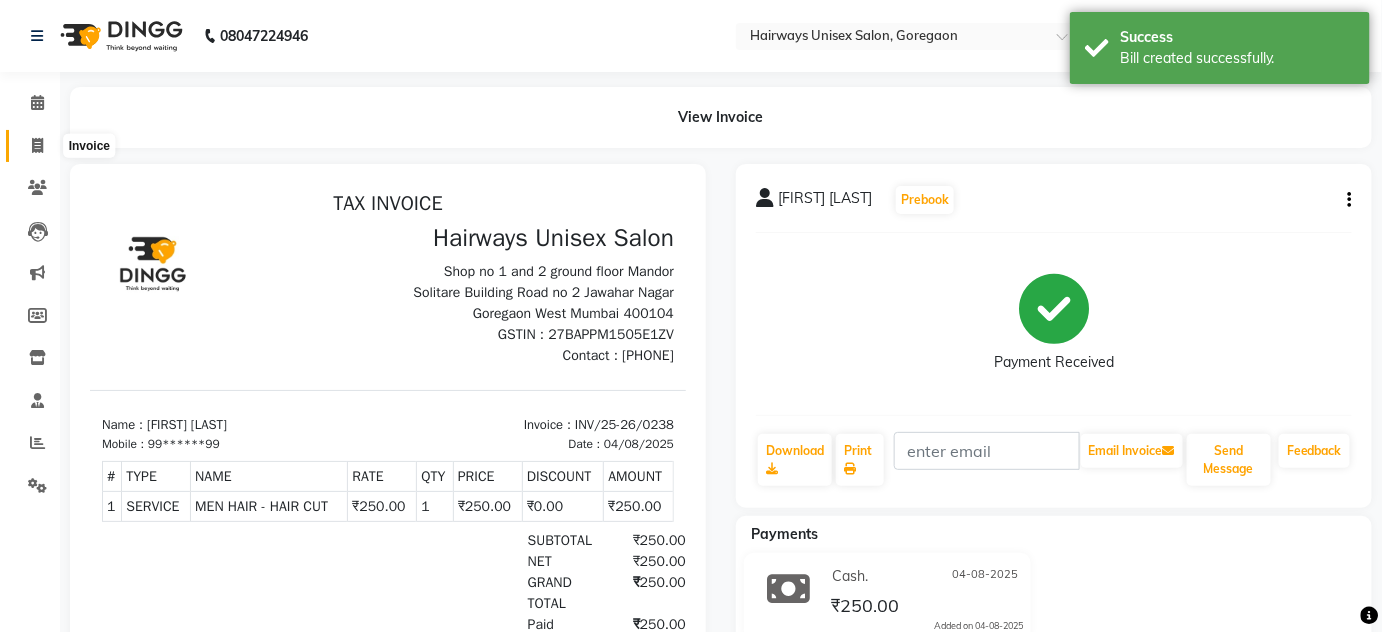 click 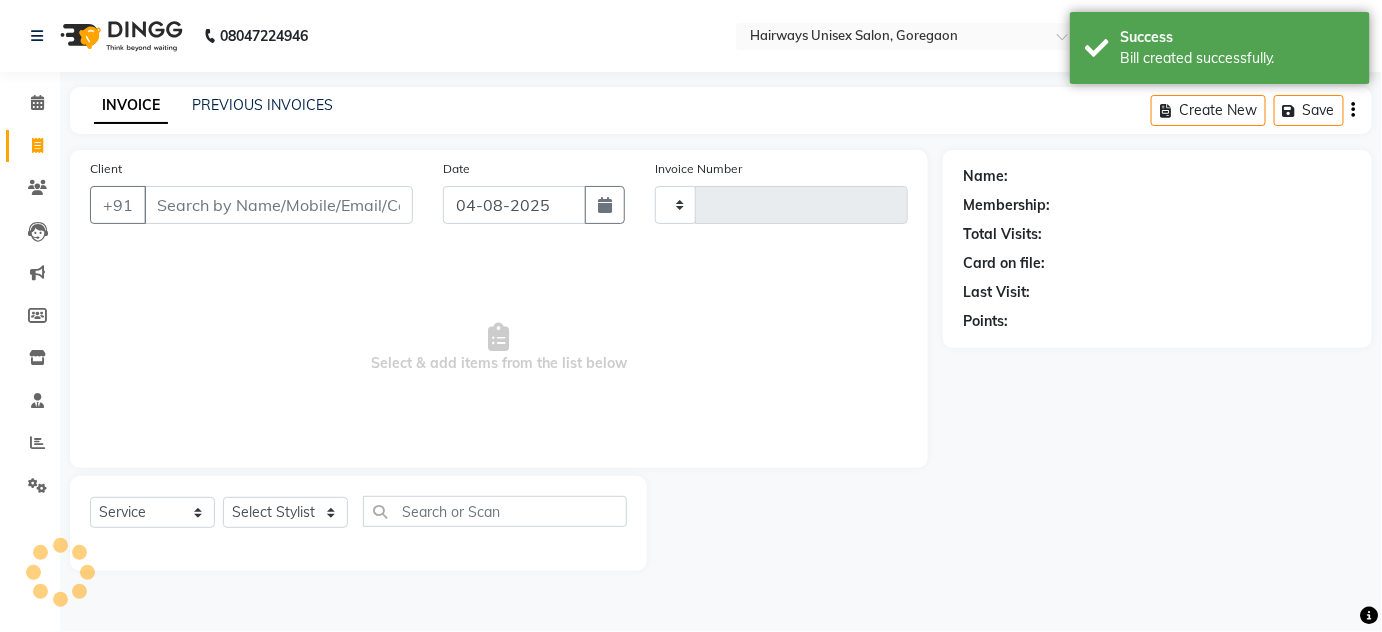 type on "1438" 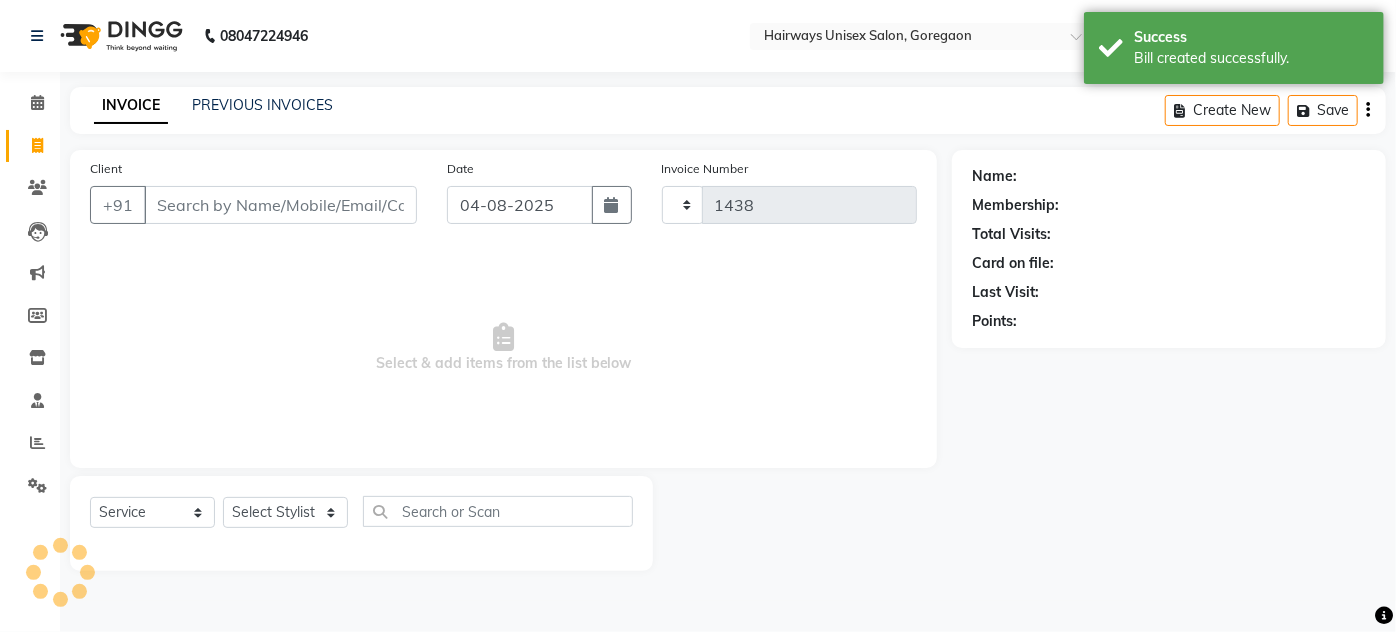 select on "8320" 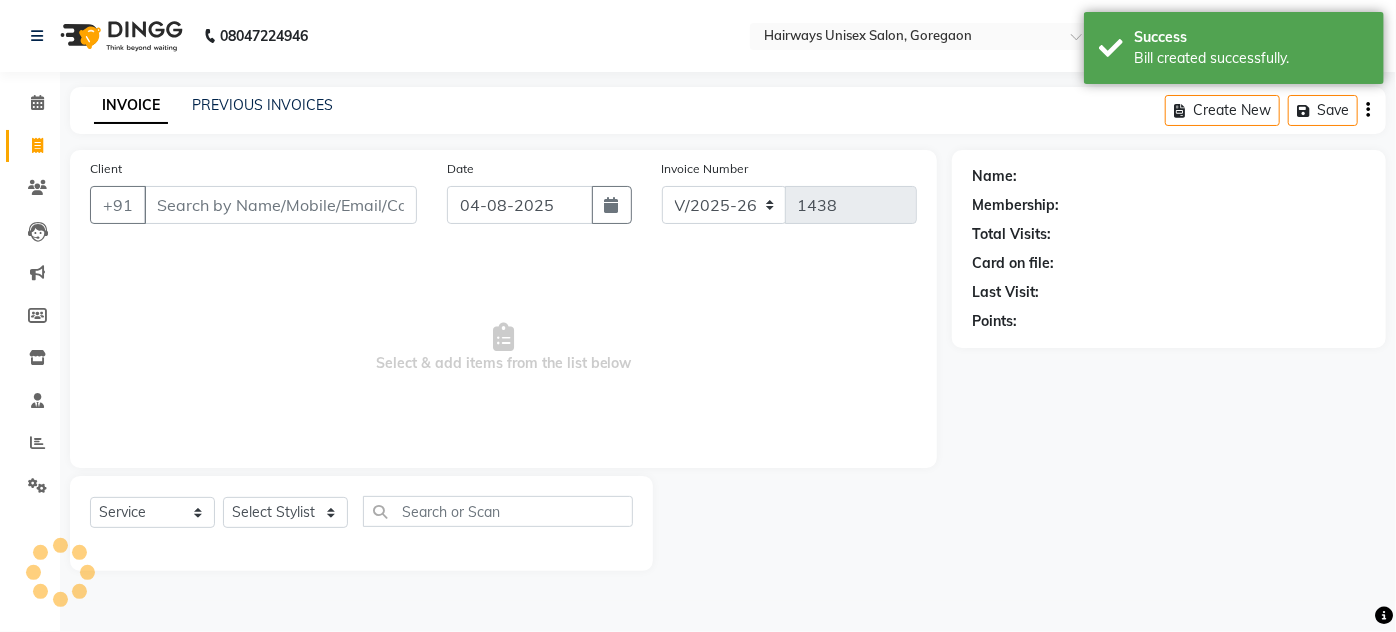 click on "Client" at bounding box center (280, 205) 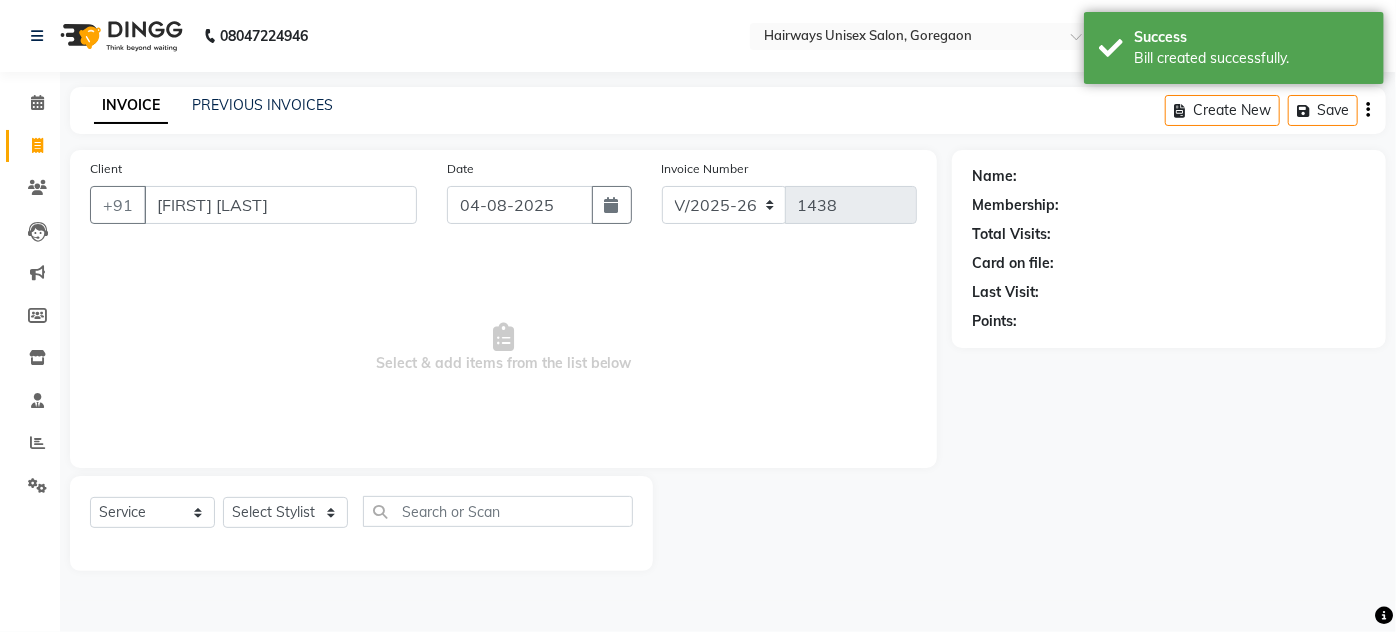 scroll, scrollTop: 0, scrollLeft: 40, axis: horizontal 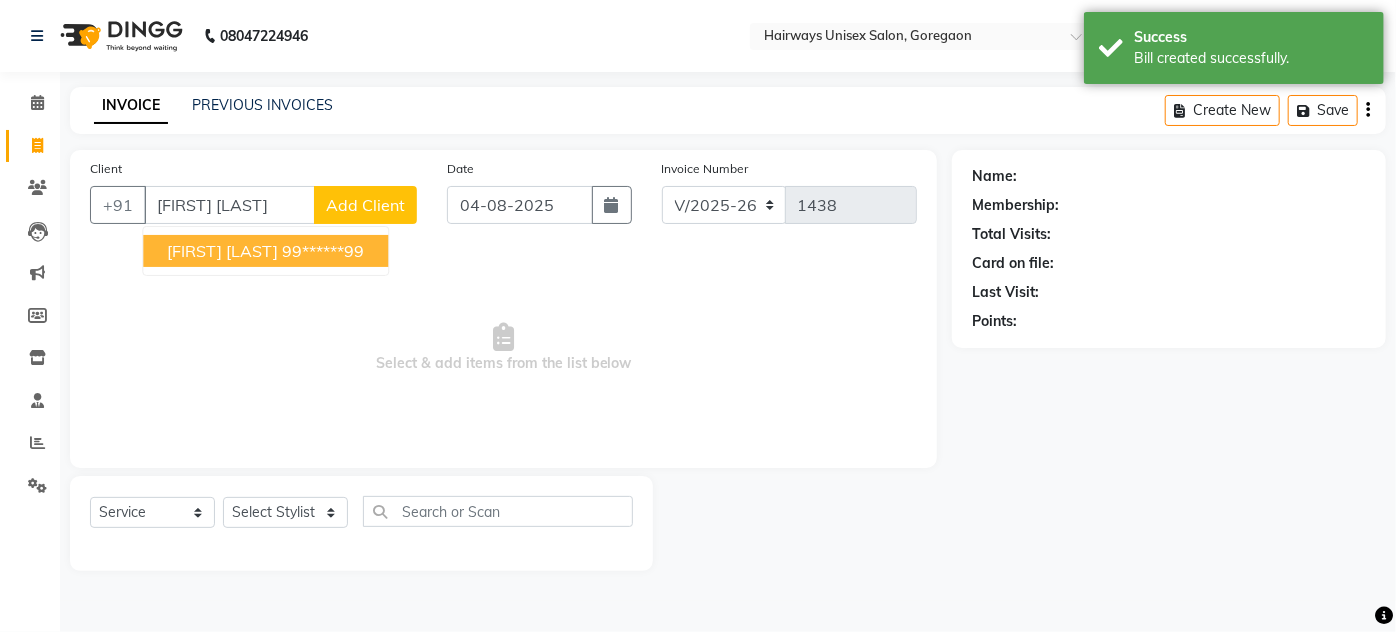 click on "[FIRST] [LAST]" at bounding box center (222, 251) 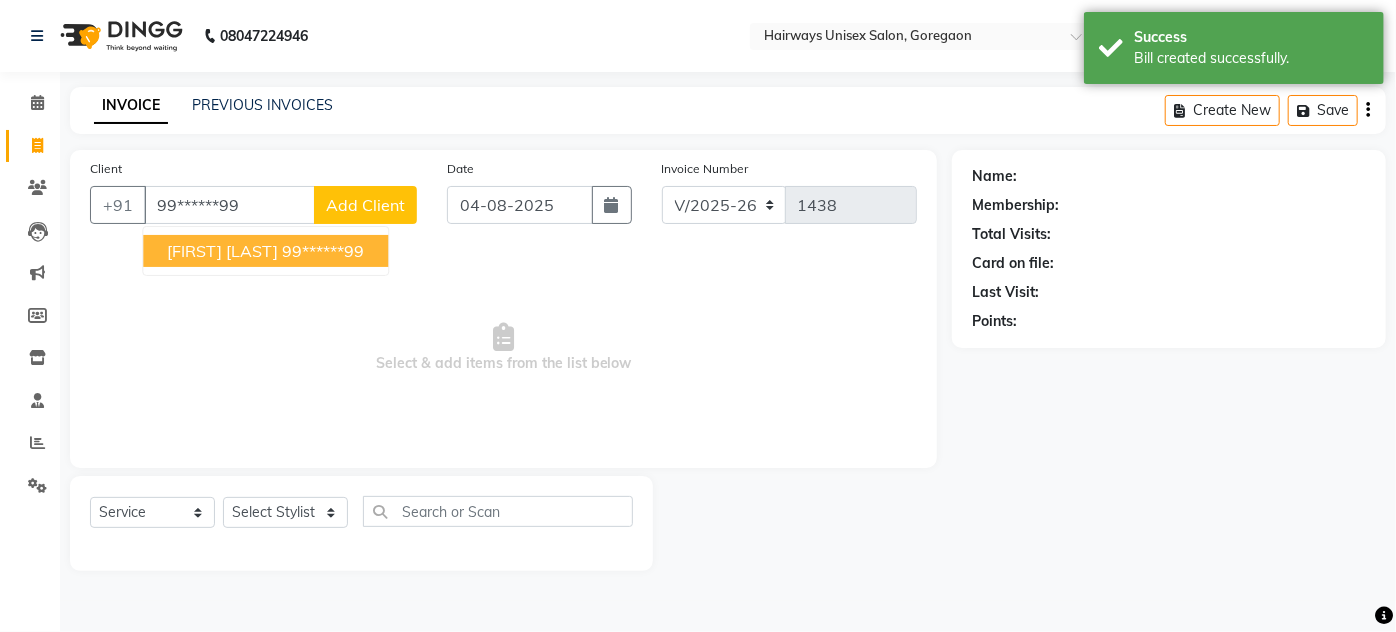 type on "99******99" 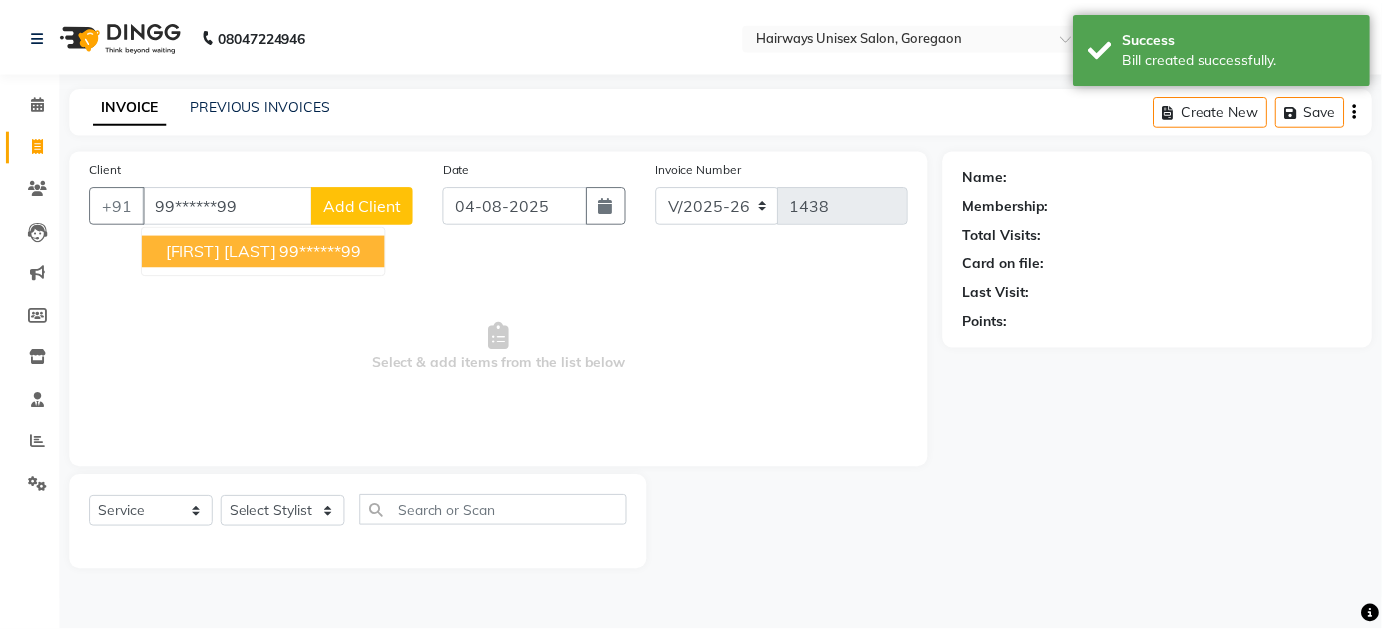 scroll, scrollTop: 0, scrollLeft: 0, axis: both 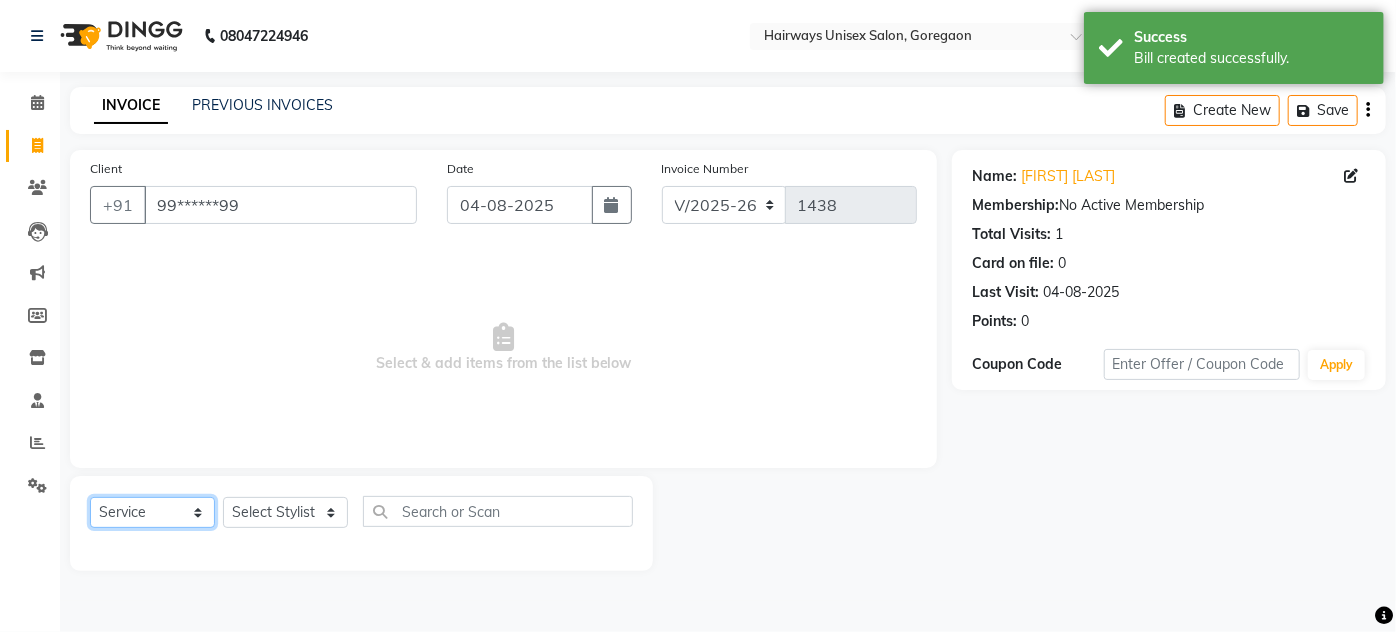 click on "Select  Service  Product  Membership  Package Voucher Prepaid Gift Card" 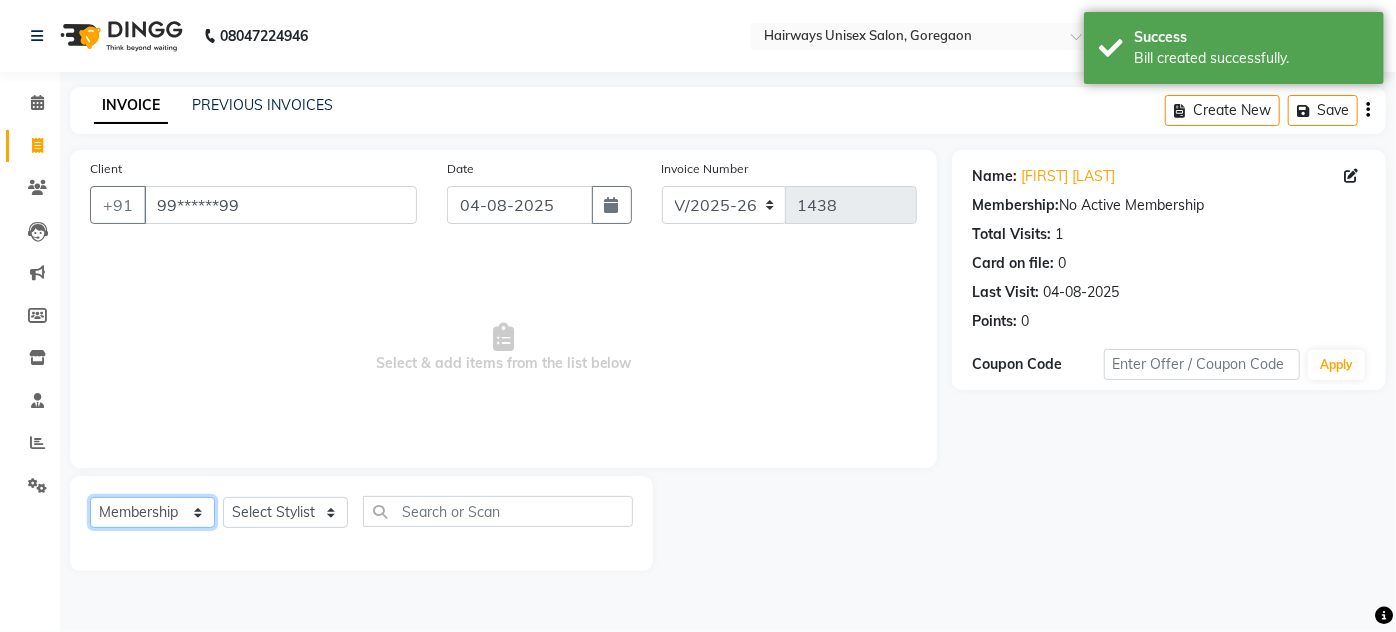 click on "Select  Service  Product  Membership  Package Voucher Prepaid Gift Card" 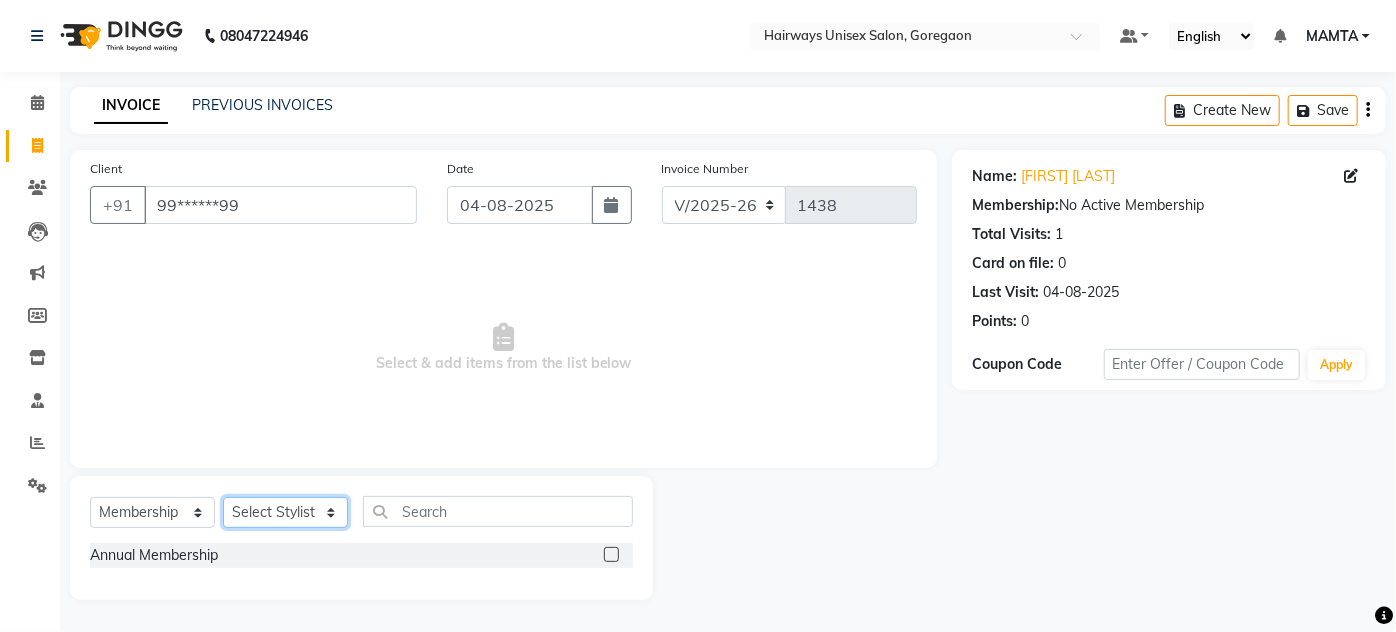 click on "Select Stylist AHSAN AZAD IMRAN Kamal Salmani KASHISH MAMTA POOJA PUMMY RAJA SADDAM SAMEER SULTAN TALIB ZAFAR ZAHID" 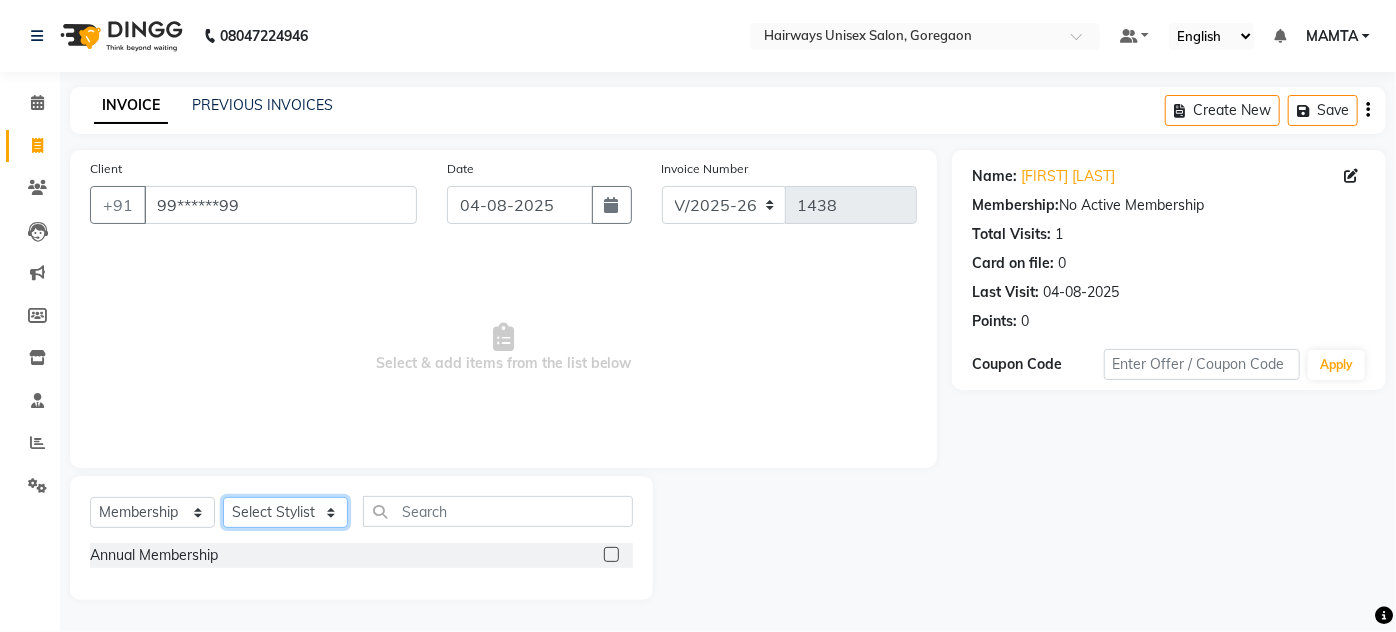 select on "80856" 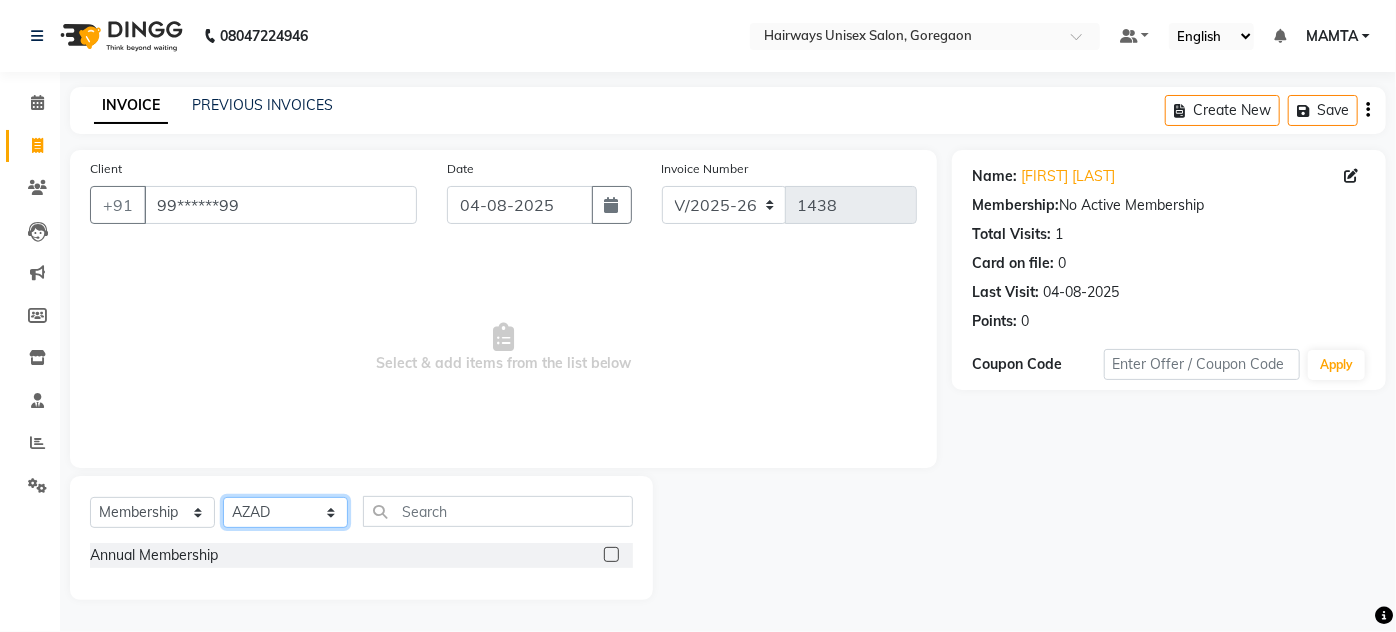 click on "Select Stylist AHSAN AZAD IMRAN Kamal Salmani KASHISH MAMTA POOJA PUMMY RAJA SADDAM SAMEER SULTAN TALIB ZAFAR ZAHID" 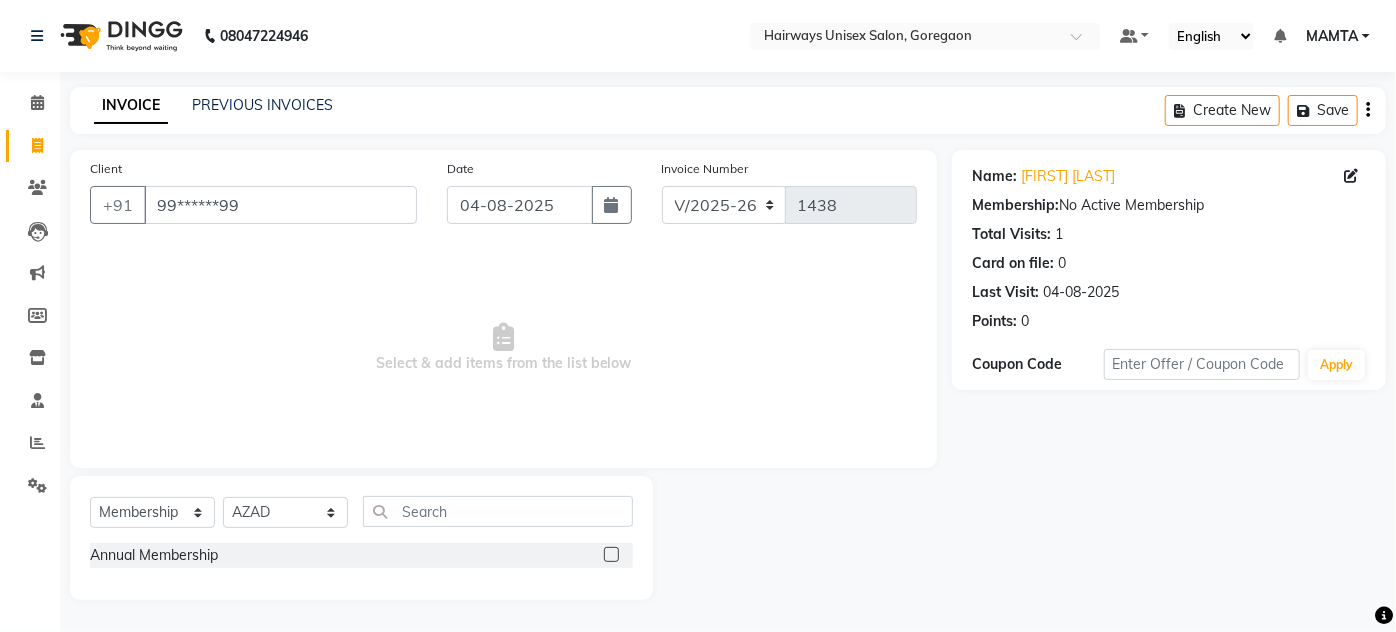click 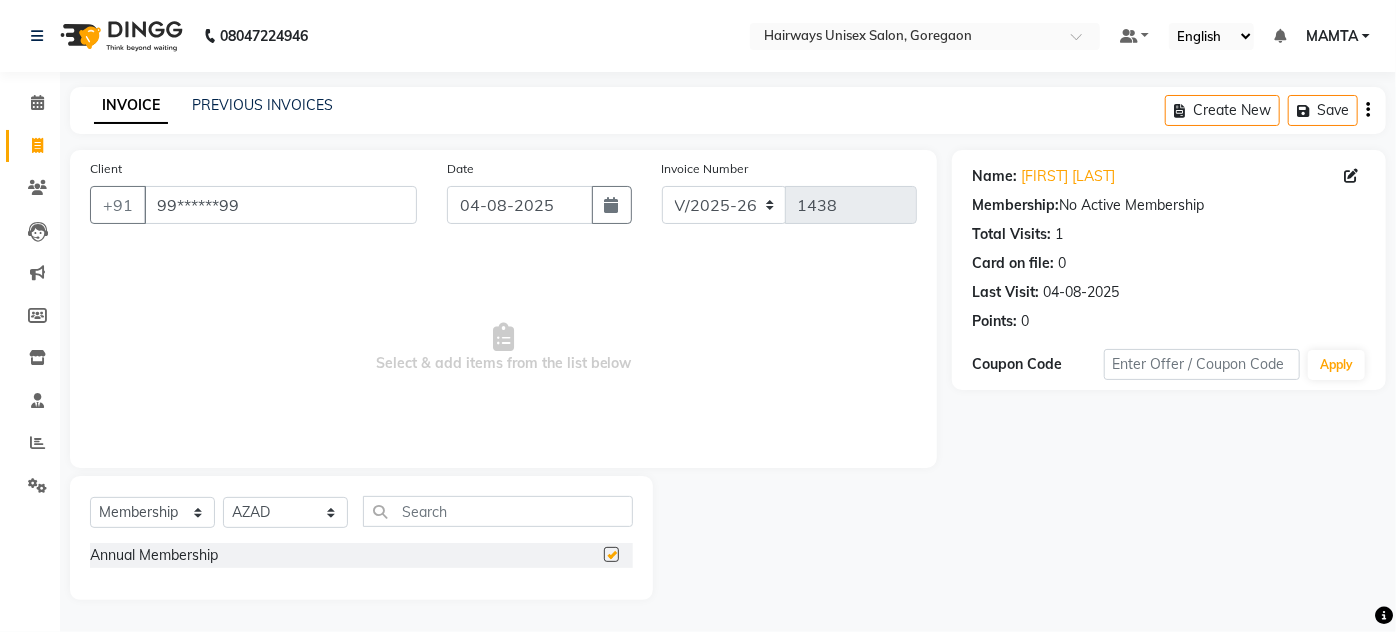 select on "select" 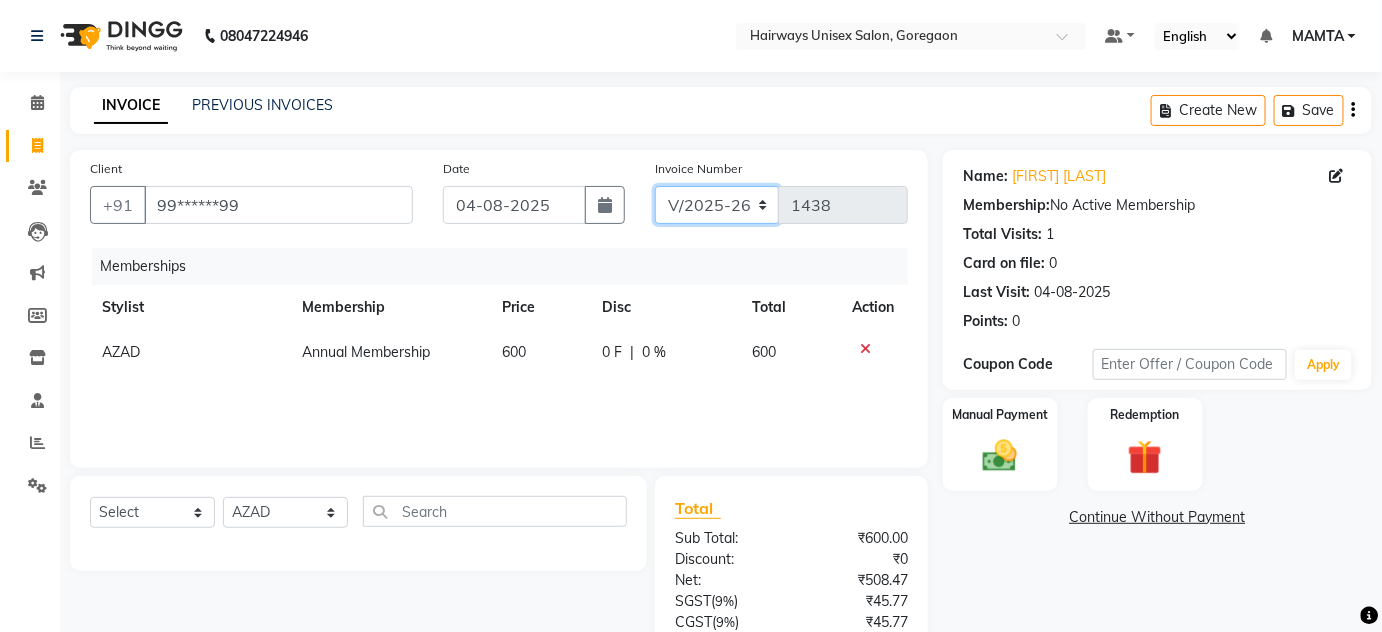 click on "INV/25-26 V/2025-26" 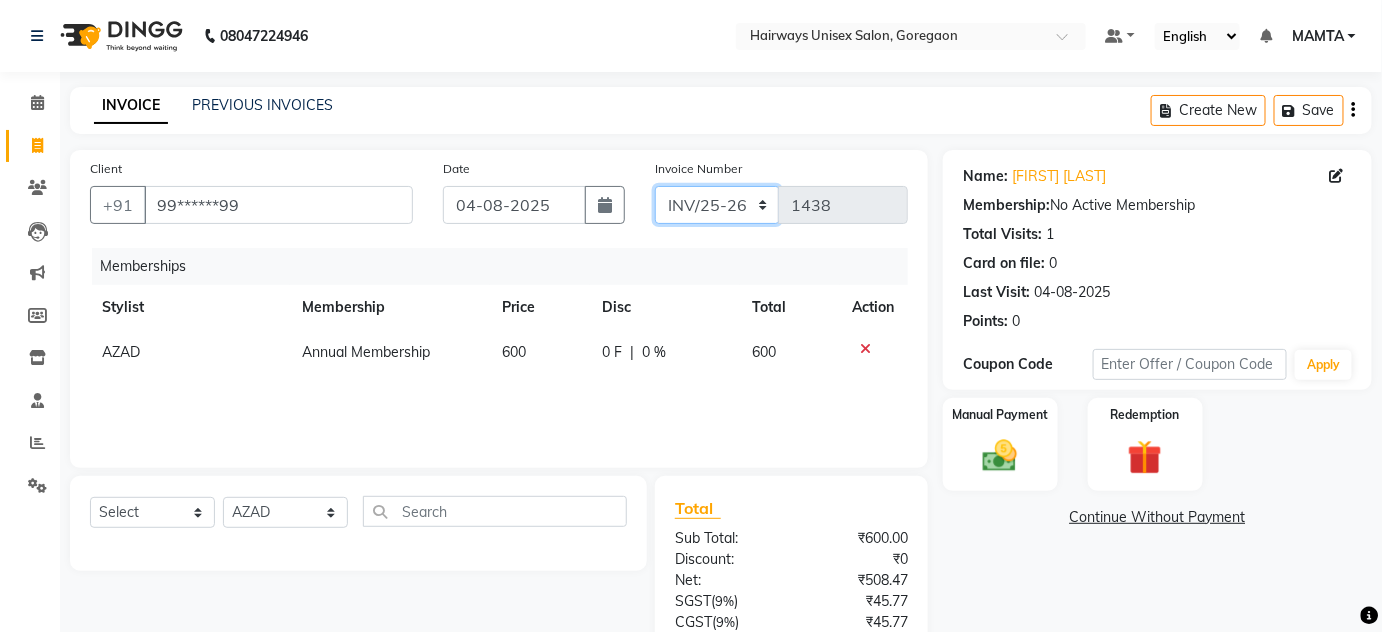 click on "INV/25-26 V/2025-26" 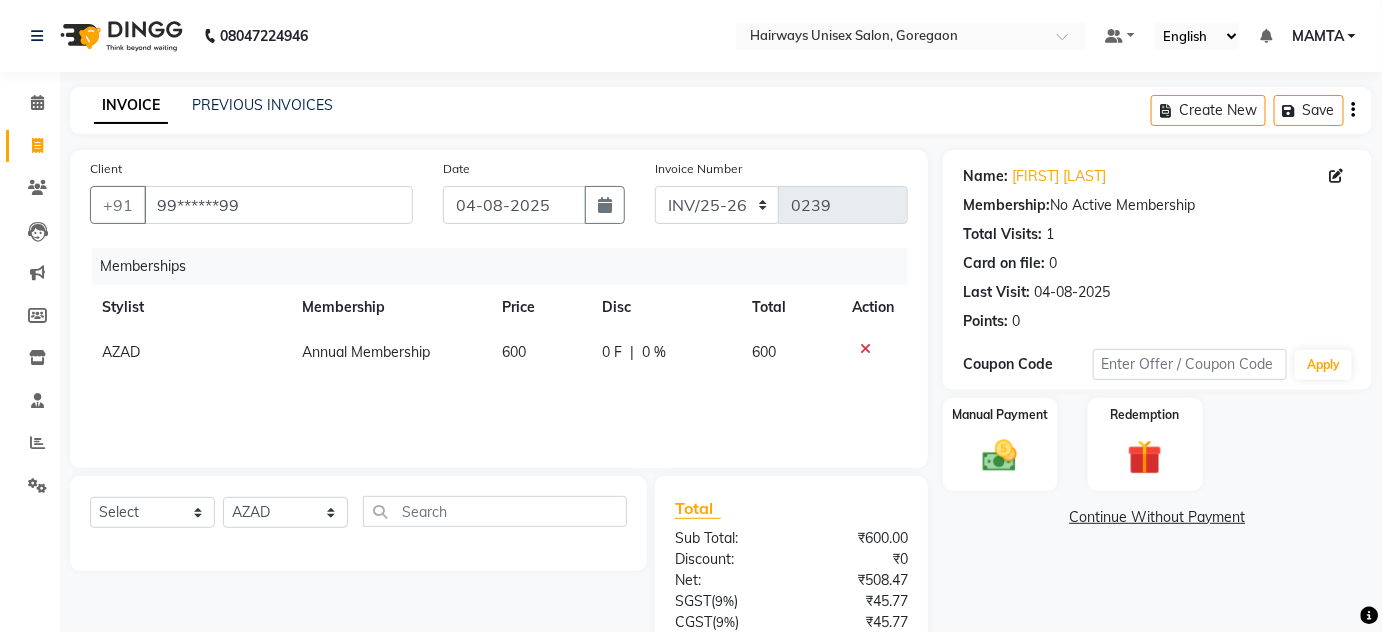 drag, startPoint x: 1357, startPoint y: 111, endPoint x: 1347, endPoint y: 114, distance: 10.440307 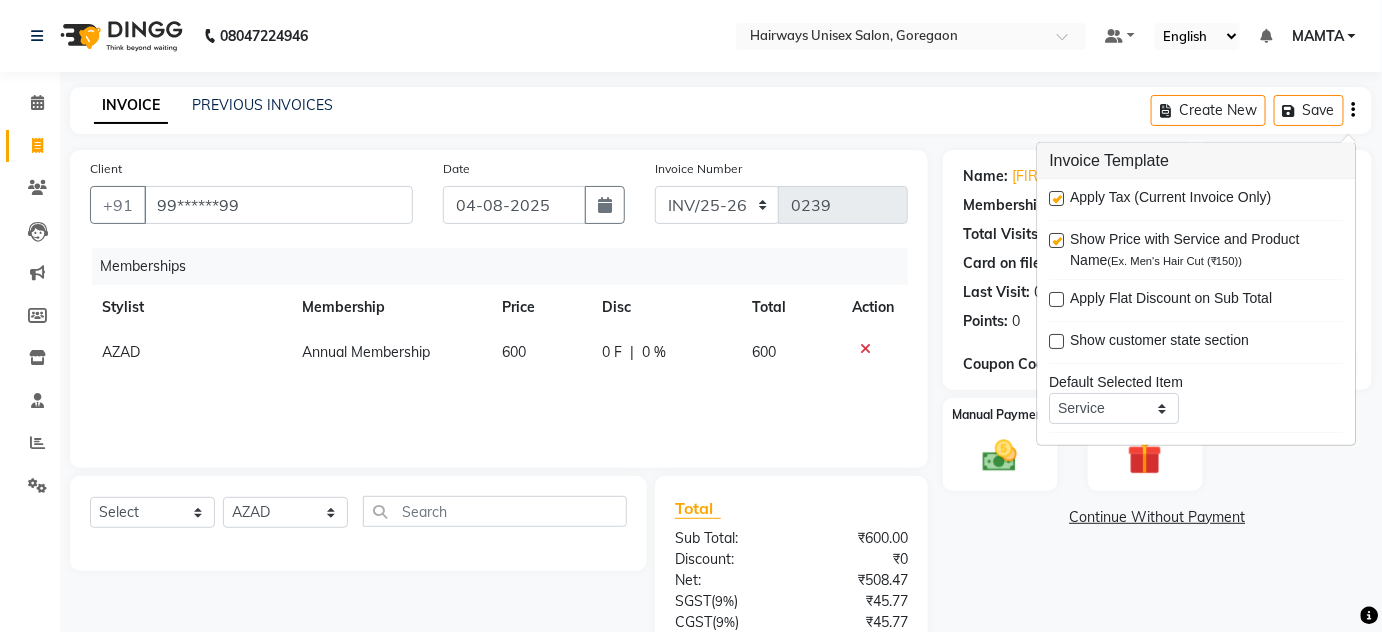 click at bounding box center [1057, 198] 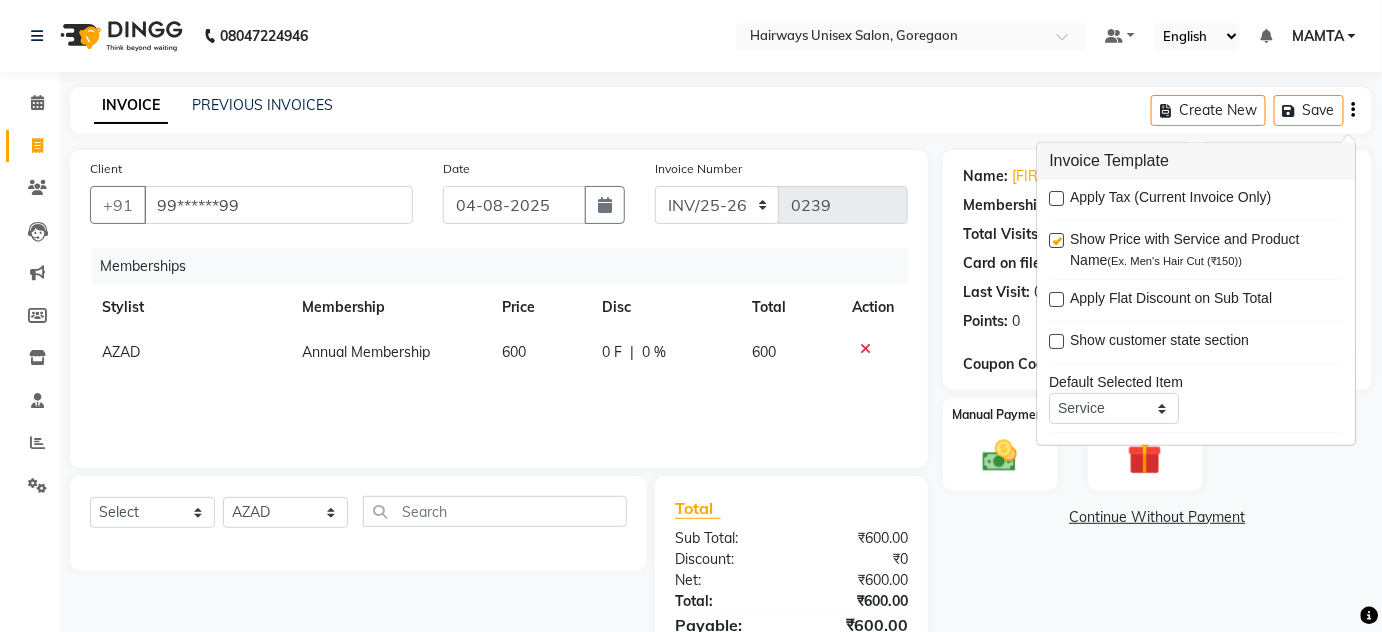 click on "INVOICE PREVIOUS INVOICES Create New   Save" 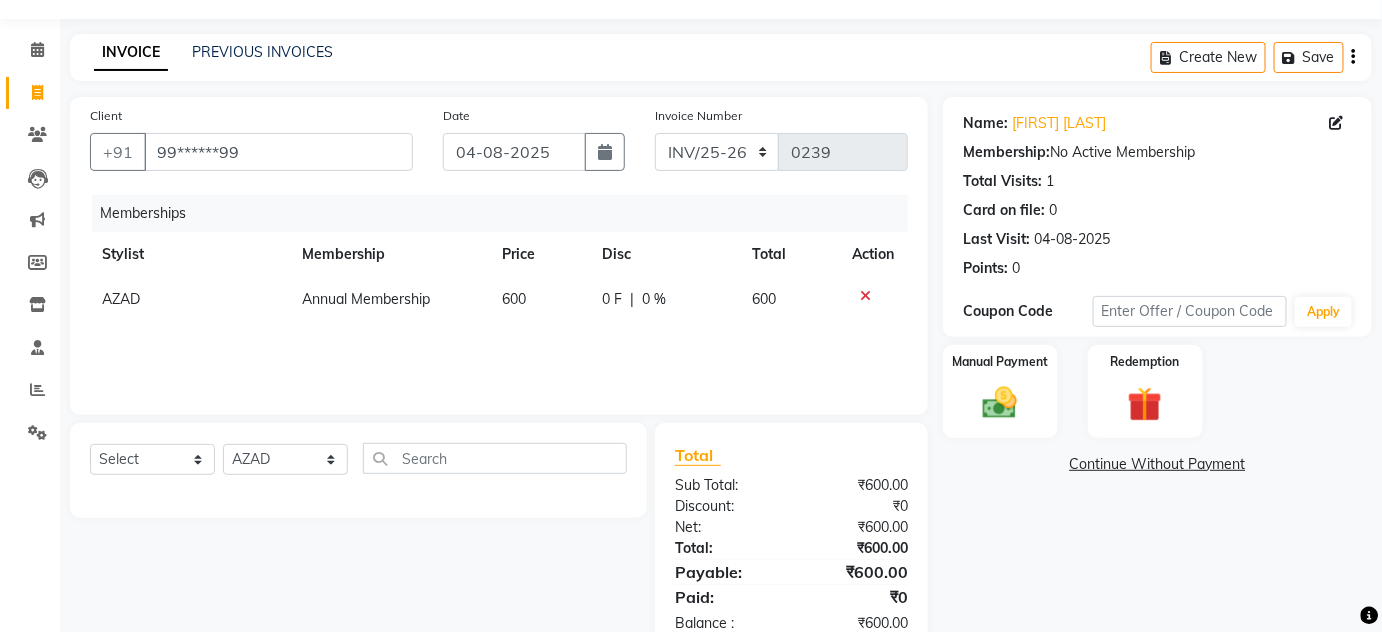 scroll, scrollTop: 104, scrollLeft: 0, axis: vertical 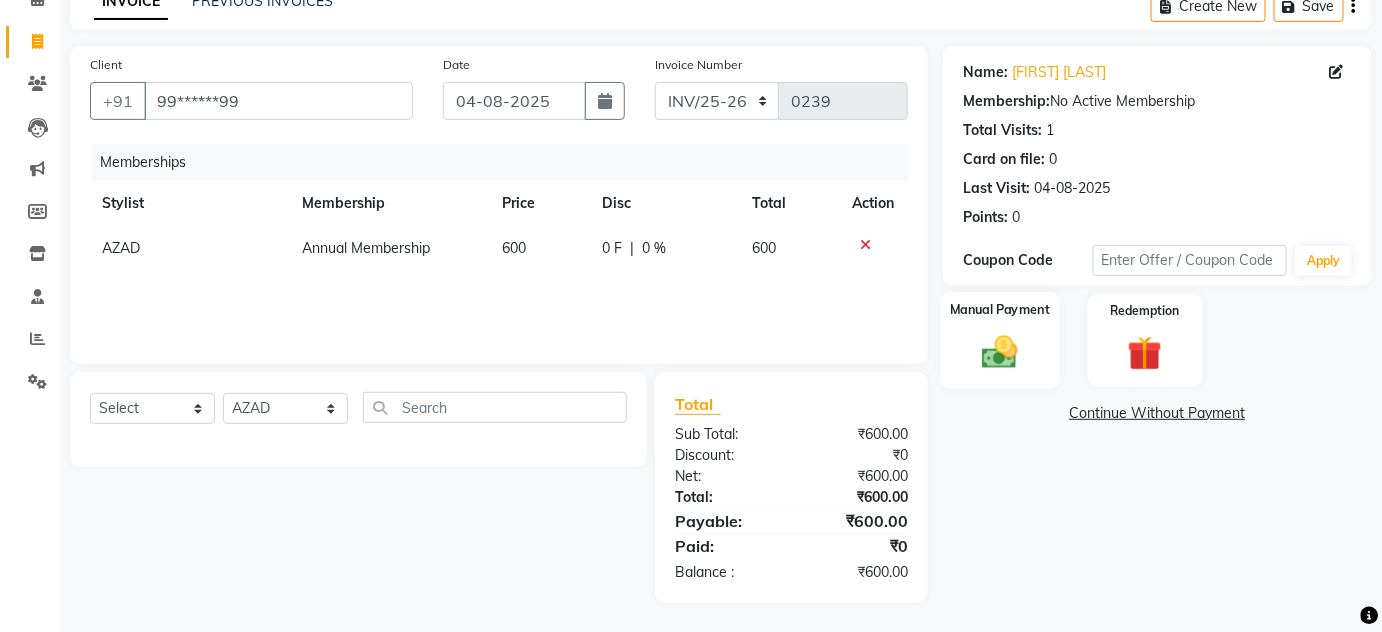click on "Manual Payment" 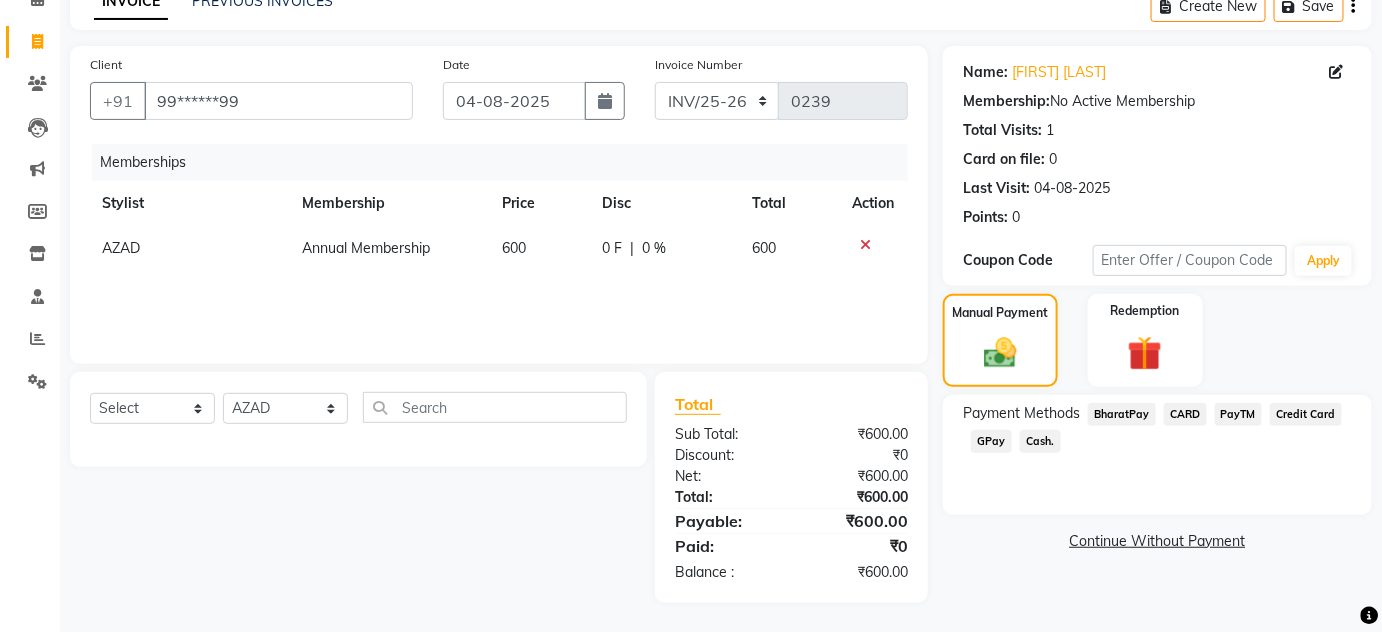 click on "Cash." 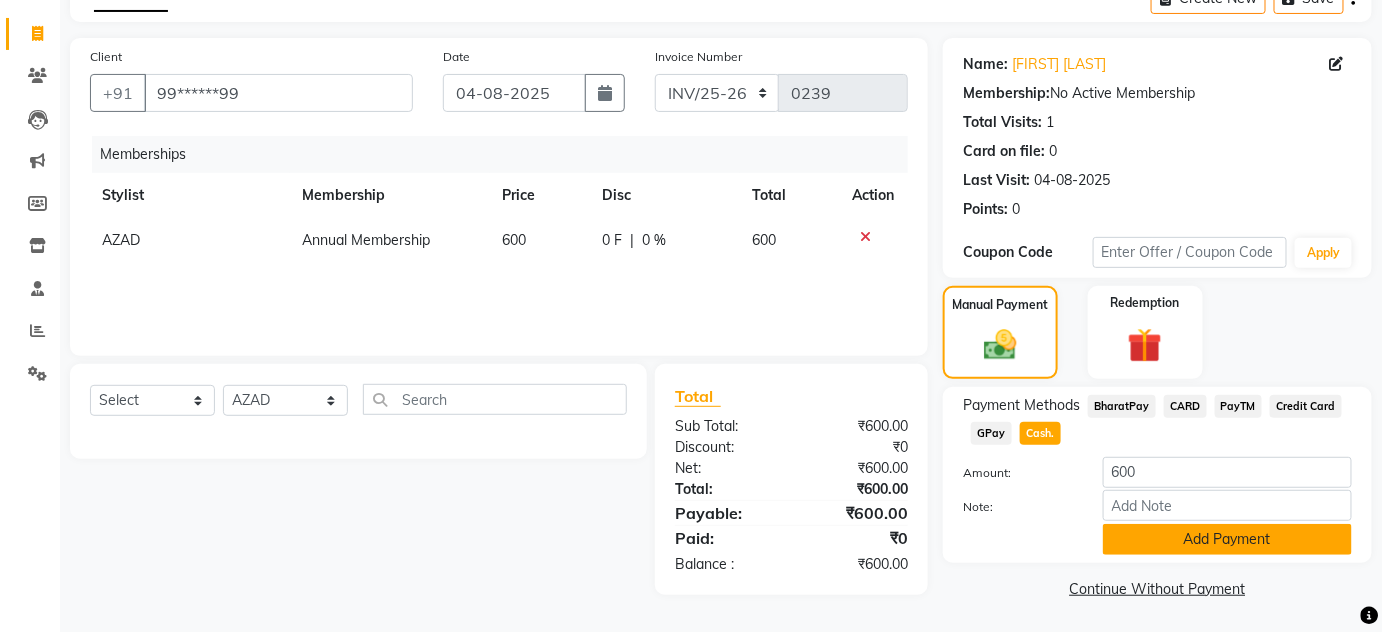 click on "Add Payment" 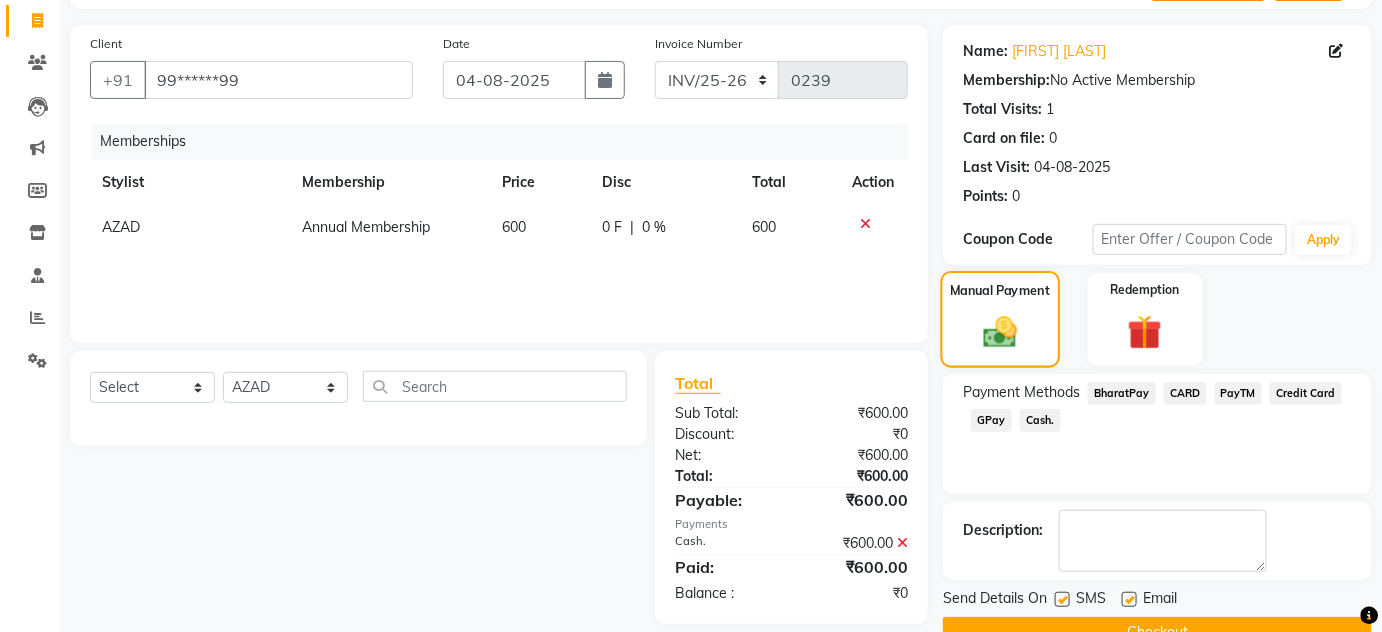 scroll, scrollTop: 169, scrollLeft: 0, axis: vertical 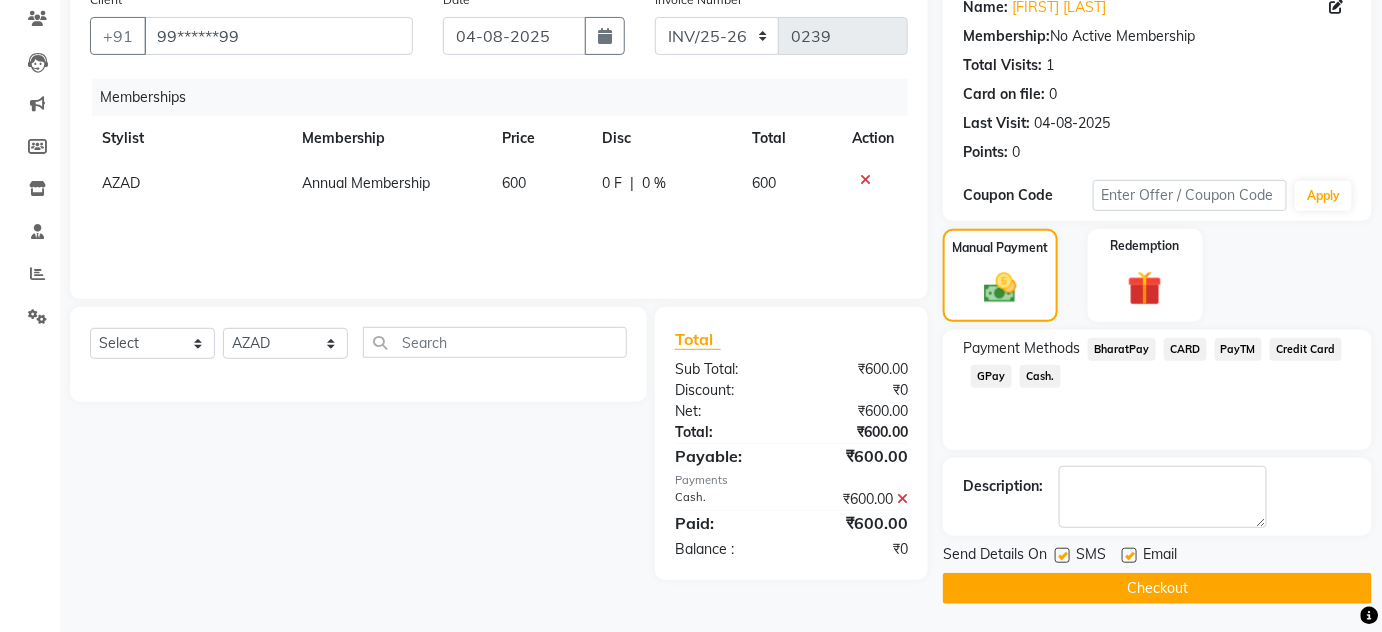 click on "Checkout" 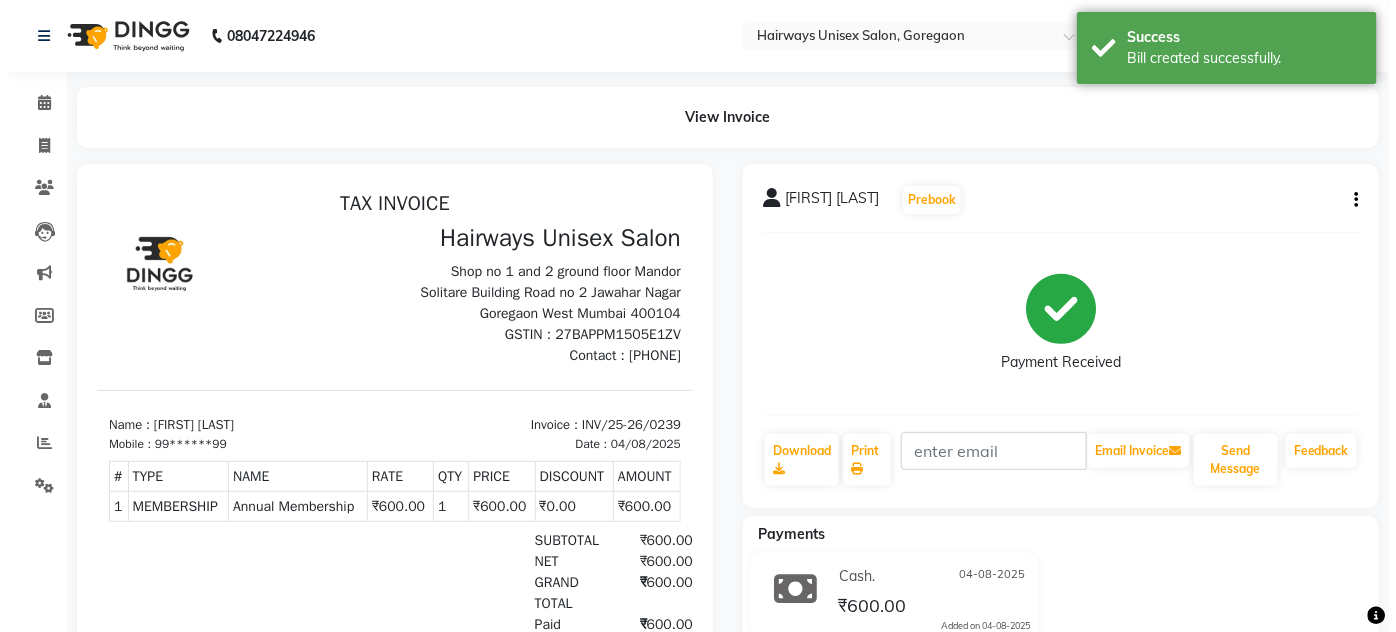 scroll, scrollTop: 0, scrollLeft: 0, axis: both 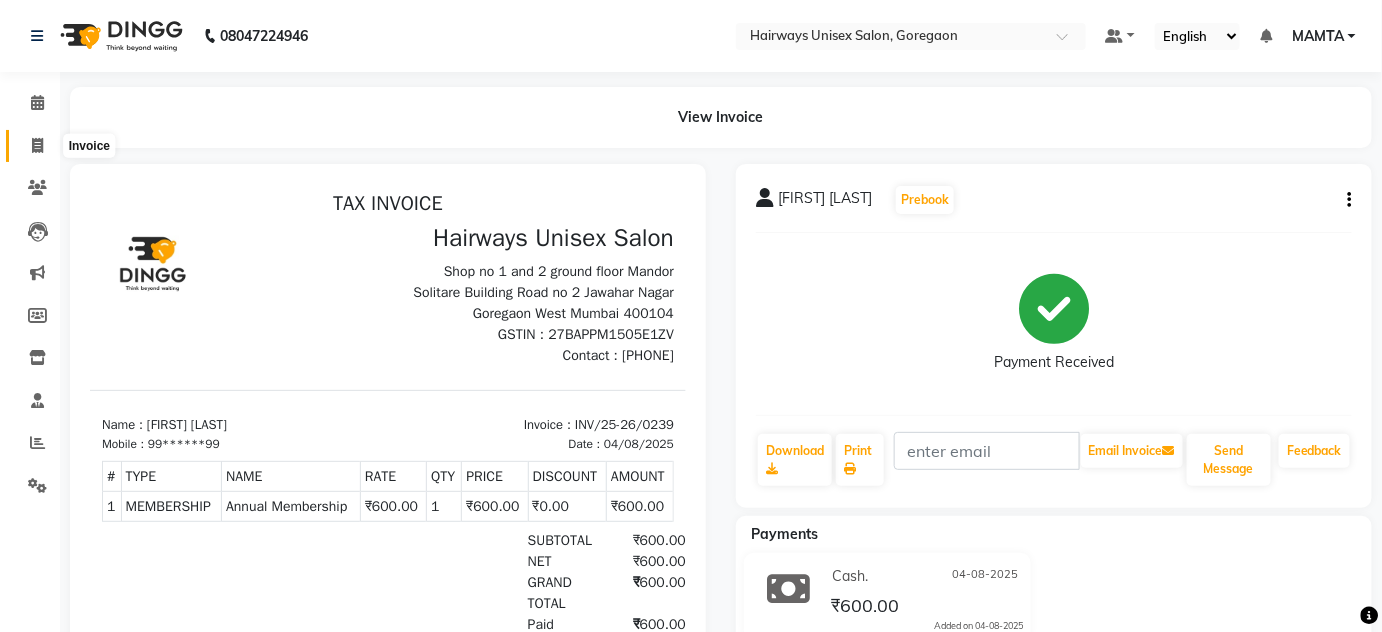 click 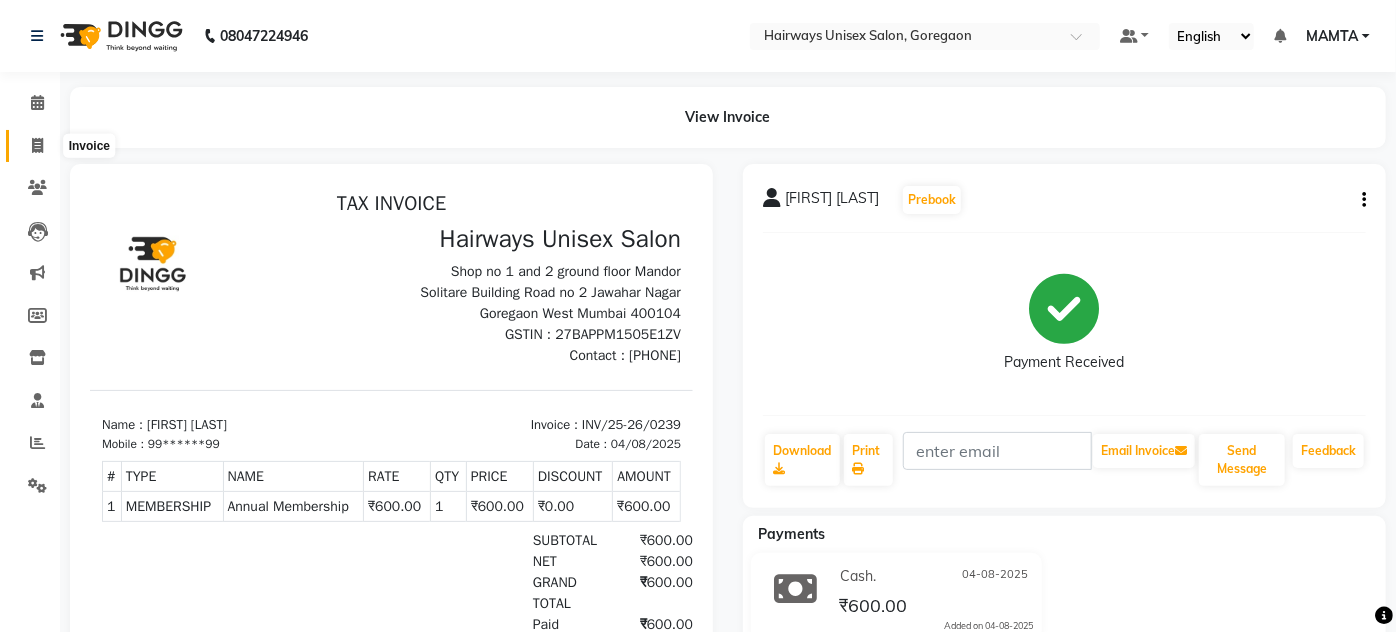 select on "service" 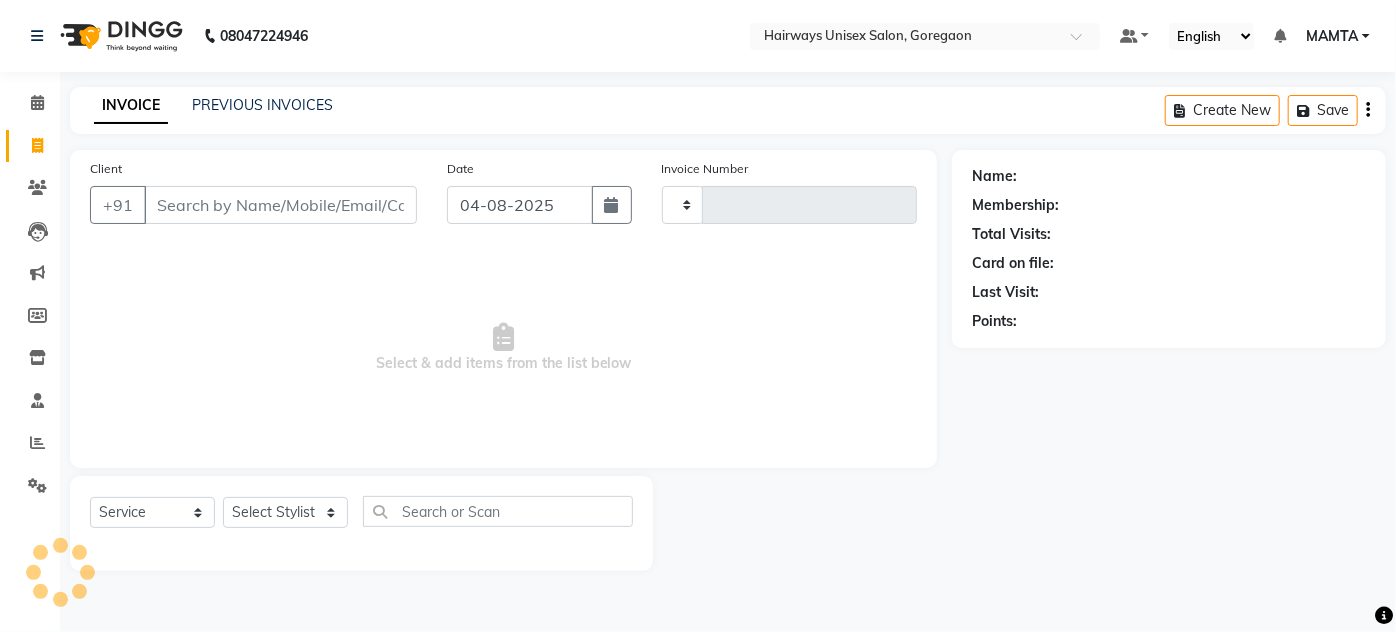 type on "1438" 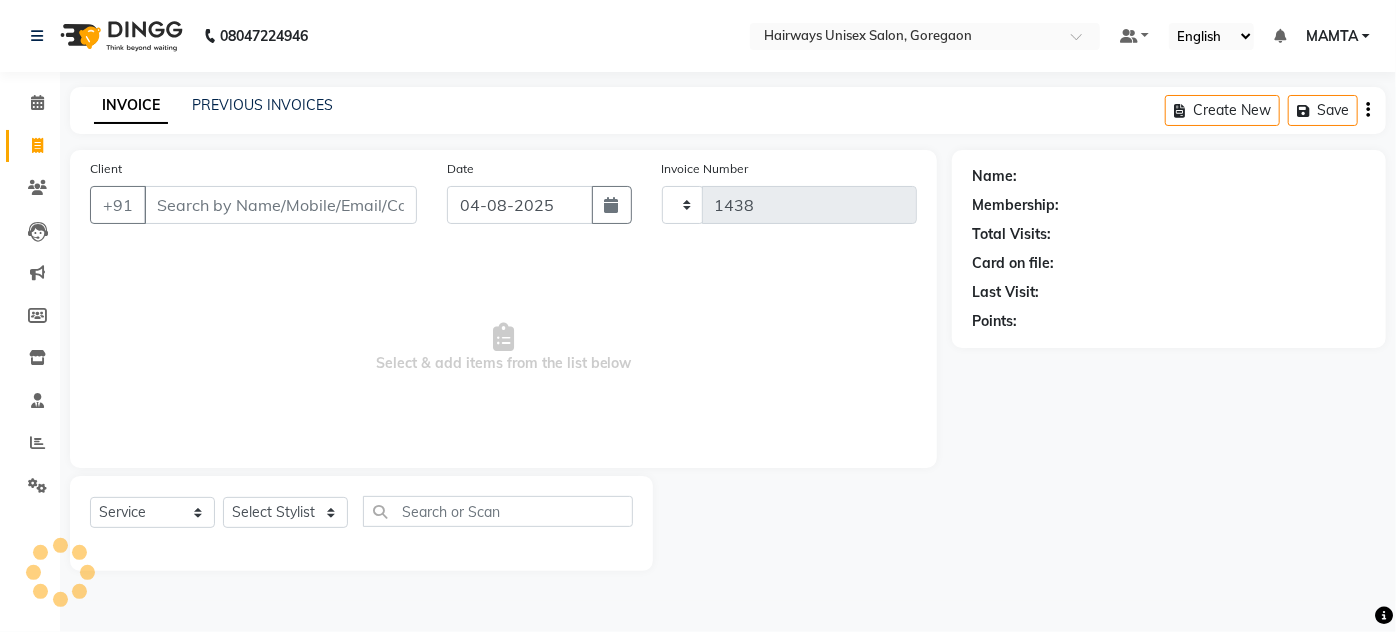 select on "8320" 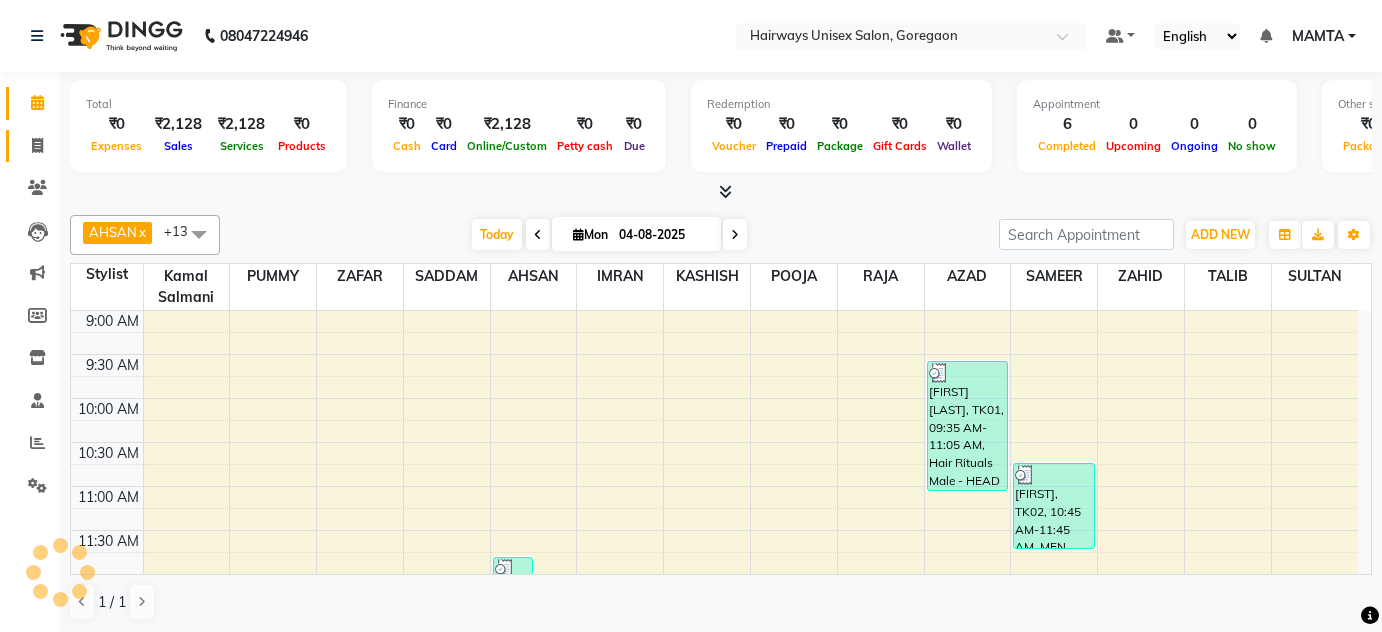 scroll, scrollTop: 0, scrollLeft: 0, axis: both 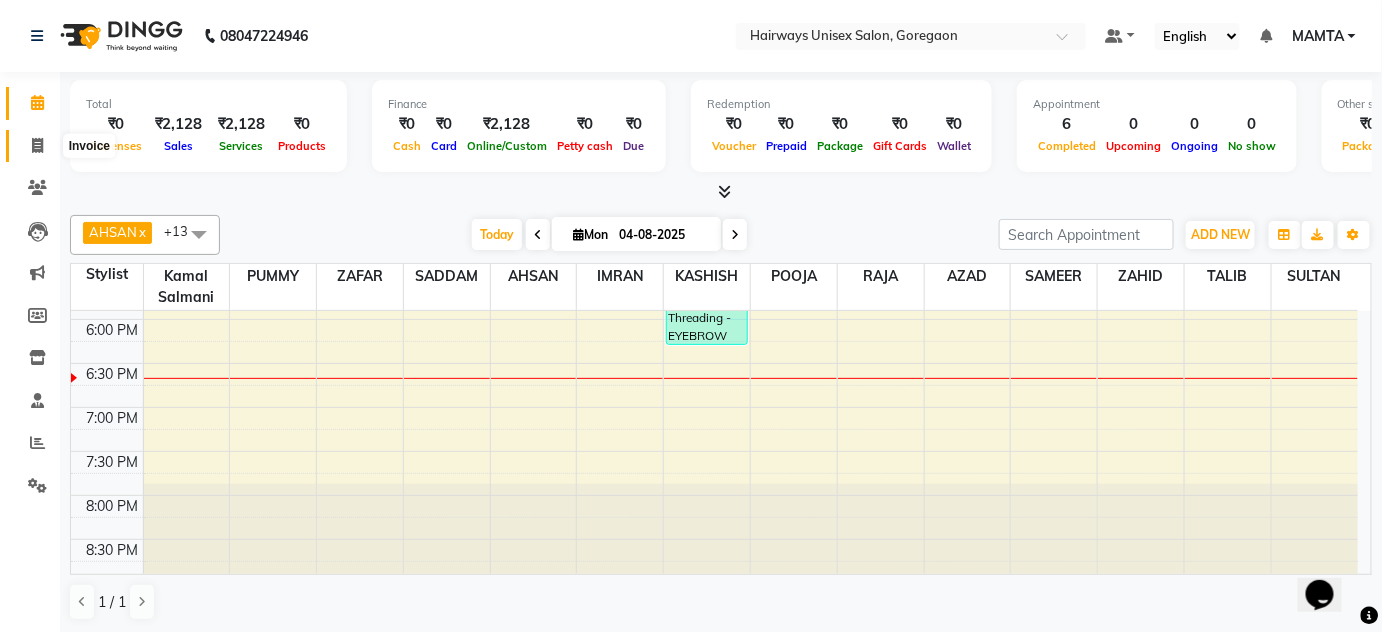 click 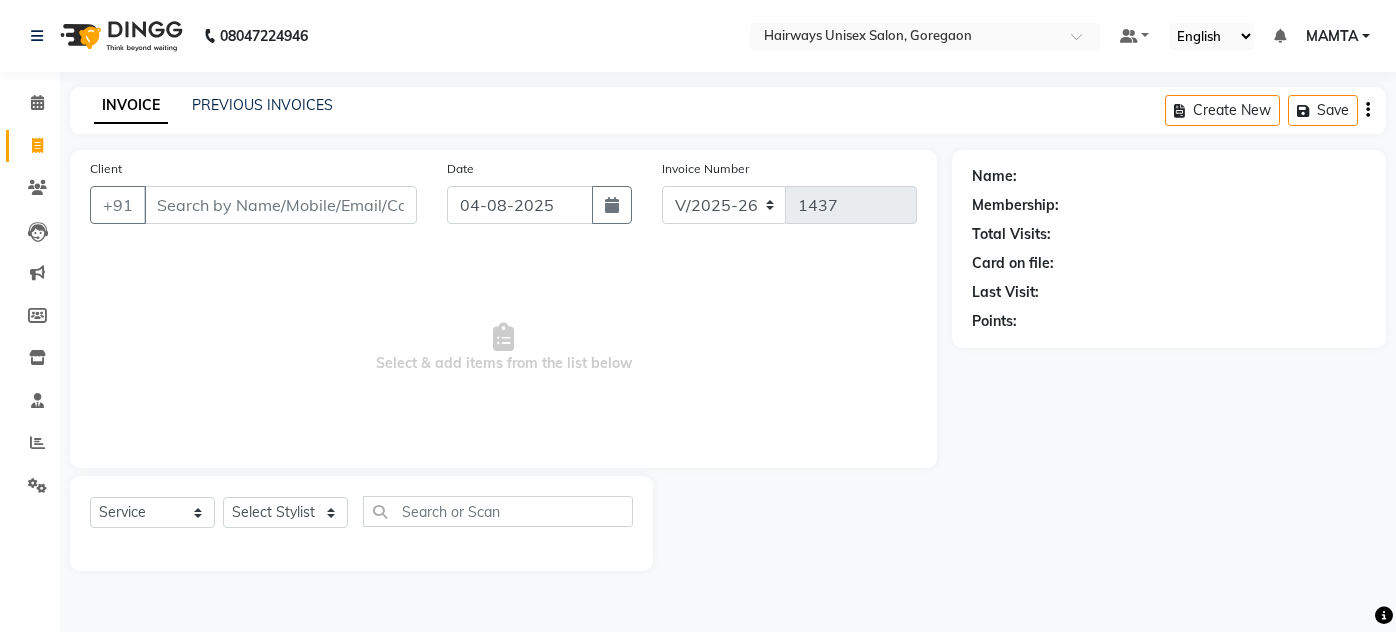 select on "8320" 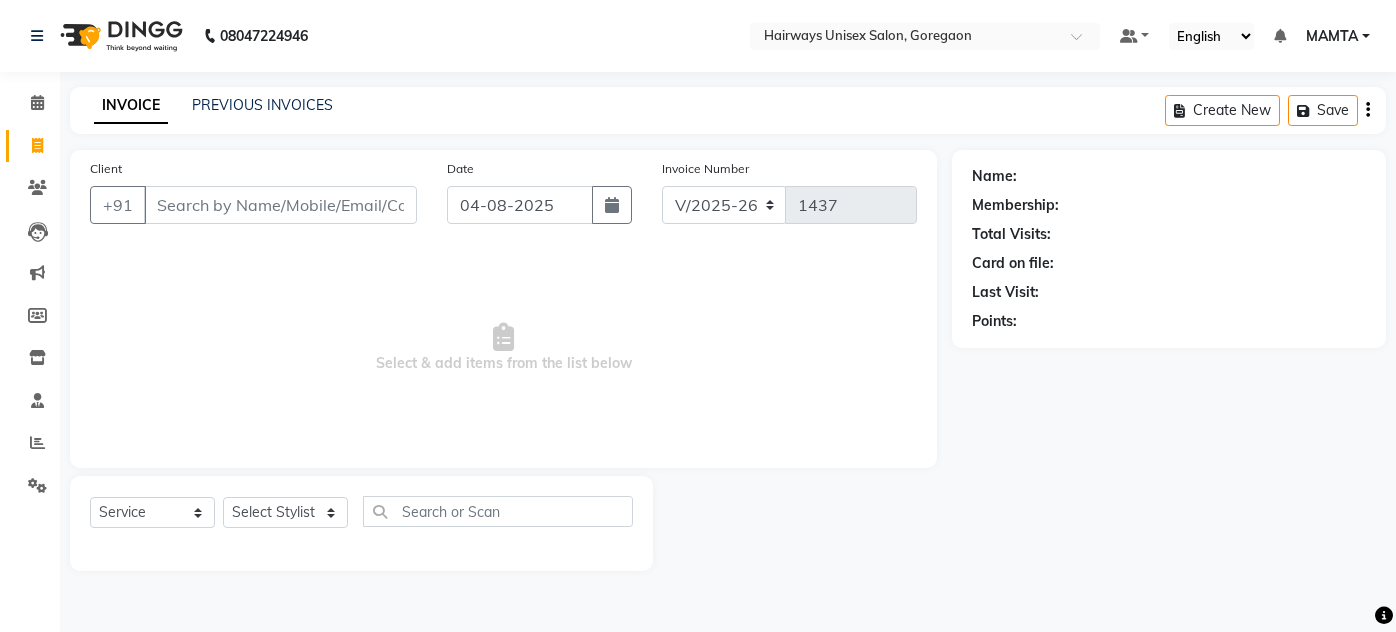 scroll, scrollTop: 0, scrollLeft: 0, axis: both 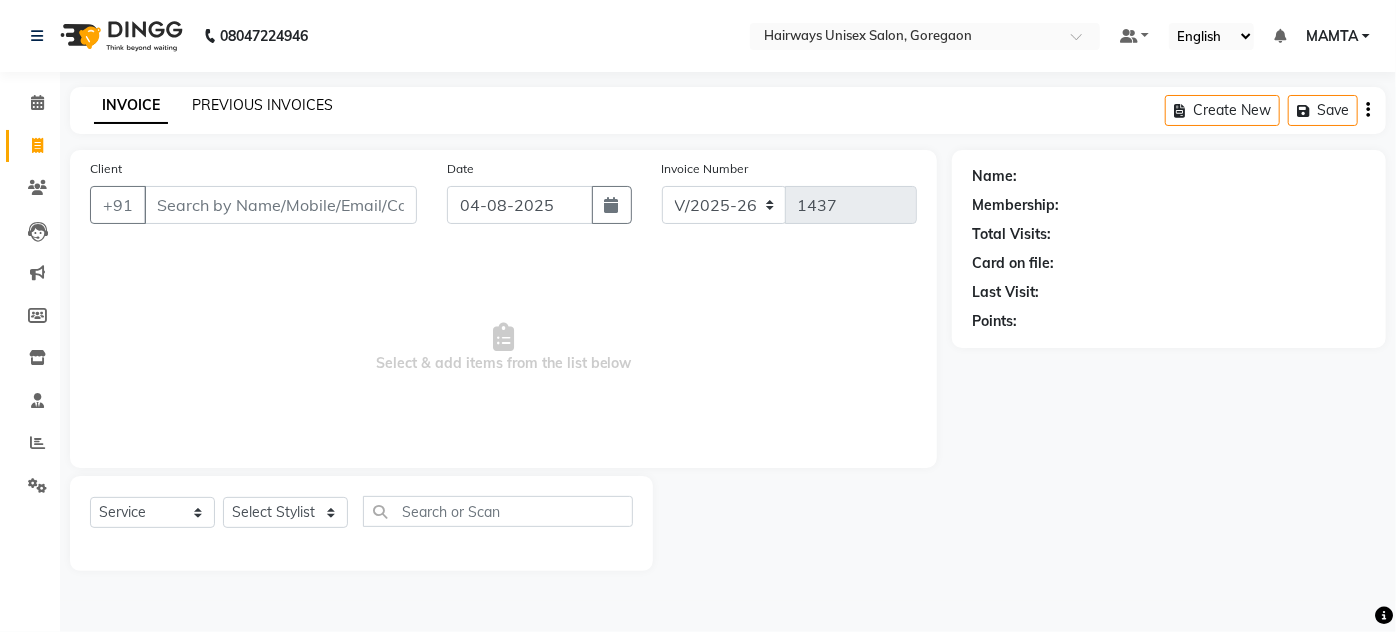 click on "PREVIOUS INVOICES" 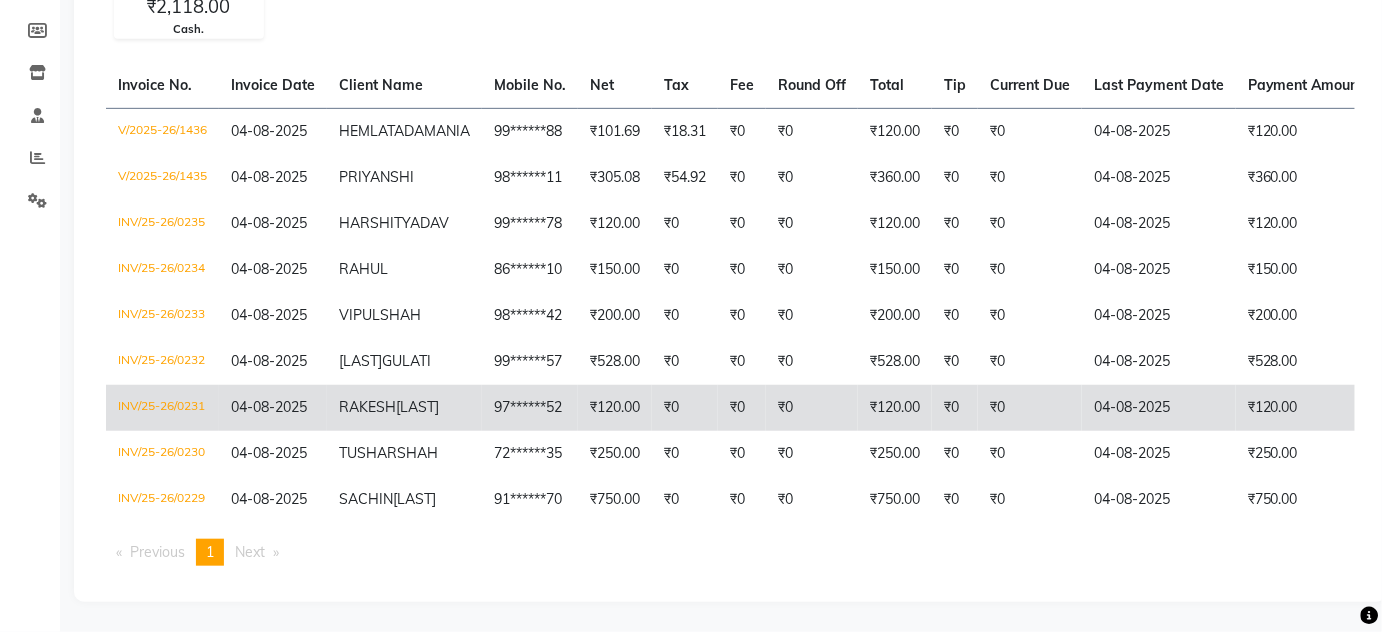 scroll, scrollTop: 345, scrollLeft: 0, axis: vertical 